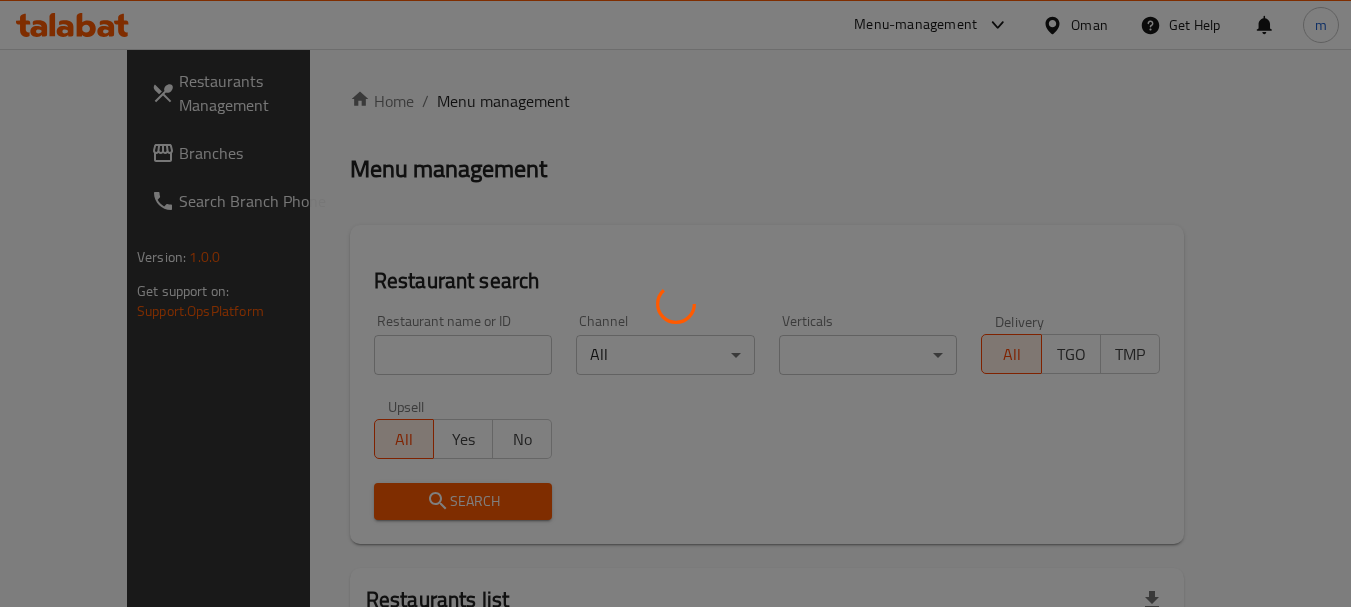 scroll, scrollTop: 0, scrollLeft: 0, axis: both 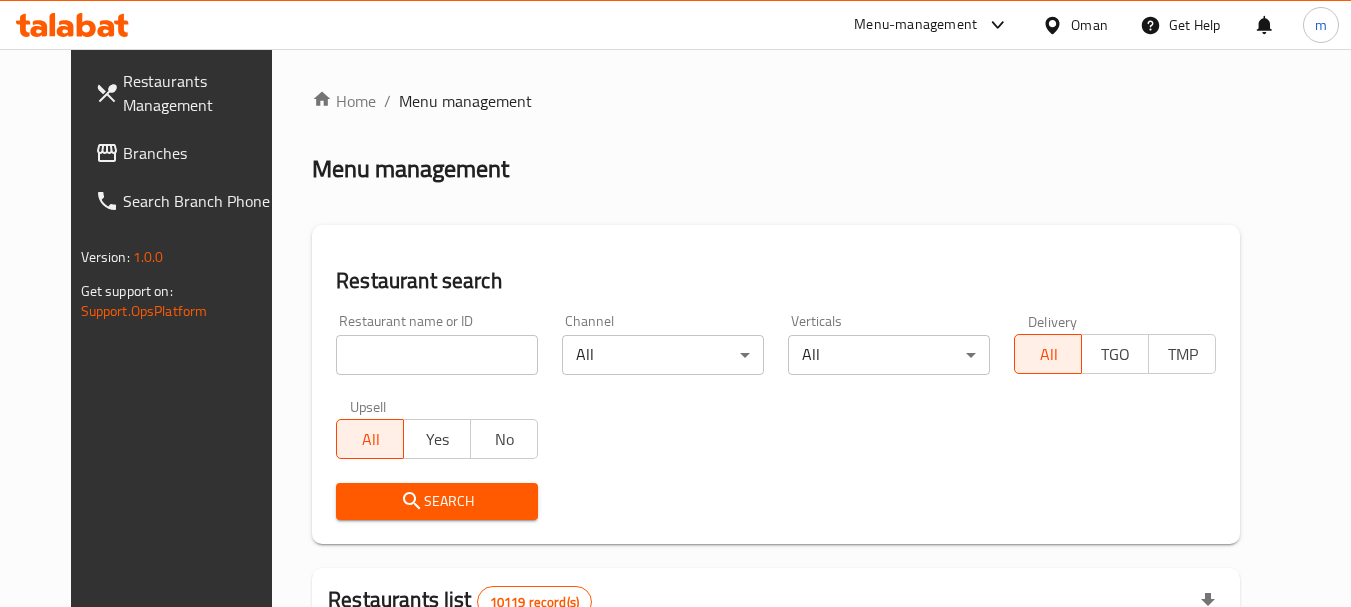 click on "Oman" at bounding box center [1089, 25] 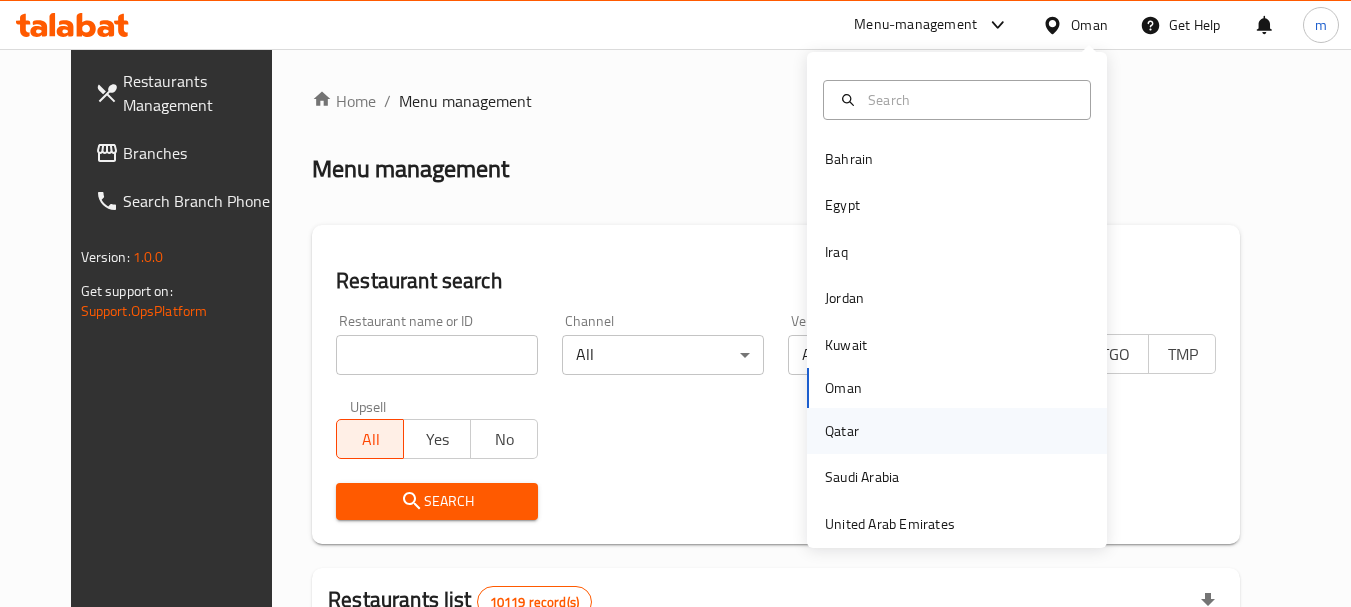 click on "Qatar" at bounding box center [842, 431] 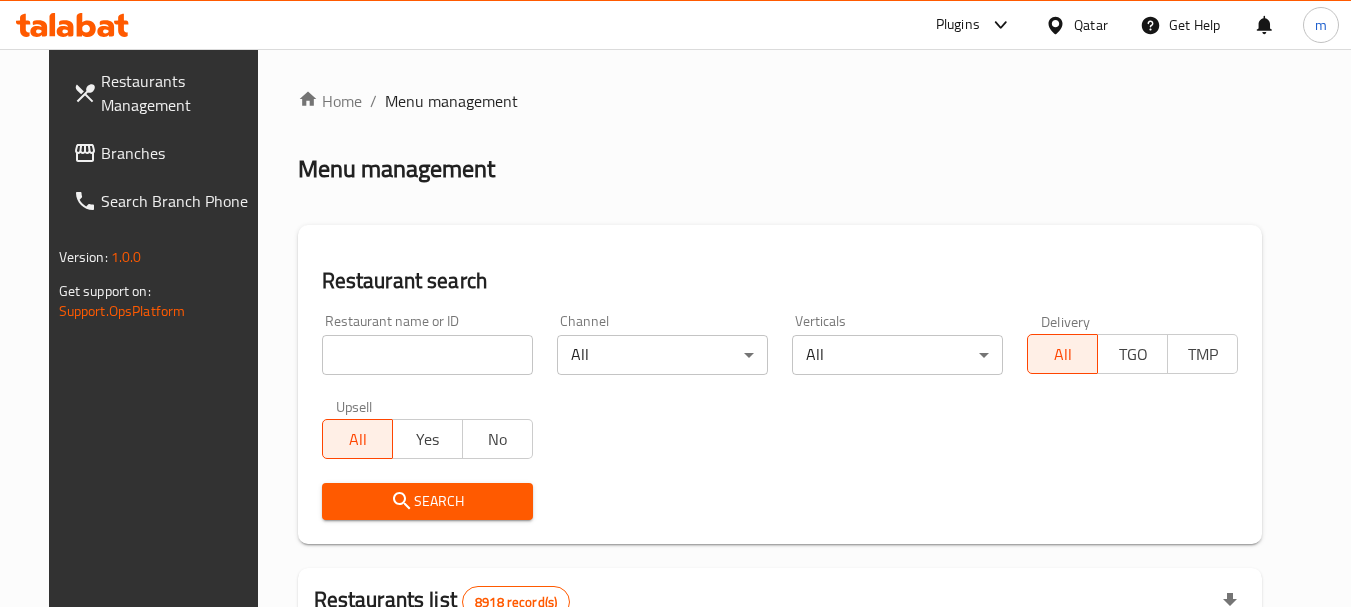 click on "Qatar" at bounding box center (1091, 25) 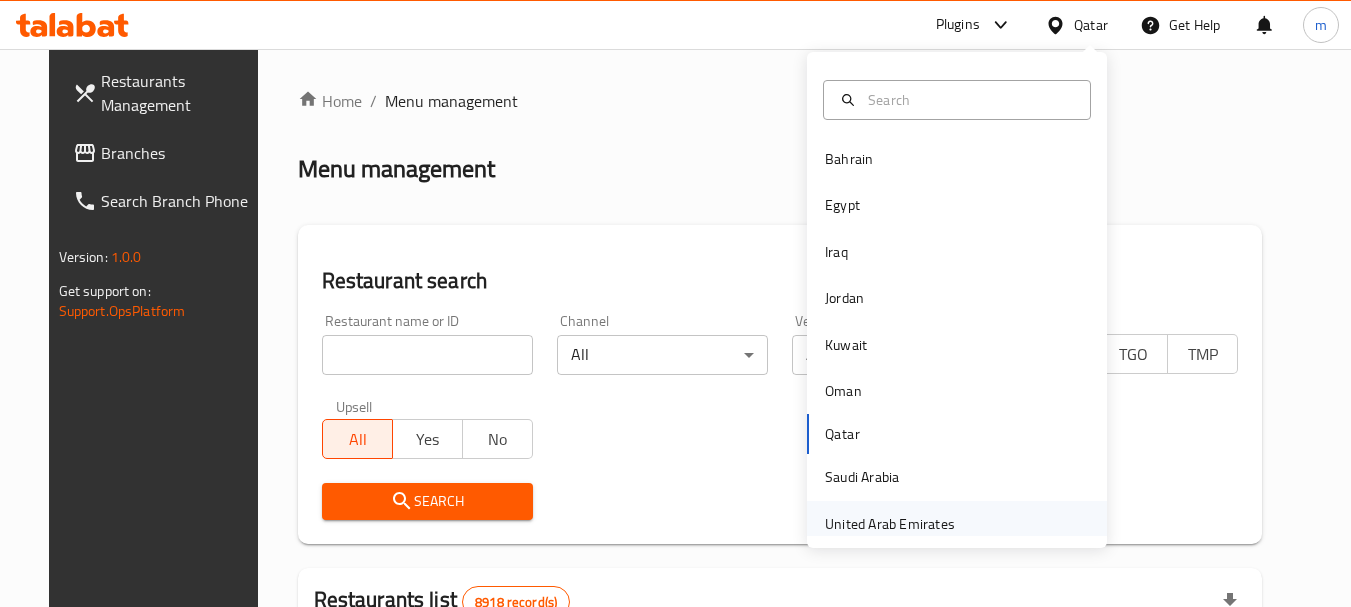 click on "United Arab Emirates" at bounding box center [890, 524] 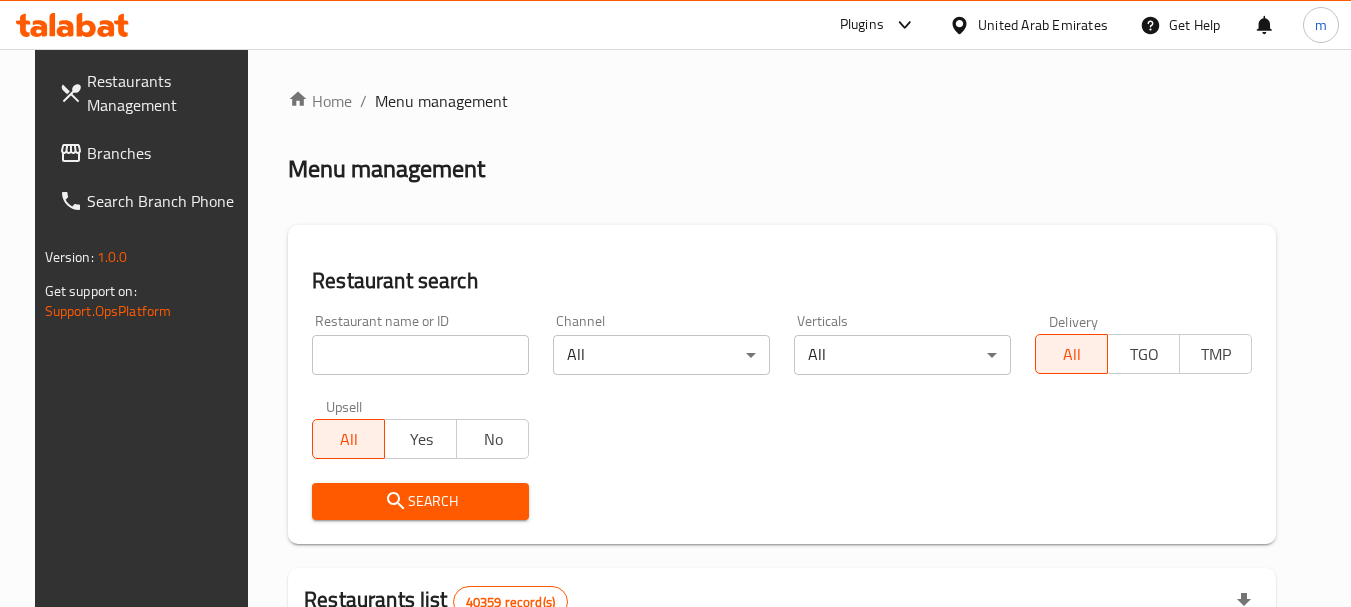 click on "Branches" at bounding box center (166, 153) 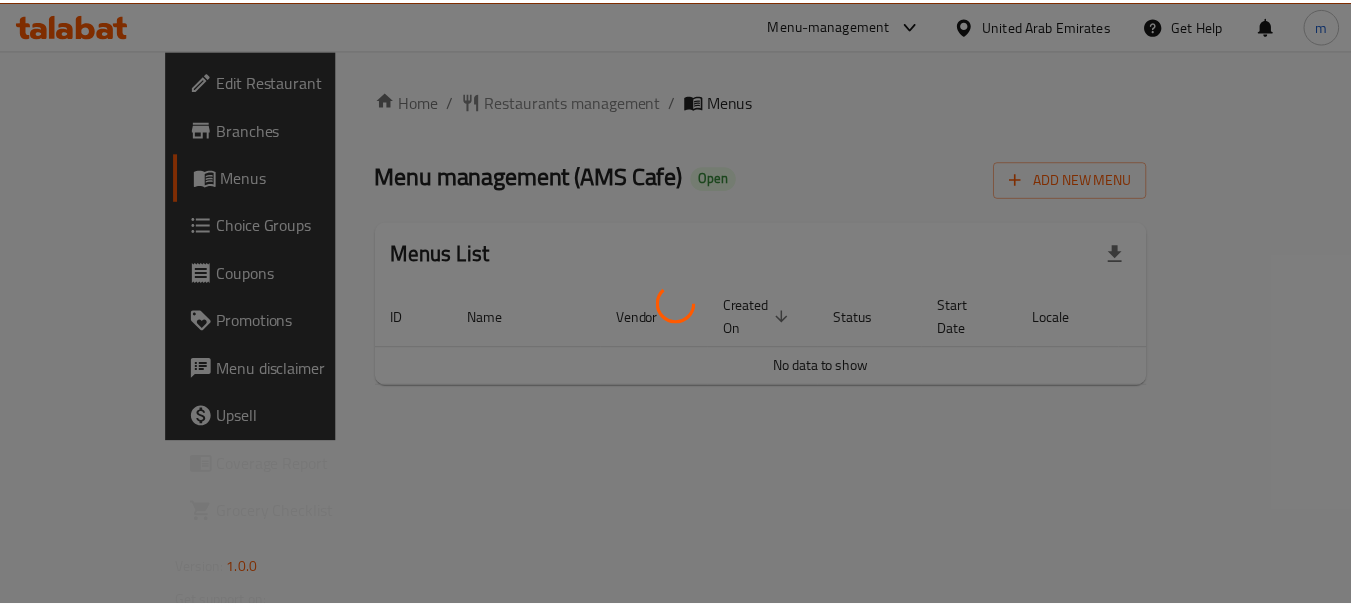 scroll, scrollTop: 0, scrollLeft: 0, axis: both 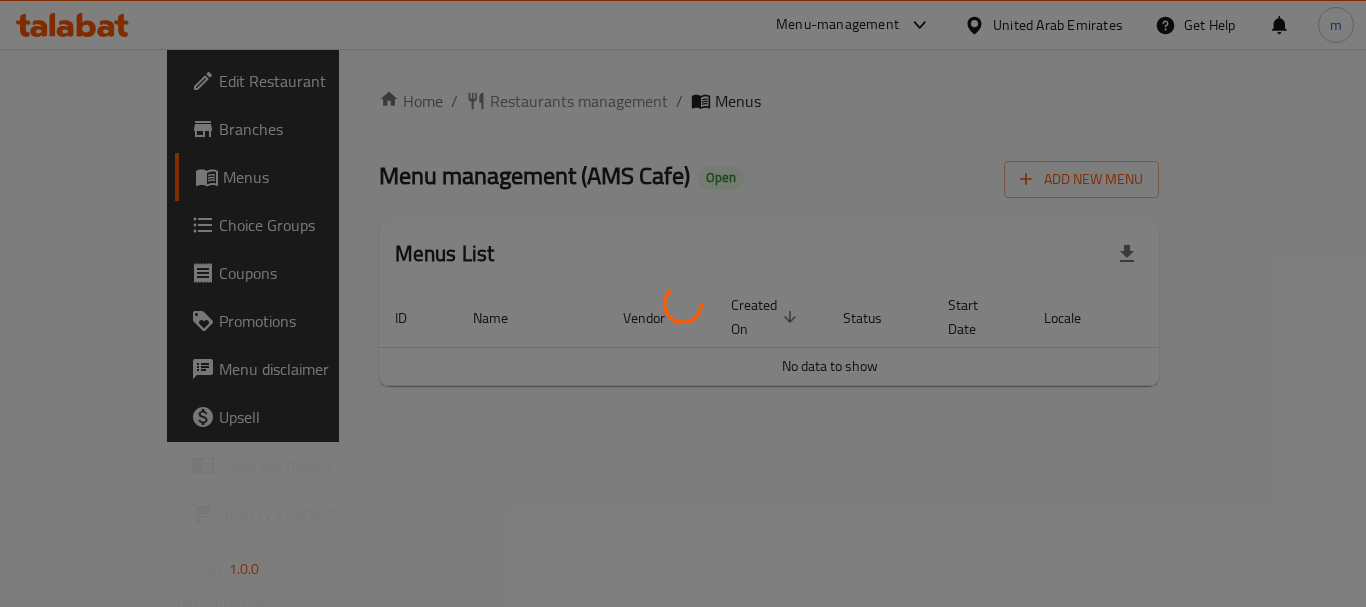 click at bounding box center [683, 303] 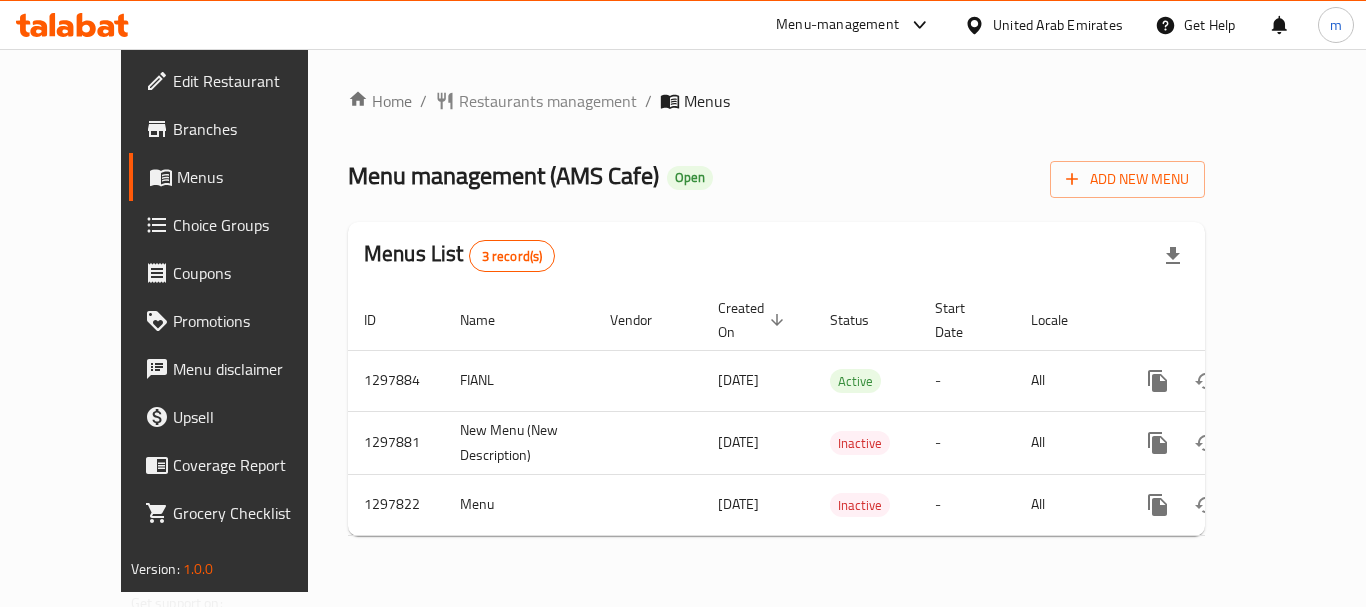 click on "Restaurants management" at bounding box center (548, 101) 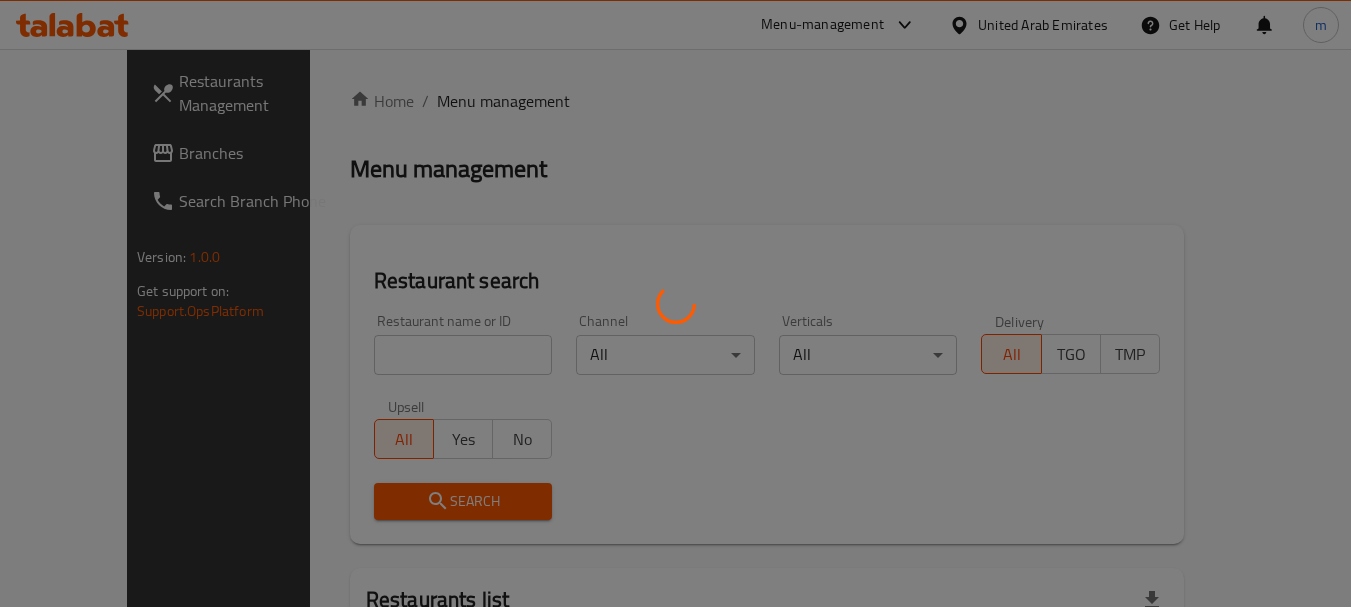 click at bounding box center (675, 303) 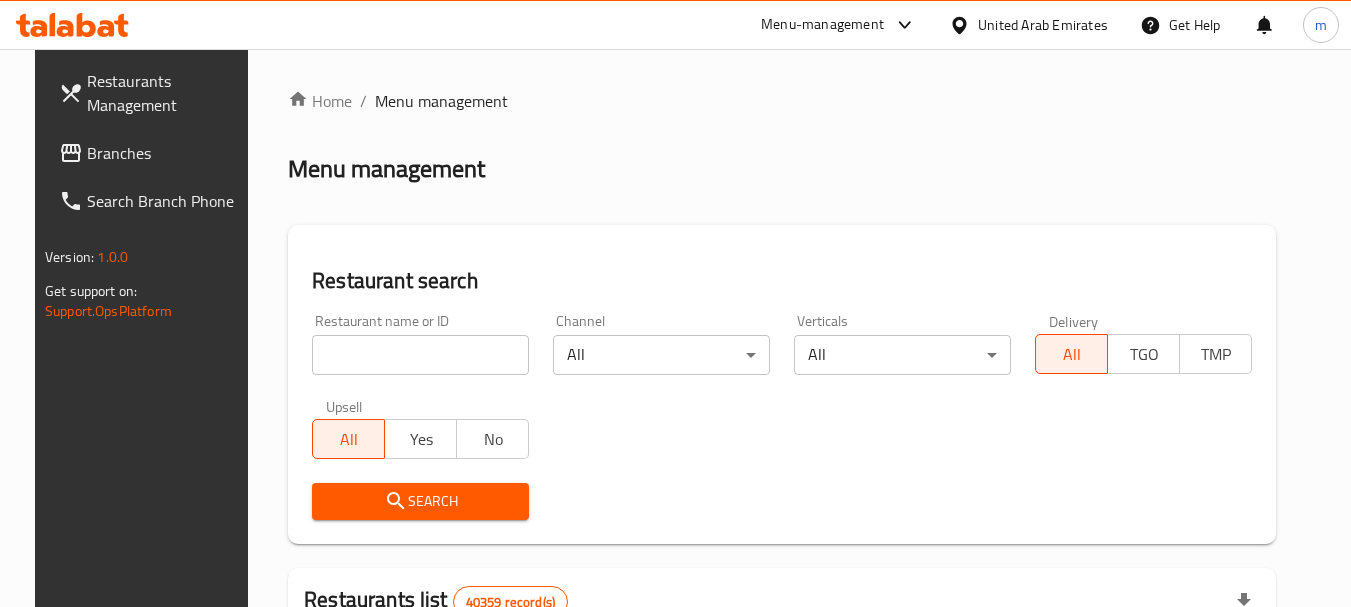 click at bounding box center [675, 303] 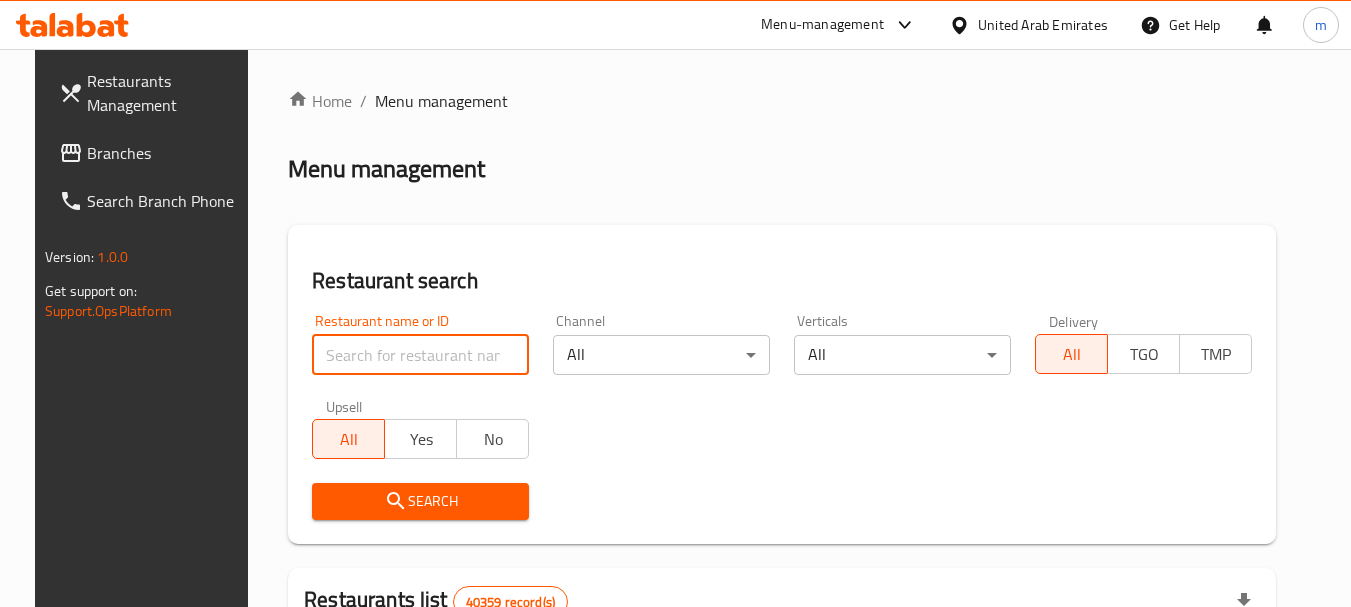 drag, startPoint x: 345, startPoint y: 357, endPoint x: 330, endPoint y: 352, distance: 15.811388 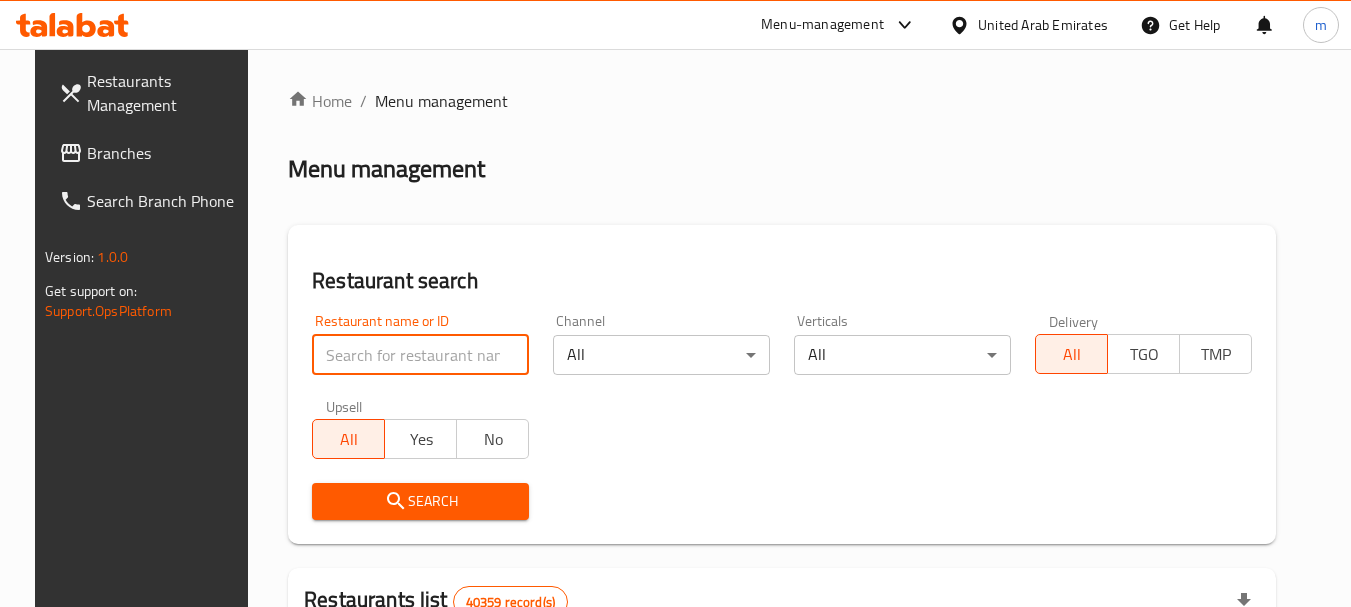click at bounding box center (420, 355) 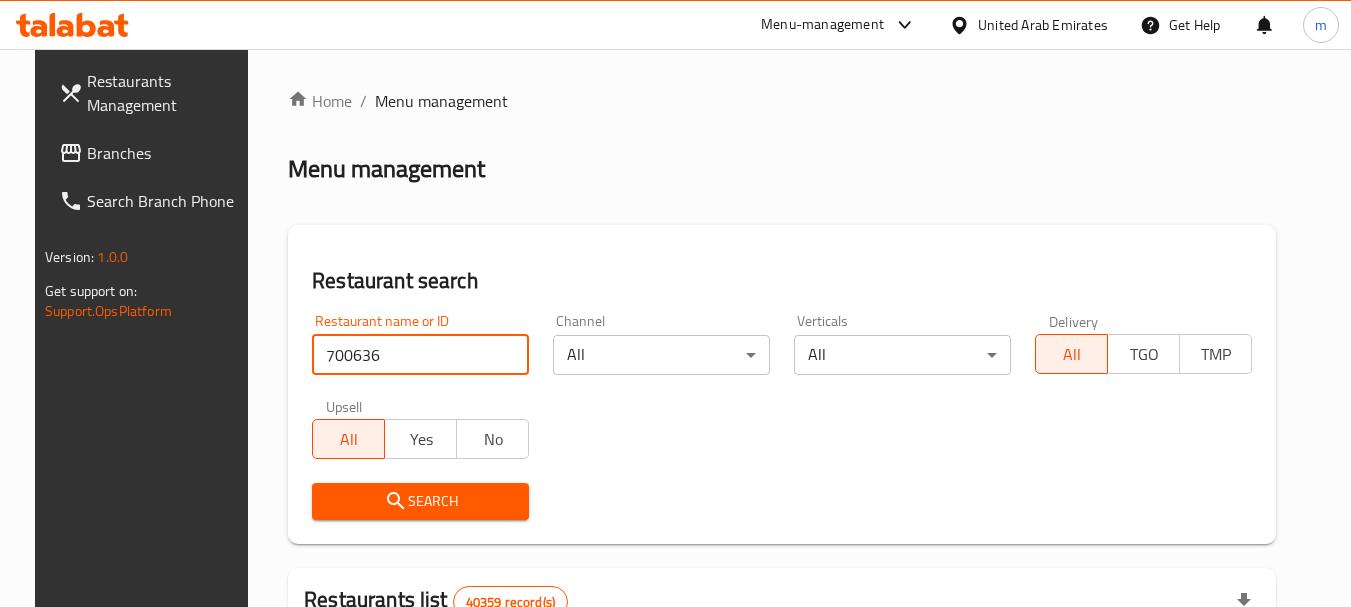 type on "700636" 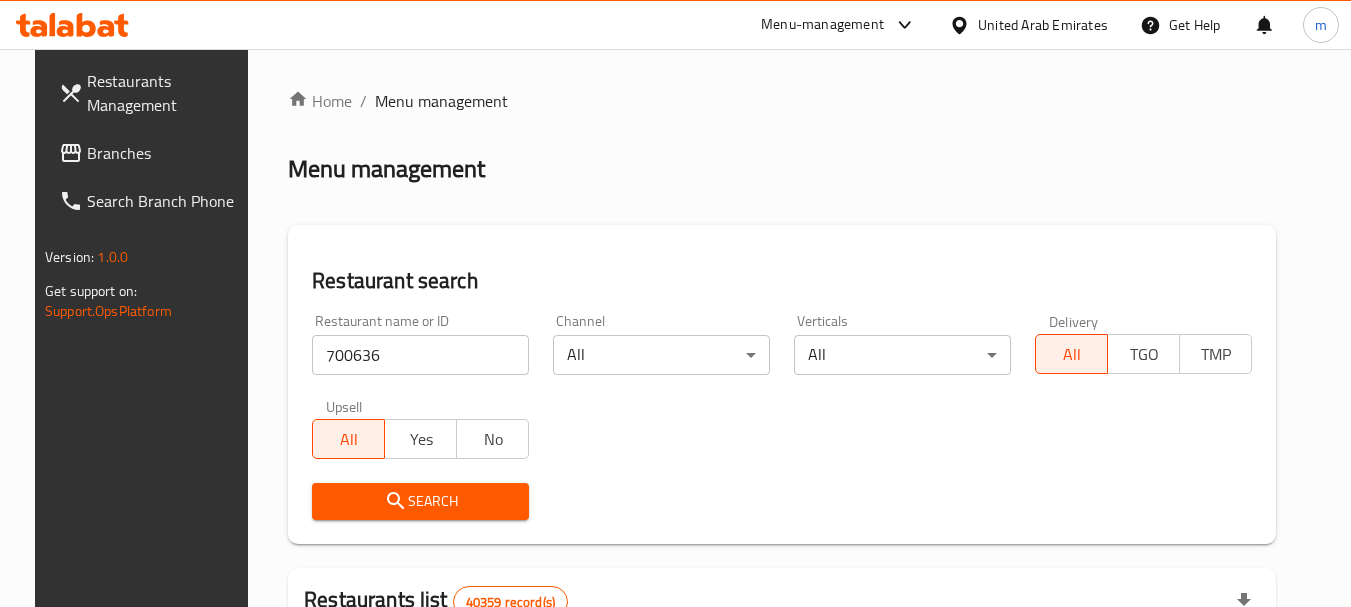 click on "Search" at bounding box center [420, 501] 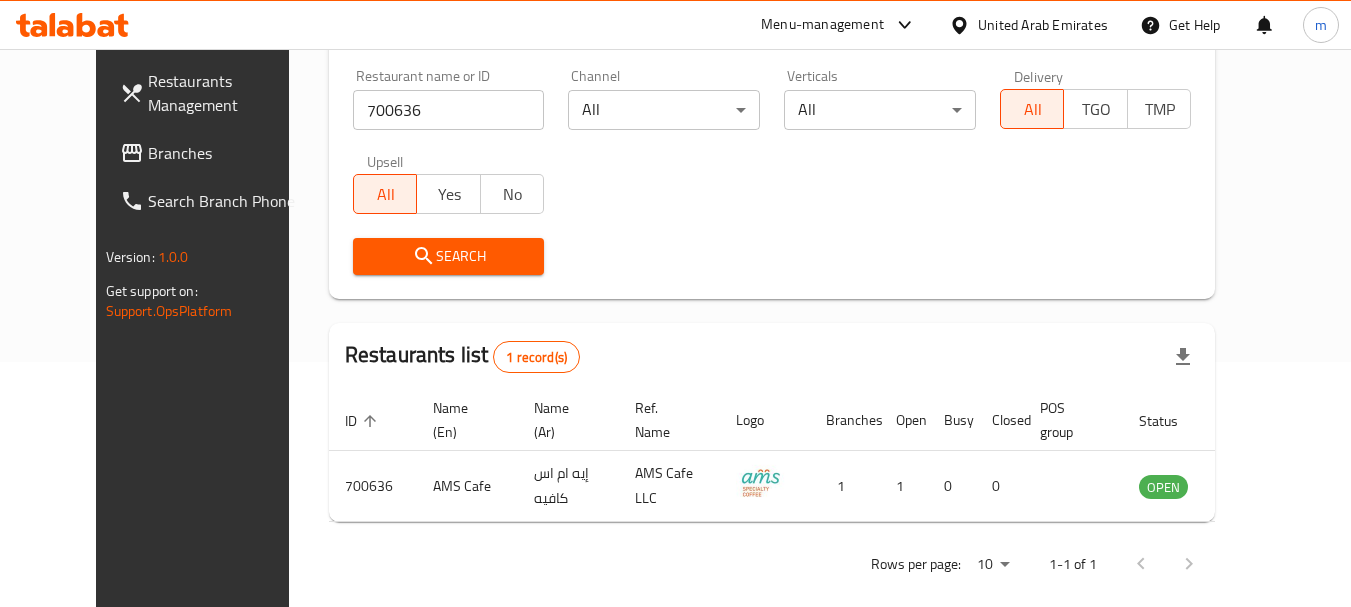 scroll, scrollTop: 268, scrollLeft: 0, axis: vertical 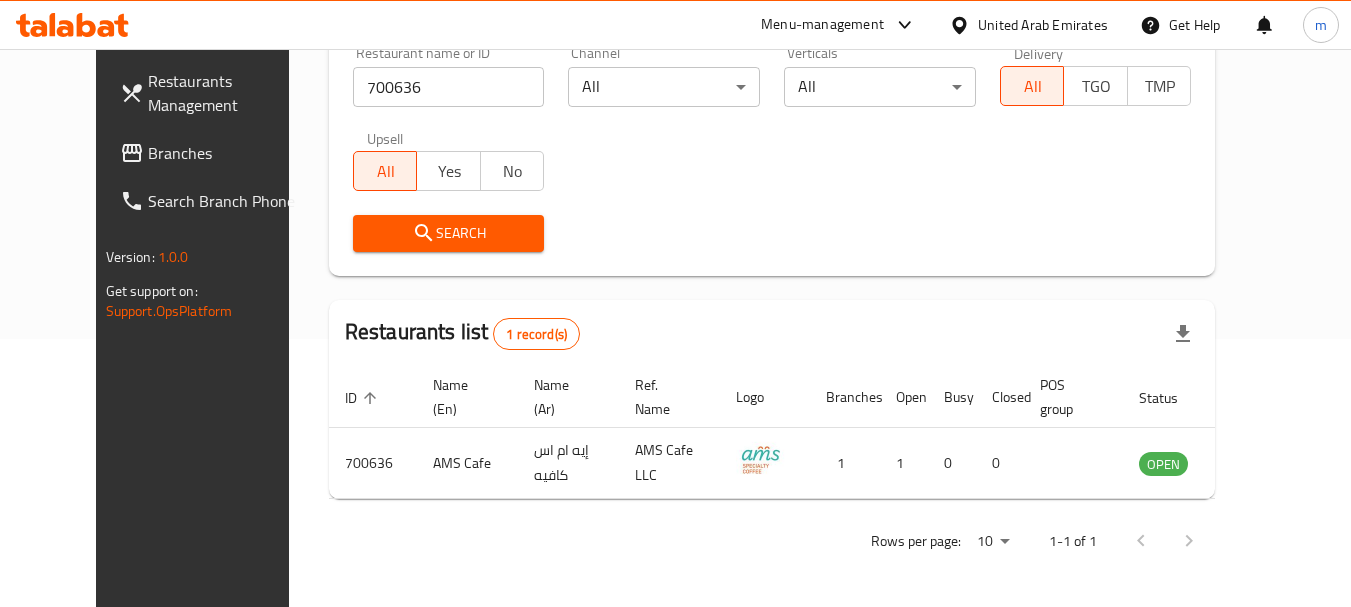 click on "Branches" at bounding box center (227, 153) 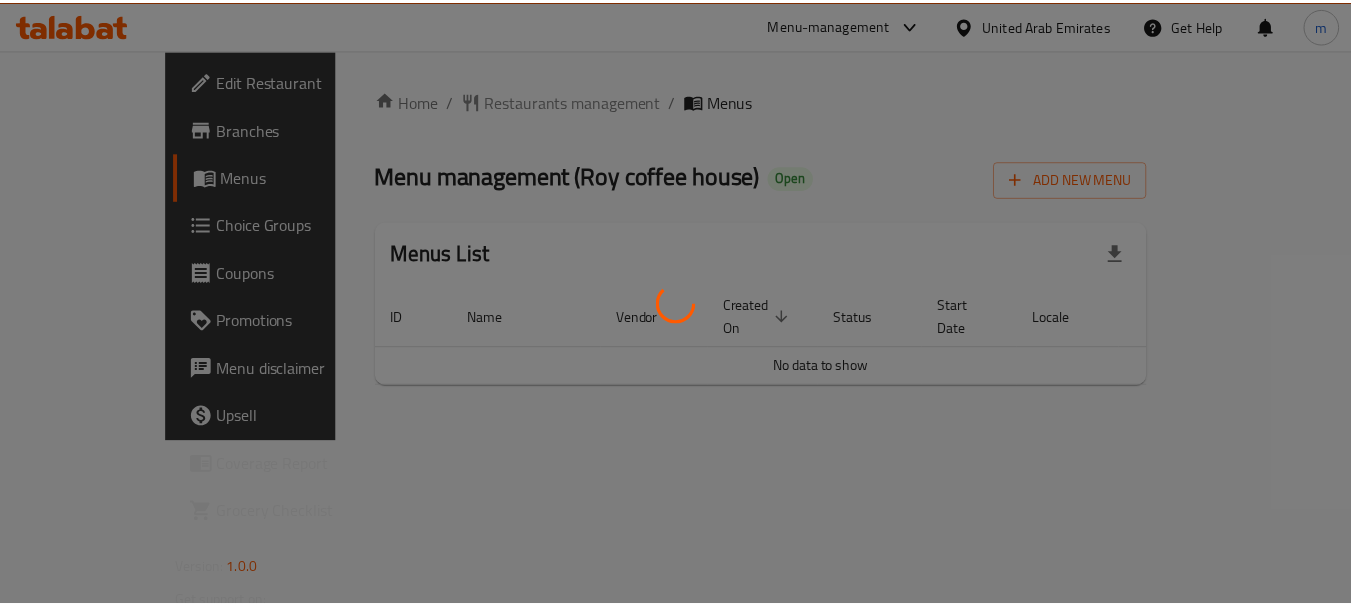 scroll, scrollTop: 0, scrollLeft: 0, axis: both 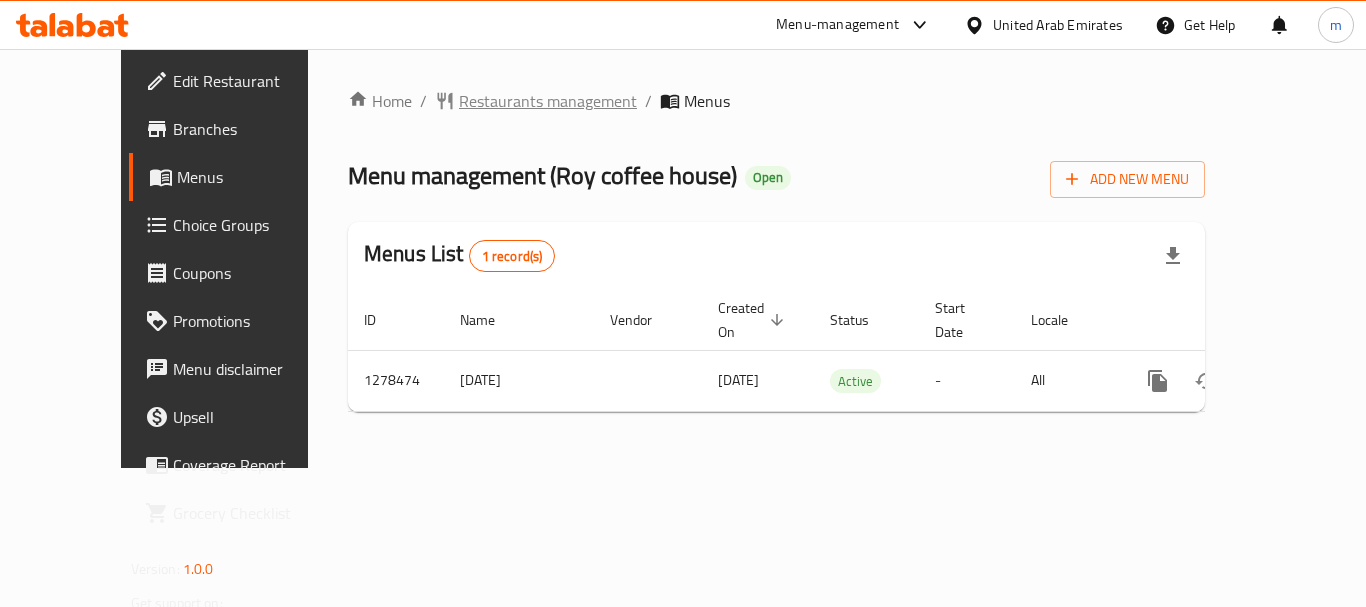 click on "Restaurants management" at bounding box center (548, 101) 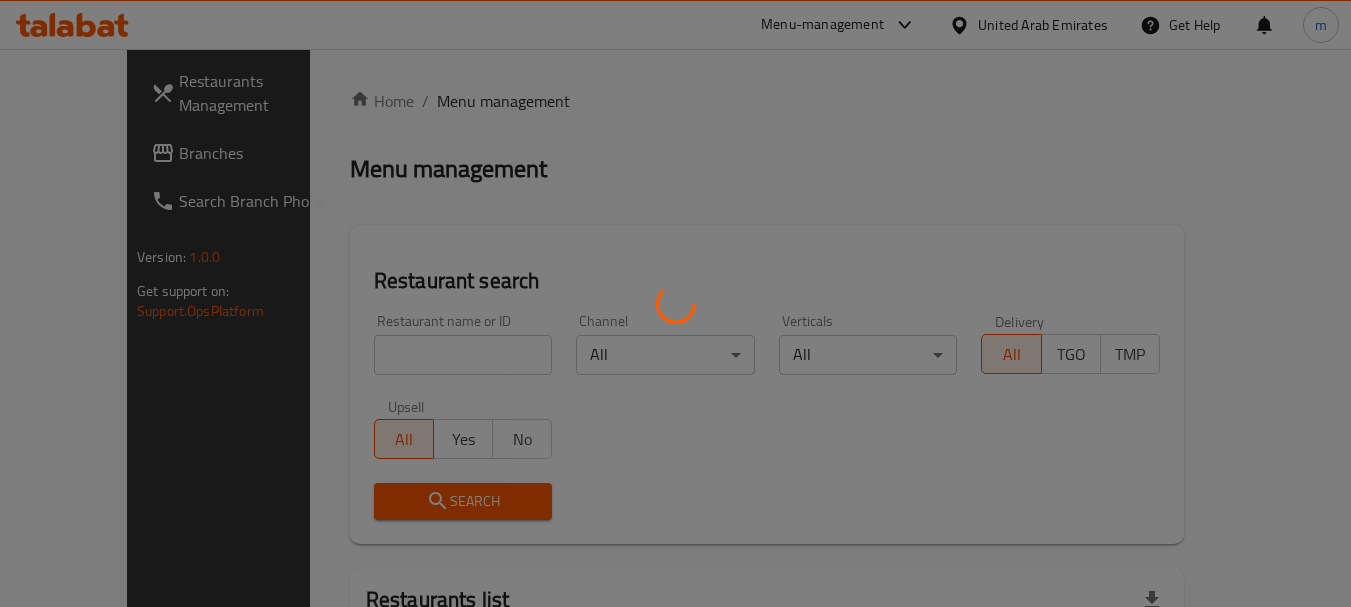 click at bounding box center [675, 303] 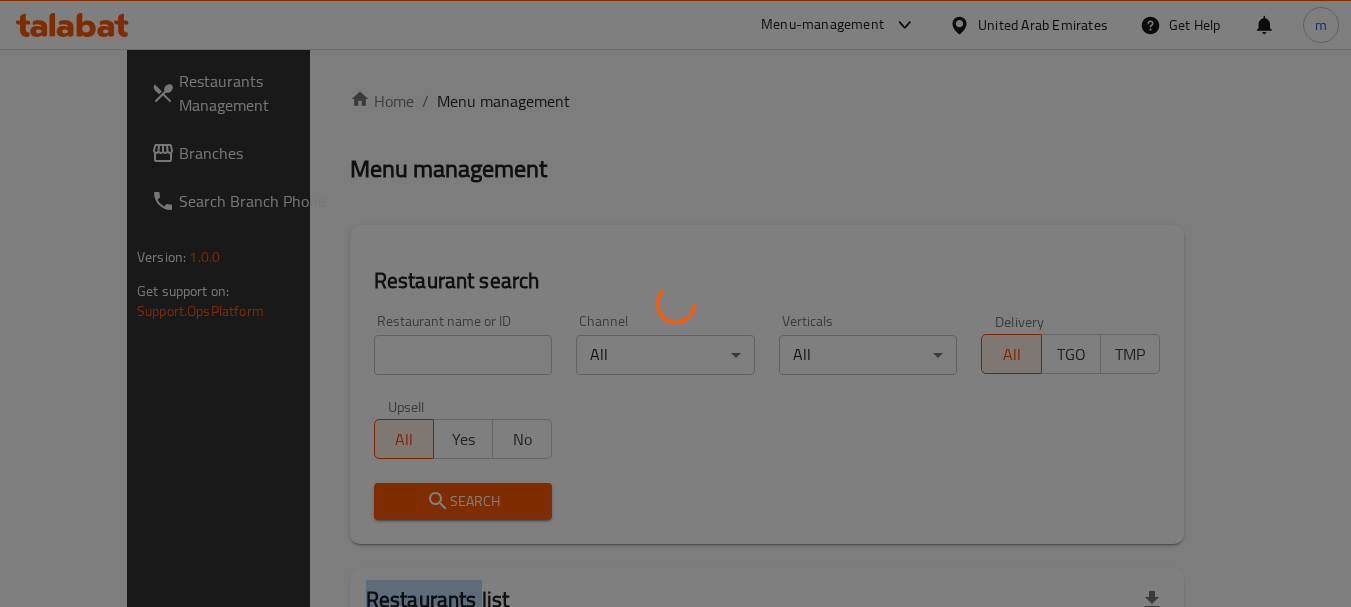 click at bounding box center (675, 303) 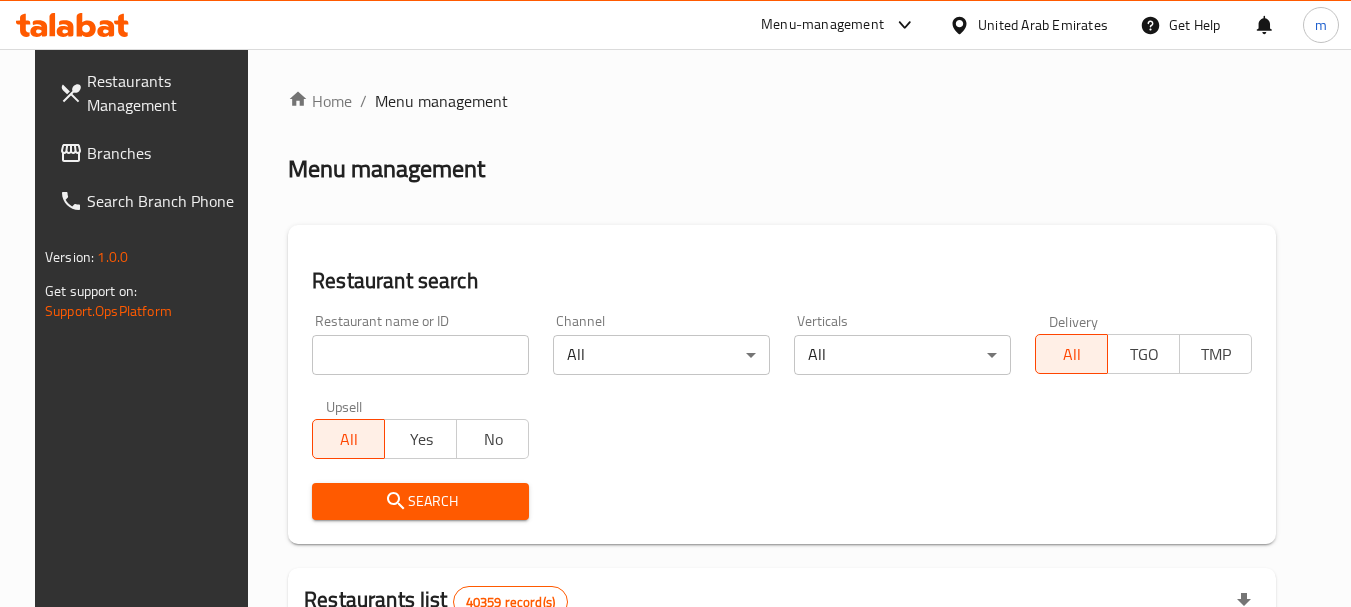 click on "Home / Menu management Menu management Restaurant search Restaurant name or ID Restaurant name or ID Channel All ​ Verticals All ​ Delivery All TGO TMP Upsell All Yes No   Search Restaurants list   40359 record(s) ID sorted ascending Name (En) Name (Ar) Ref. Name Logo Branches Open Busy Closed POS group Status Action 328 [PERSON] جوني روكيتس 37 0 1 0 OPEN 330 French Connection فرنش كونكشن 1 0 0 0 INACTIVE 339 Arz Lebanon أرز لبنان Al Karama,Al Barsha ​ Mirdif 9 1 0 2 OPEN 340 Mega Wraps ميجا رابس 3 0 0 0 INACTIVE 342 Sandella's Flatbread Cafe سانديلاز فلات براد 7 0 0 0 INACTIVE 343 Dragon Hut كوخ التنين 1 0 0 0 INACTIVE 348 Thai Kitchen المطبخ التايلندى 1 0 0 0 INACTIVE 349 Mughal  موغل 1 0 0 0 HIDDEN 350 HOT N COOL (Old) هوت و كول 1 0 0 0 INACTIVE 355 Al Habasha  الحبشة 11 1 0 0 HIDDEN Rows per page: 10 1-10 of 40359" at bounding box center [782, 717] 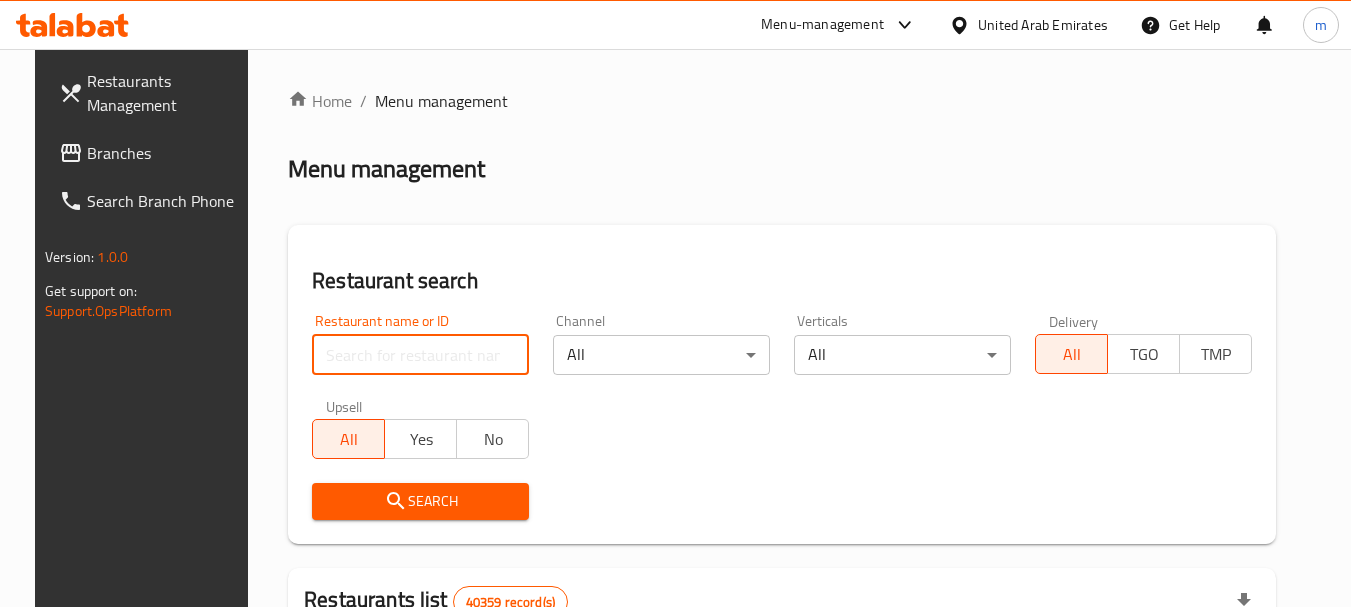 paste on "[NUMBER]" 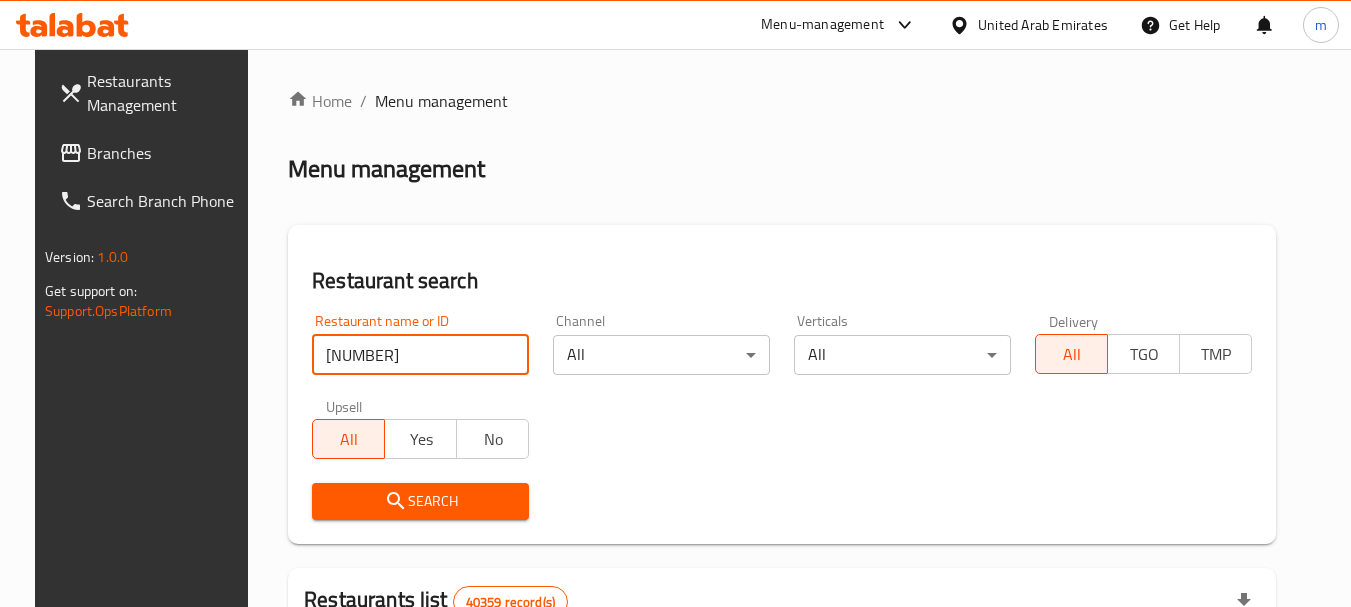 type on "[NUMBER]" 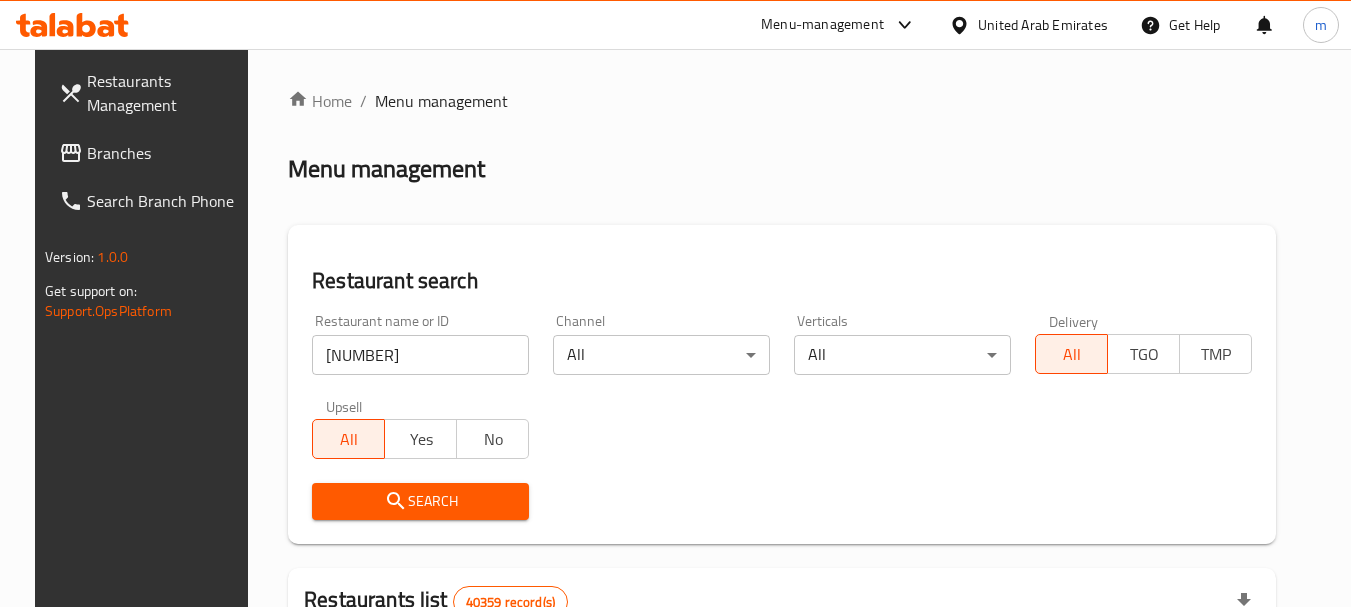 click on "Search" at bounding box center [420, 501] 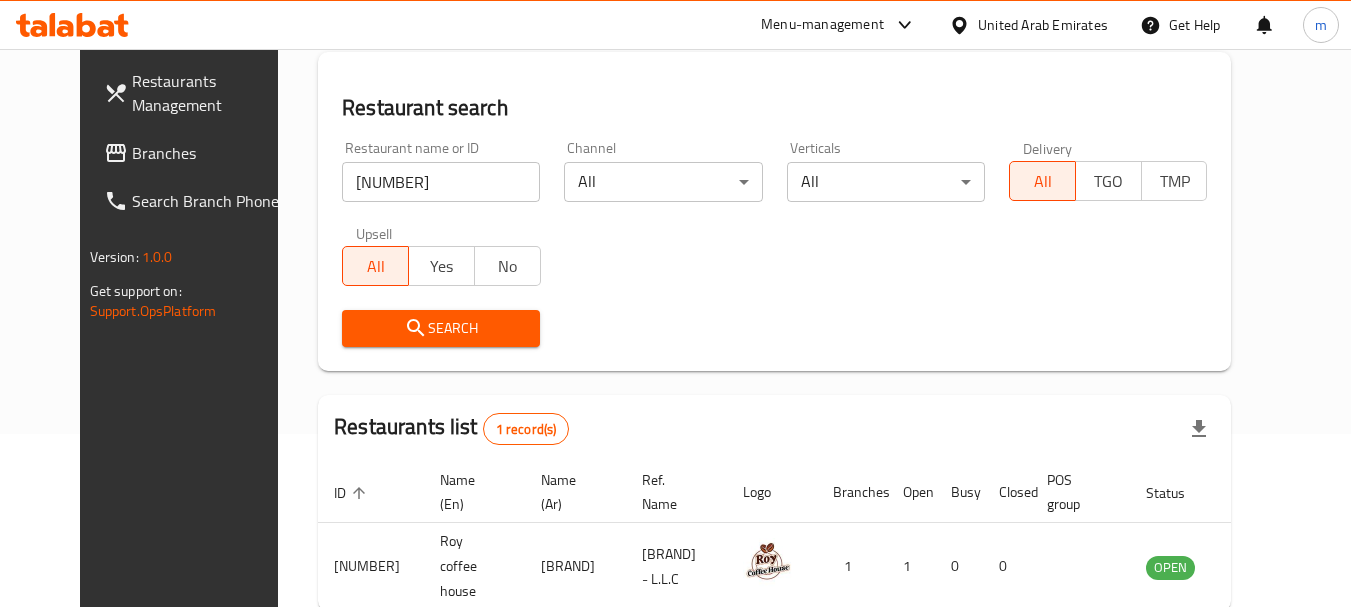 scroll, scrollTop: 268, scrollLeft: 0, axis: vertical 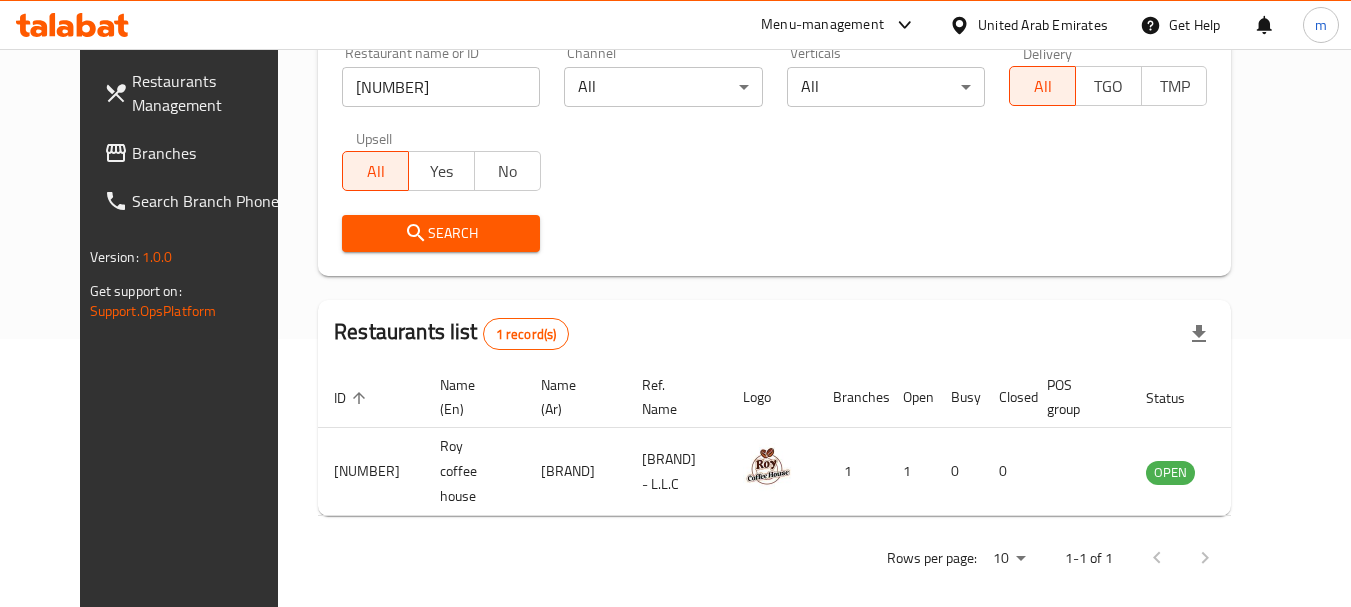 drag, startPoint x: 1044, startPoint y: 27, endPoint x: 1027, endPoint y: 24, distance: 17.262676 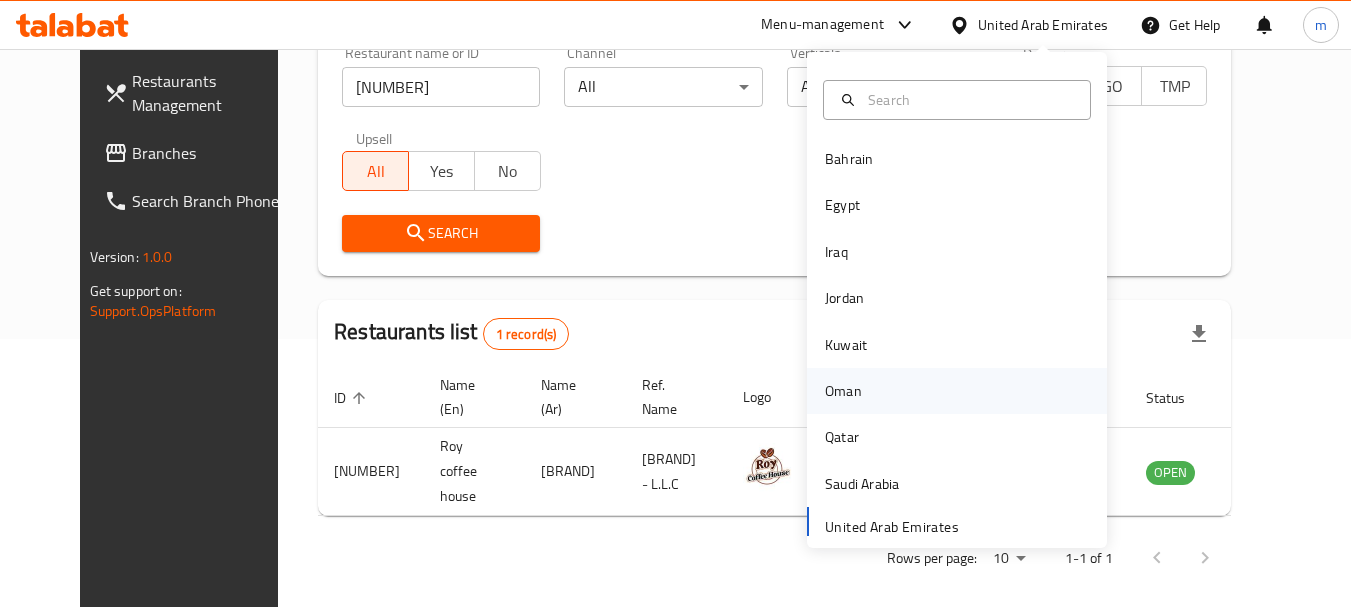 click on "Oman" at bounding box center [843, 391] 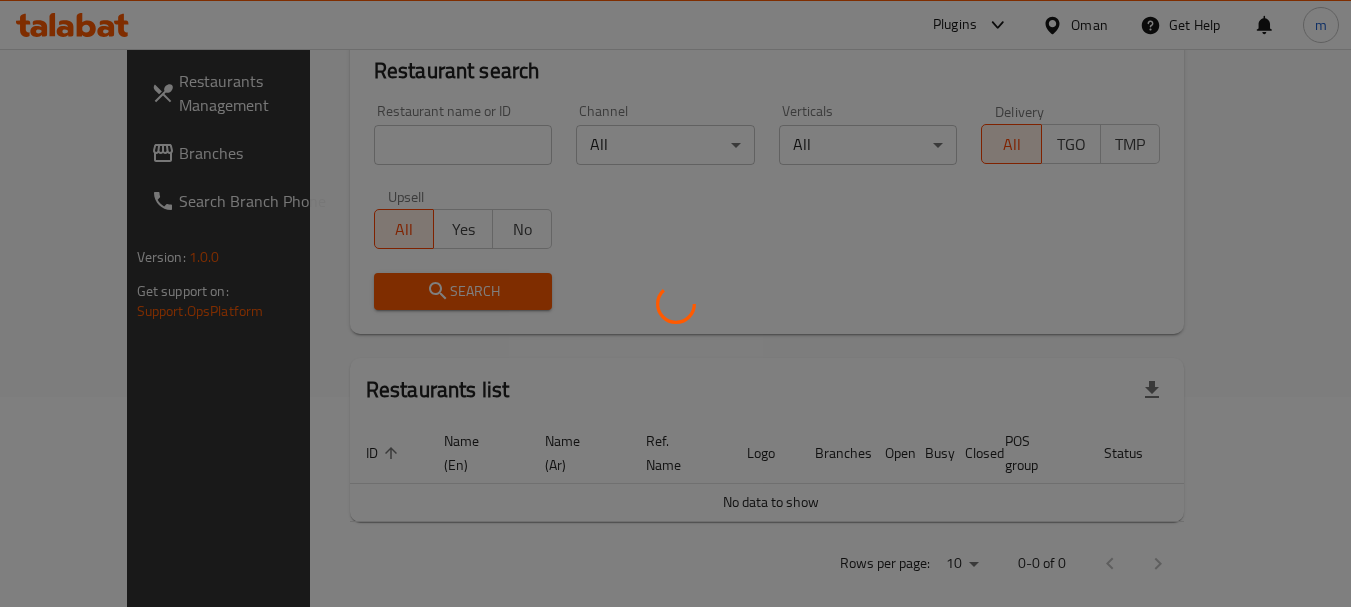 scroll, scrollTop: 268, scrollLeft: 0, axis: vertical 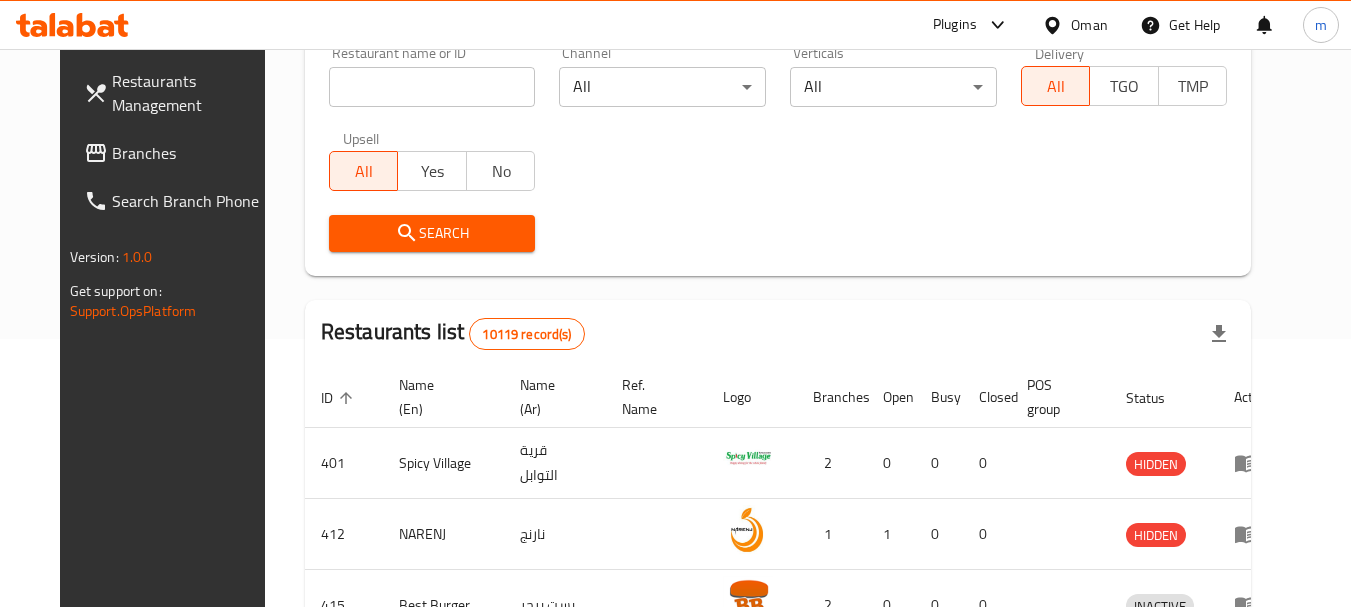 click on "Branches" at bounding box center (191, 153) 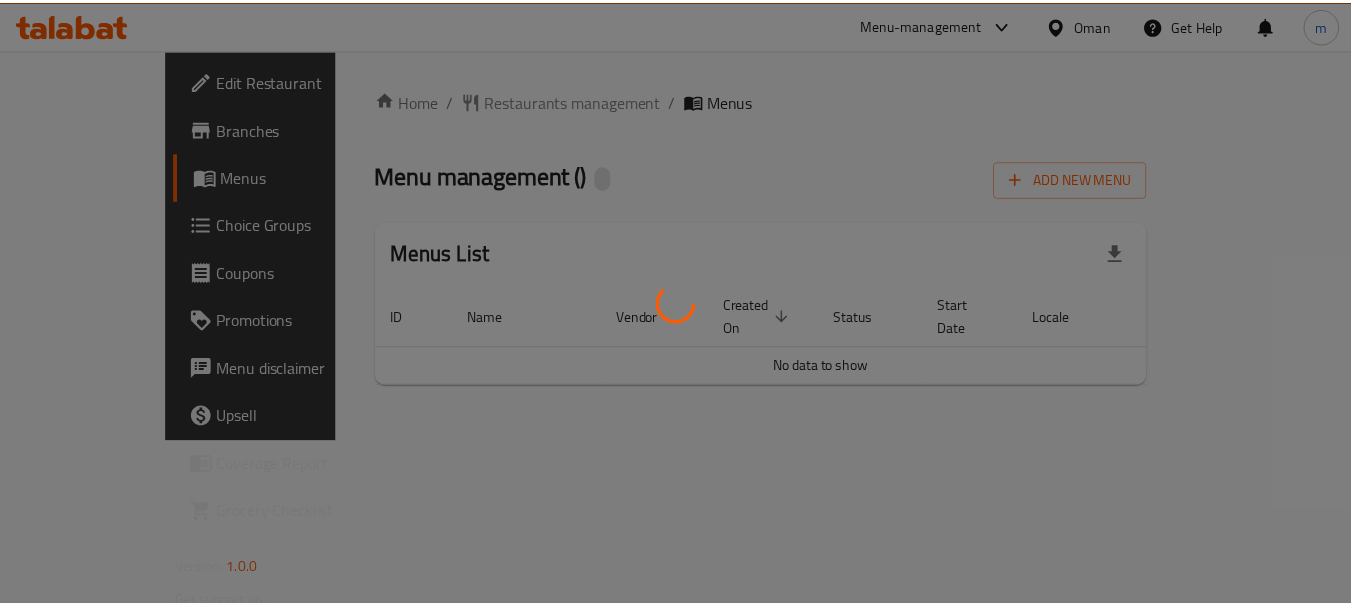 scroll, scrollTop: 0, scrollLeft: 0, axis: both 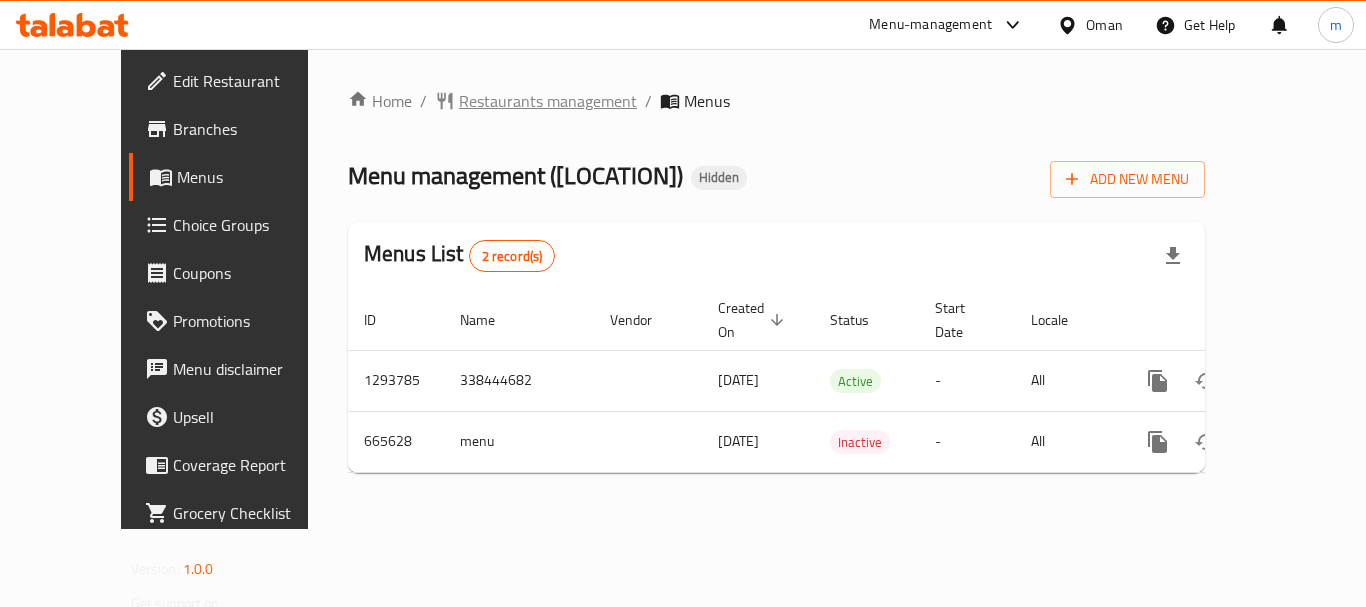click on "Restaurants management" at bounding box center (548, 101) 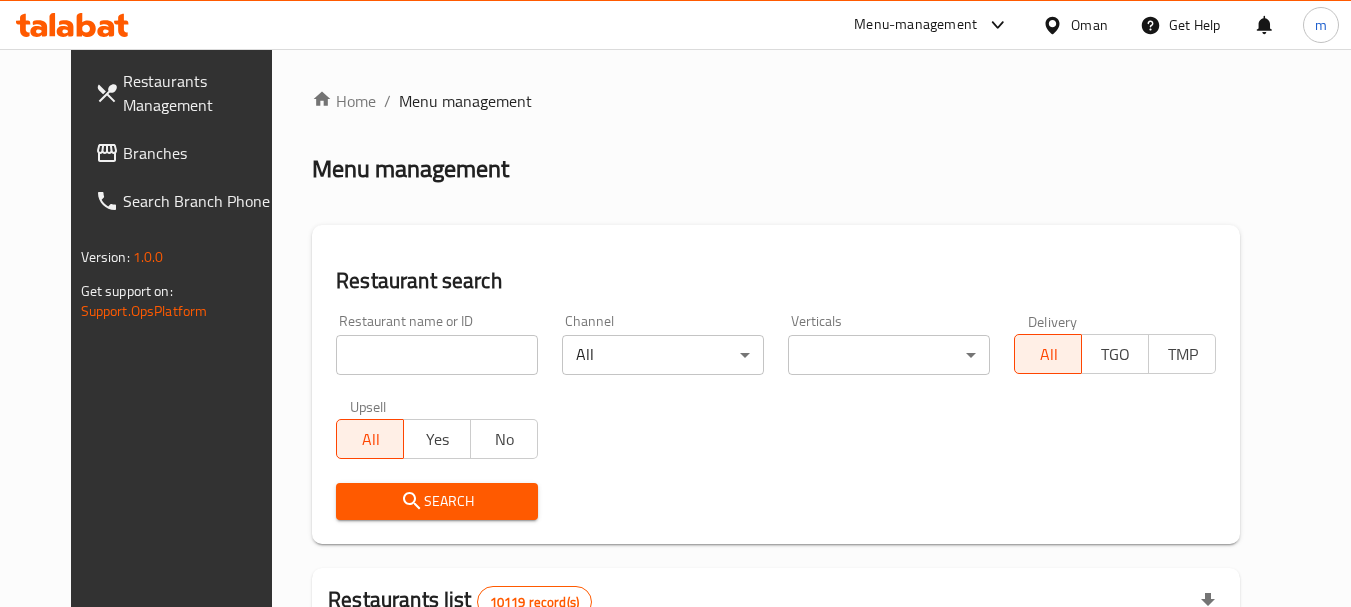 click at bounding box center [437, 355] 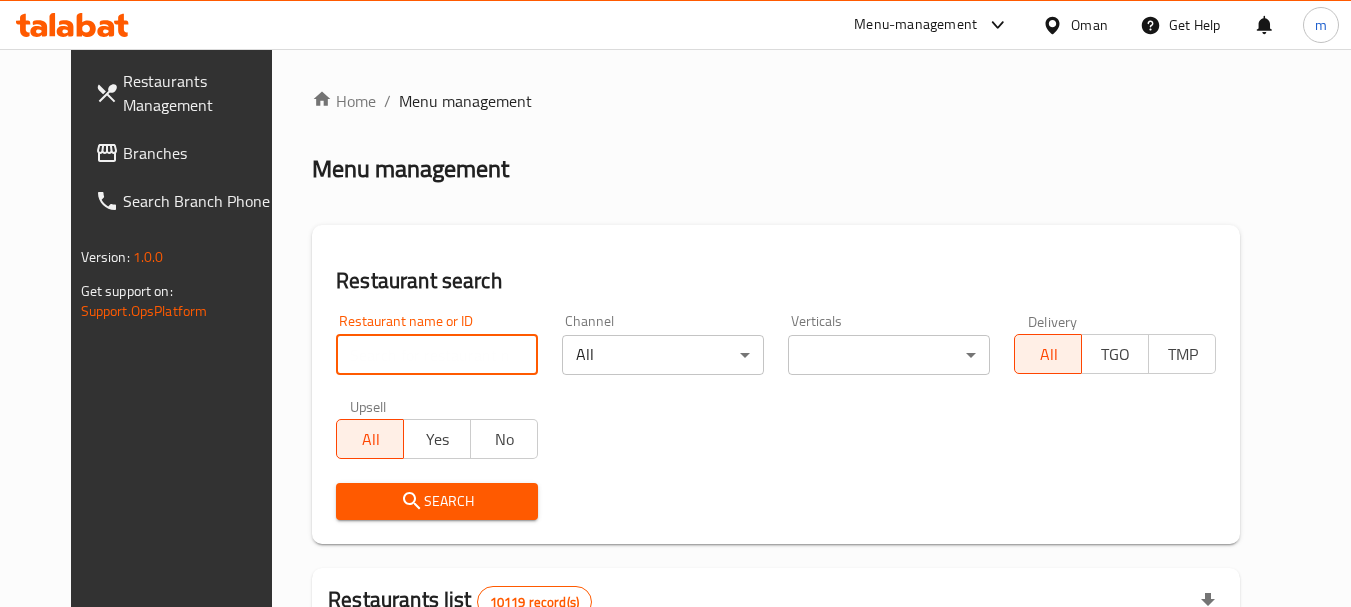 paste on "642056" 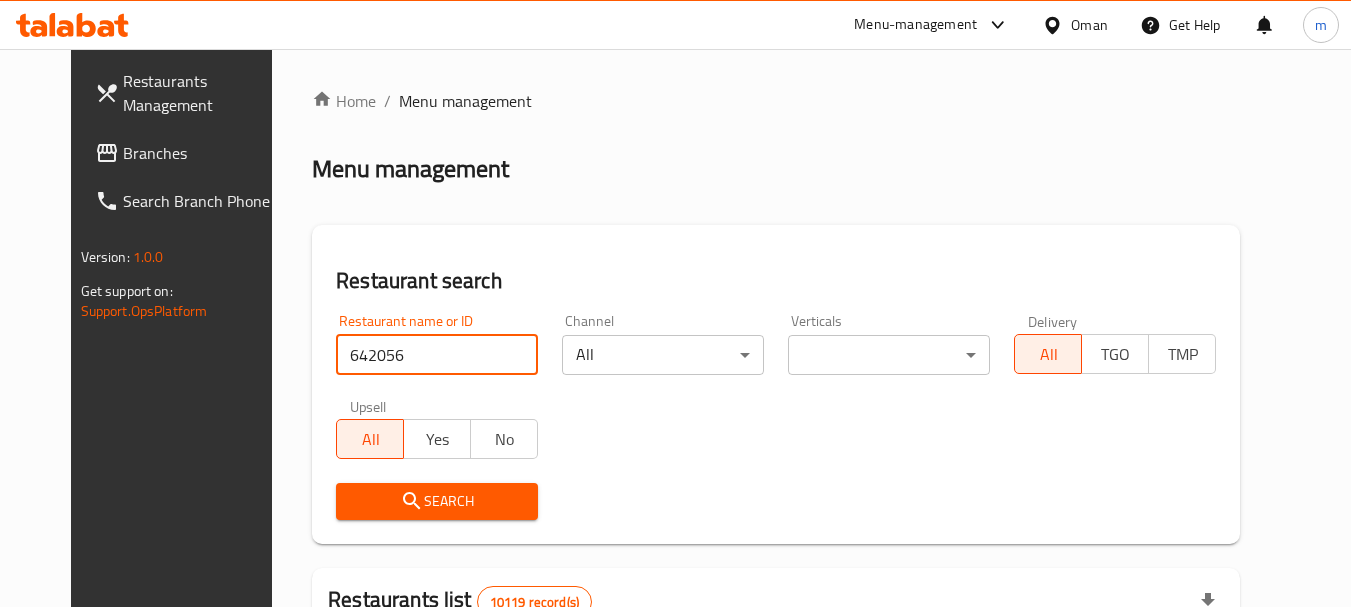 type on "642056" 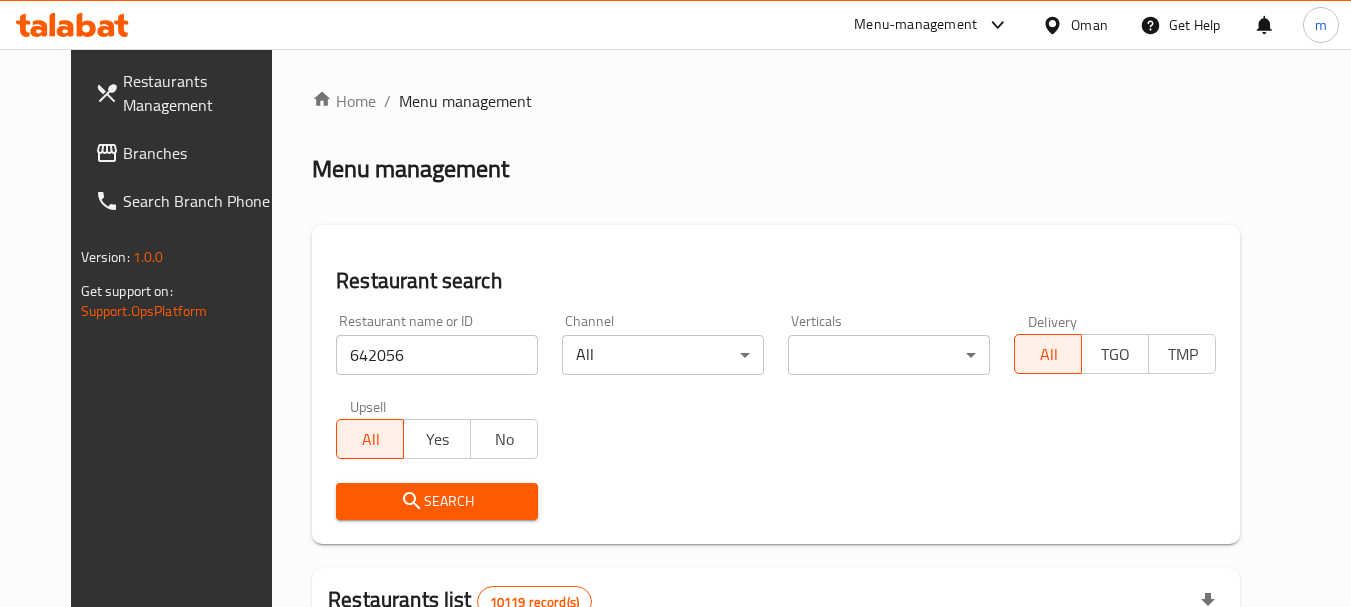 click 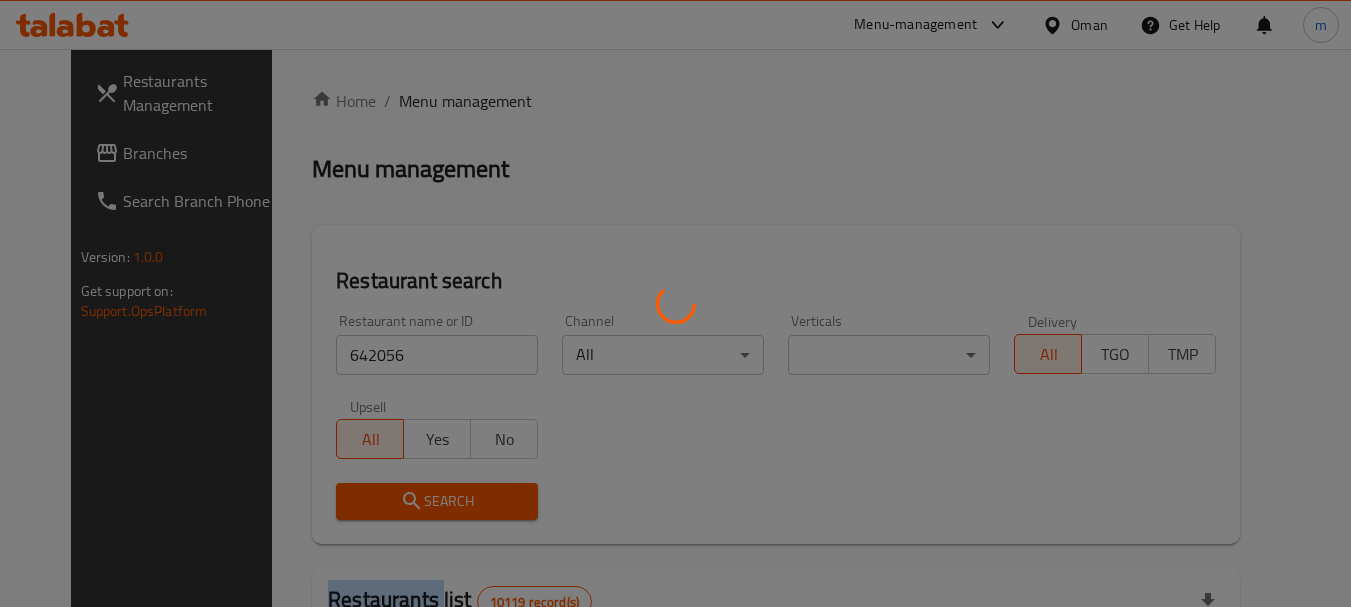 click at bounding box center [675, 303] 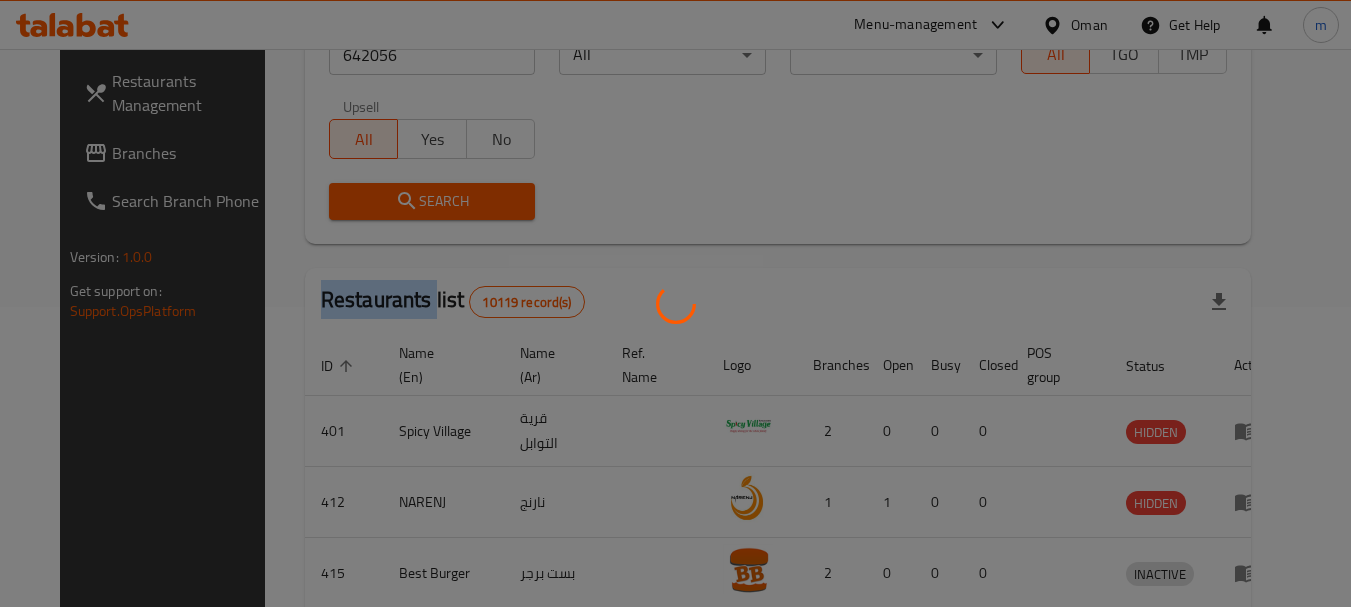 scroll, scrollTop: 285, scrollLeft: 0, axis: vertical 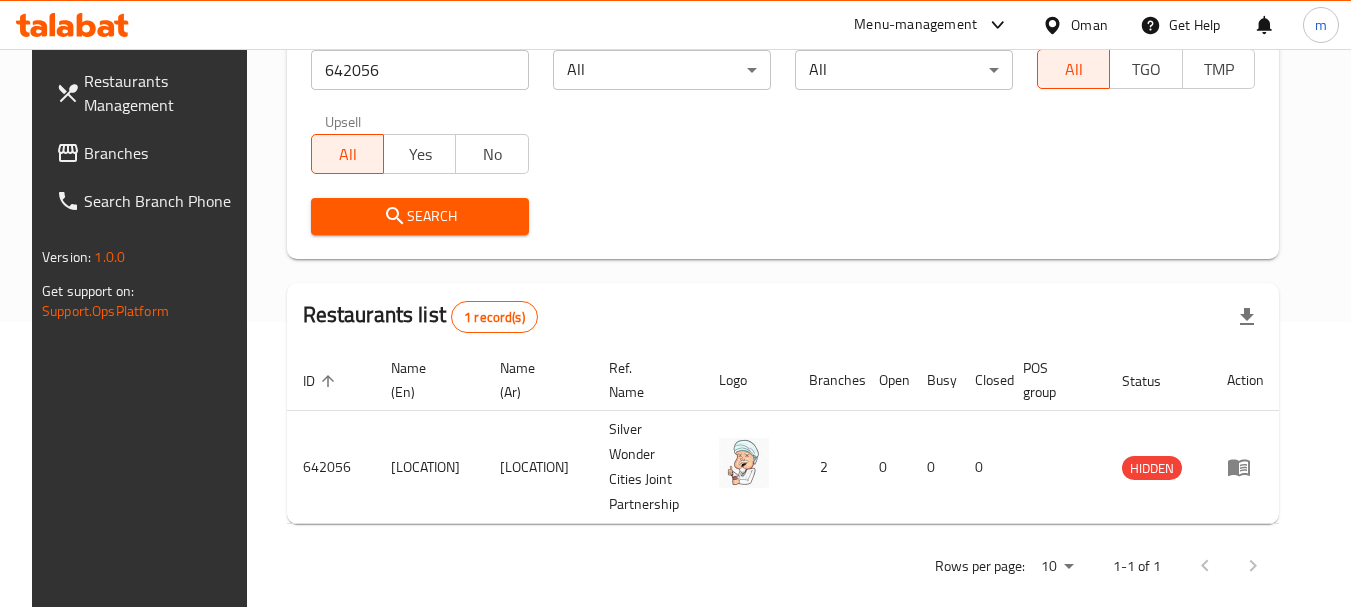 click on "Oman" at bounding box center (1089, 25) 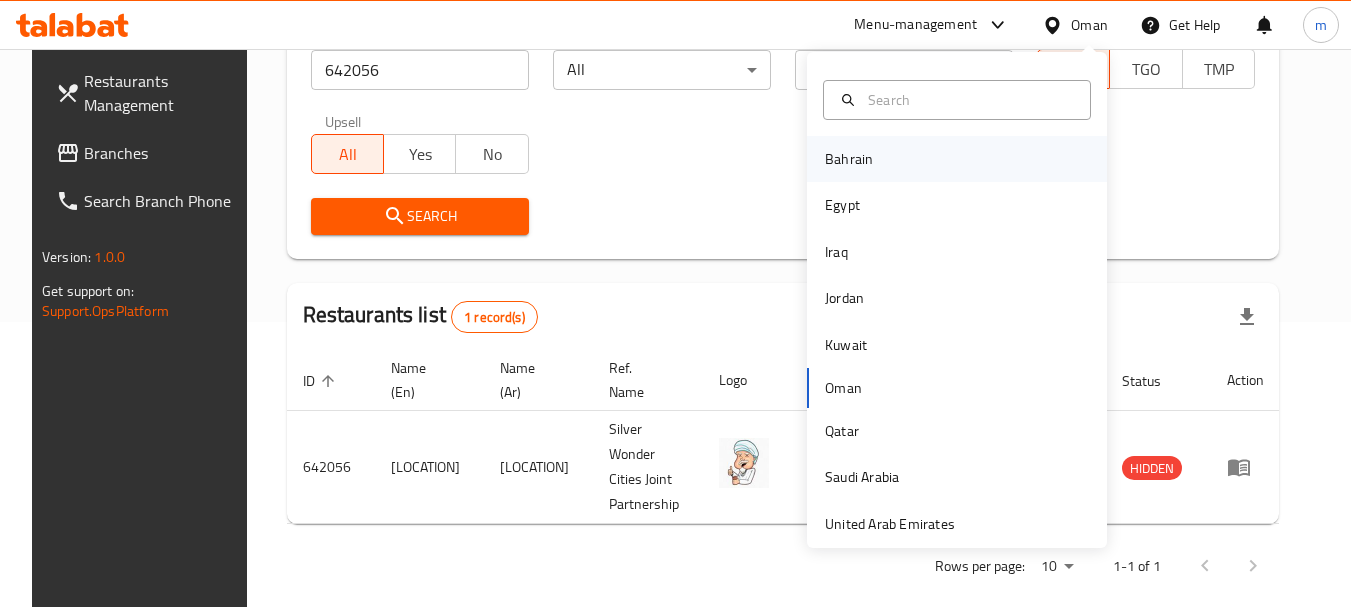 click on "Bahrain" at bounding box center [849, 159] 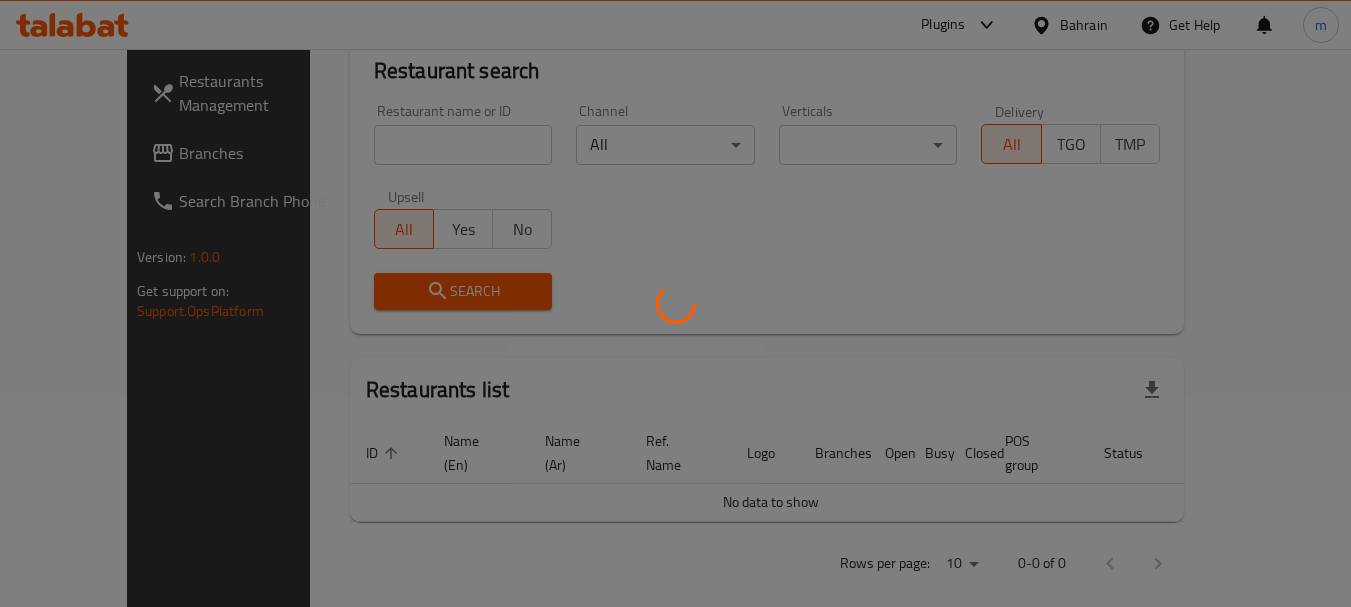 scroll, scrollTop: 285, scrollLeft: 0, axis: vertical 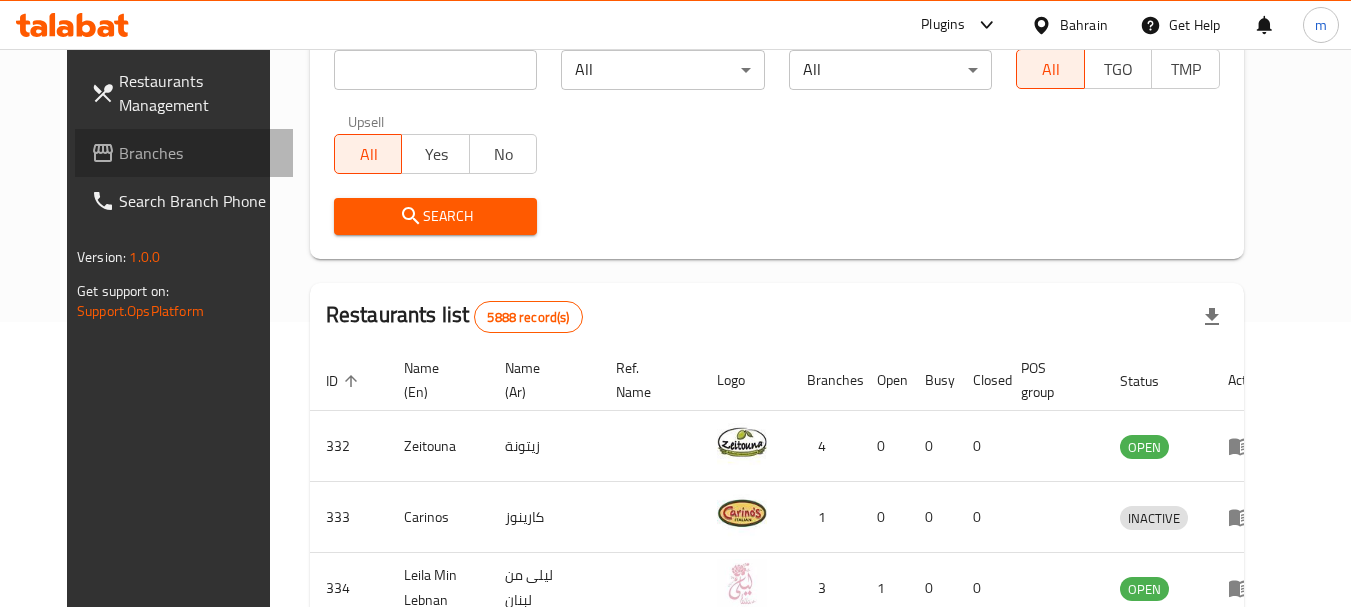 click on "Branches" at bounding box center [198, 153] 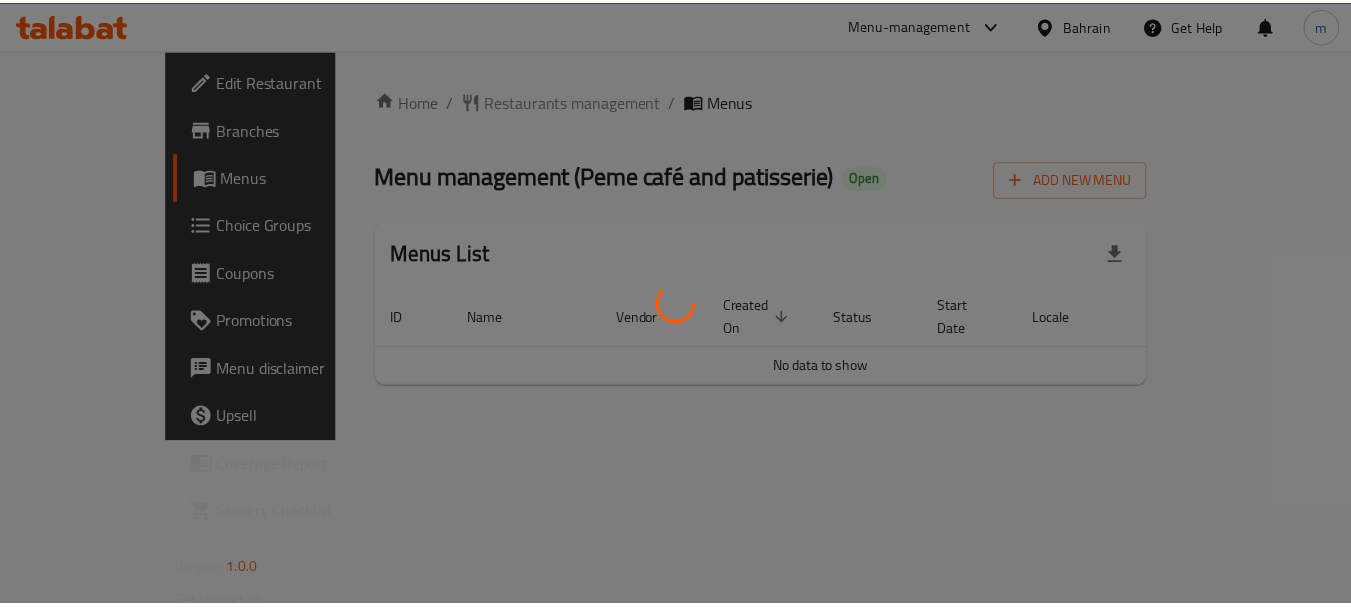 scroll, scrollTop: 0, scrollLeft: 0, axis: both 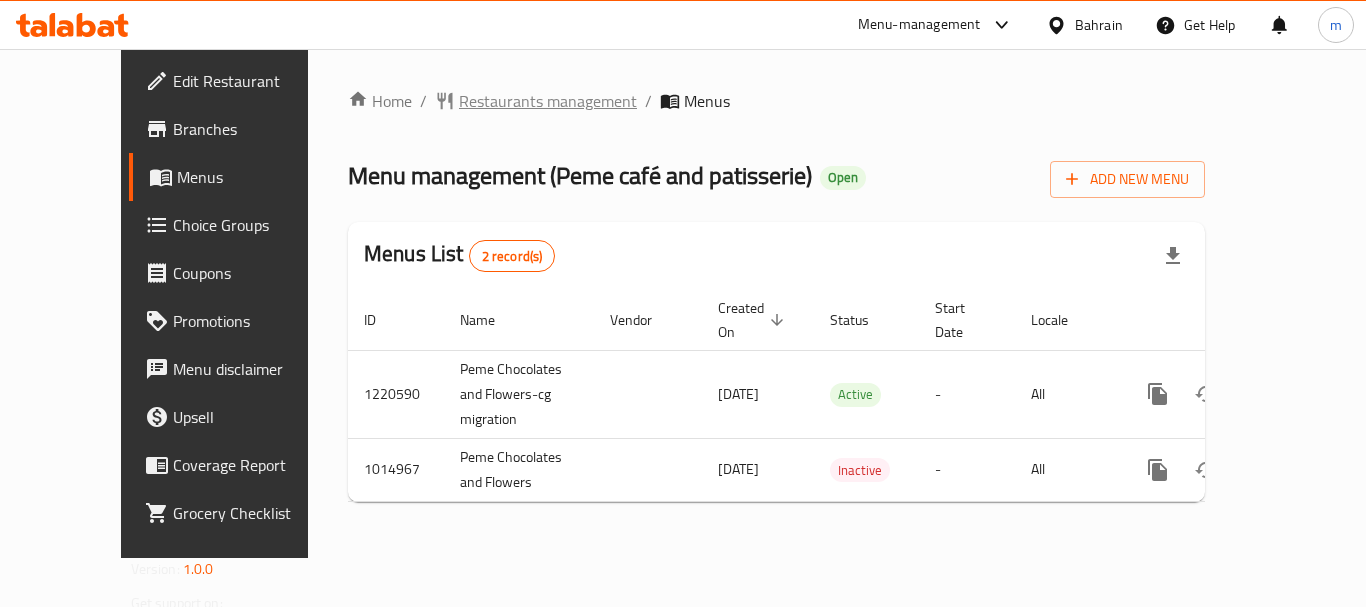 click on "Restaurants management" at bounding box center (548, 101) 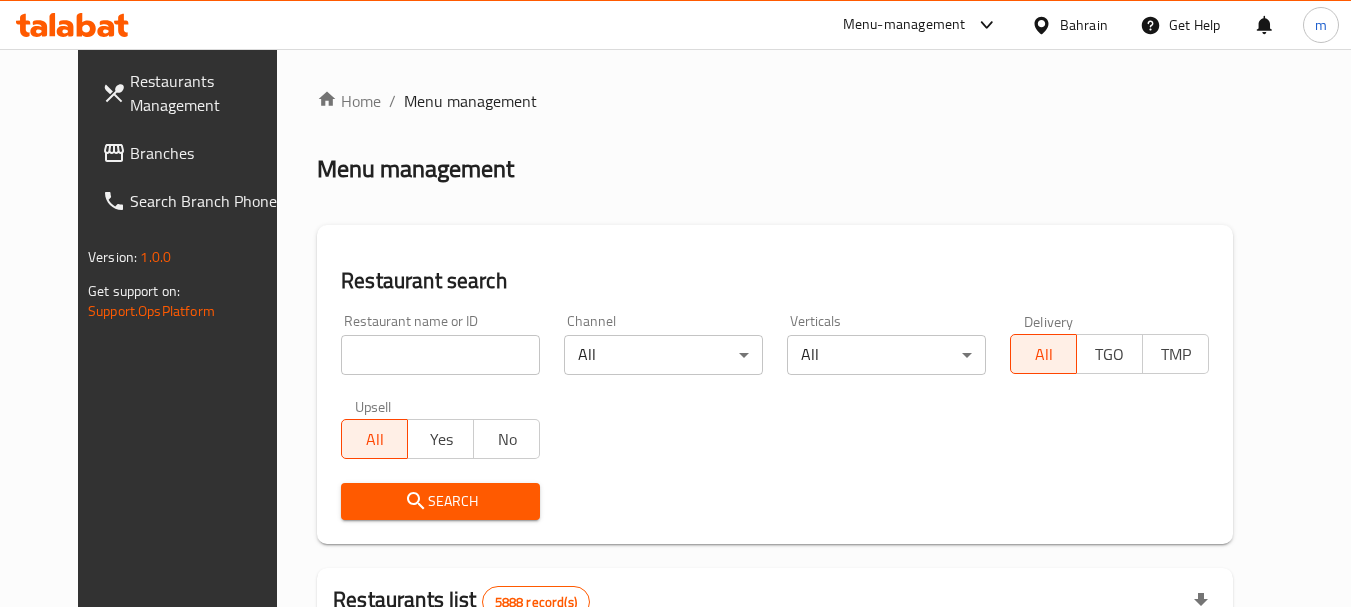 click at bounding box center (675, 303) 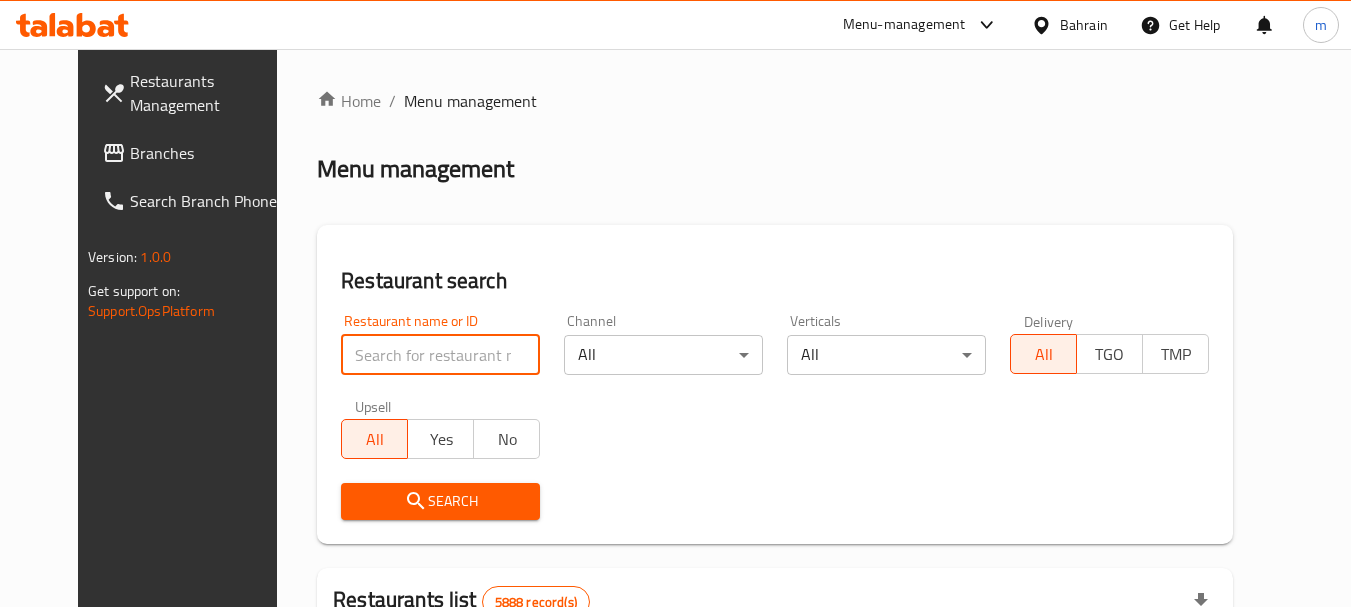 paste on "660819" 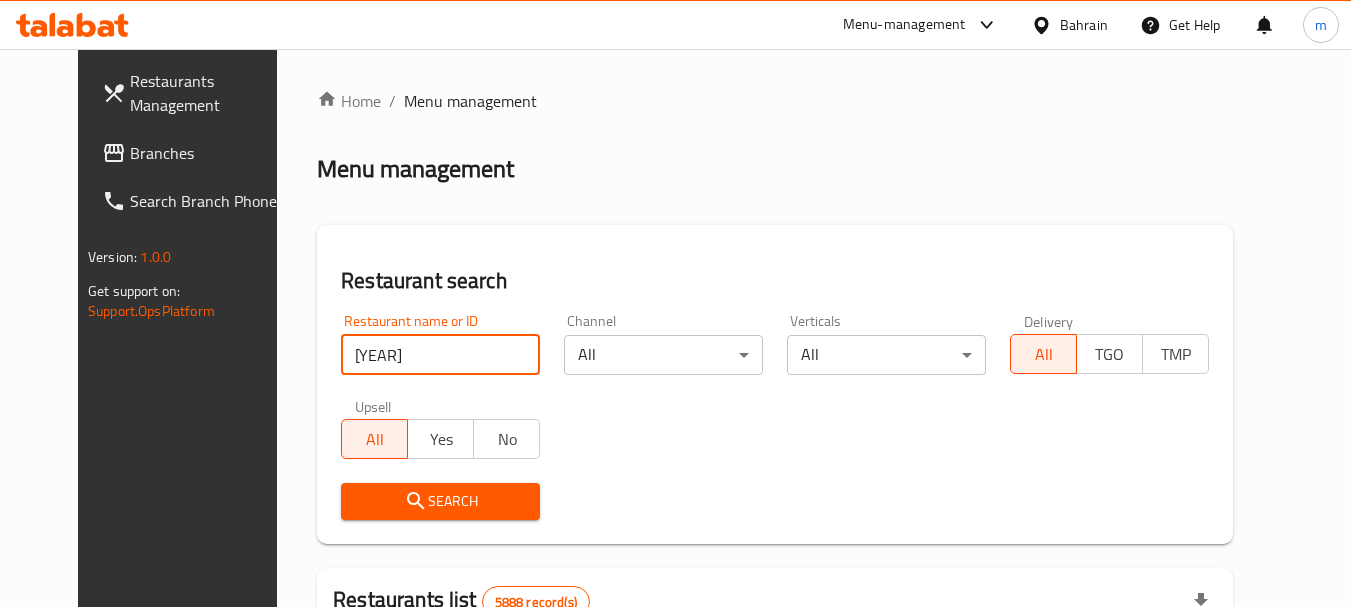 type on "660819" 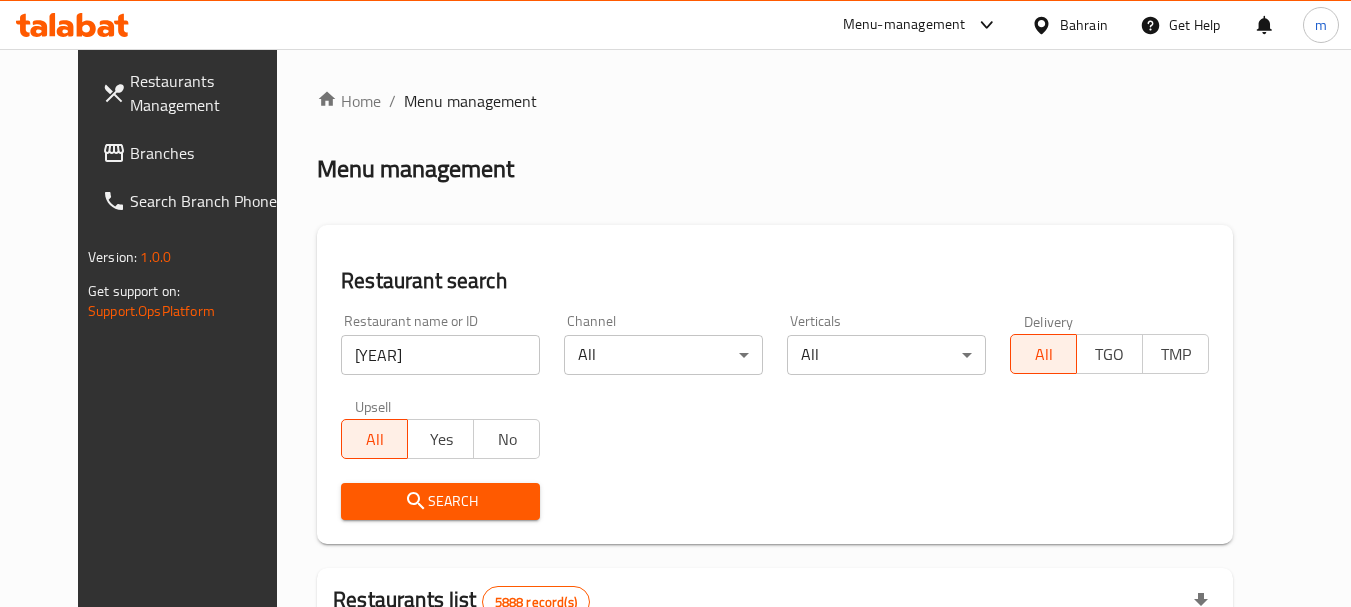 click on "Search" at bounding box center [440, 501] 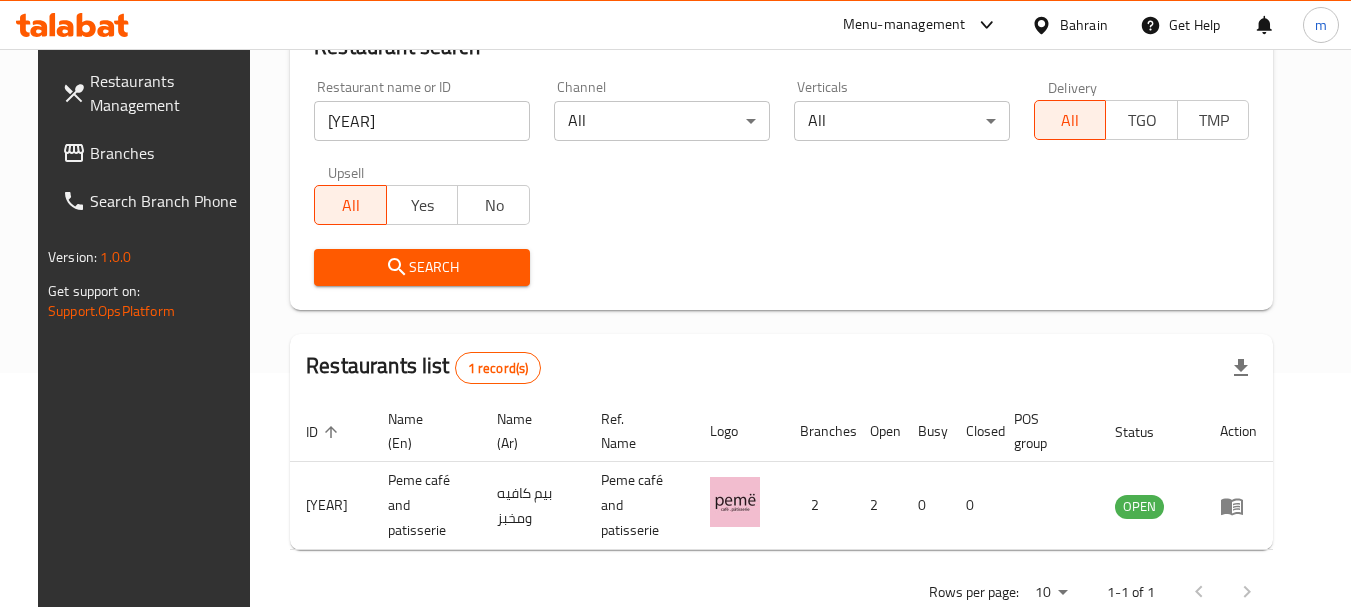 scroll, scrollTop: 268, scrollLeft: 0, axis: vertical 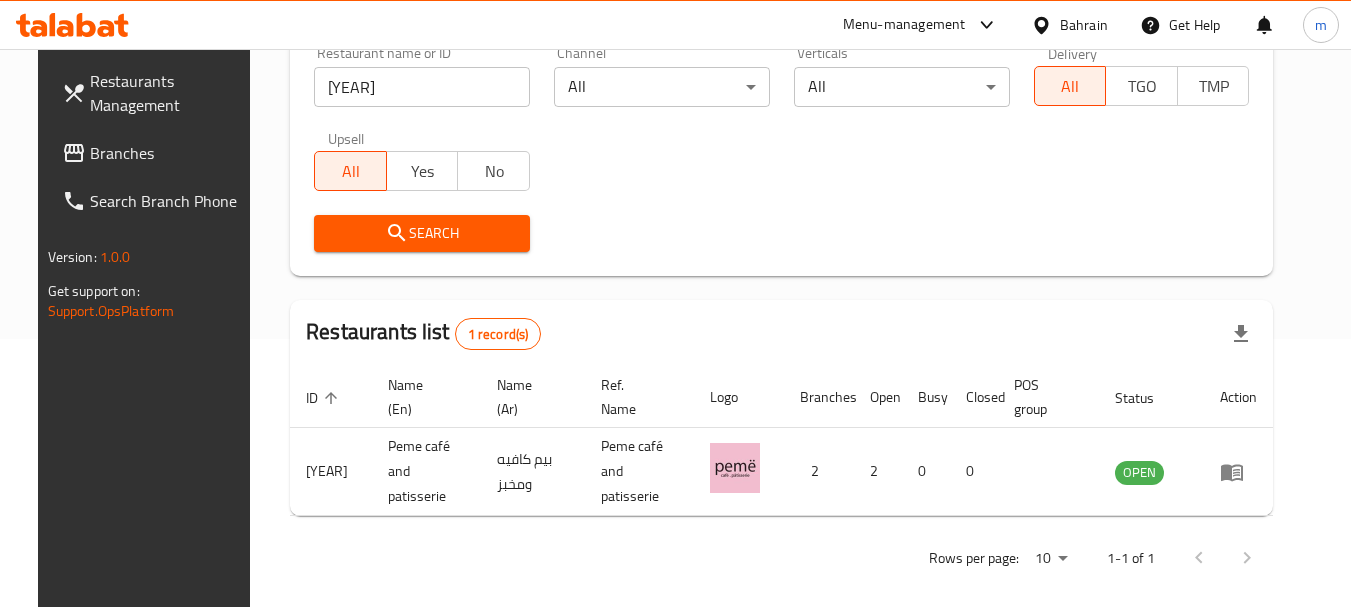 drag, startPoint x: 1082, startPoint y: 22, endPoint x: 1092, endPoint y: 44, distance: 24.166092 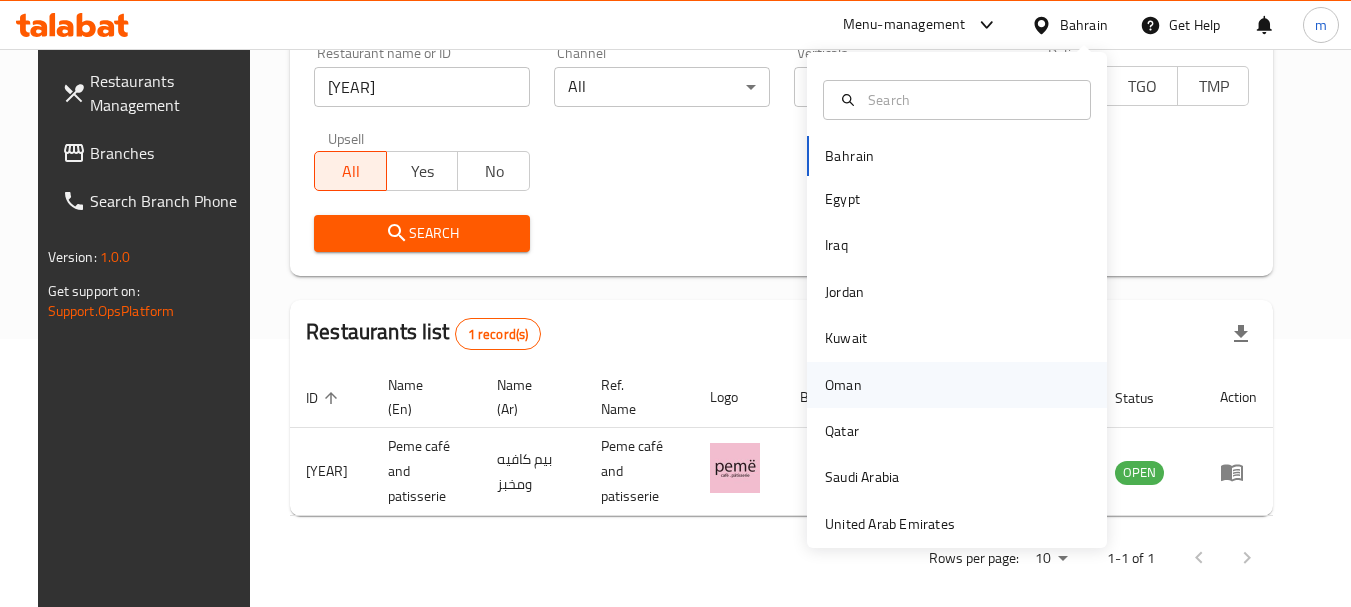 click on "Oman" at bounding box center (843, 385) 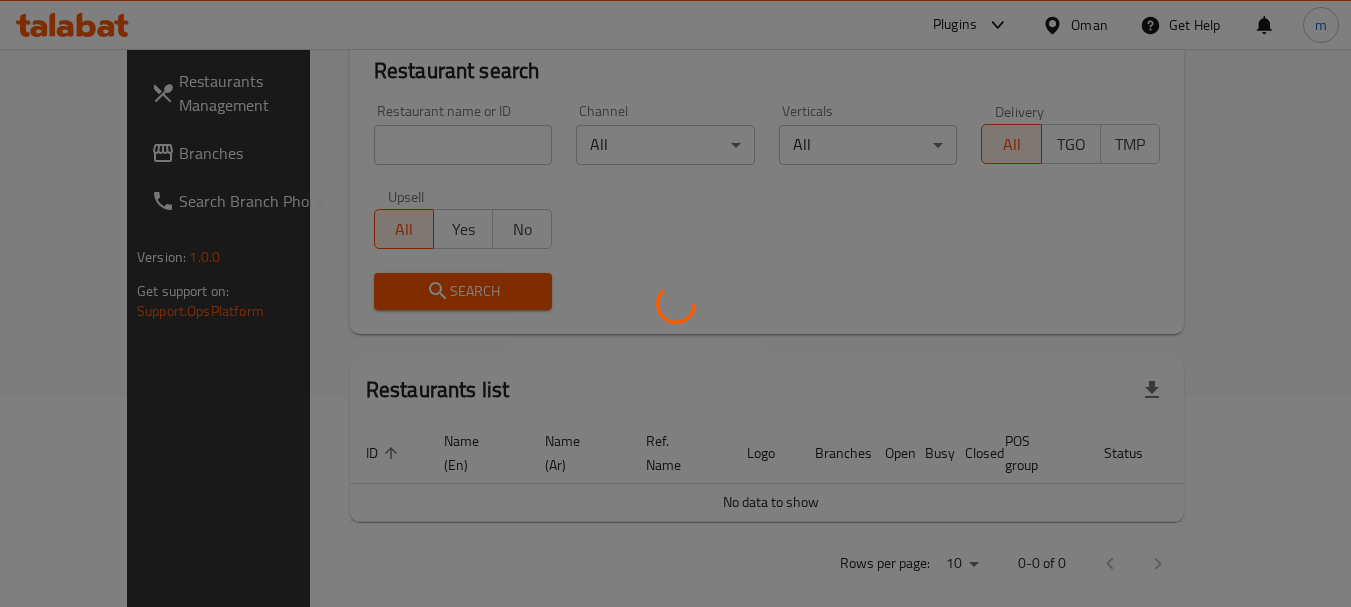 click at bounding box center (675, 303) 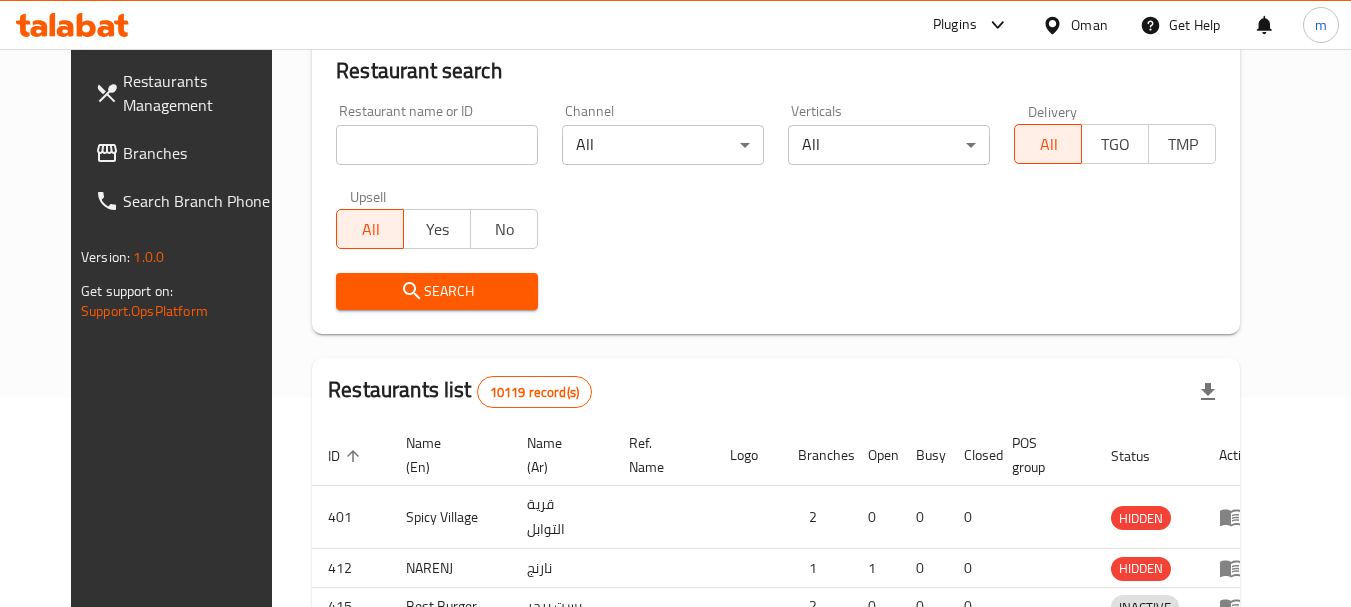 scroll, scrollTop: 268, scrollLeft: 0, axis: vertical 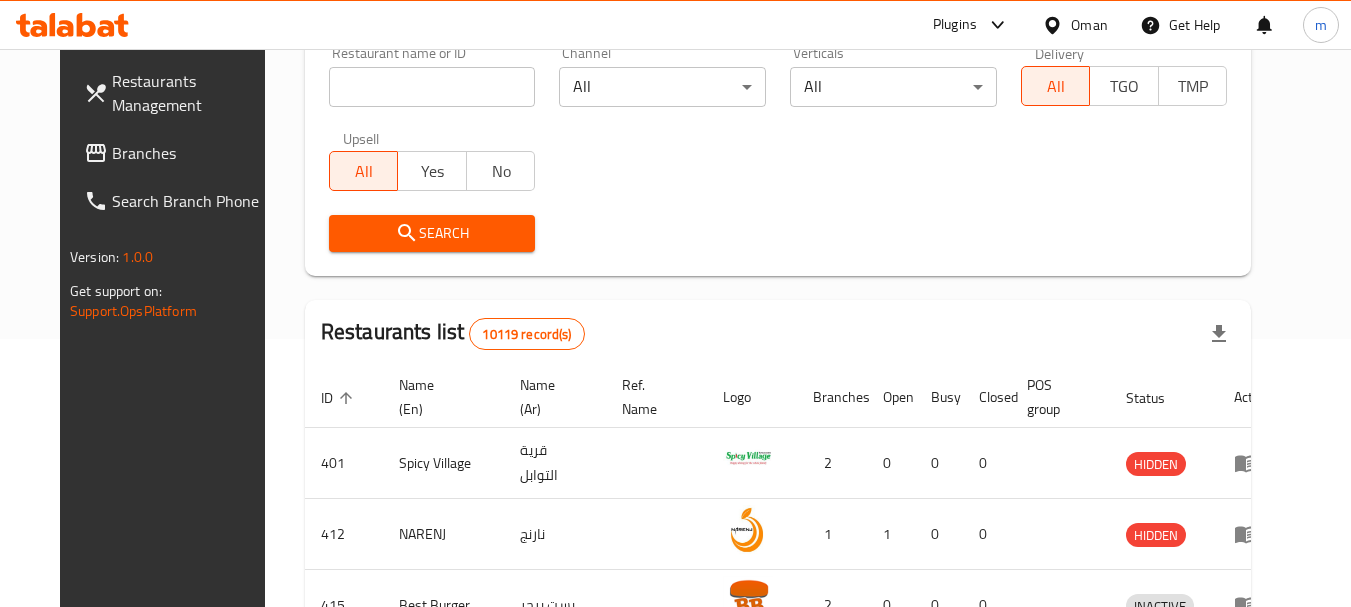 click on "Branches" at bounding box center [191, 153] 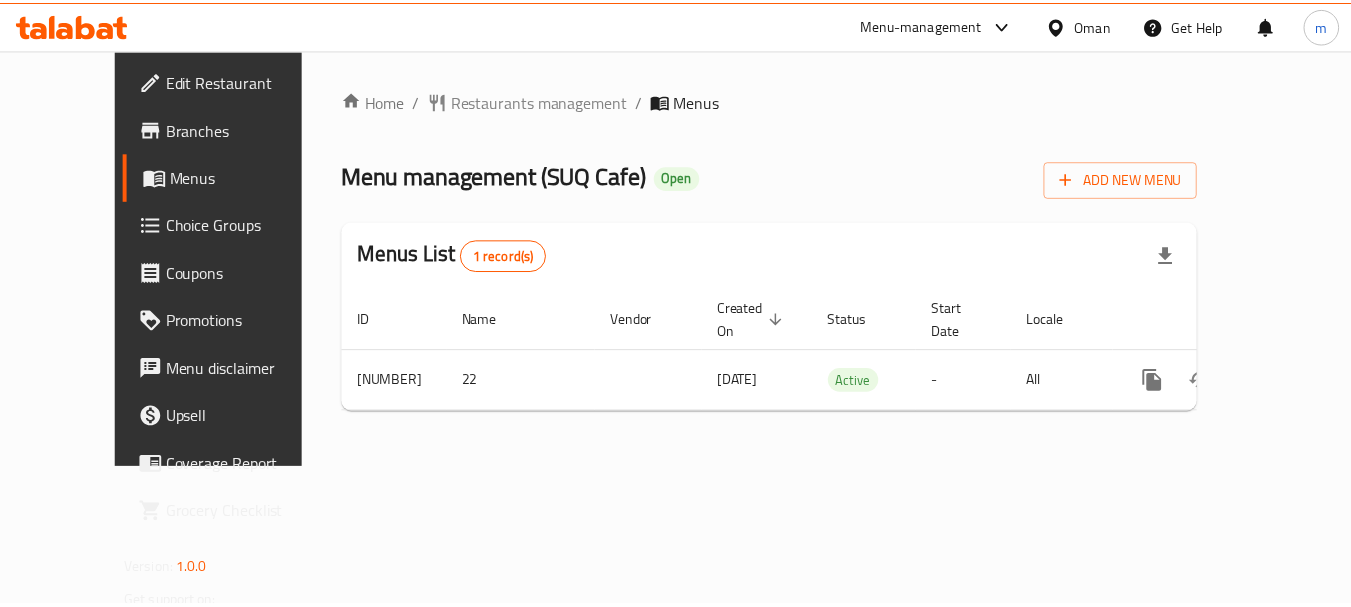scroll, scrollTop: 0, scrollLeft: 0, axis: both 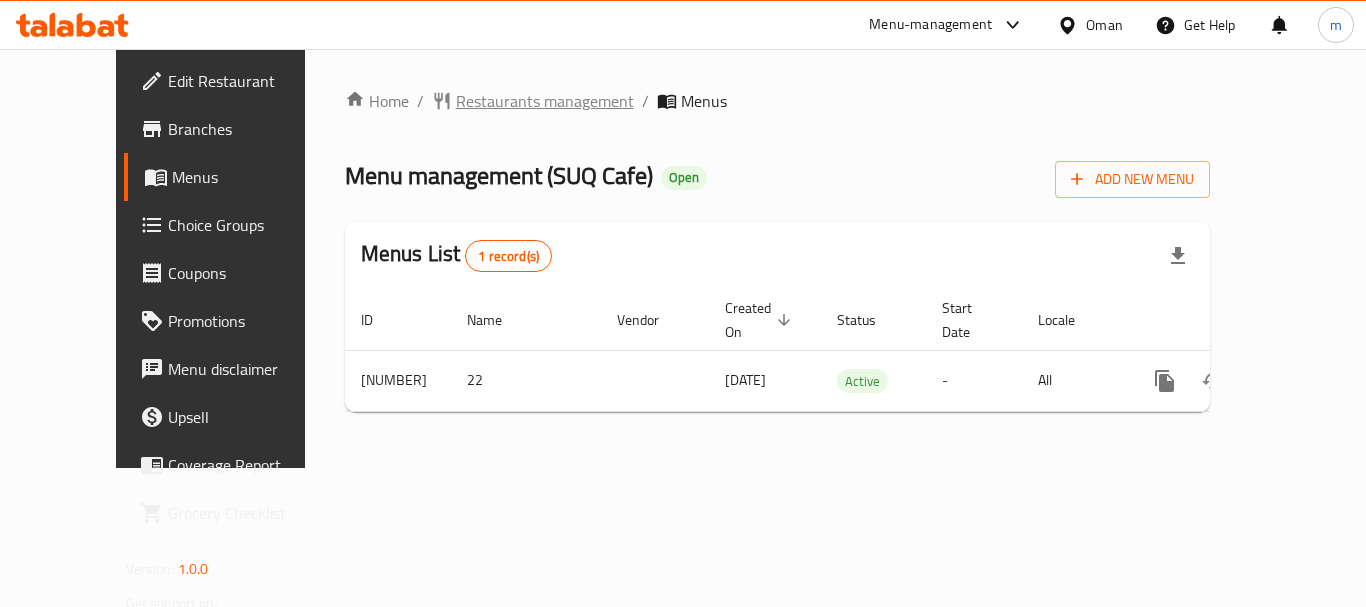 click on "Restaurants management" at bounding box center [545, 101] 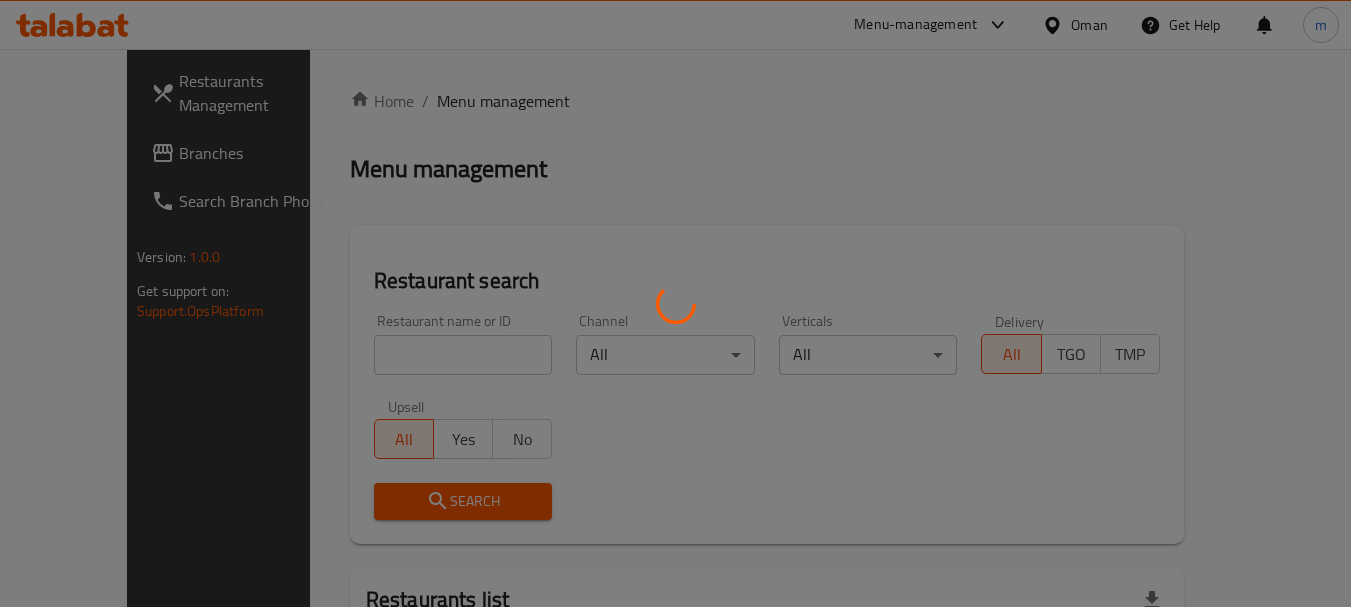 click at bounding box center (675, 303) 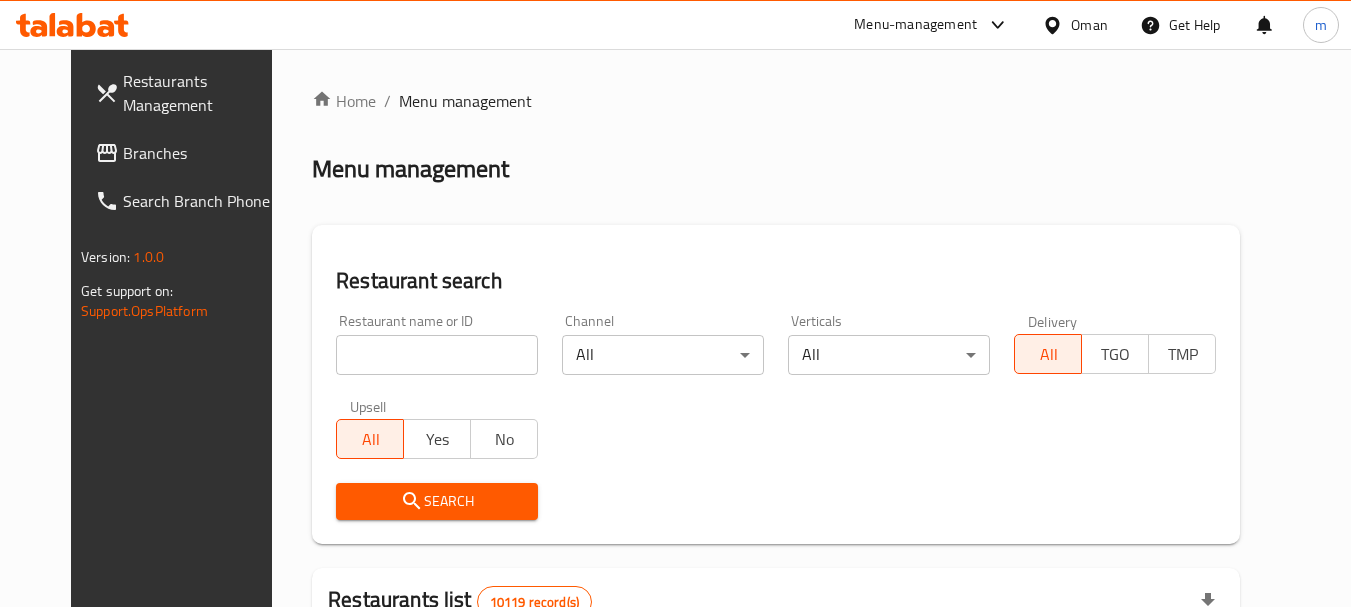 click on "Home / Menu management Menu management Restaurant search Restaurant name or ID Restaurant name or ID Channel All ​ Verticals All ​ Delivery All TGO TMP Upsell All Yes No   Search Restaurants list   10119 record(s) ID sorted ascending Name (En) Name (Ar) Ref. Name Logo Branches Open Busy Closed POS group Status Action 401 Spicy Village قرية التوابل 2 0 0 0 HIDDEN 412 NARENJ نارنج 1 1 0 0 HIDDEN 415 Best Burger بست برجر 2 0 0 0 INACTIVE 416 HOT POT RESTAURANT مطعم الوعاء الساخن Darsait Branch  1 0 0 0 INACTIVE 417 FUSION فيوجن 1 0 0 0 INACTIVE 420 BAMBOO KITCHEN بامبو كتشن 1 1 0 0 HIDDEN 422 GOLDEN BEAN CAFE مقهى البن الذهبي 1 1 0 0 INACTIVE 424 Just Grilled جست جريلد 1 0 0 0 INACTIVE 467 MEERATH FAMOUS ميرات المشهورة 1 0 1 0 OPEN 470 ZAIKA DELHI KA مذاق من دلهي  1 0 0 0 INACTIVE Rows per page: 10 1-10 of 10119" at bounding box center [776, 730] 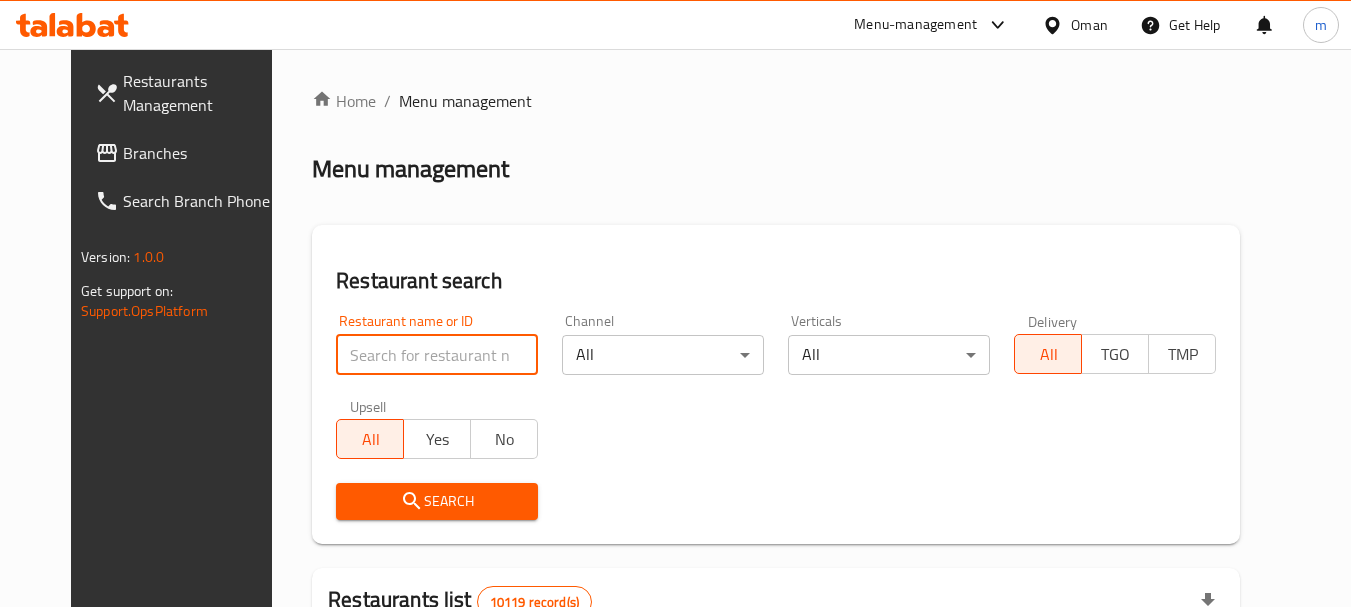 click at bounding box center (437, 355) 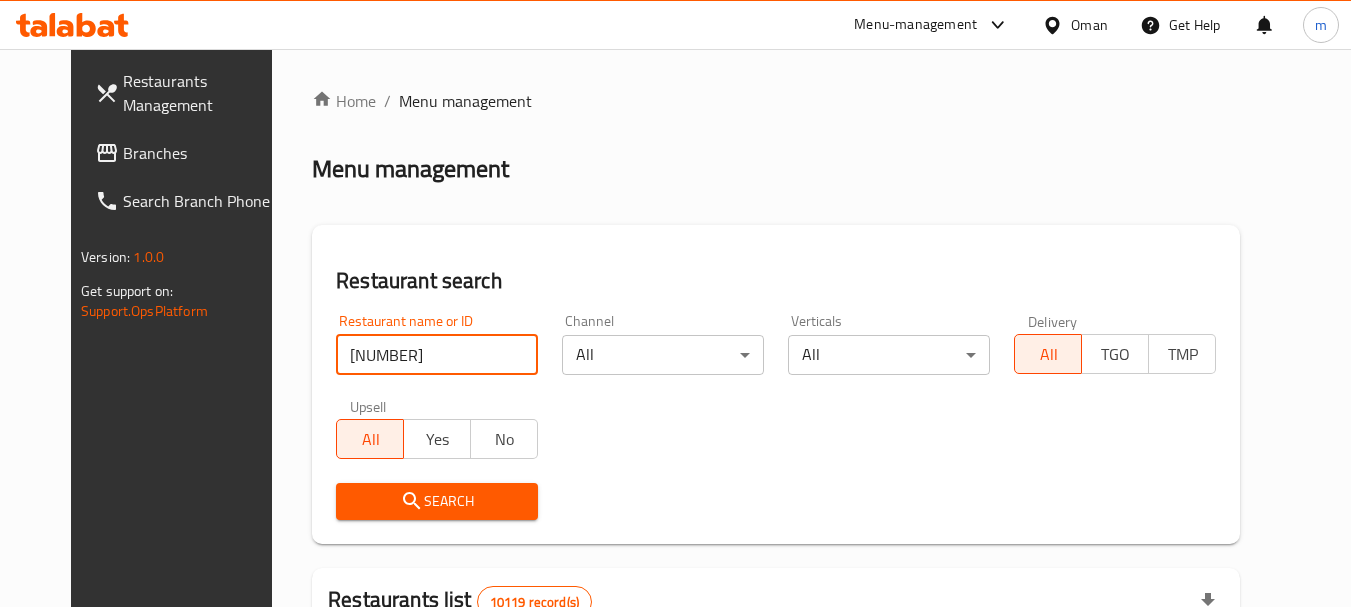 type on "649331" 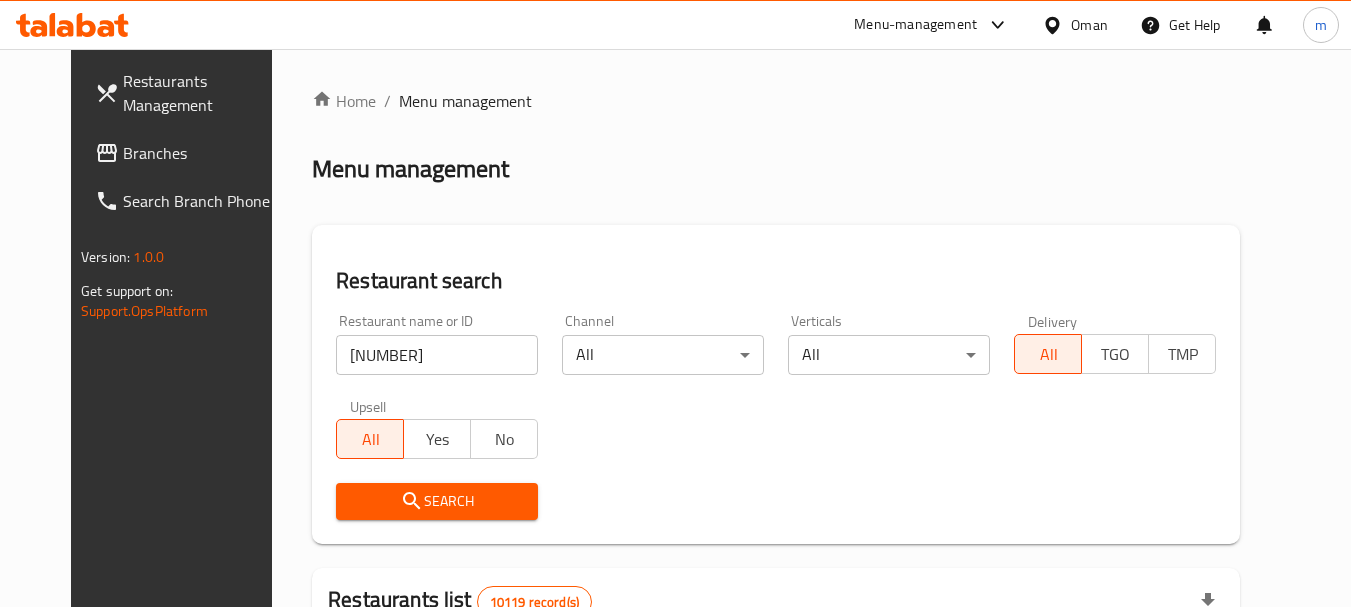 click on "Search" at bounding box center [437, 501] 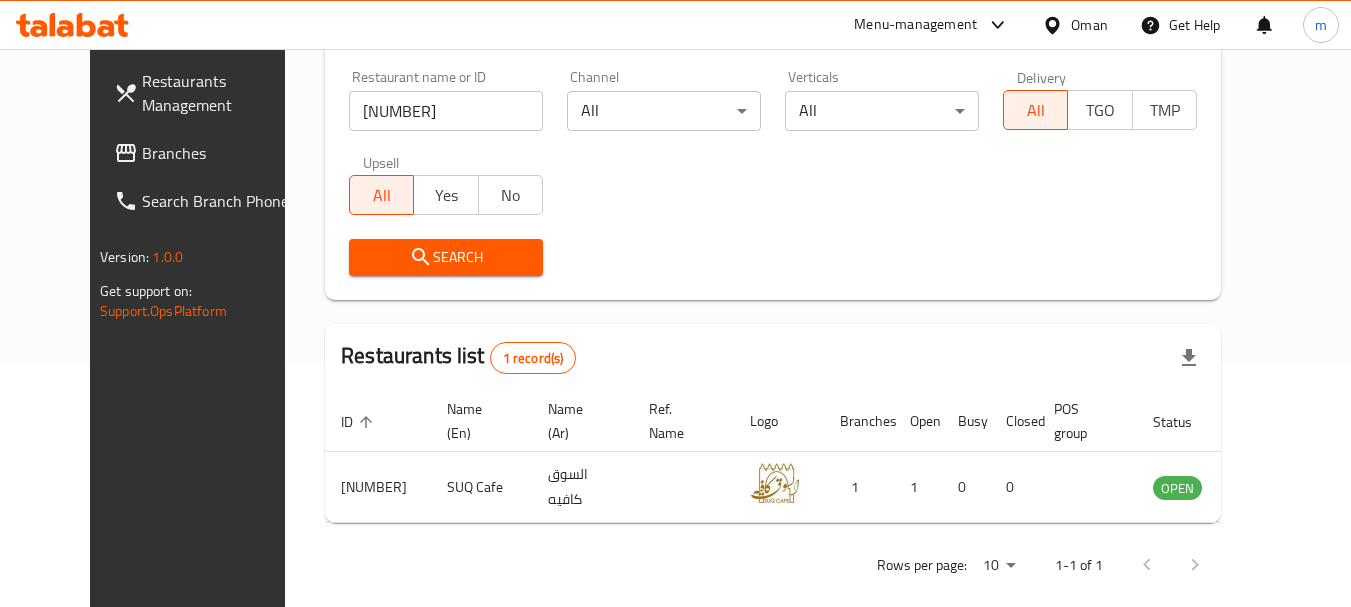 scroll, scrollTop: 268, scrollLeft: 0, axis: vertical 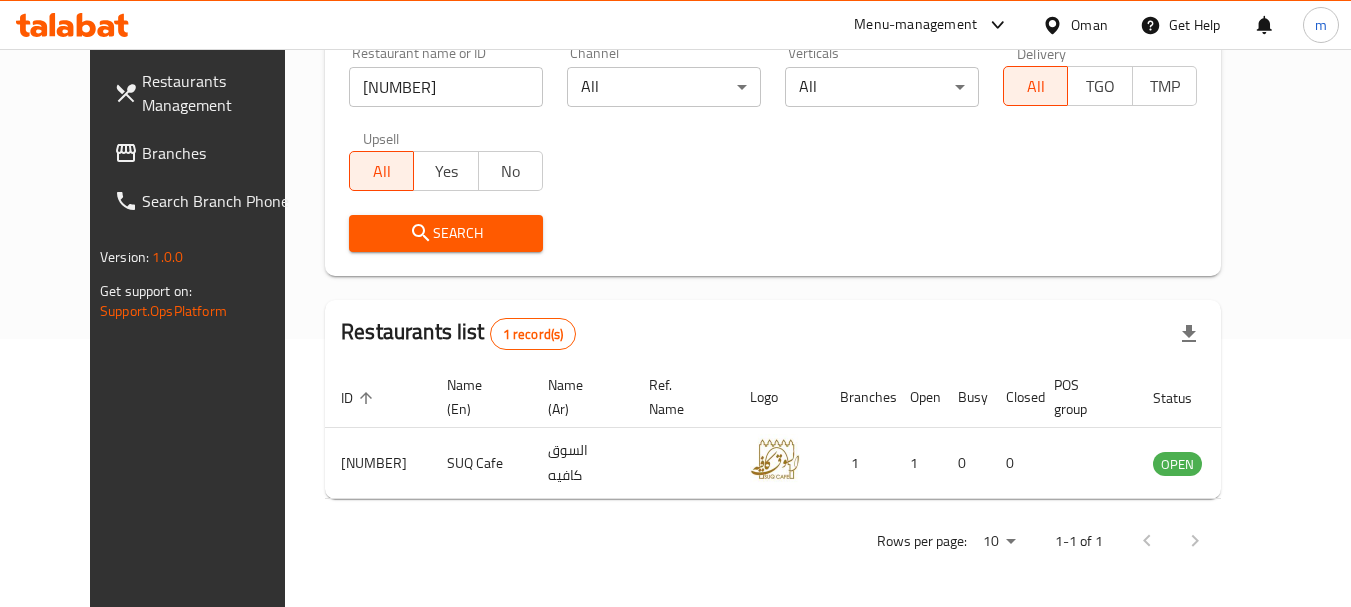 drag, startPoint x: 111, startPoint y: 152, endPoint x: 123, endPoint y: 152, distance: 12 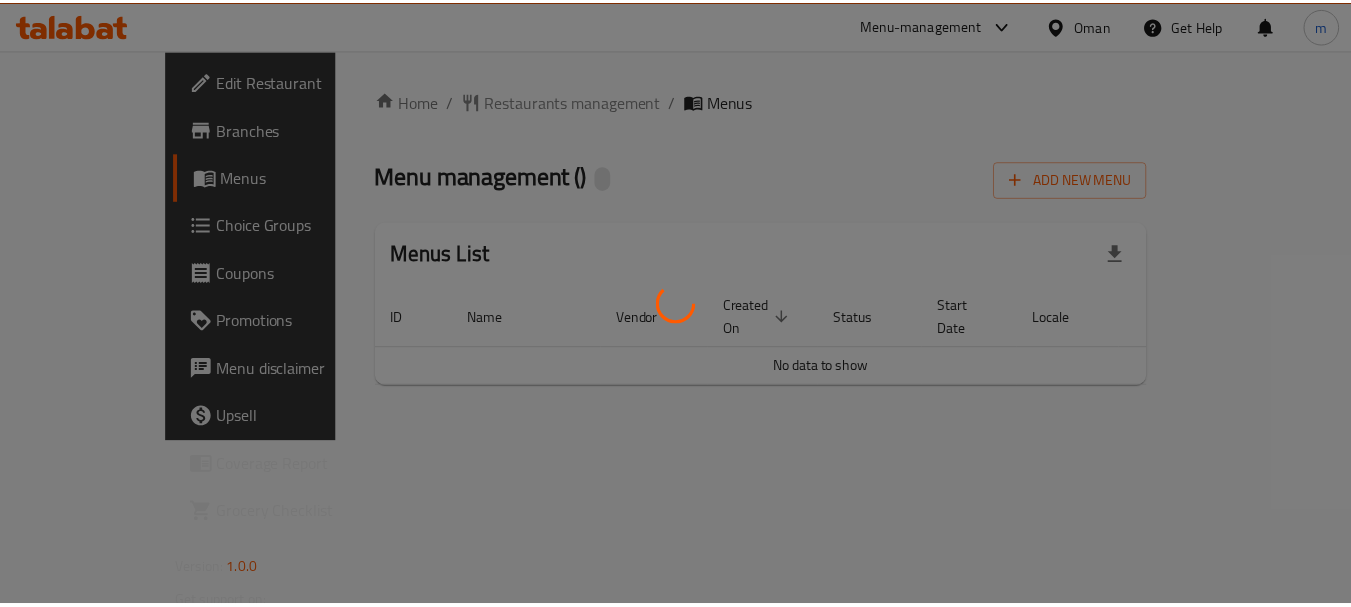 scroll, scrollTop: 0, scrollLeft: 0, axis: both 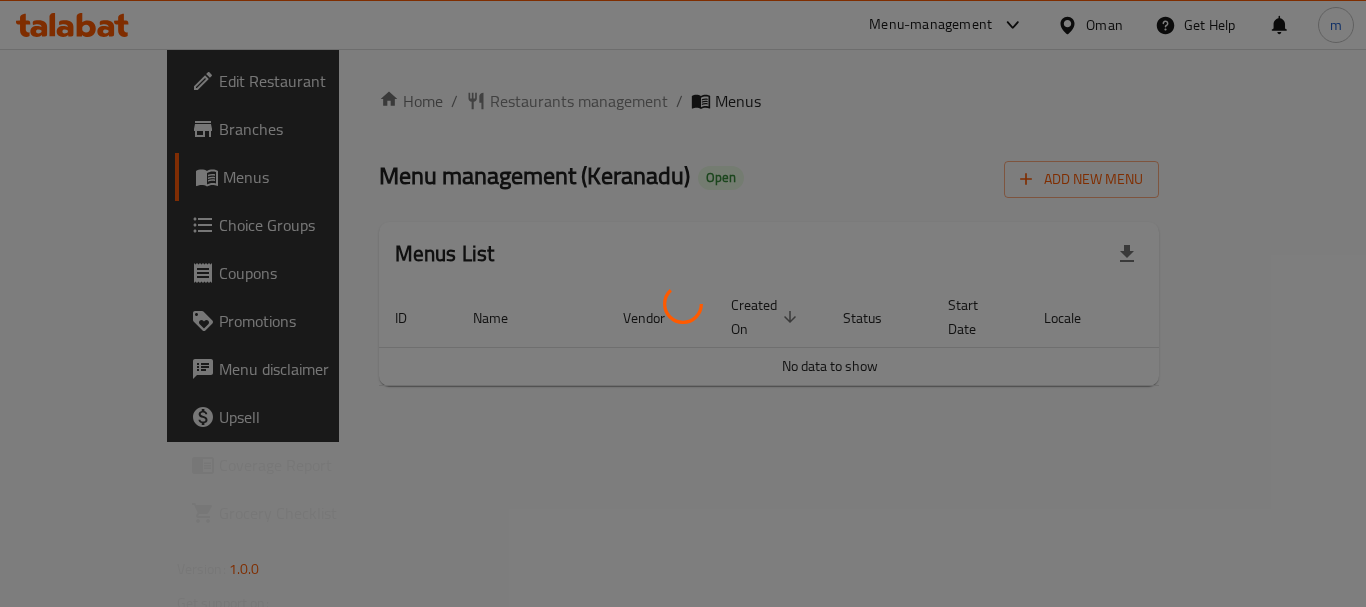 click at bounding box center (683, 303) 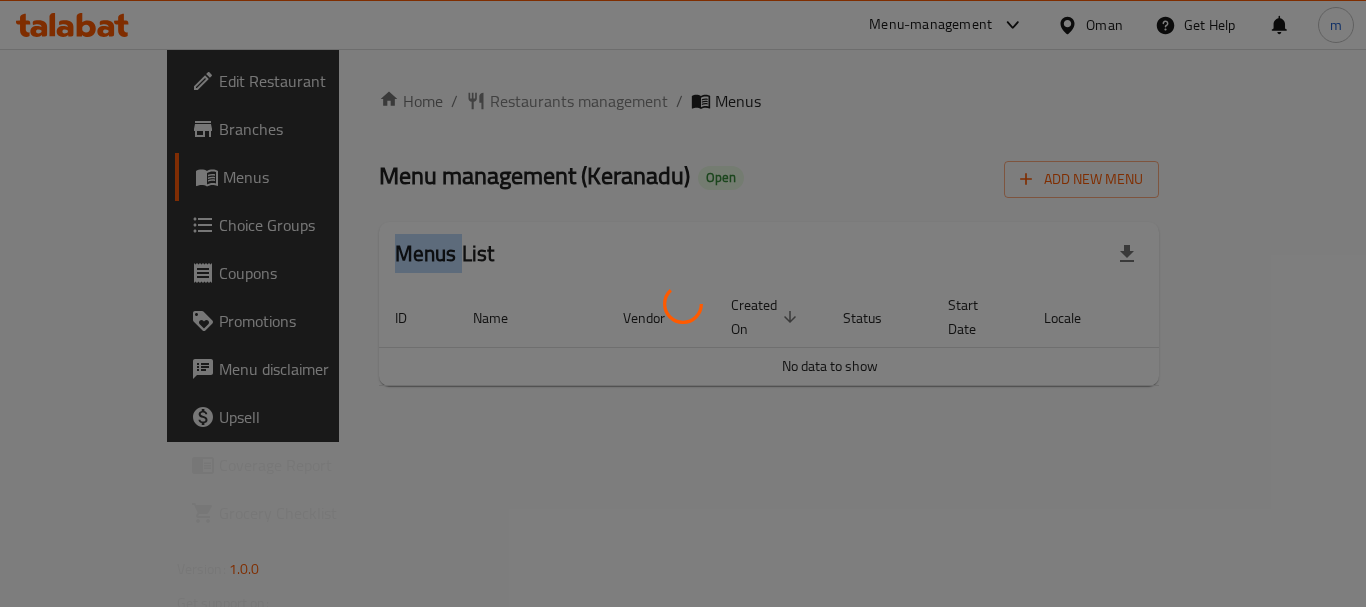 click at bounding box center (683, 303) 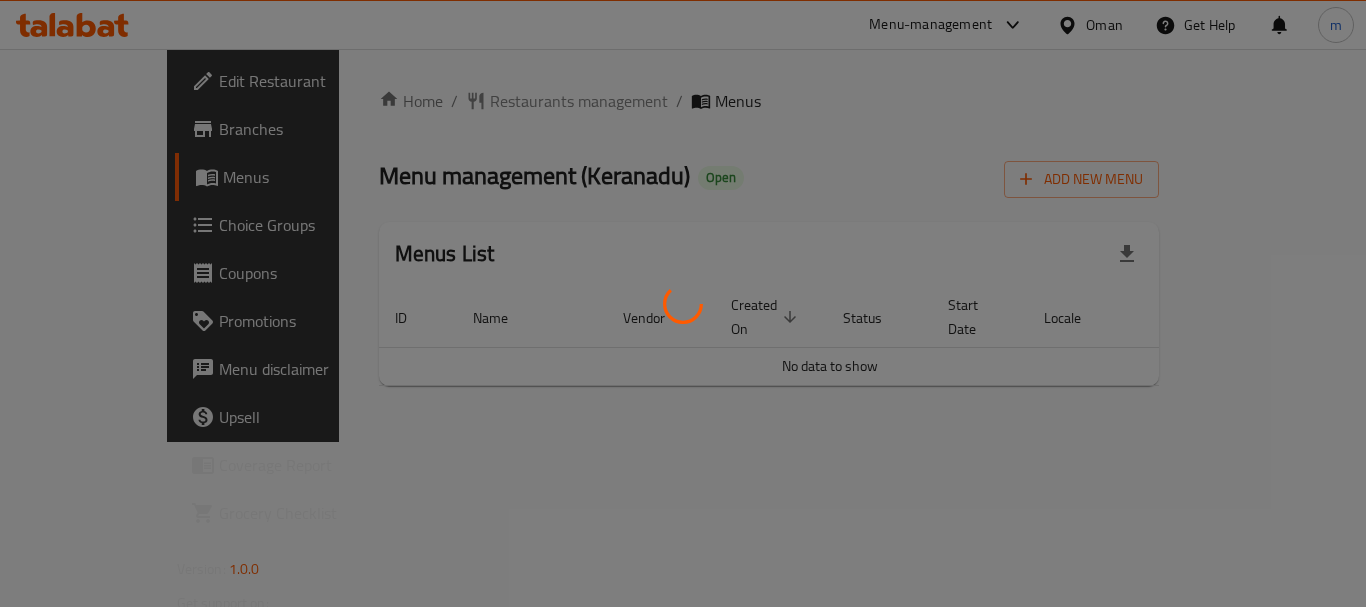 click at bounding box center (683, 303) 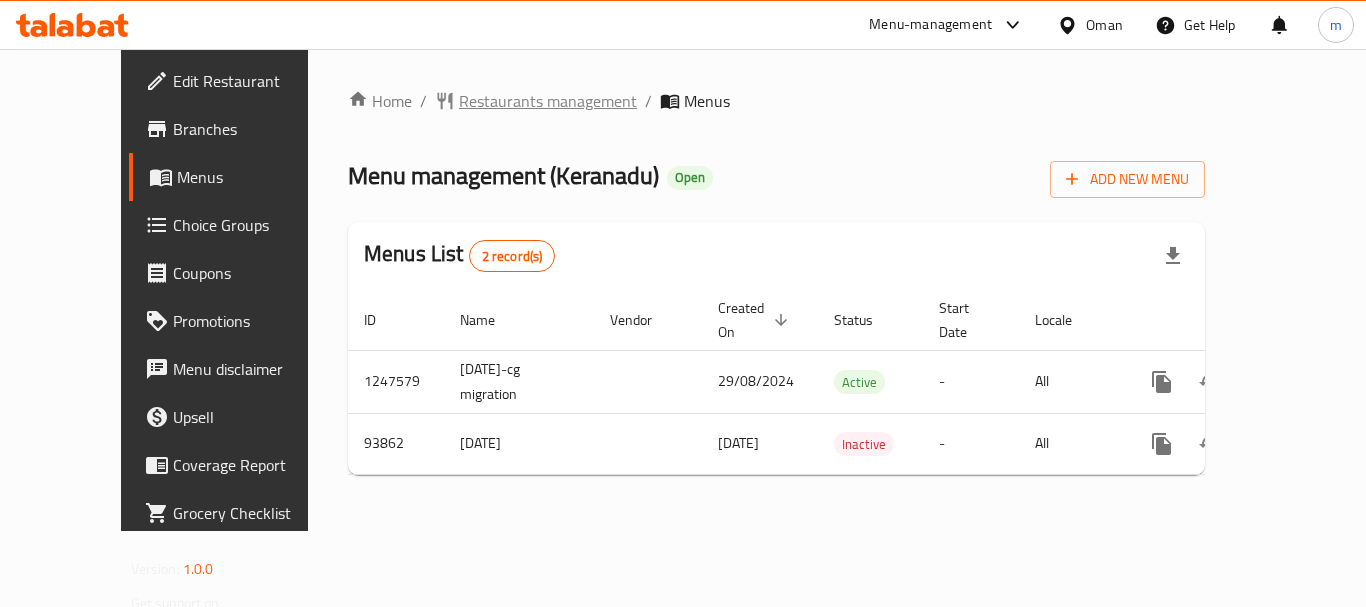 click on "Restaurants management" at bounding box center [548, 101] 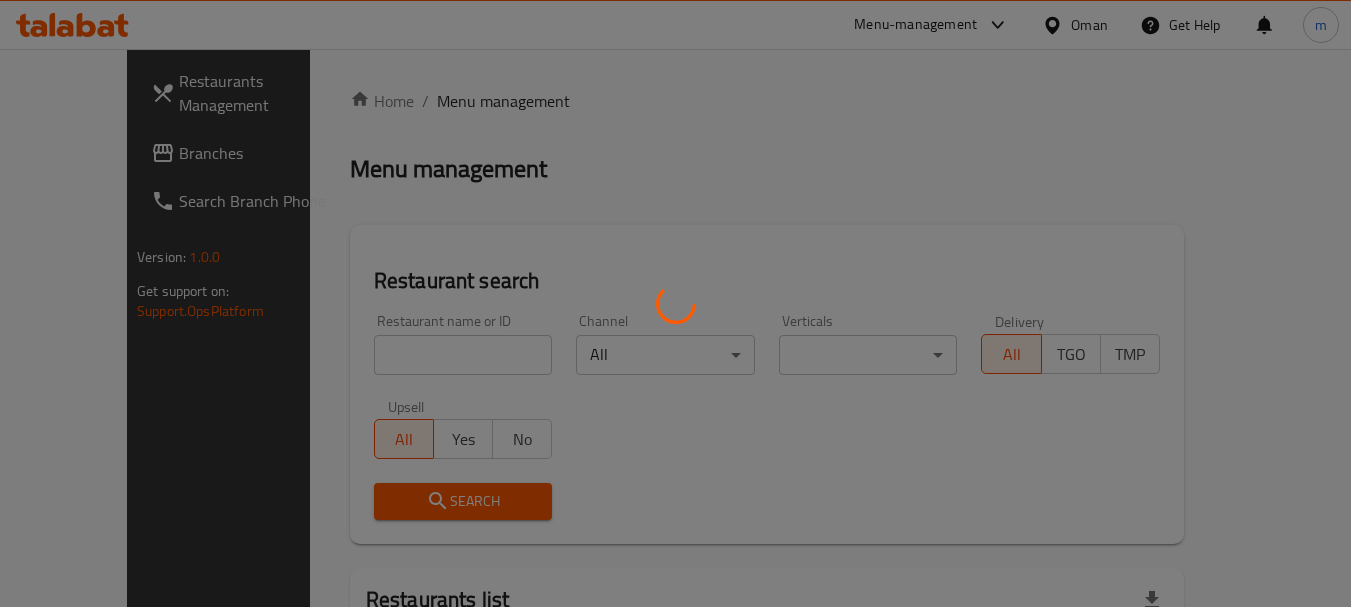 drag, startPoint x: 380, startPoint y: 372, endPoint x: 368, endPoint y: 363, distance: 15 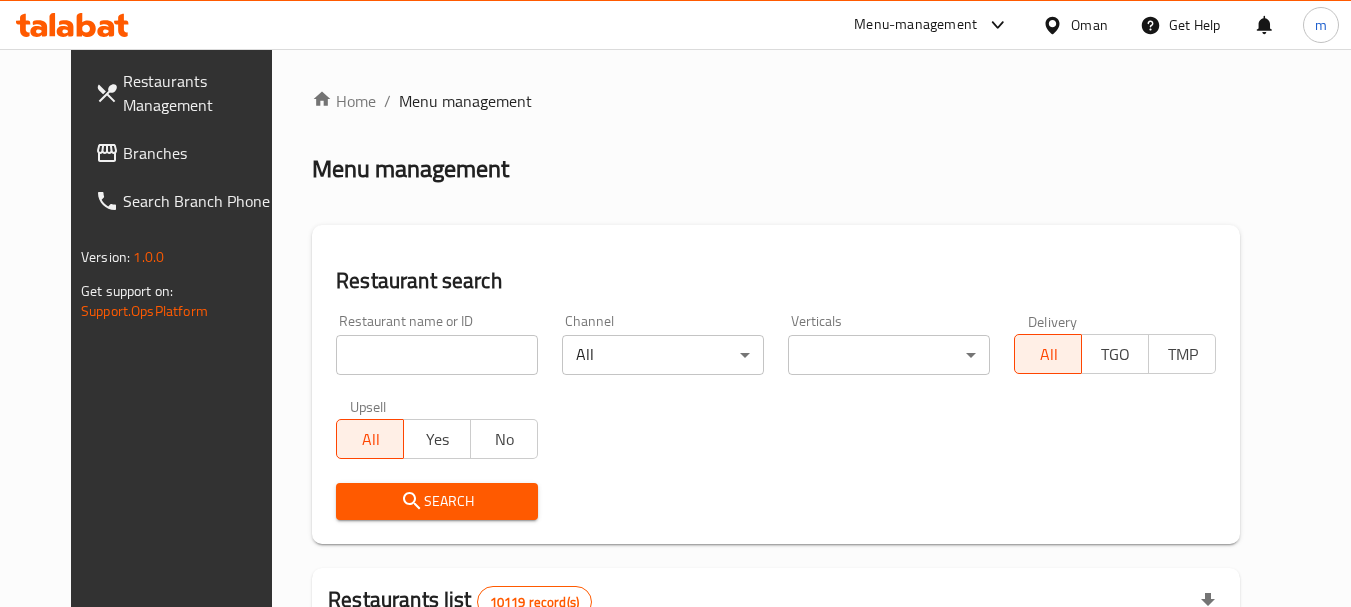 click on "Home / Menu management Menu management Restaurant search Restaurant name or ID Restaurant name or ID Channel All ​ Verticals ​ ​ Delivery All TGO TMP Upsell All Yes No   Search Restaurants list   10119 record(s) ID sorted ascending Name (En) Name (Ar) Ref. Name Logo Branches Open Busy Closed POS group Status Action 401 Spicy Village قرية التوابل 2 0 0 0 HIDDEN 412 NARENJ نارنج 1 1 0 0 HIDDEN 415 Best Burger بست برجر 2 0 0 0 INACTIVE 416 HOT POT RESTAURANT مطعم الوعاء الساخن Darsait Branch  1 0 0 0 INACTIVE 417 FUSION فيوجن 1 0 0 0 INACTIVE 420 BAMBOO KITCHEN بامبو كتشن 1 1 0 0 HIDDEN 422 GOLDEN BEAN CAFE مقهى البن الذهبي 1 1 0 0 INACTIVE 424 Just Grilled جست جريلد 1 0 0 0 INACTIVE 467 MEERATH FAMOUS ميرات المشهورة 1 0 1 0 OPEN 470 ZAIKA DELHI KA مذاق من دلهي  1 0 0 0 INACTIVE Rows per page: 10 1-10 of 10119" at bounding box center [776, 730] 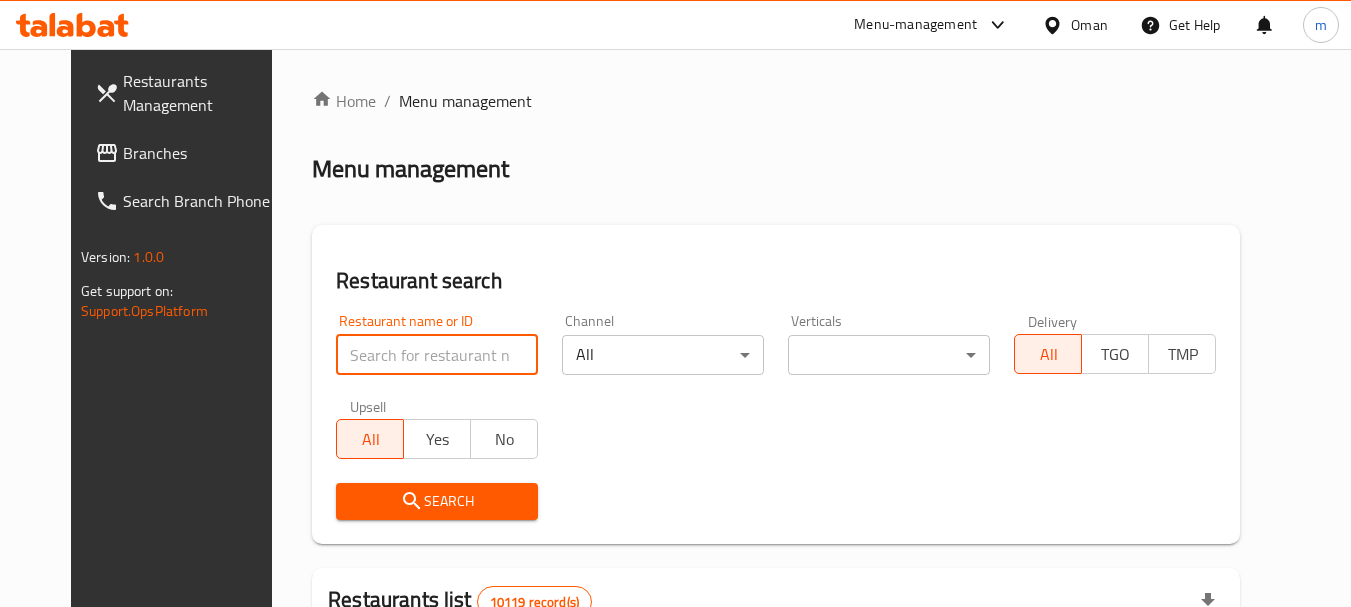 click at bounding box center [437, 355] 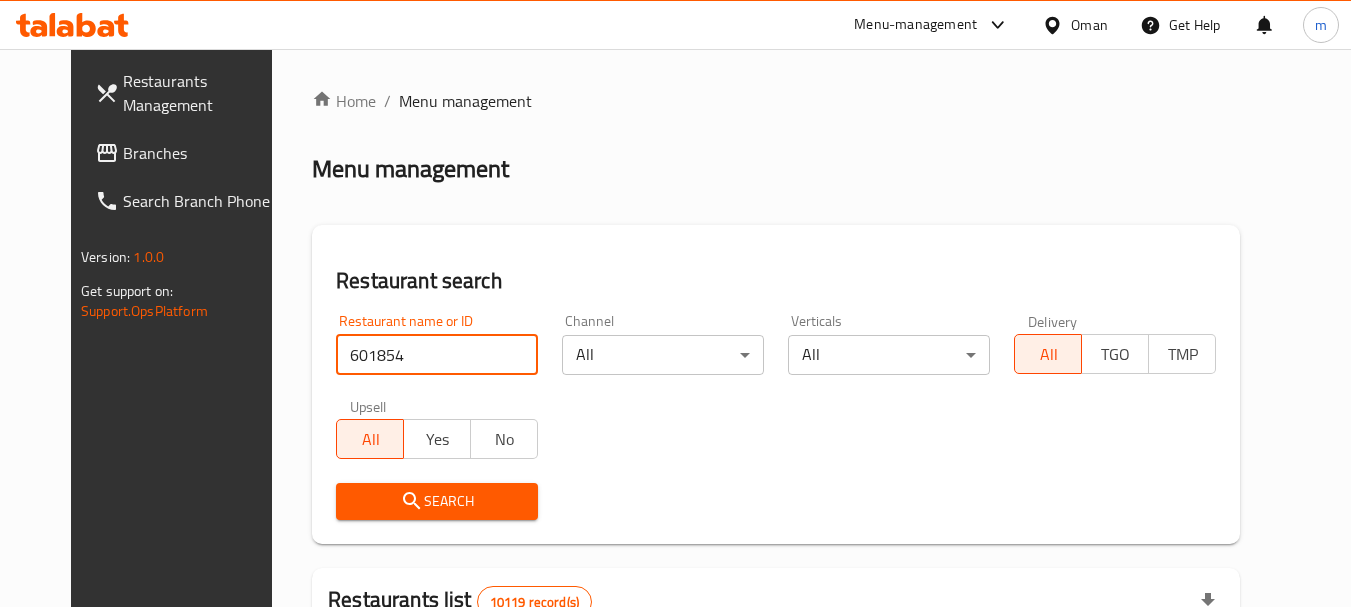 type on "601854" 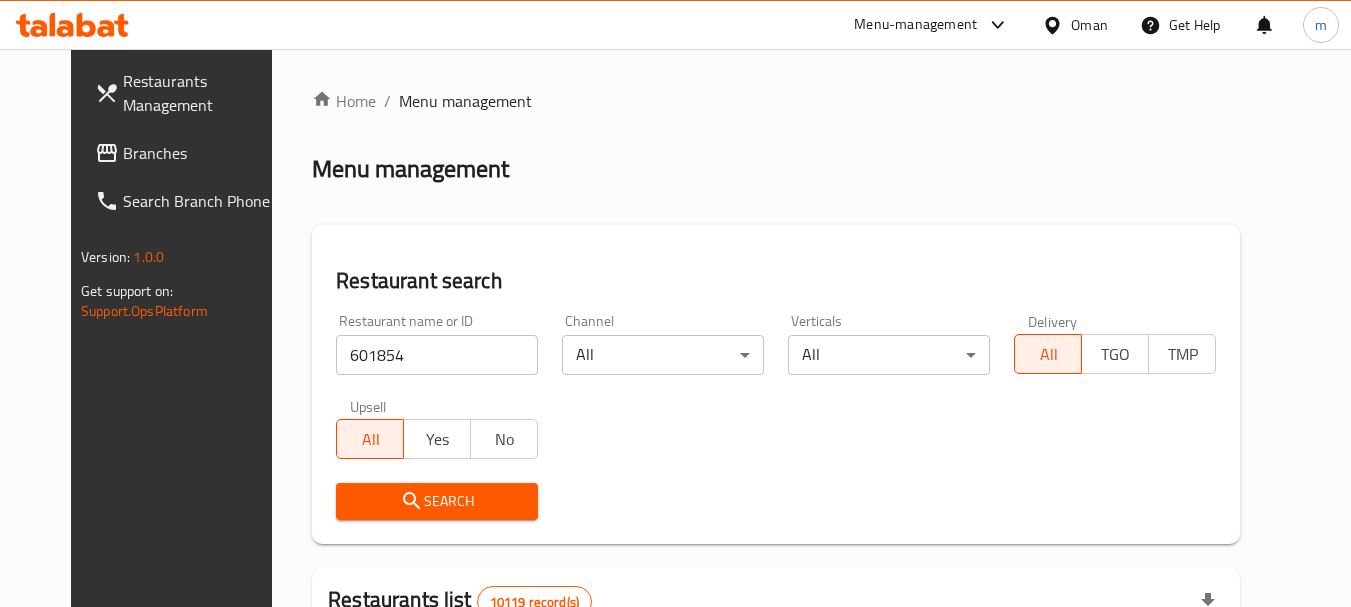 click on "Search" at bounding box center (437, 501) 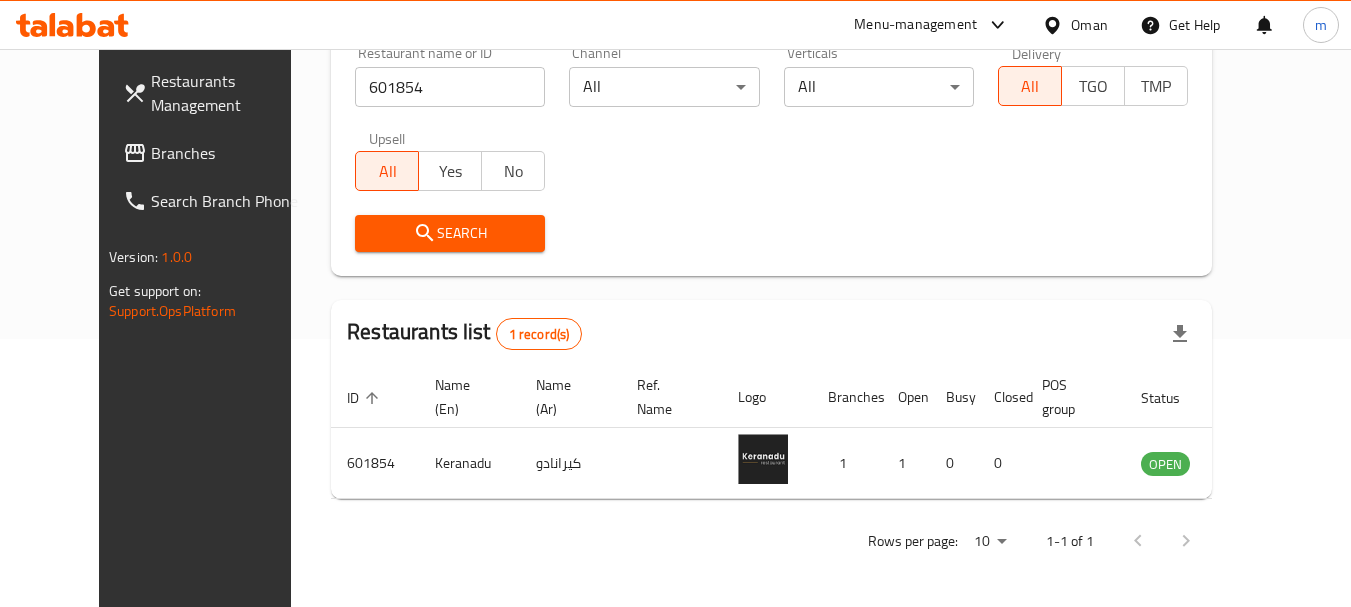 scroll, scrollTop: 268, scrollLeft: 0, axis: vertical 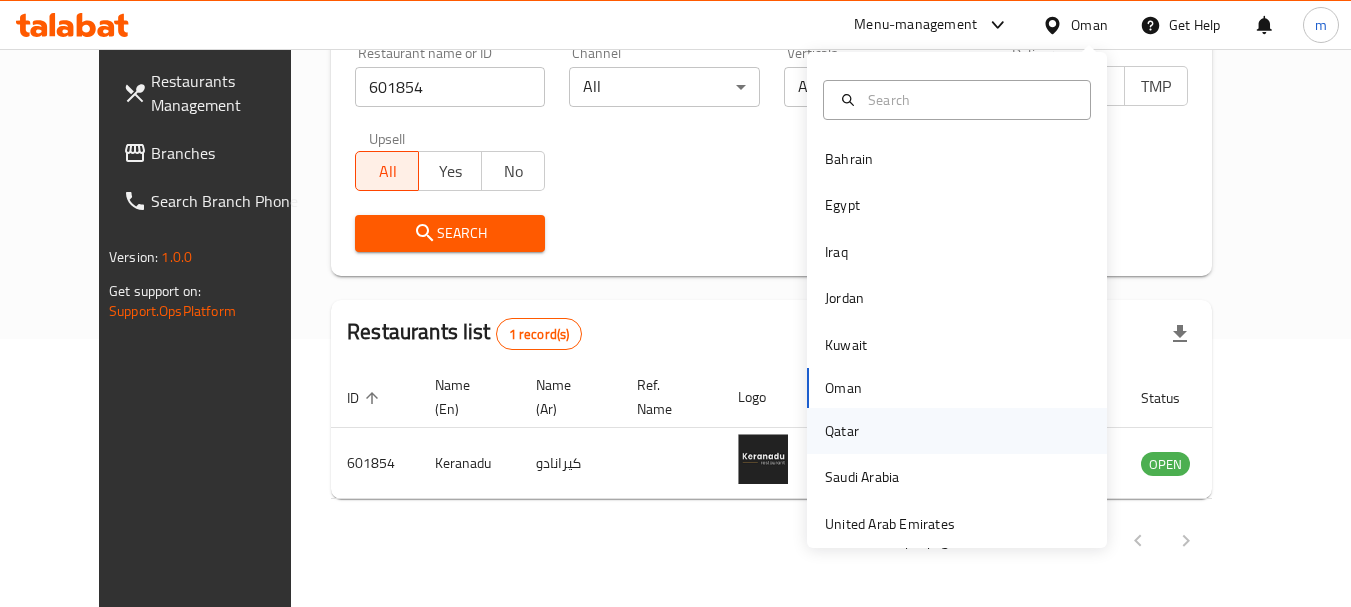 click on "Qatar" at bounding box center (842, 431) 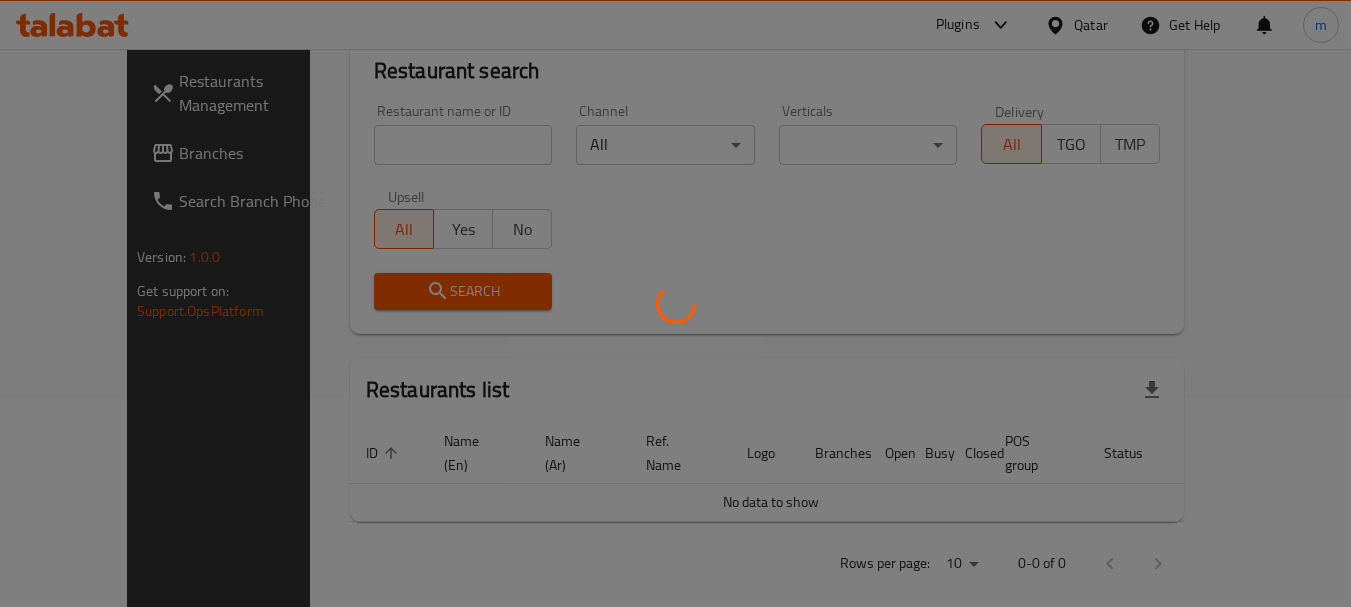 scroll, scrollTop: 268, scrollLeft: 0, axis: vertical 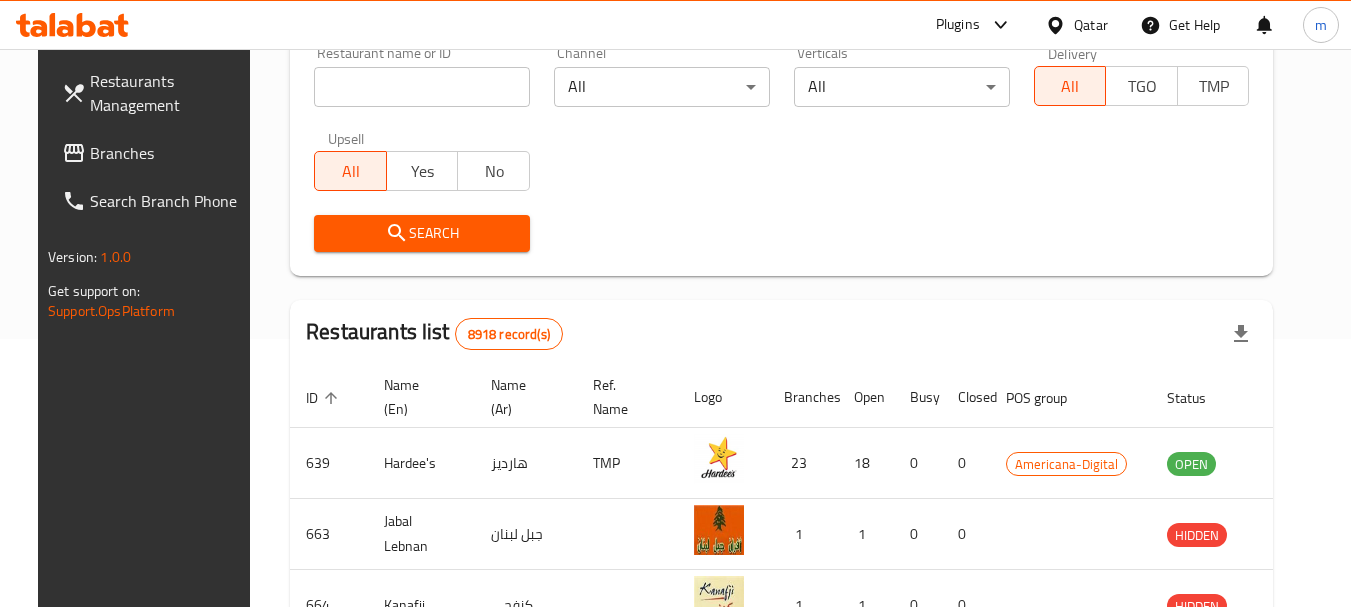 click on "Branches" at bounding box center [169, 153] 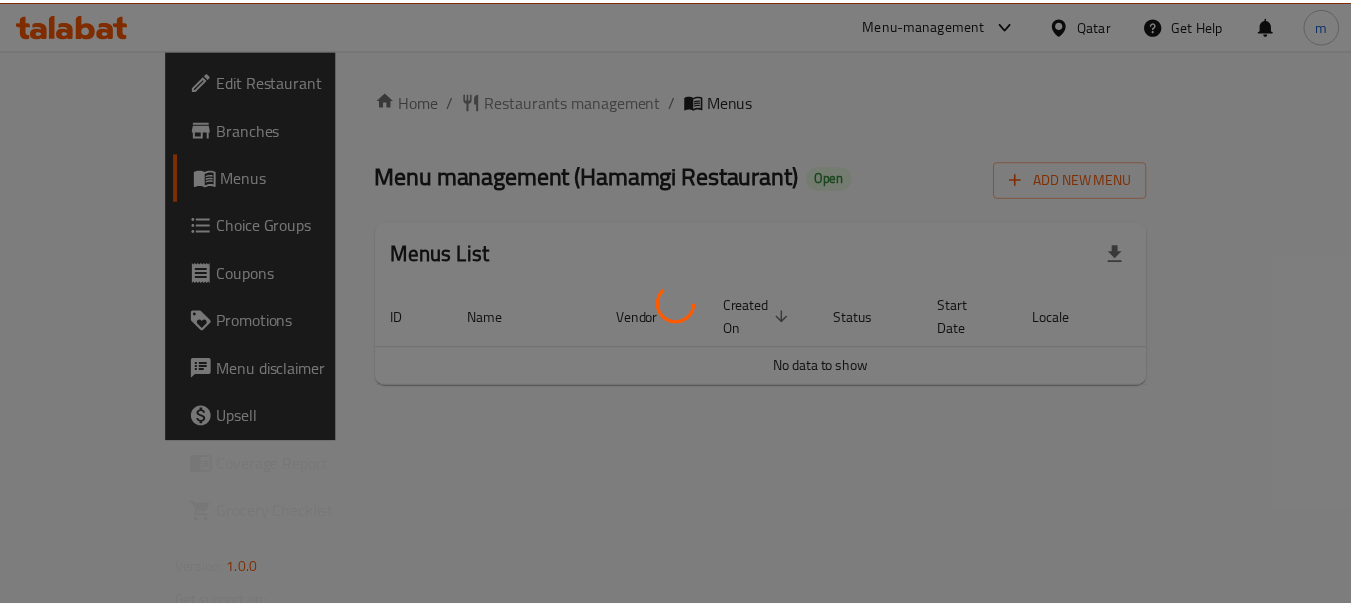 scroll, scrollTop: 0, scrollLeft: 0, axis: both 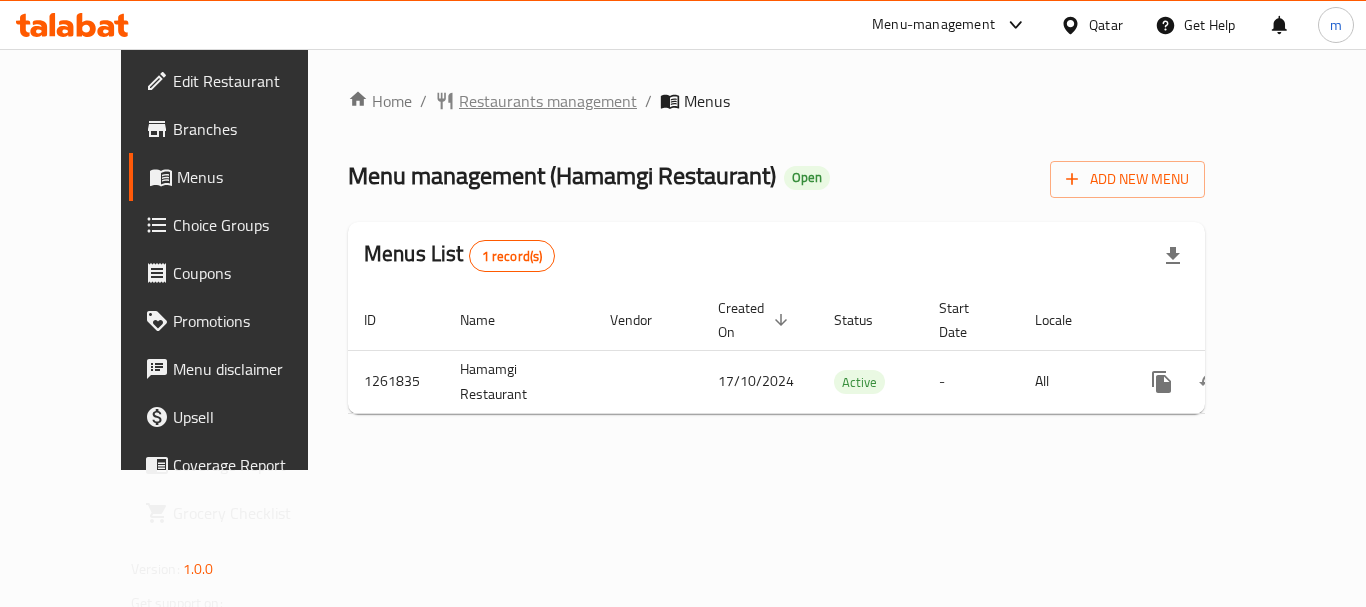 click on "Restaurants management" at bounding box center [548, 101] 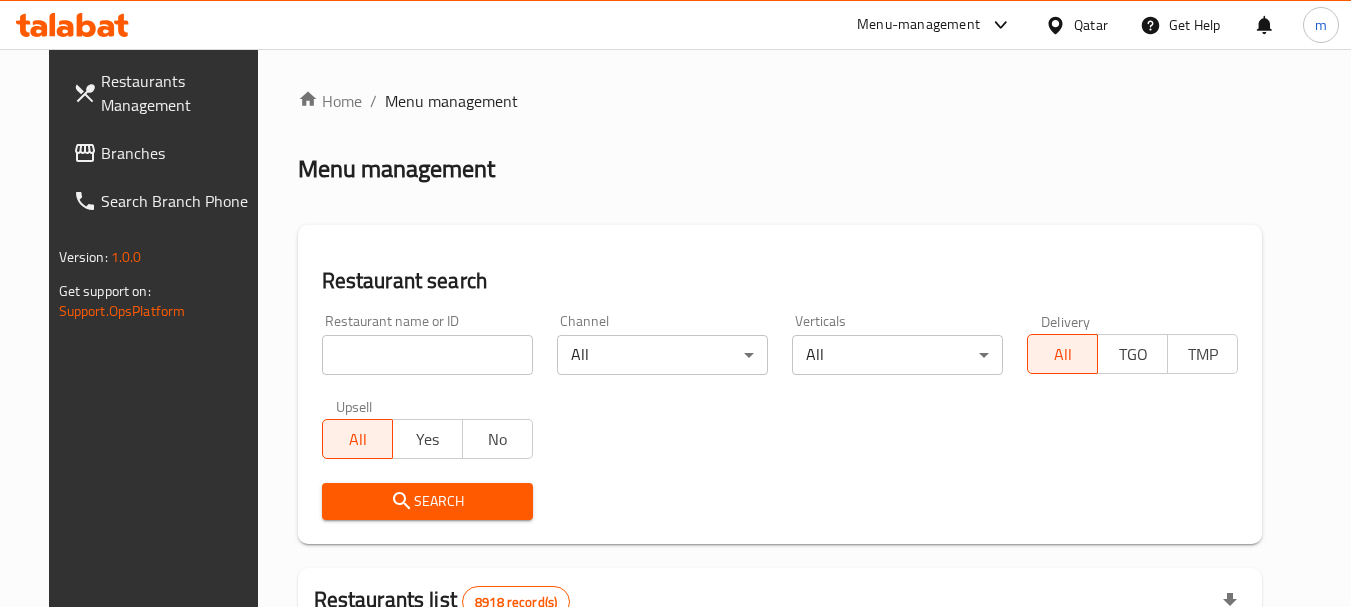 click on "Home / Menu management Menu management Restaurant search Restaurant name or ID Restaurant name or ID Channel All ​ Verticals All ​ Delivery All TGO TMP Upsell All Yes No   Search Restaurants list   8918 record(s) ID sorted ascending Name (En) Name (Ar) Ref. Name Logo Branches Open Busy Closed POS group Status Action 639 Hardee's هارديز TMP 23 18 0 0 Americana-Digital OPEN 663 Jabal Lebnan جبل لبنان 1 1 0 0 HIDDEN 664 Kanafji كنفجي 1 1 0 0 HIDDEN 665 Take Away تيك آوي 1 1 0 0 HIDDEN 666 Zaman Al-Khair Restaurant مطعم زمان الخير 1 0 0 0 INACTIVE 667 Al-Rabwah الربوة 1 0 0 0 INACTIVE 672 Bait Jedy بيت جدي 1 1 0 0 HIDDEN 673 Coffee Centre مركز القهوة 1 0 0 0 INACTIVE 676 Morning fresh مورنيج فريش 1 1 0 0 HIDDEN 680 Al-Qarmouty القرموطي 1 0 0 0 HIDDEN Rows per page: 10 1-10 of 8918" at bounding box center [780, 693] 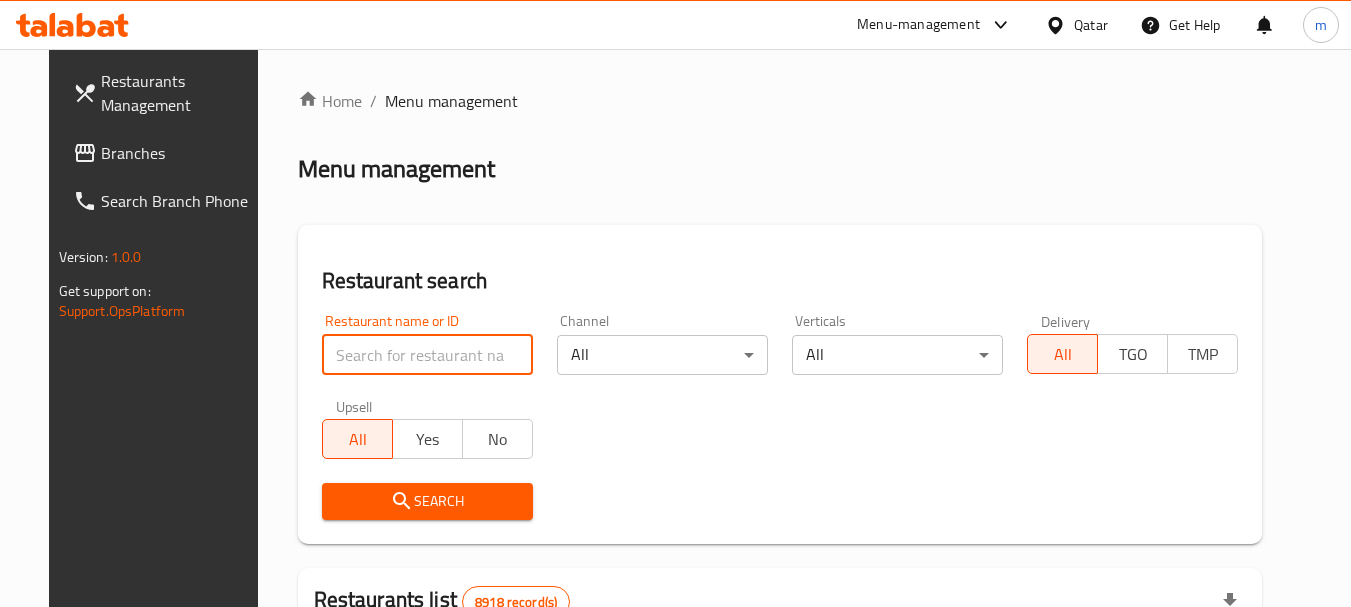 paste on "685336" 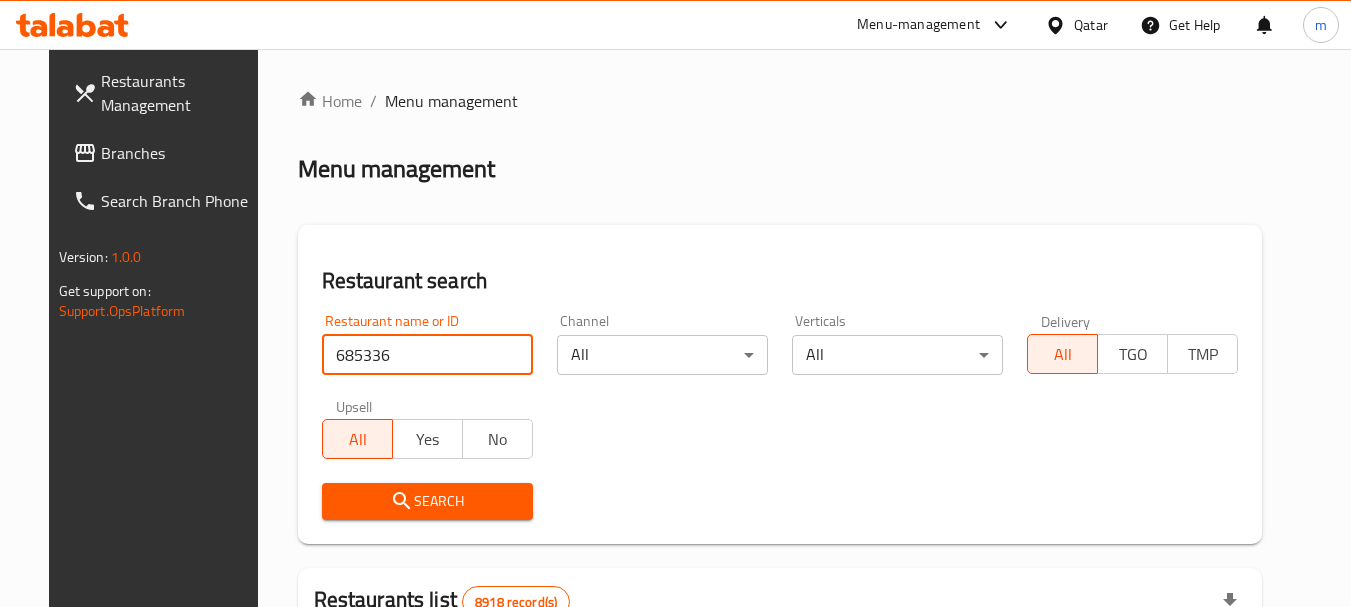 type on "685336" 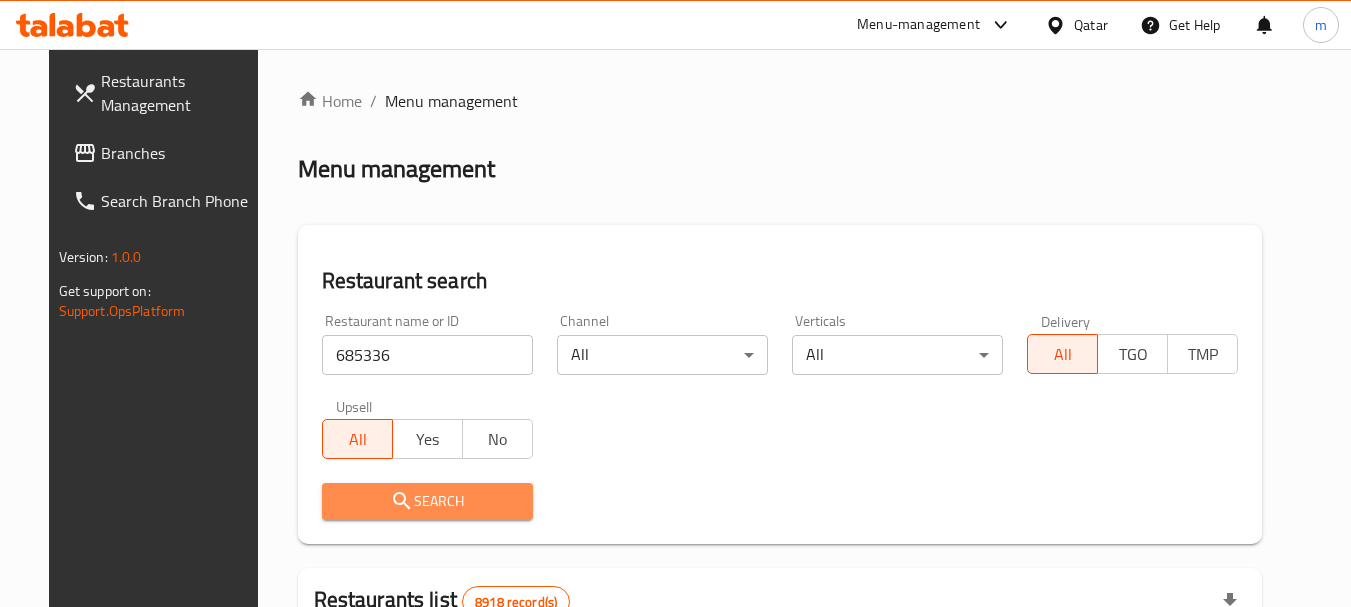 click on "Search" at bounding box center (427, 501) 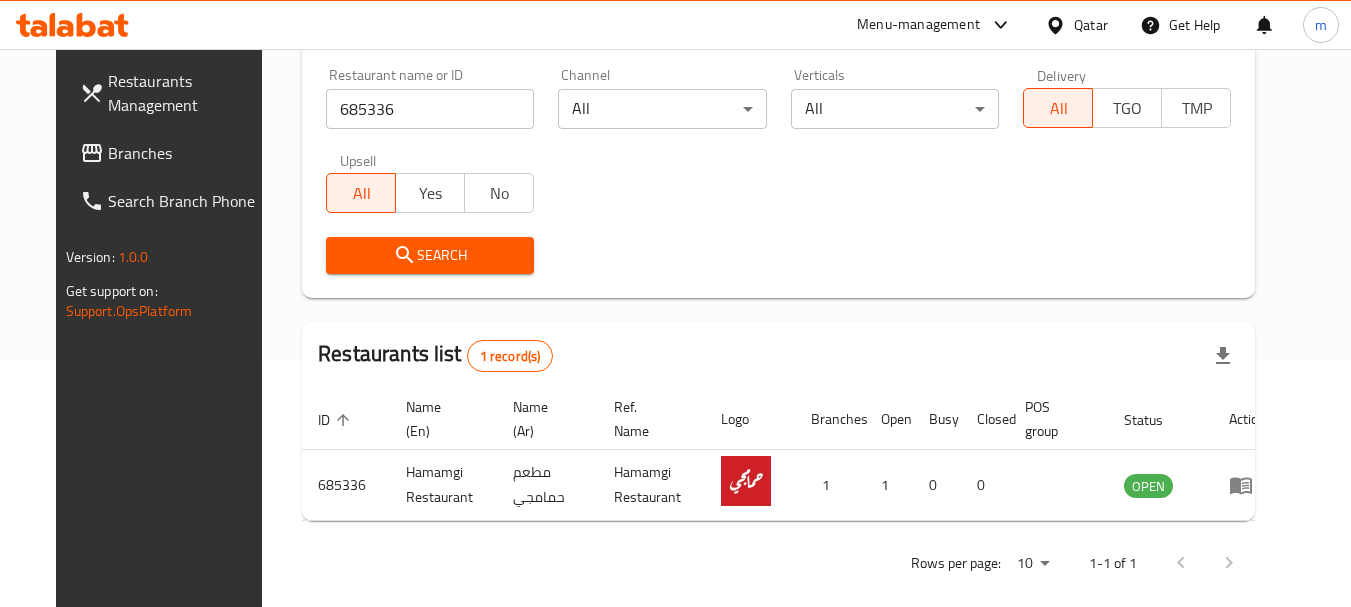 scroll, scrollTop: 268, scrollLeft: 0, axis: vertical 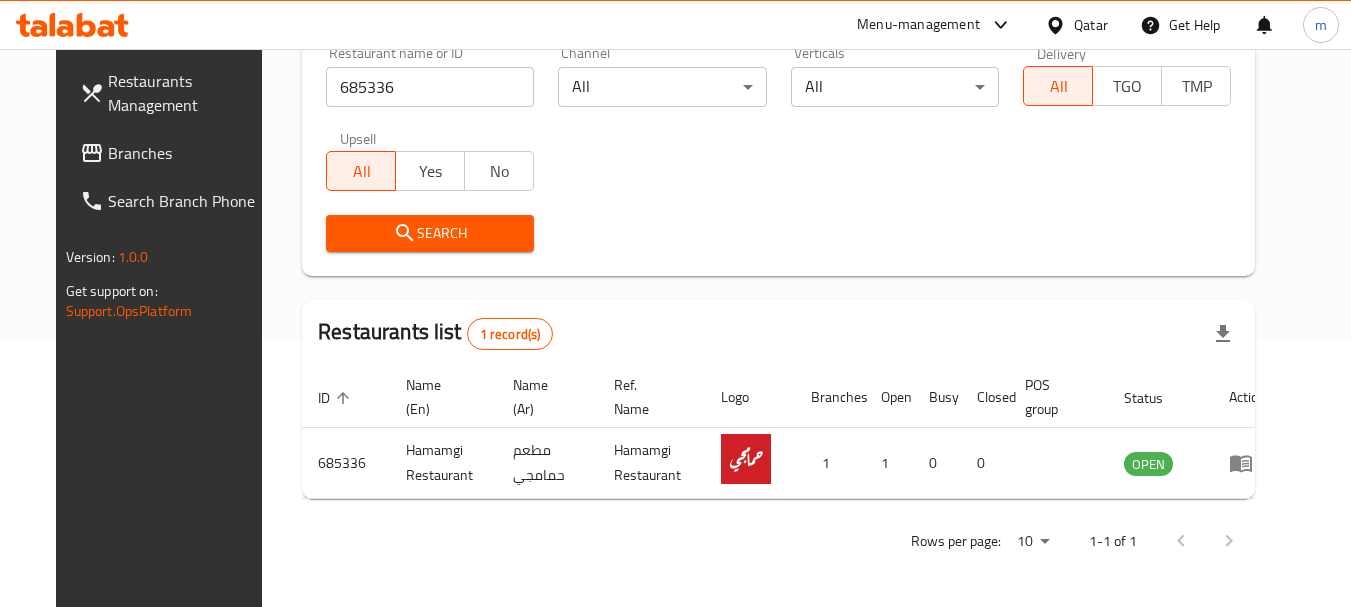 click on "Qatar" at bounding box center [1091, 25] 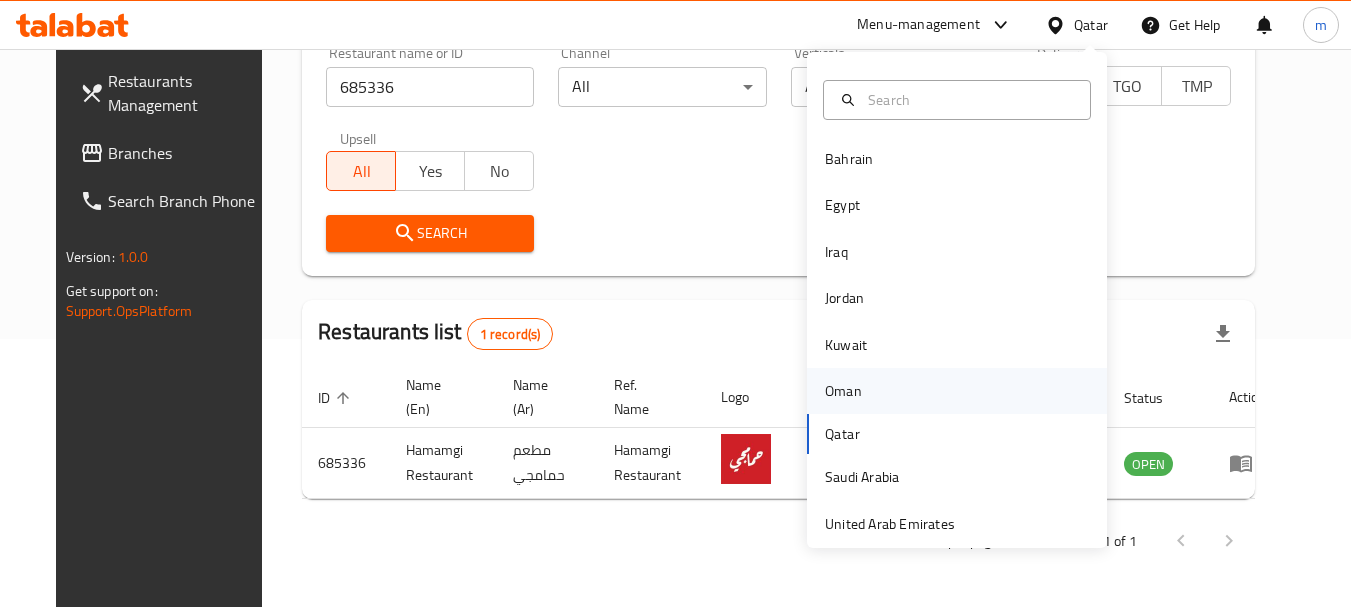click on "Oman" at bounding box center (843, 391) 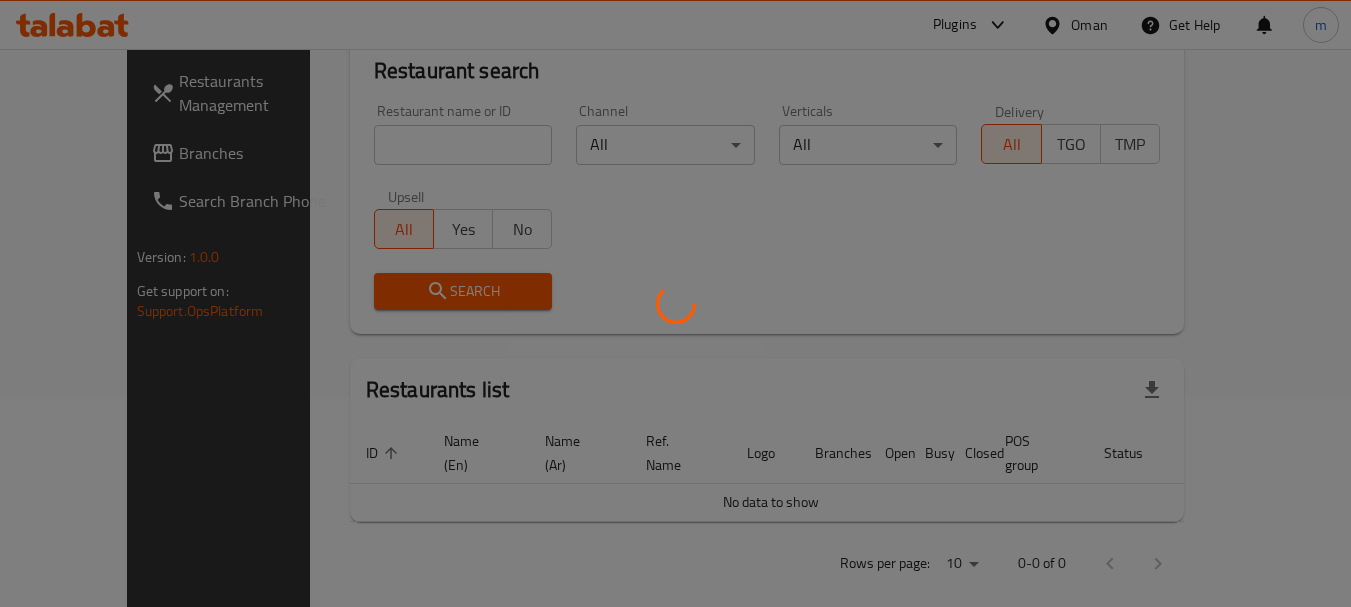 scroll, scrollTop: 268, scrollLeft: 0, axis: vertical 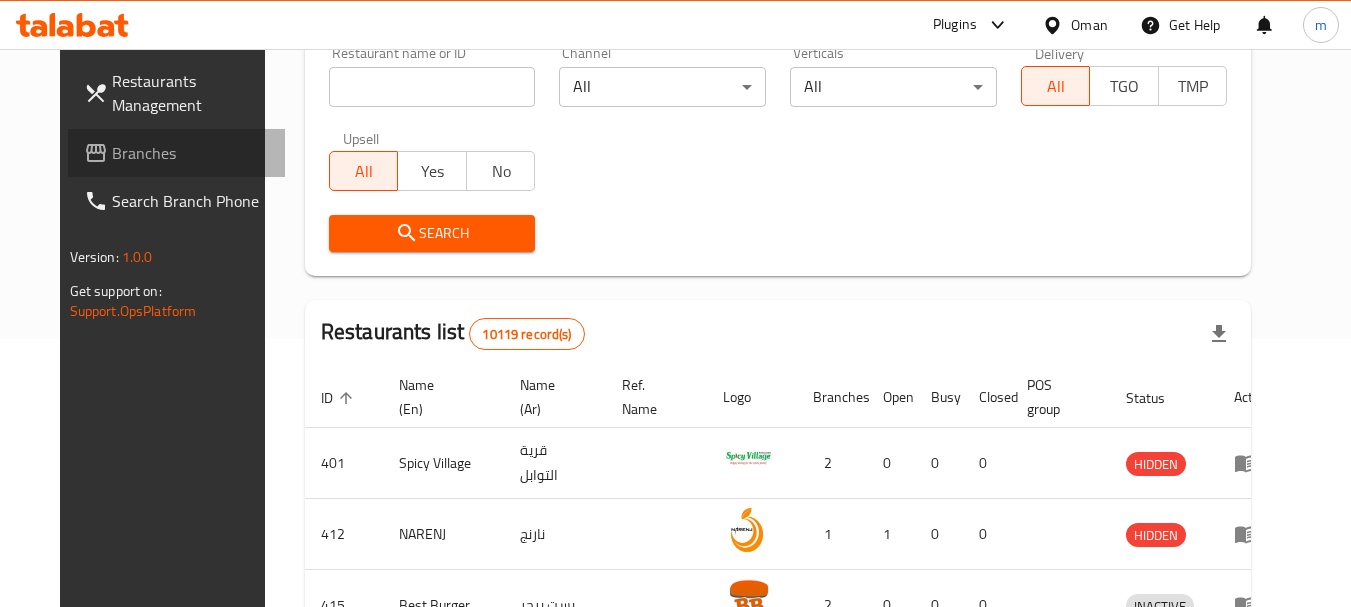 click on "Branches" at bounding box center [191, 153] 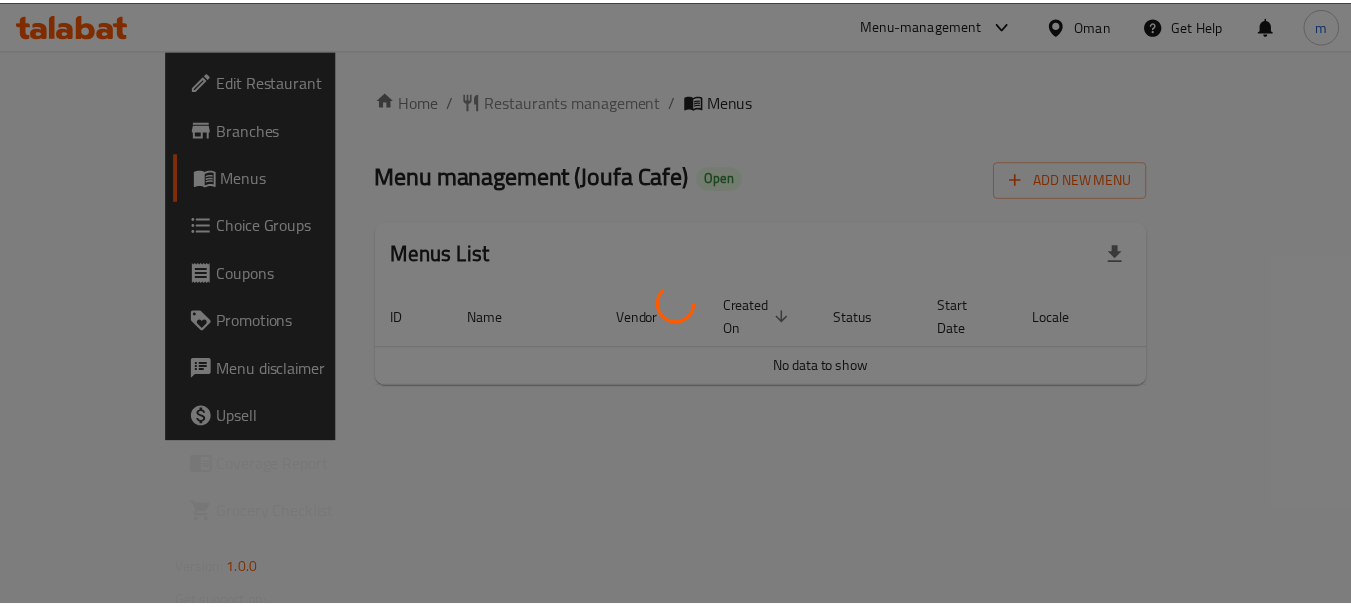 scroll, scrollTop: 0, scrollLeft: 0, axis: both 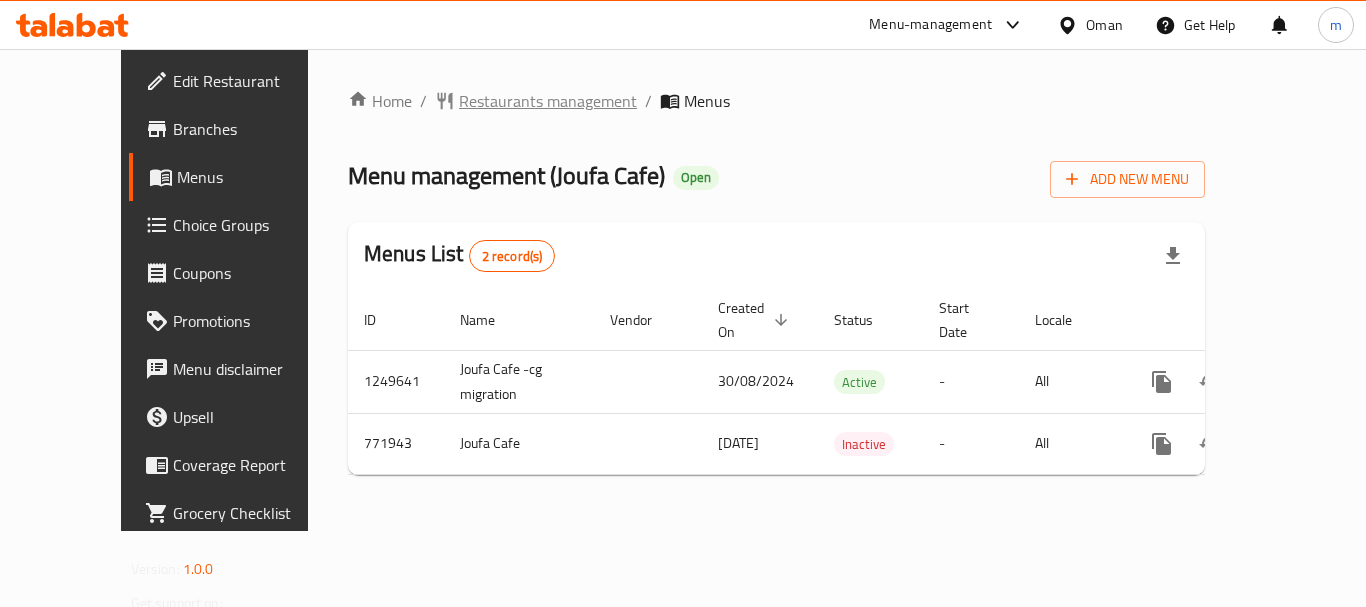 click on "Restaurants management" at bounding box center (548, 101) 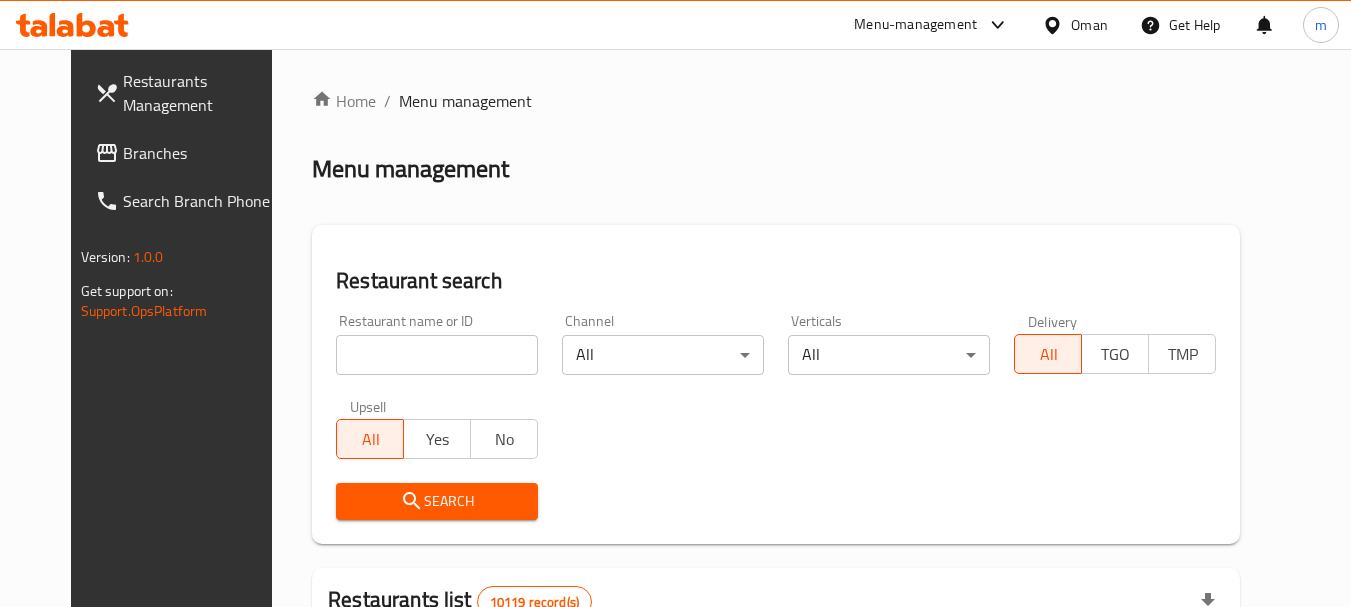 click at bounding box center [675, 303] 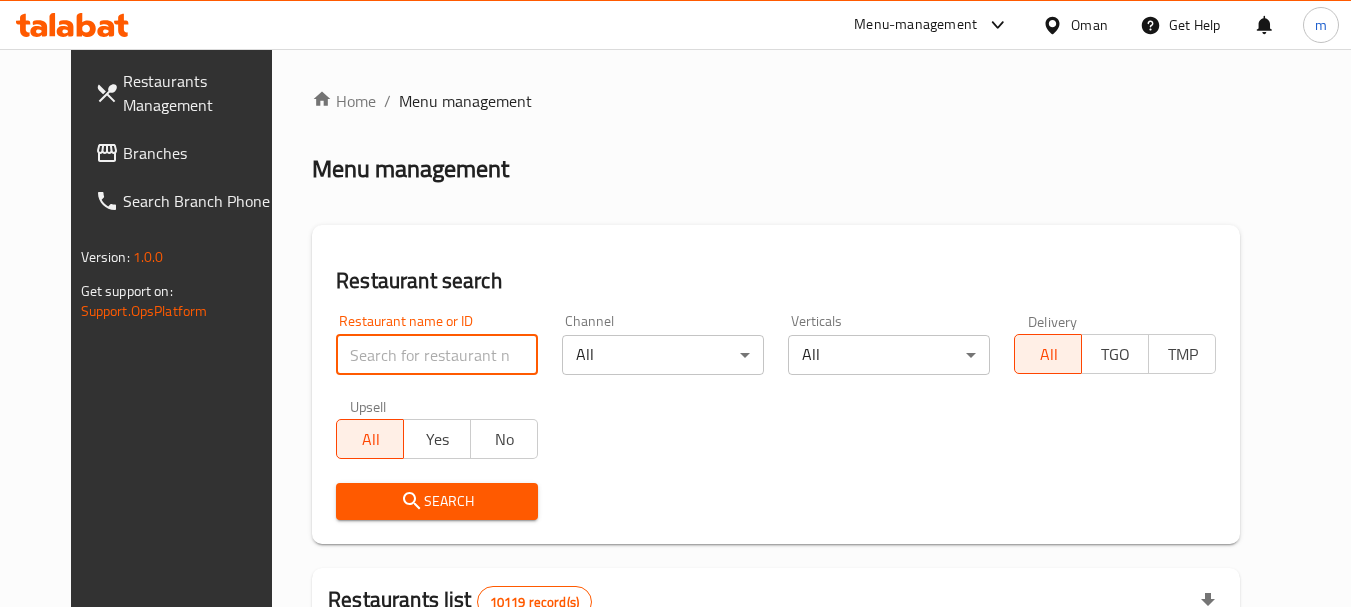 paste on "651662" 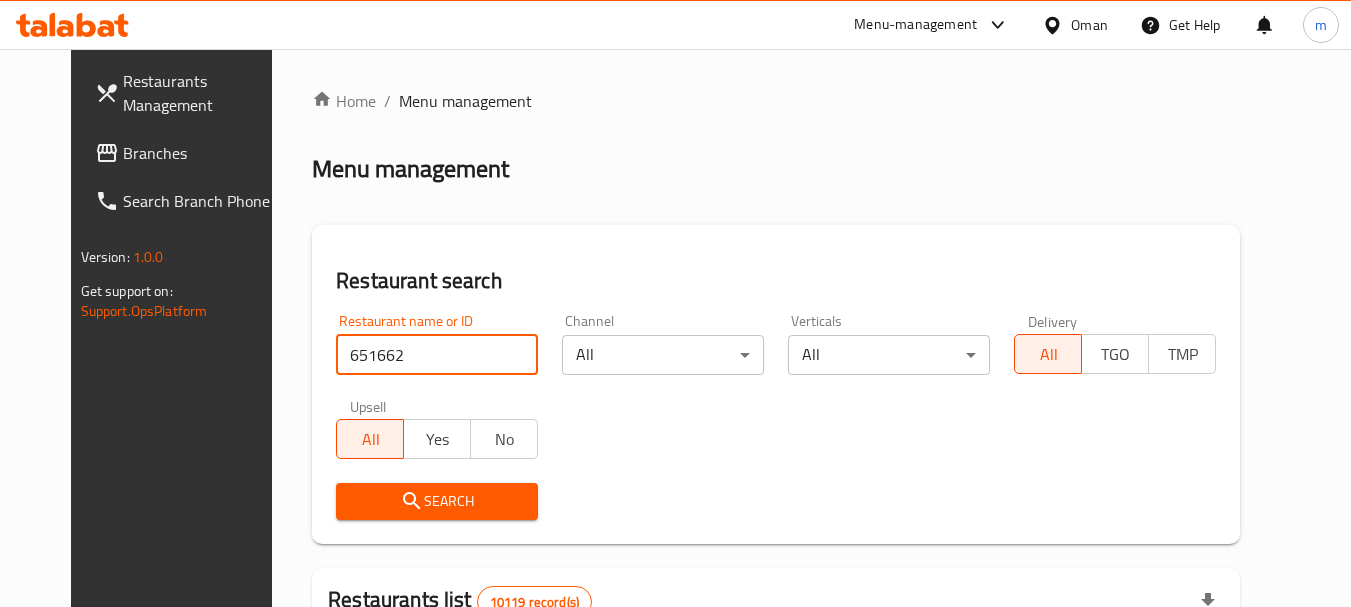 type on "651662" 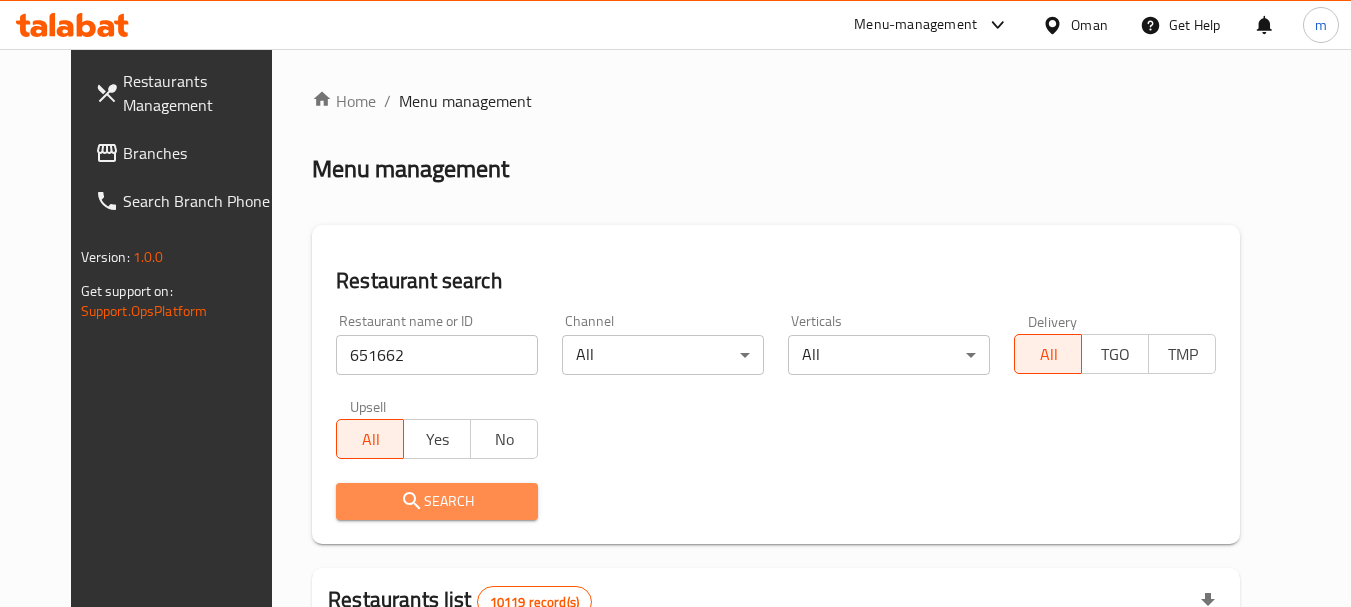 click on "Search" at bounding box center [437, 501] 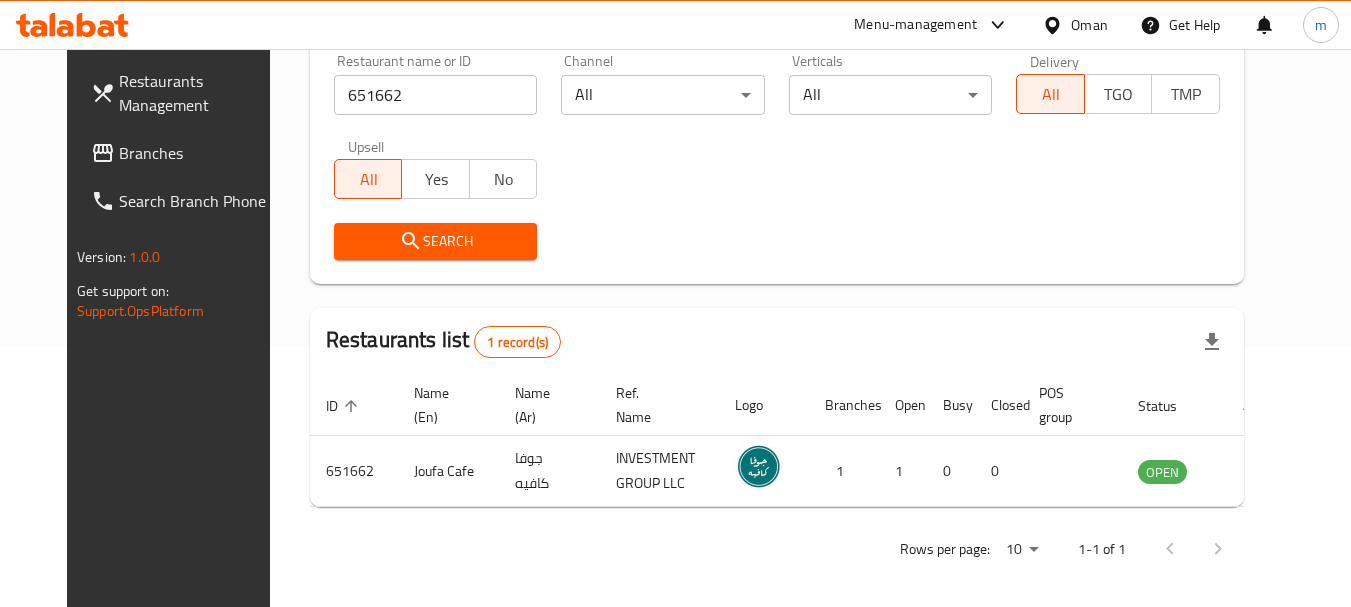 scroll, scrollTop: 268, scrollLeft: 0, axis: vertical 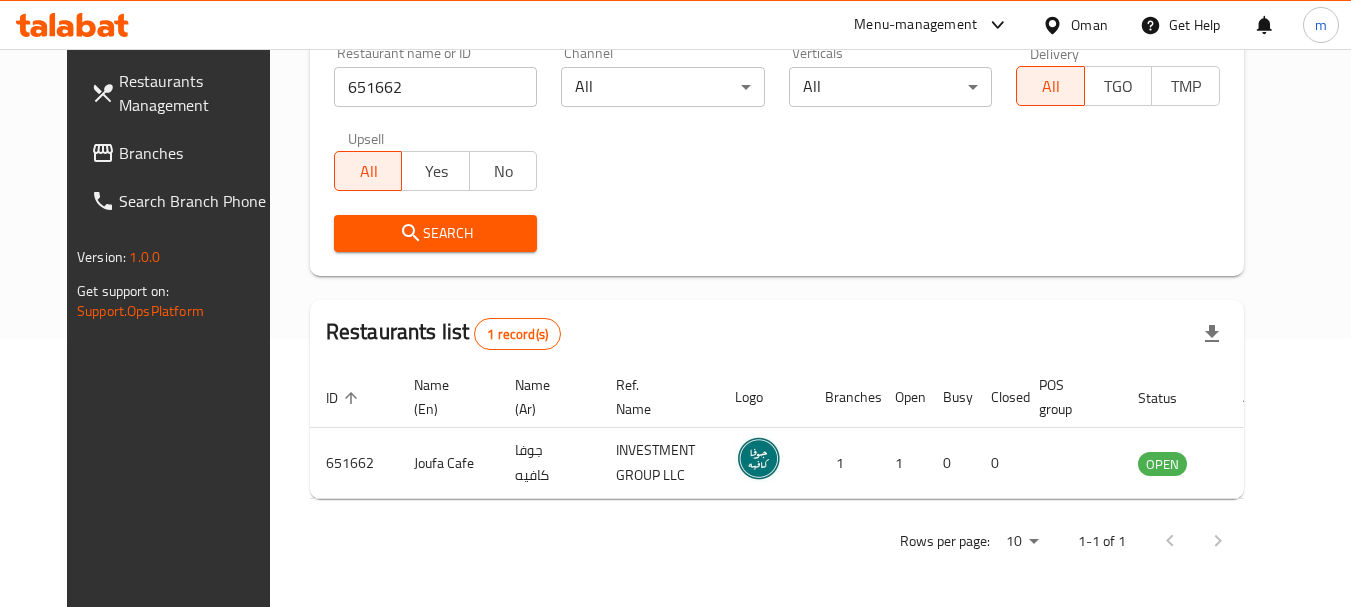 click on "Oman" at bounding box center (1089, 25) 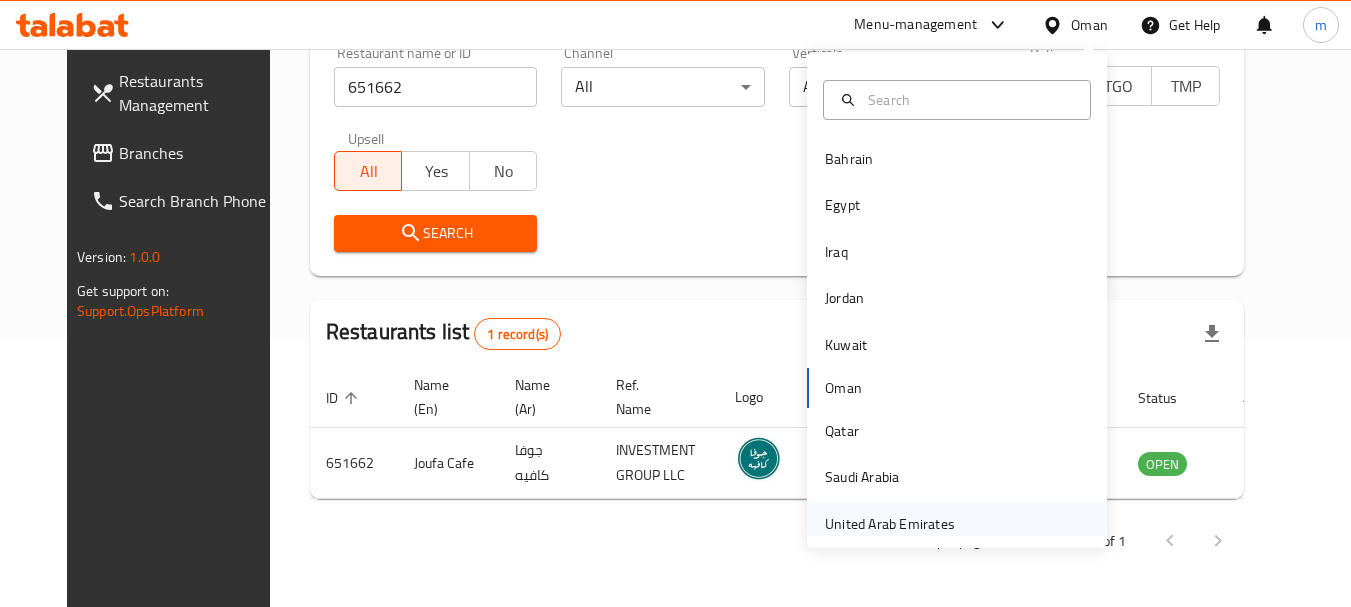 click on "United Arab Emirates" at bounding box center [890, 524] 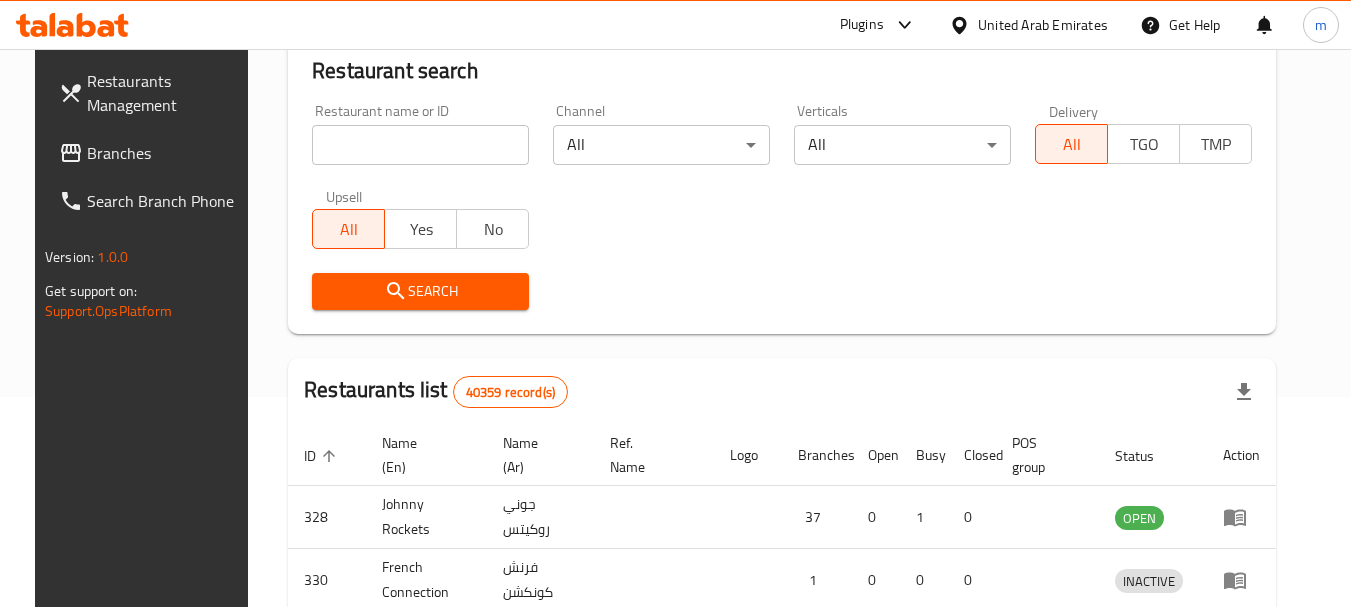scroll, scrollTop: 268, scrollLeft: 0, axis: vertical 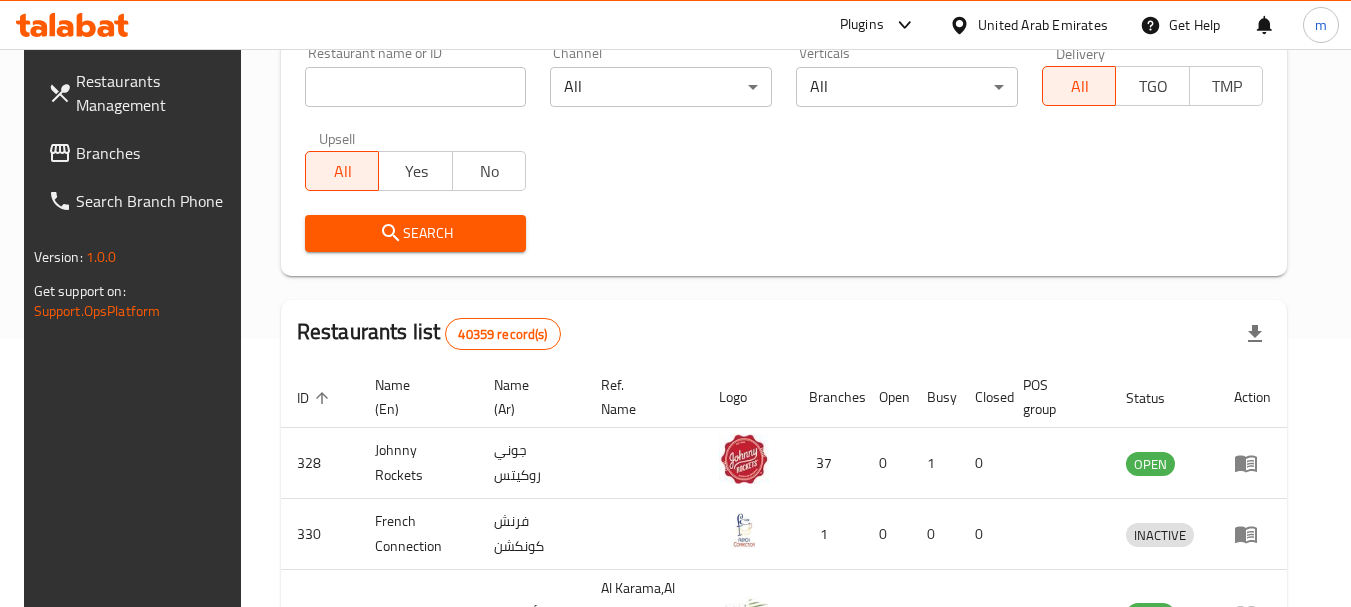 click on "Branches" at bounding box center (155, 153) 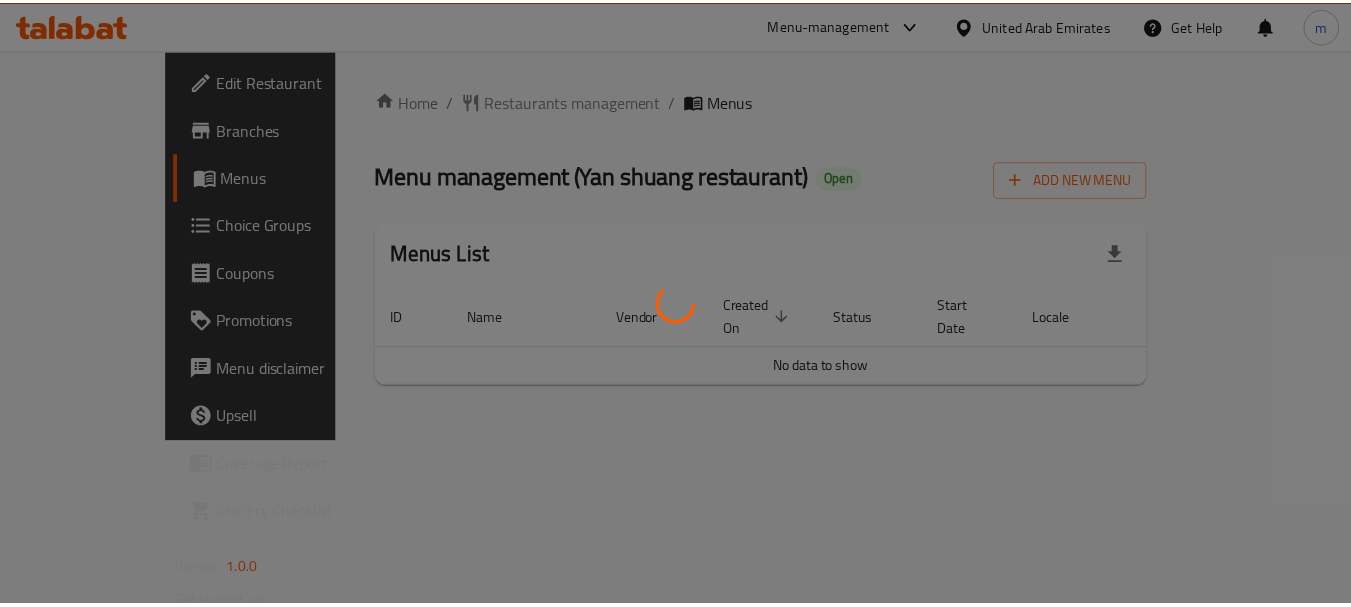 scroll, scrollTop: 0, scrollLeft: 0, axis: both 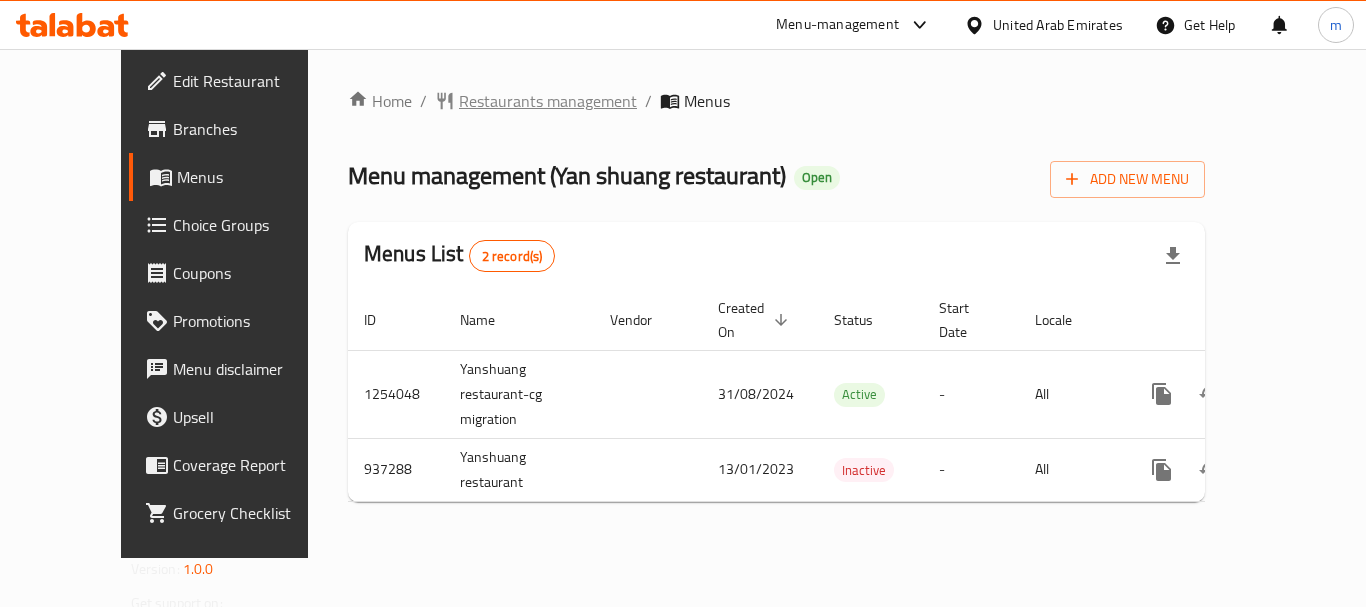 click on "Restaurants management" at bounding box center (548, 101) 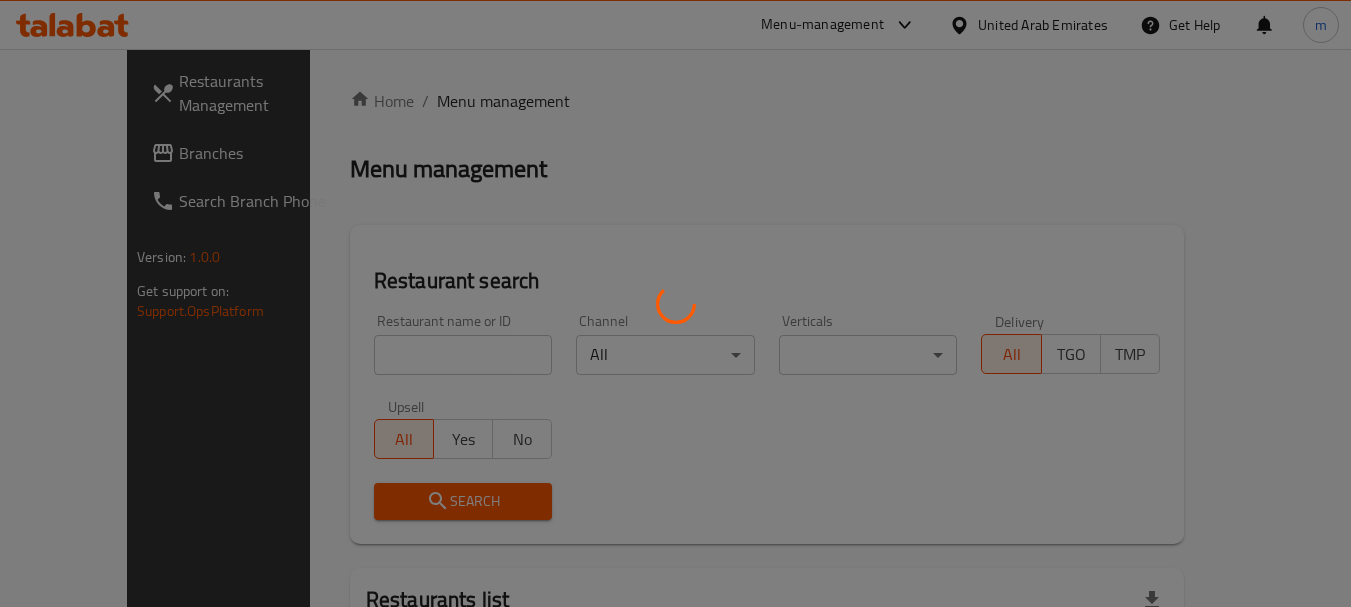 click at bounding box center (675, 303) 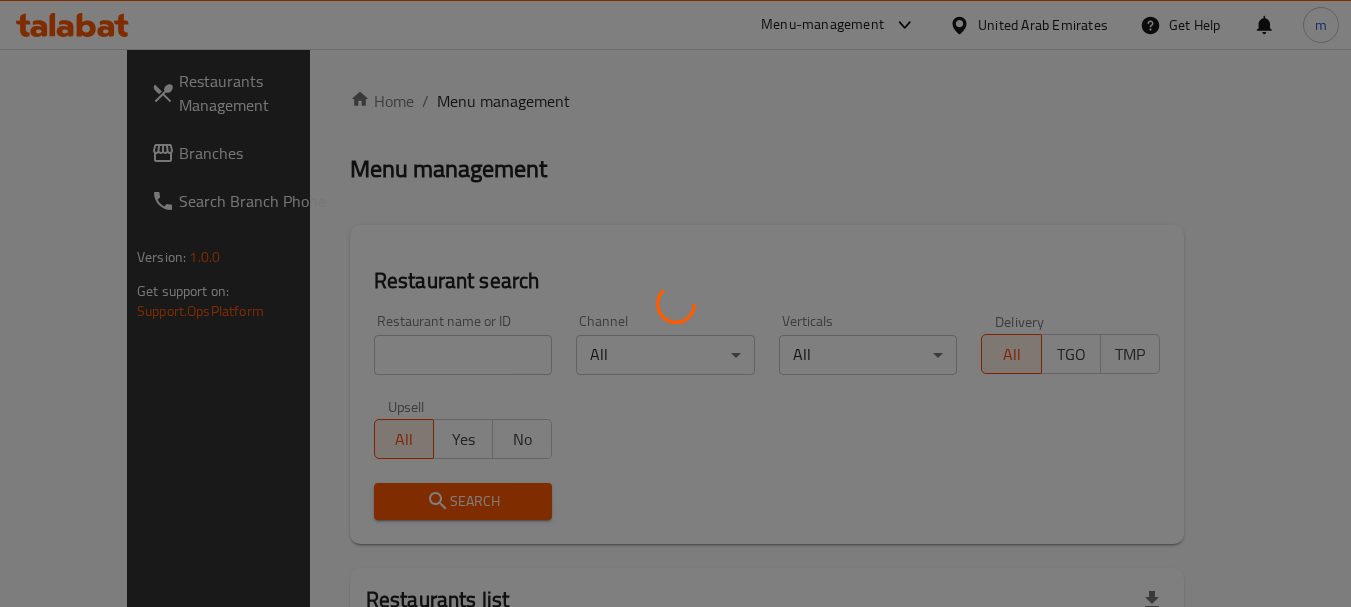 click at bounding box center (675, 303) 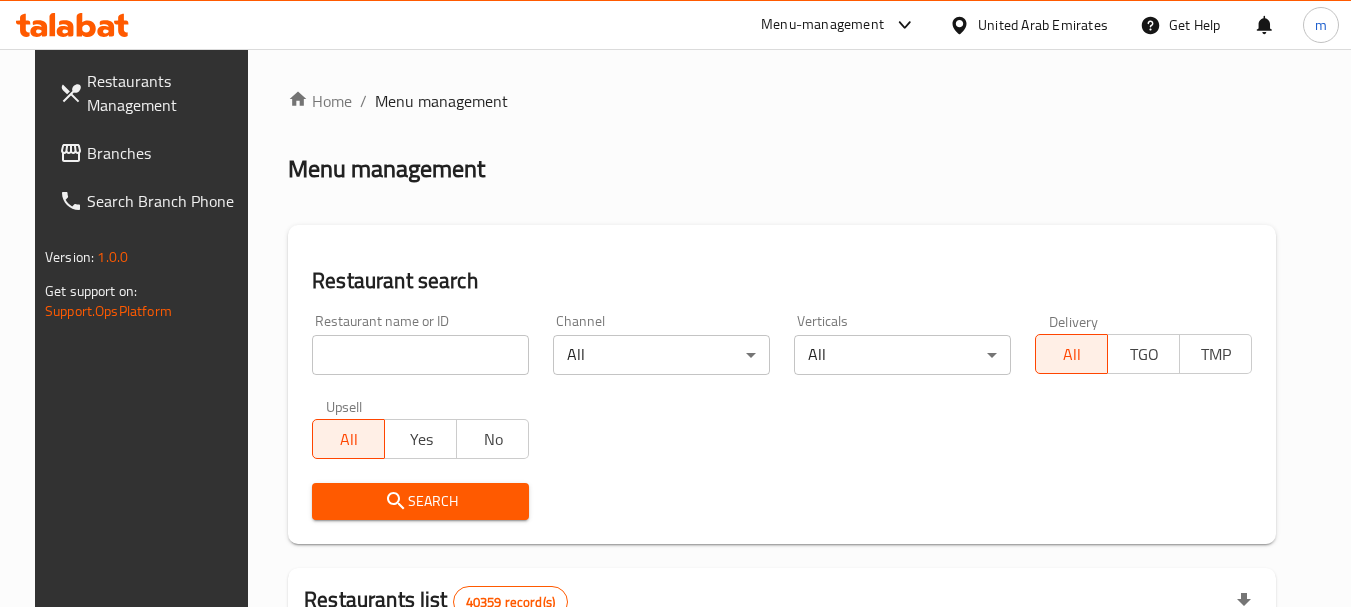 click on "Home / Menu management Menu management Restaurant search Restaurant name or ID Restaurant name or ID Channel All ​ Verticals All ​ Delivery All TGO TMP Upsell All Yes No   Search Restaurants list   40359 record(s) ID sorted ascending Name (En) Name (Ar) Ref. Name Logo Branches Open Busy Closed POS group Status Action 328 Johnny Rockets جوني روكيتس 37 0 1 0 OPEN 330 French Connection فرنش كونكشن 1 0 0 0 INACTIVE 339 Arz Lebanon أرز لبنان Al Karama,Al Barsha & Mirdif 9 1 0 2 OPEN 340 Mega Wraps ميجا رابس 3 0 0 0 INACTIVE 342 Sandella's Flatbread Cafe سانديلاز فلات براد 7 0 0 0 INACTIVE 343 Dragon Hut كوخ التنين 1 0 0 0 INACTIVE 348 Thai Kitchen المطبخ التايلندى 1 0 0 0 INACTIVE 349 Mughal  موغل 1 0 0 0 HIDDEN 350 HOT N COOL (Old) هوت و كول 1 0 0 0 INACTIVE 355 Al Habasha  الحبشة 11 1 0 0 HIDDEN Rows per page: 10 1-10 of 40359" at bounding box center (782, 717) 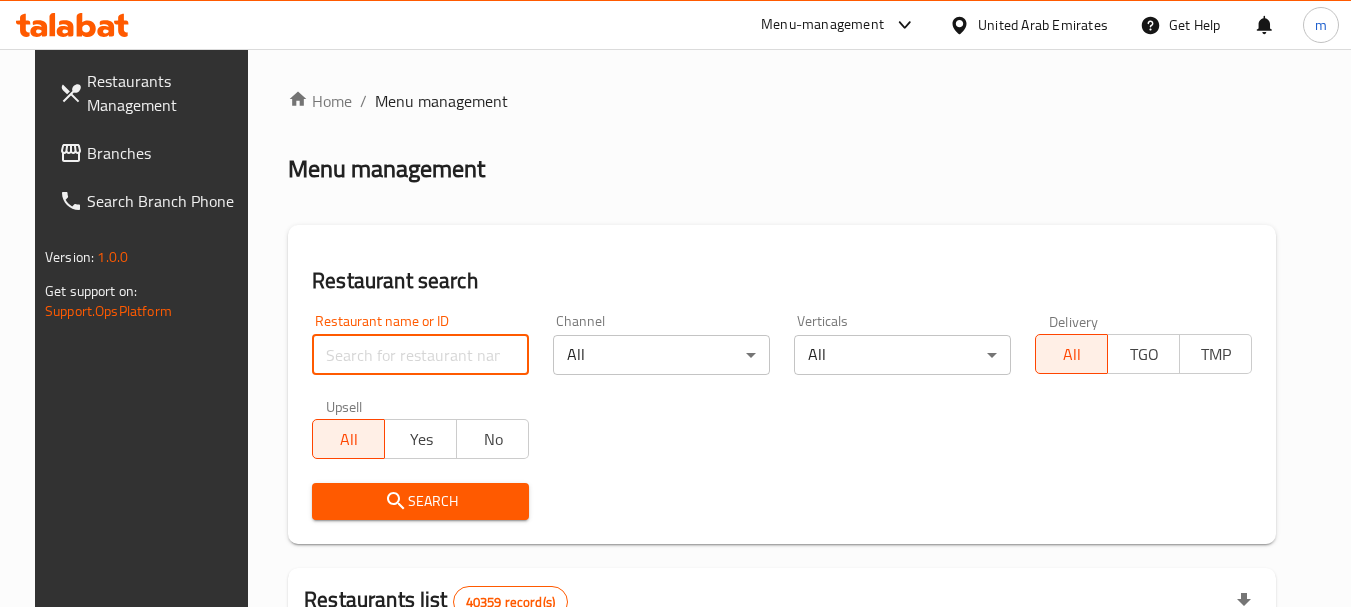 paste on "659065" 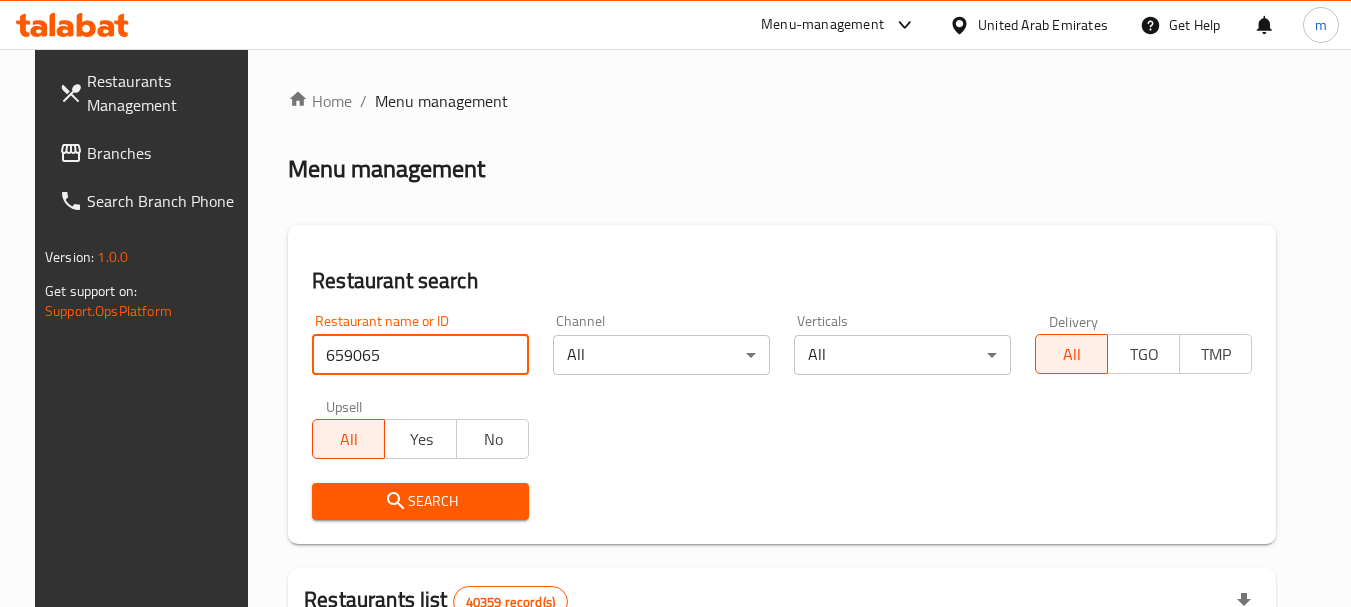 type on "659065" 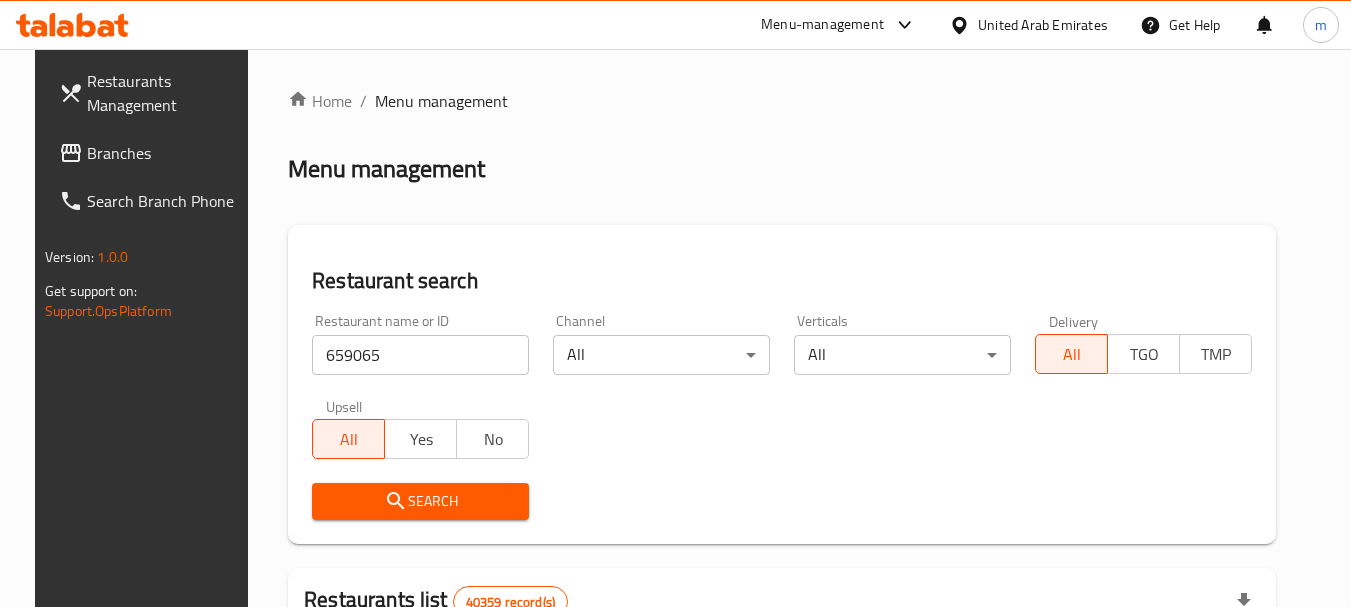 click on "Search" at bounding box center (420, 501) 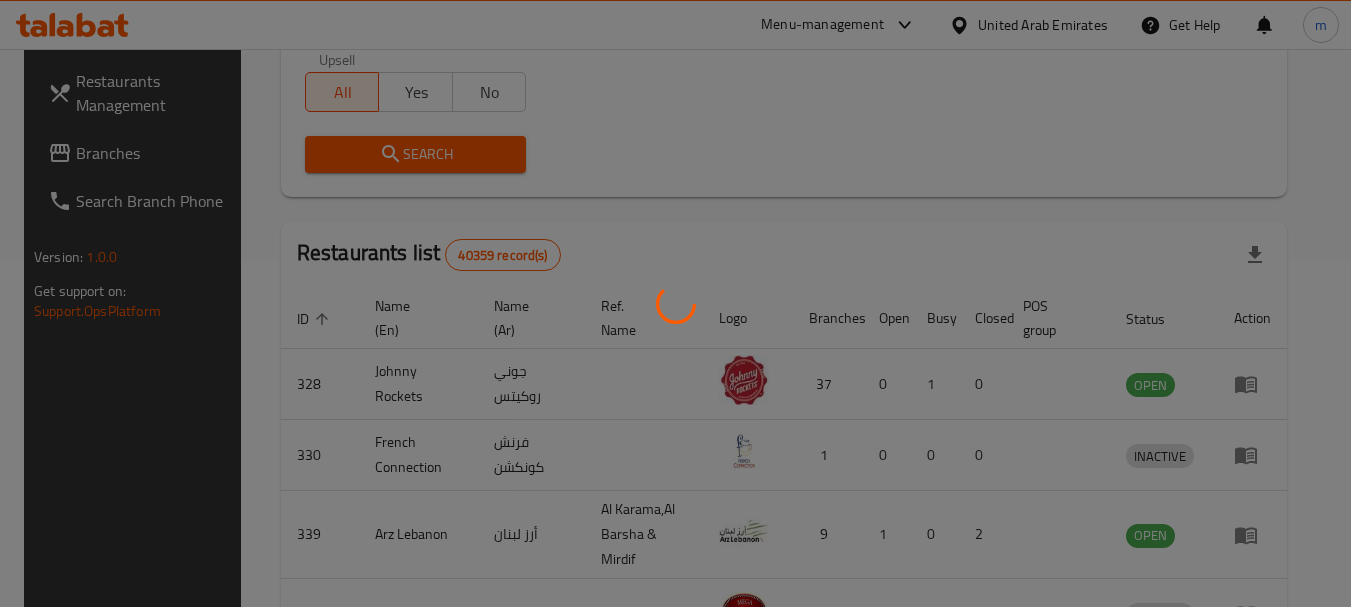 scroll, scrollTop: 268, scrollLeft: 0, axis: vertical 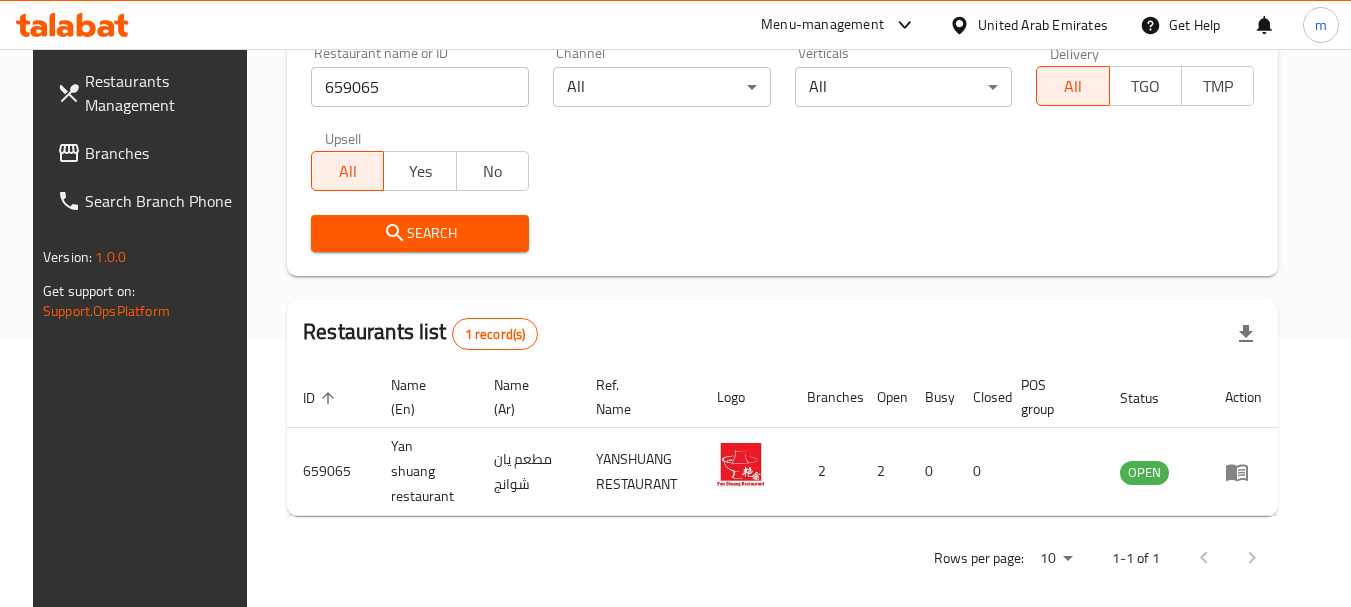 click on "United Arab Emirates" at bounding box center (1043, 25) 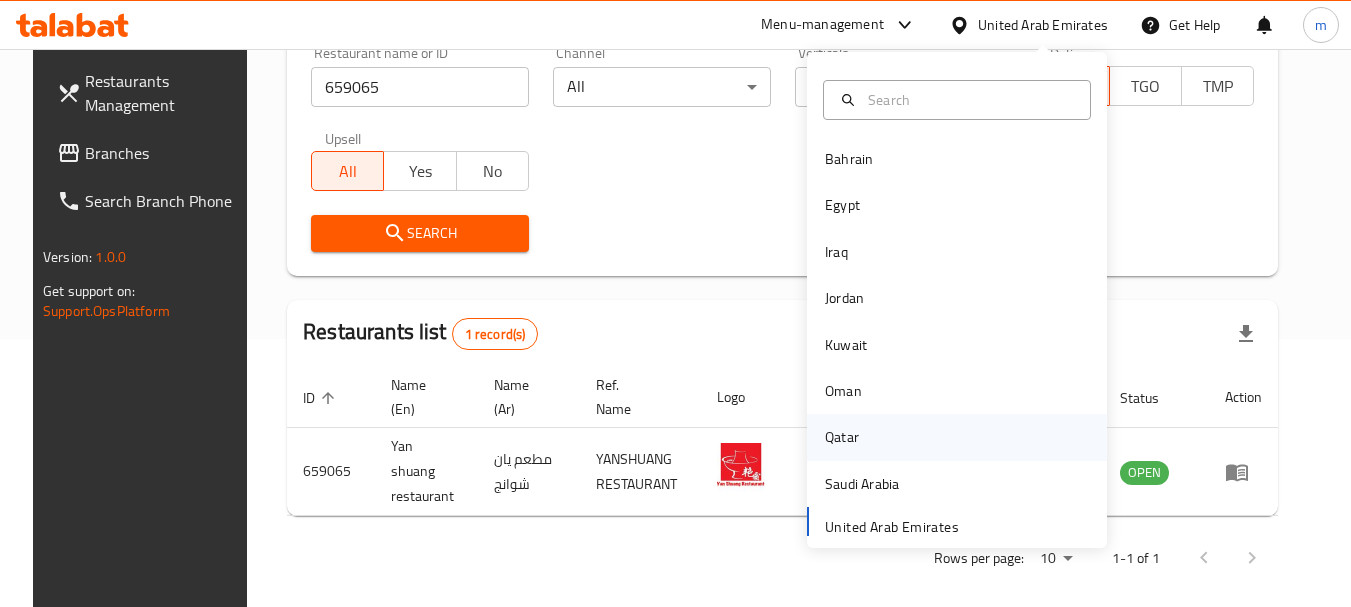 click on "Qatar" at bounding box center [842, 437] 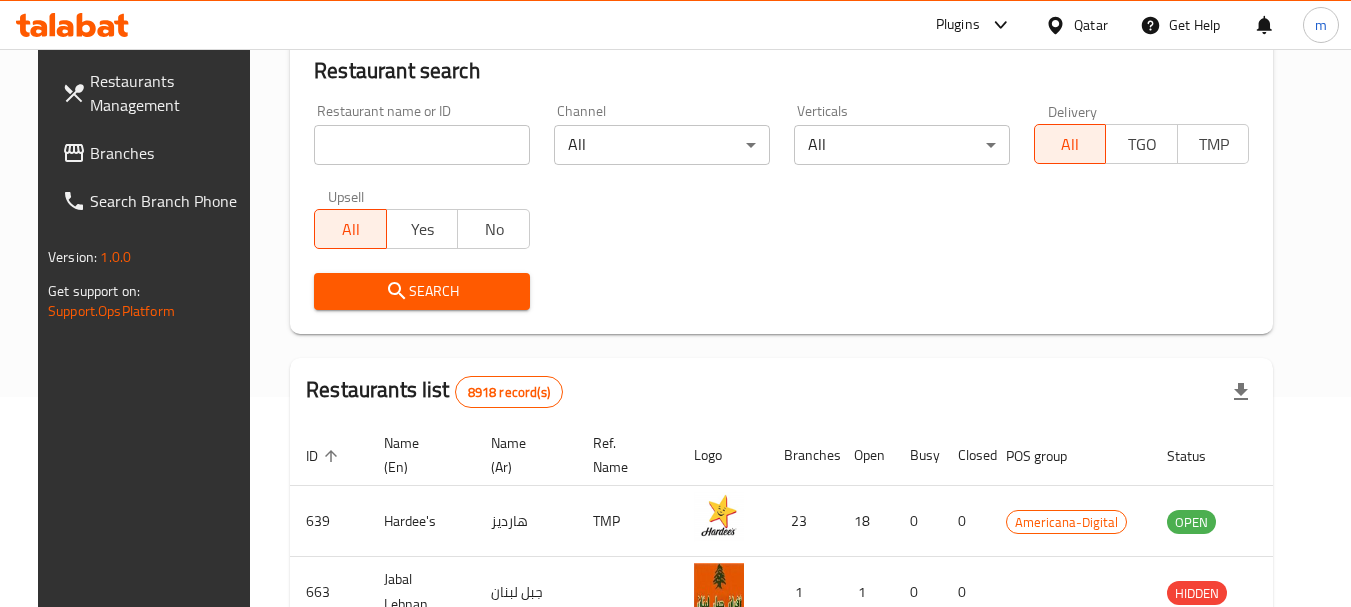 scroll, scrollTop: 268, scrollLeft: 0, axis: vertical 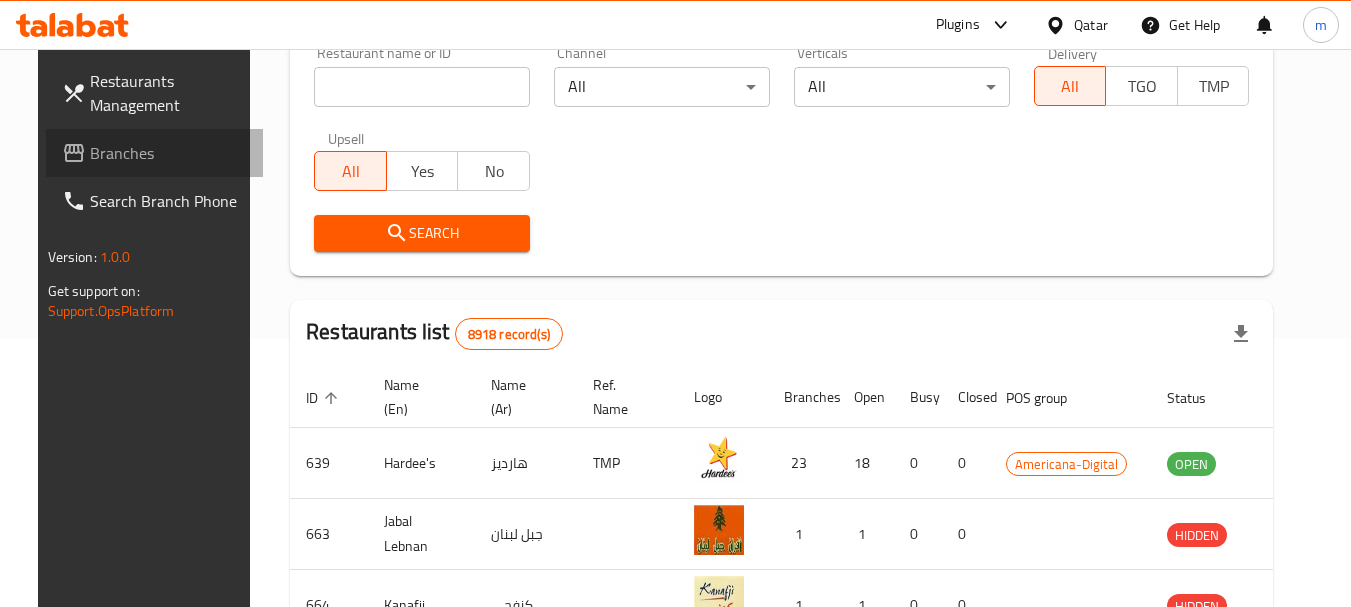 click on "Branches" at bounding box center [169, 153] 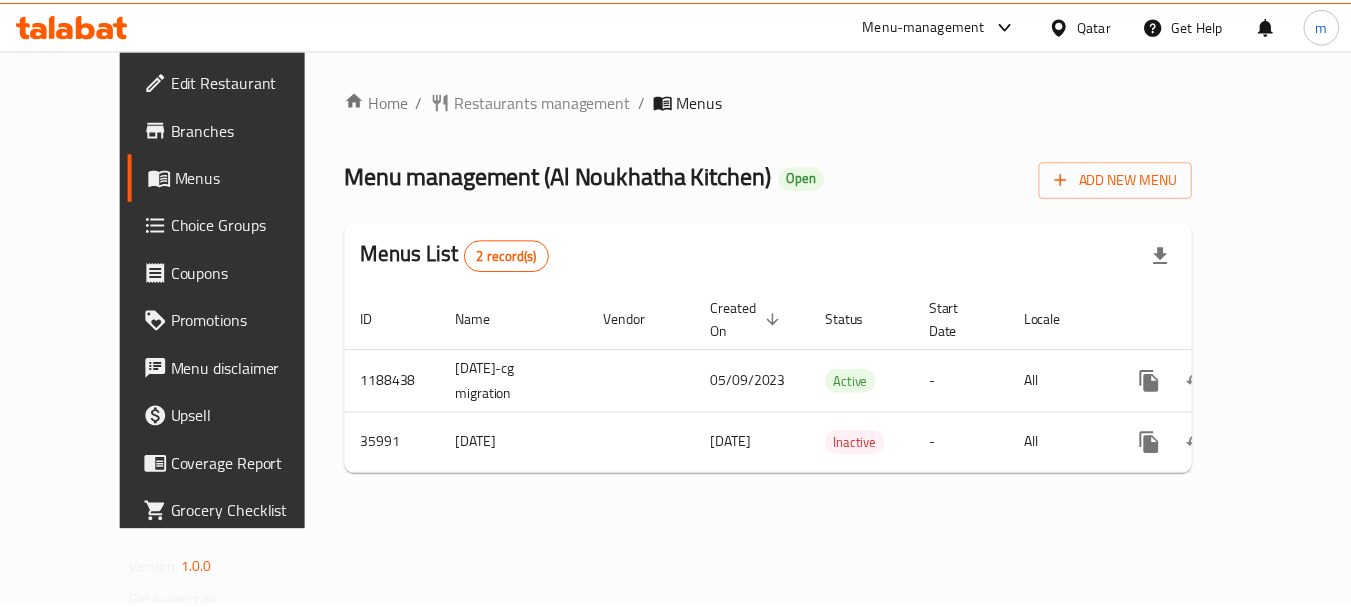 scroll, scrollTop: 0, scrollLeft: 0, axis: both 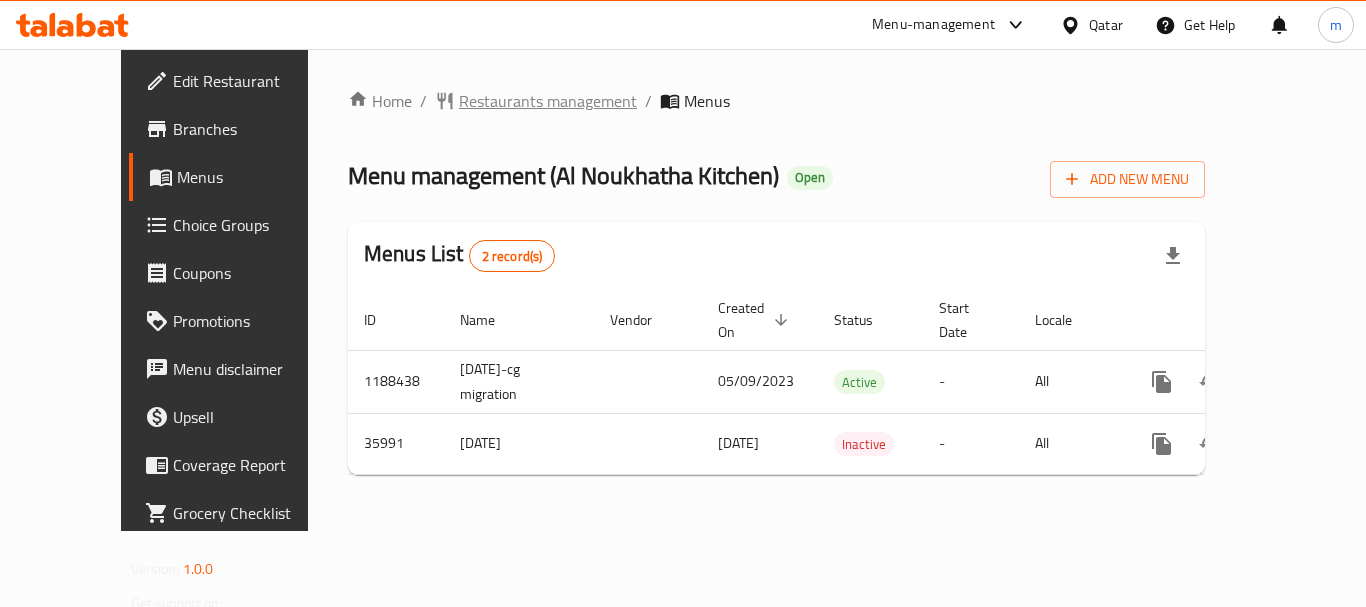 click on "Restaurants management" at bounding box center [548, 101] 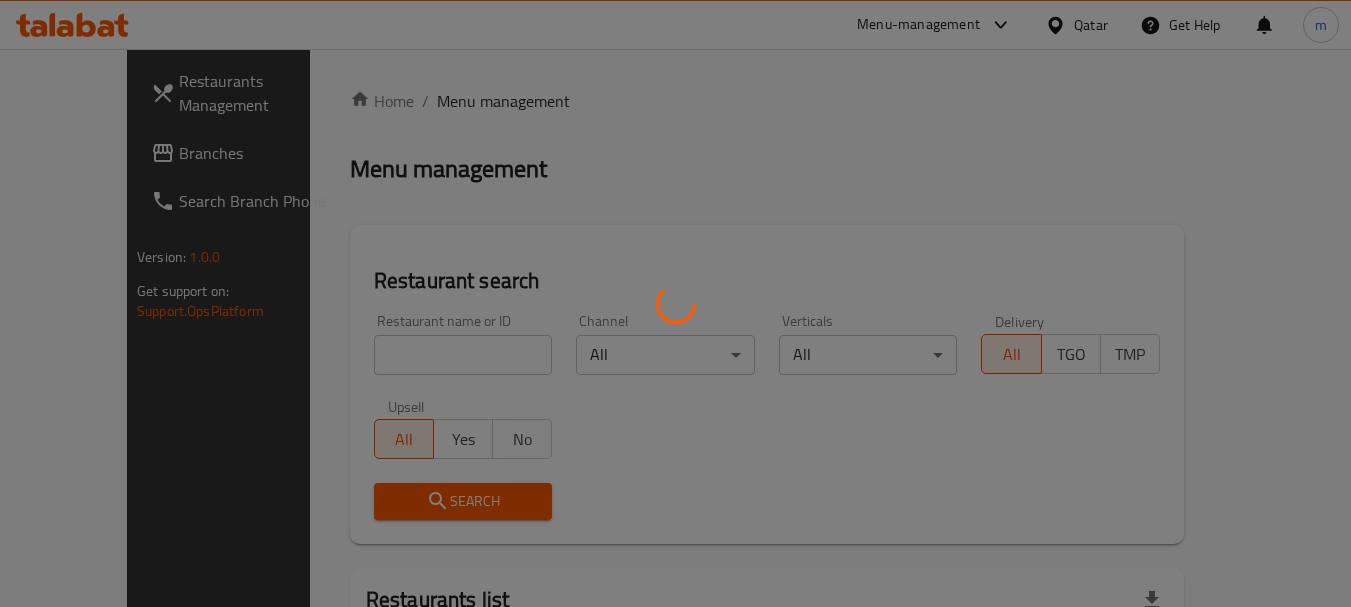 click at bounding box center (675, 303) 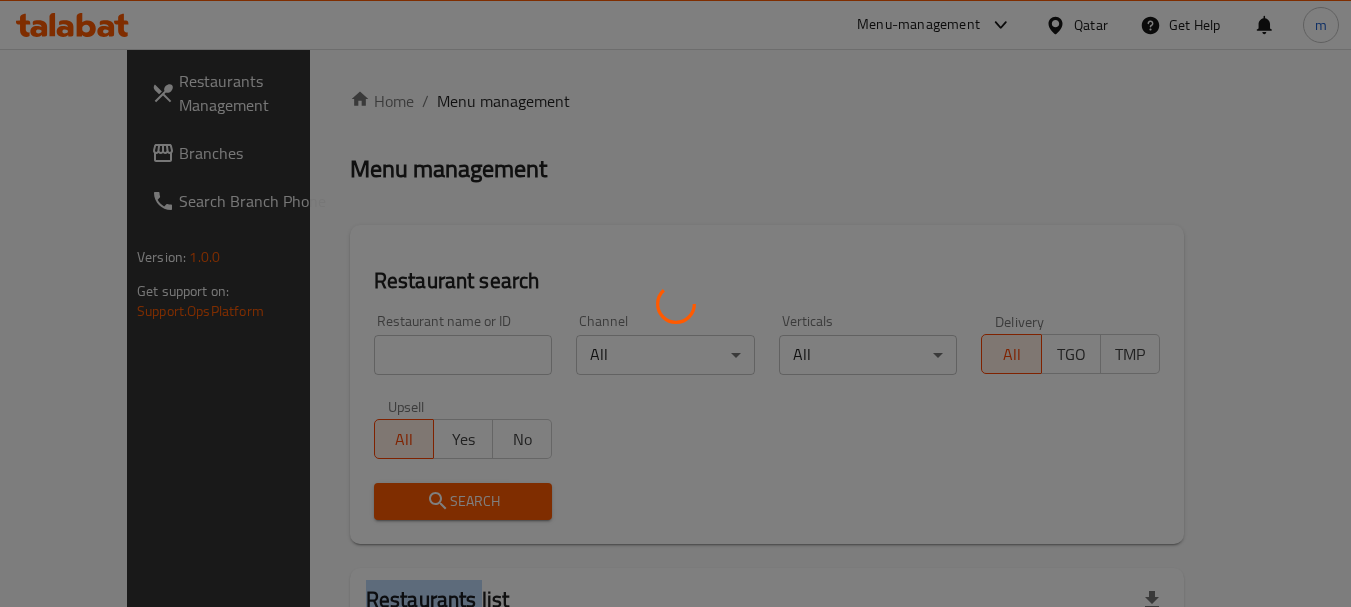 click at bounding box center [675, 303] 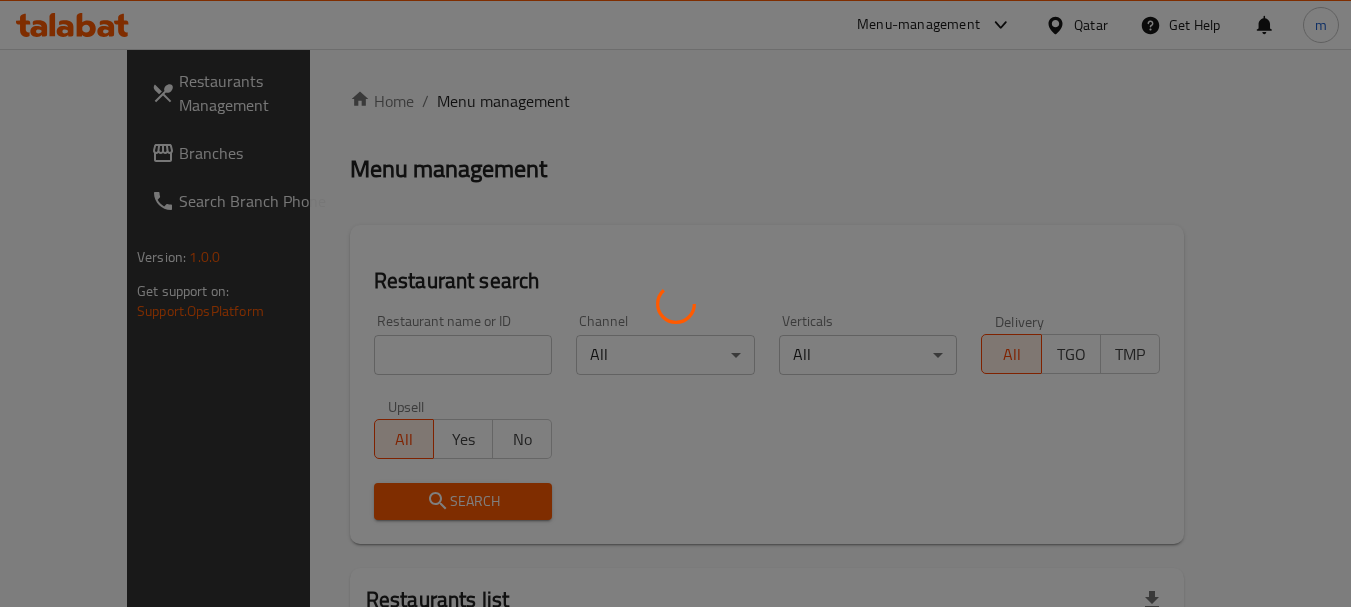 click at bounding box center [675, 303] 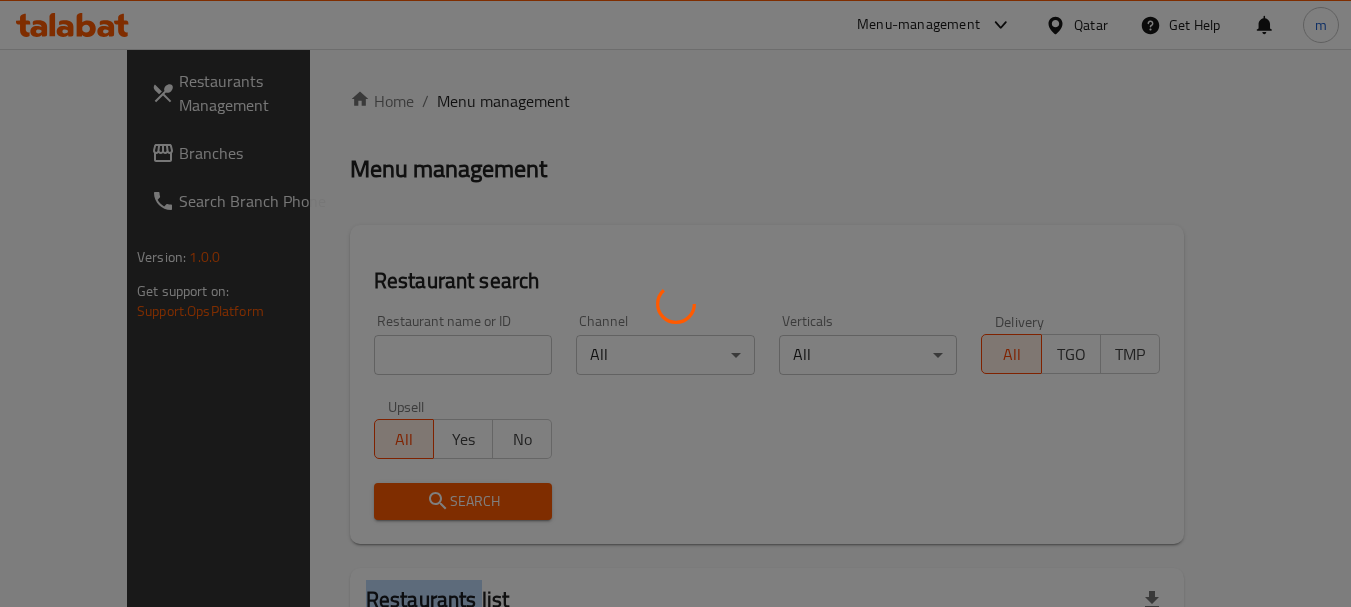 click at bounding box center (675, 303) 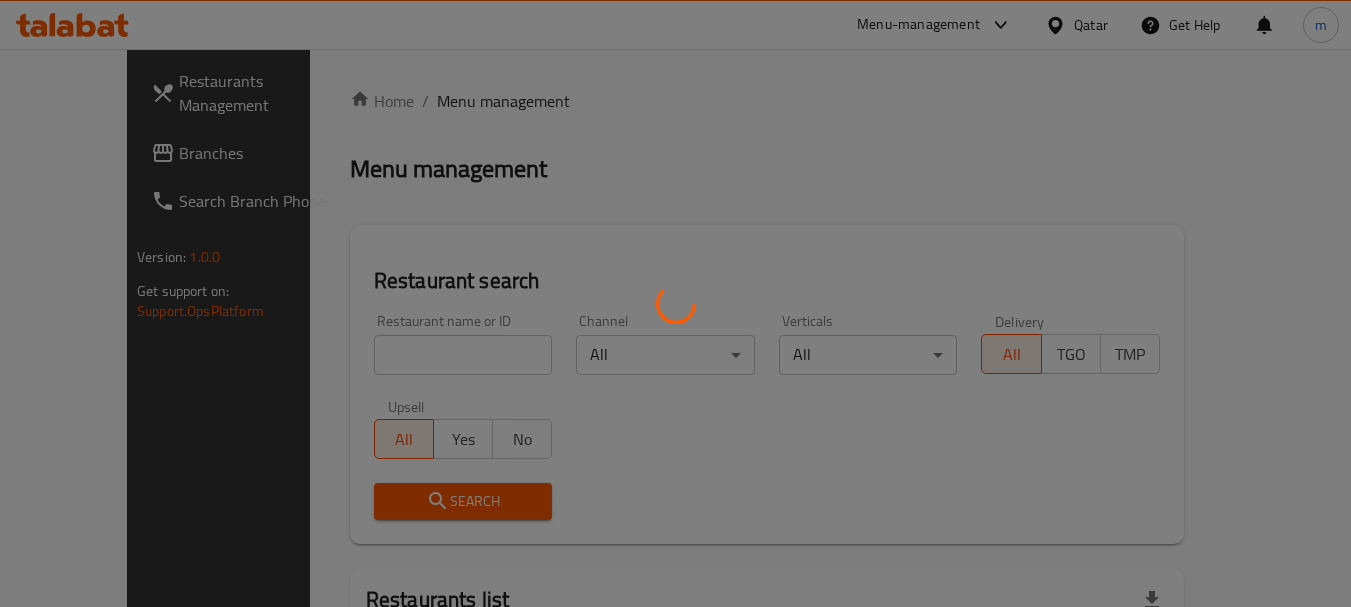 click at bounding box center (675, 303) 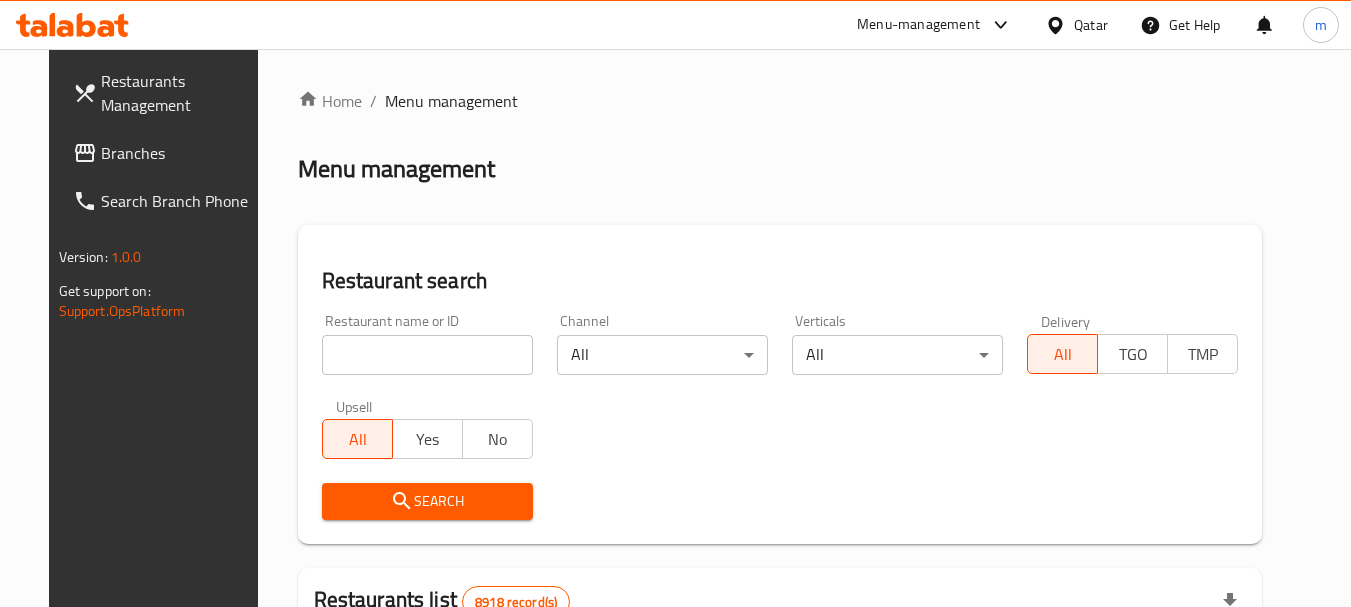 drag, startPoint x: 404, startPoint y: 358, endPoint x: 416, endPoint y: 358, distance: 12 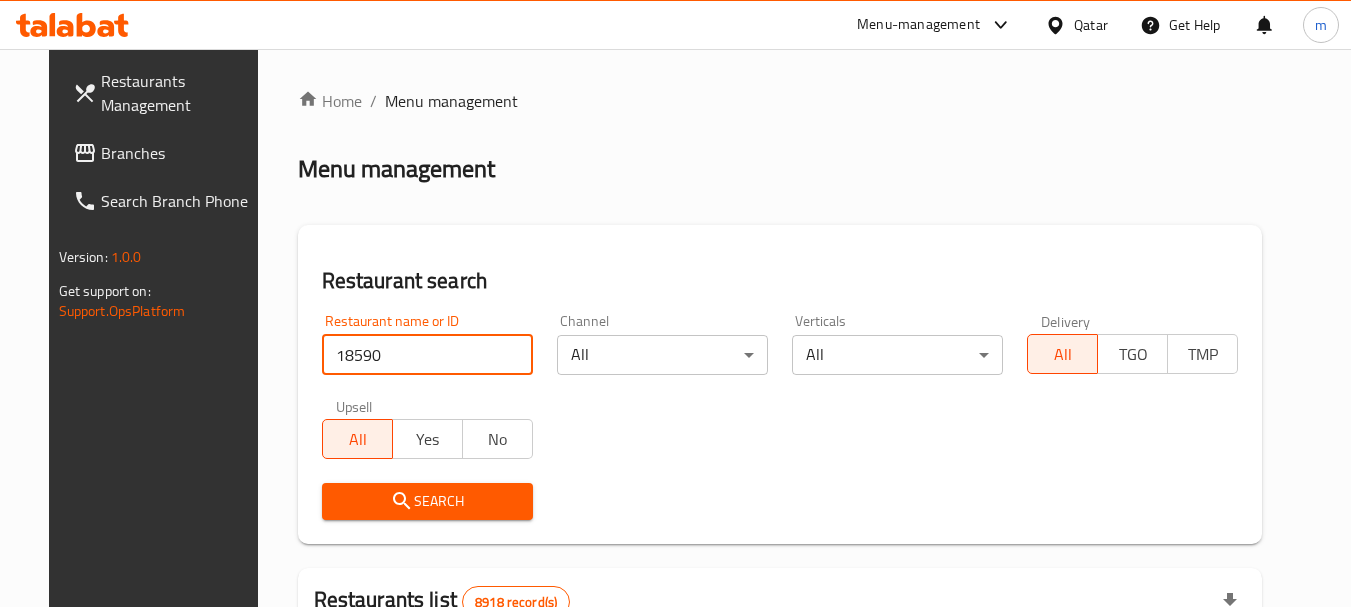 type on "18590" 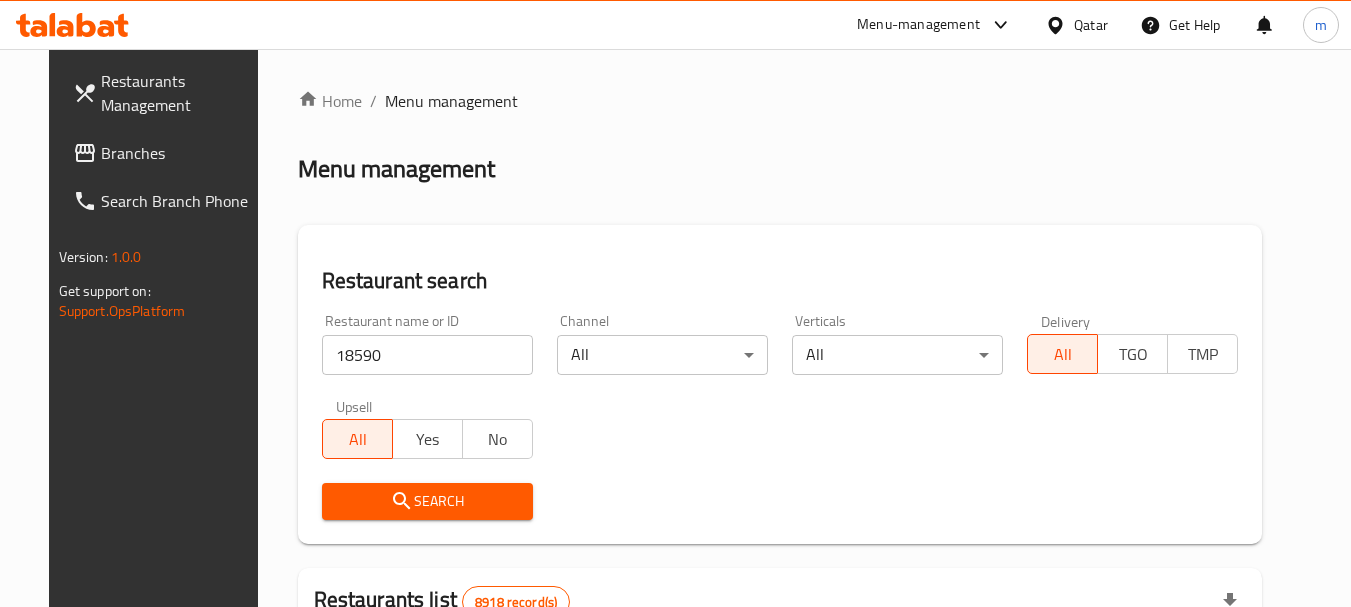 drag, startPoint x: 455, startPoint y: 503, endPoint x: 484, endPoint y: 486, distance: 33.61547 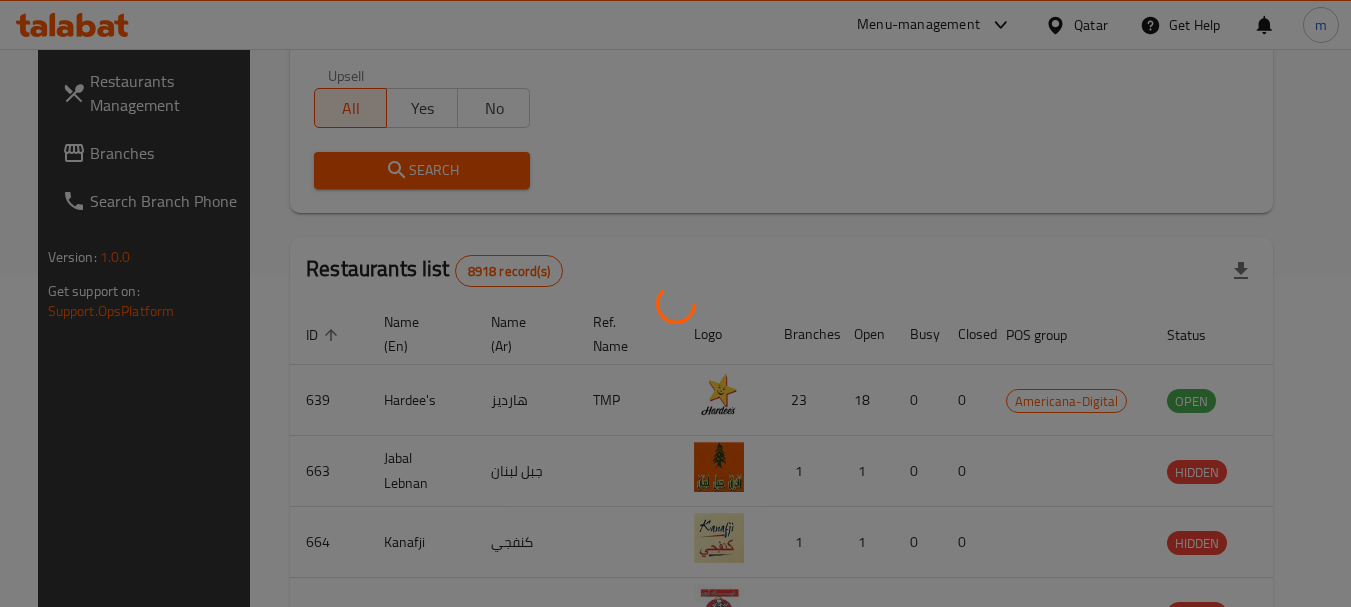 scroll, scrollTop: 268, scrollLeft: 0, axis: vertical 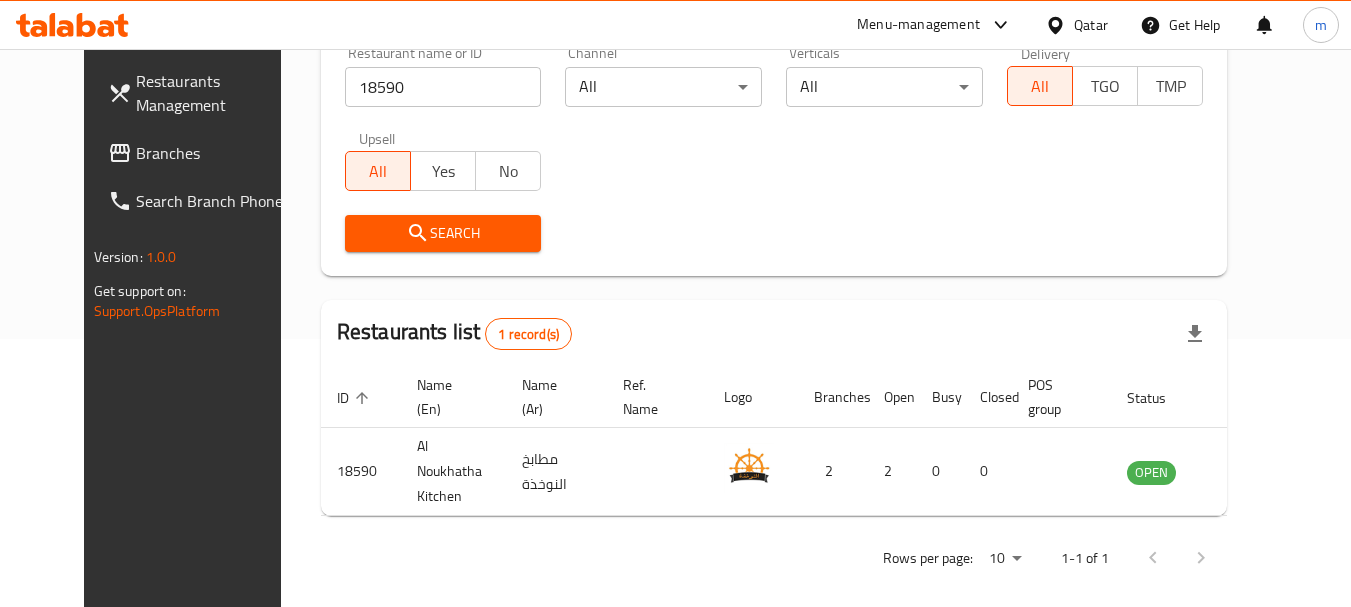 click on "Branches" at bounding box center [215, 153] 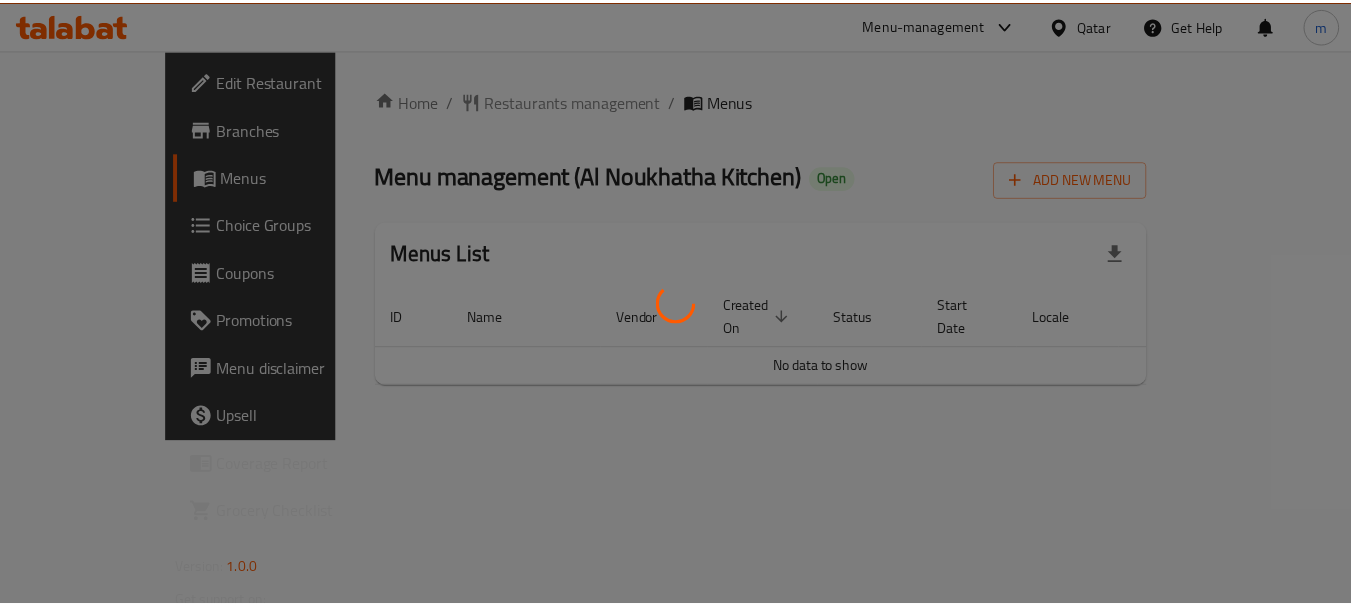 scroll, scrollTop: 0, scrollLeft: 0, axis: both 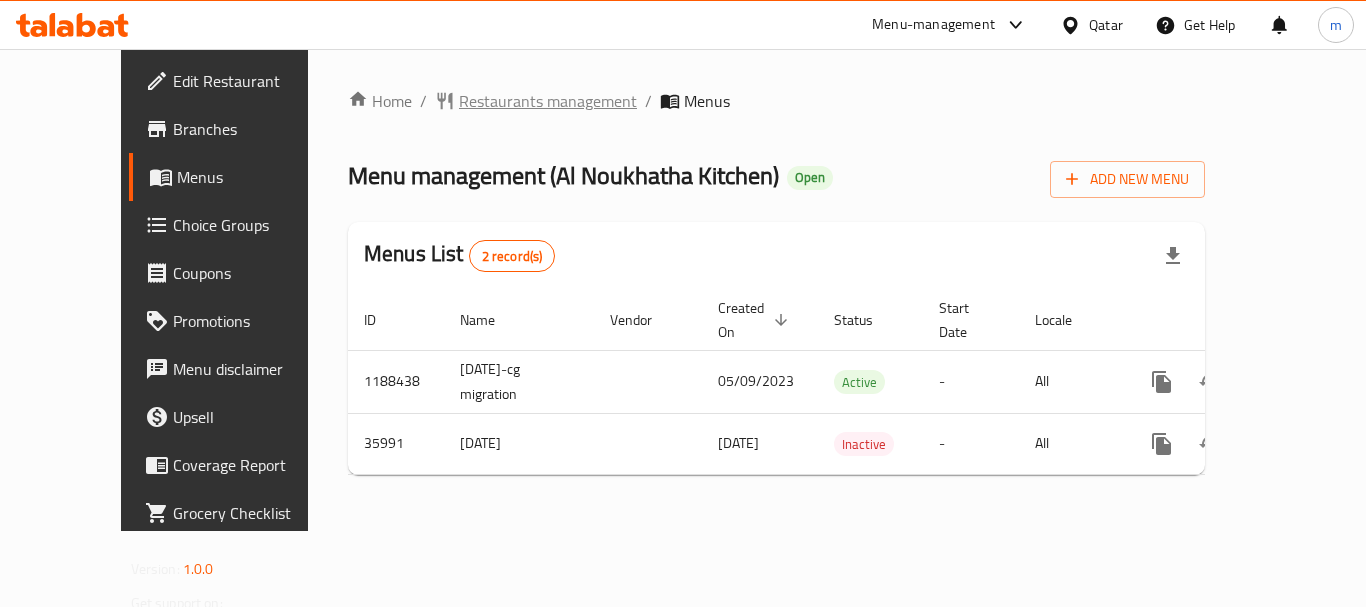 click on "Restaurants management" at bounding box center (548, 101) 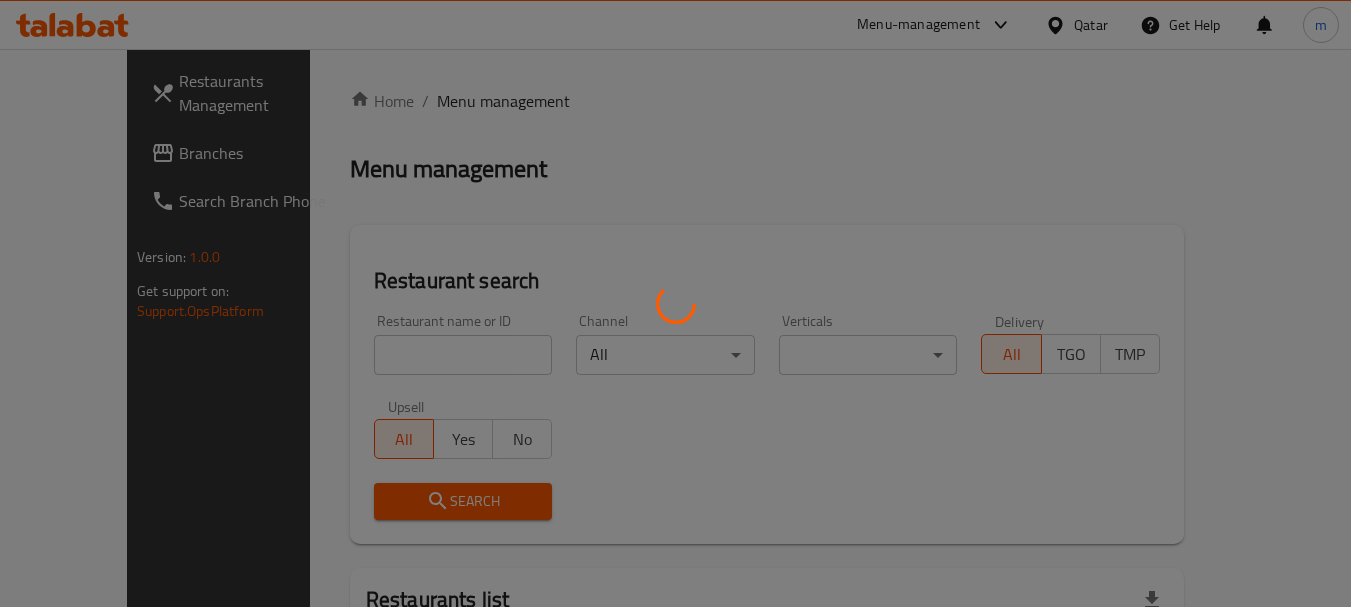 click at bounding box center [675, 303] 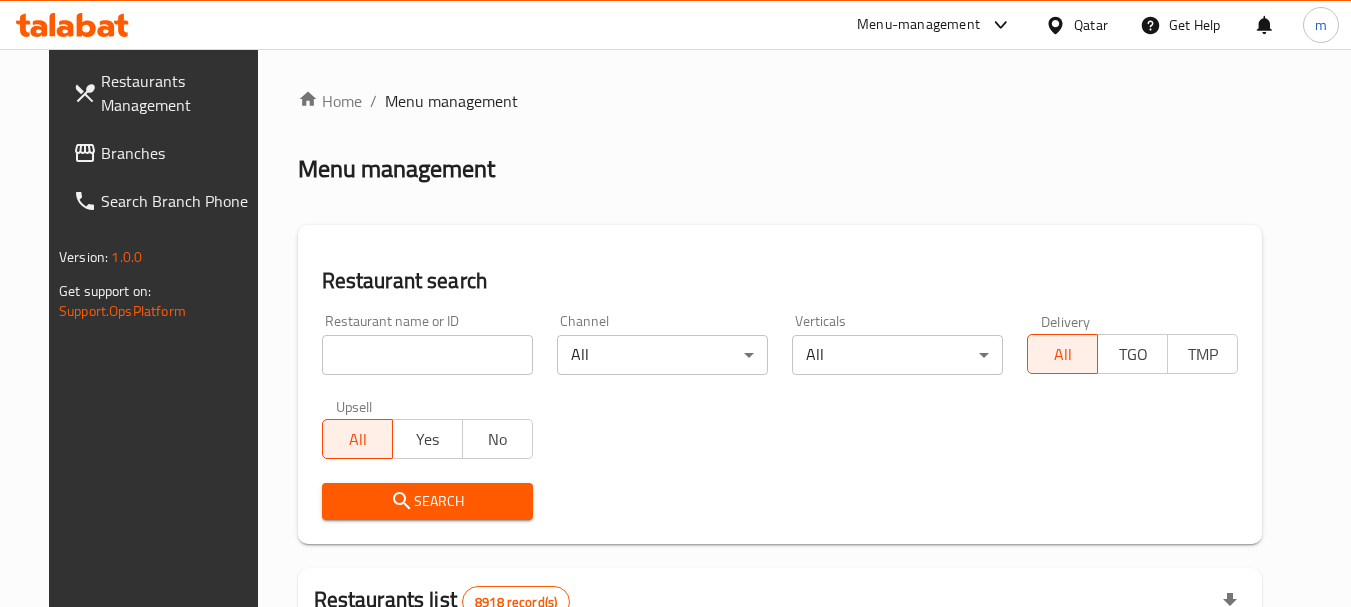 click at bounding box center [675, 303] 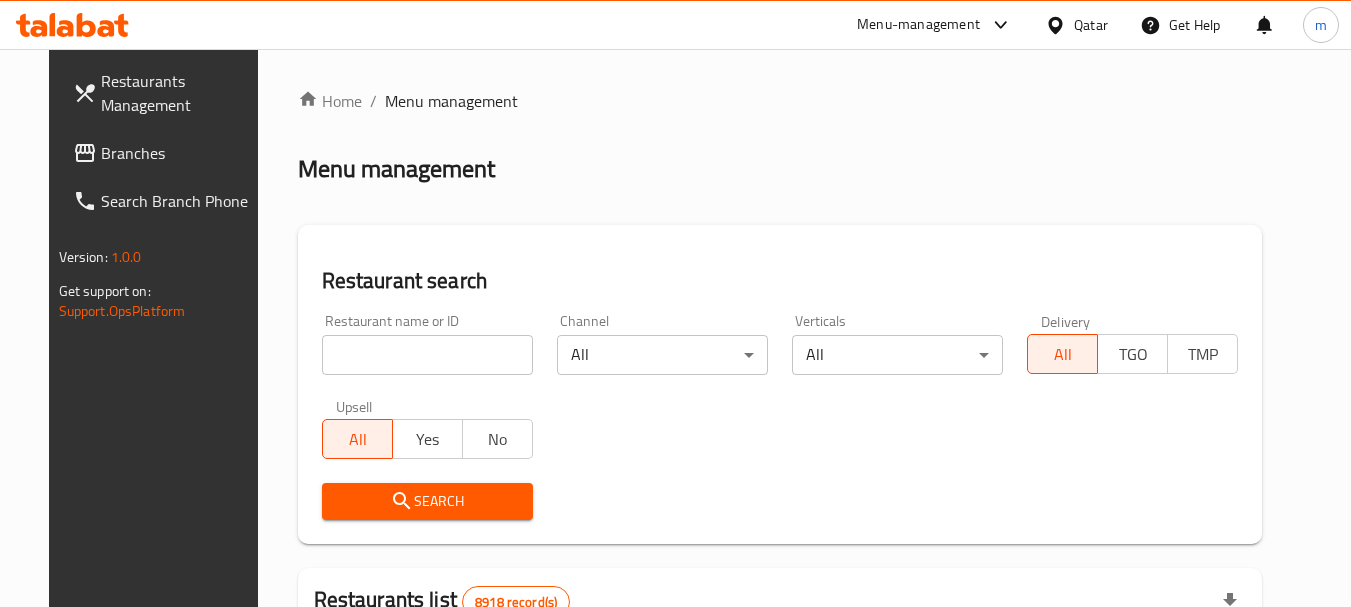 click at bounding box center (427, 355) 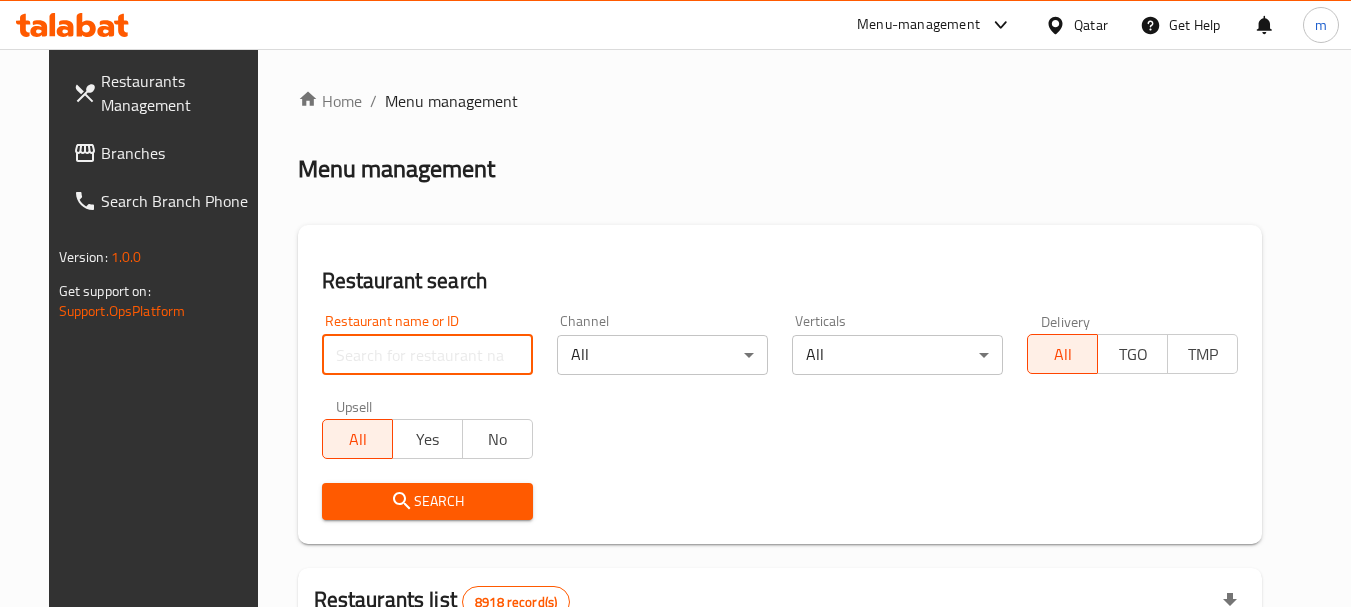 paste on "18590" 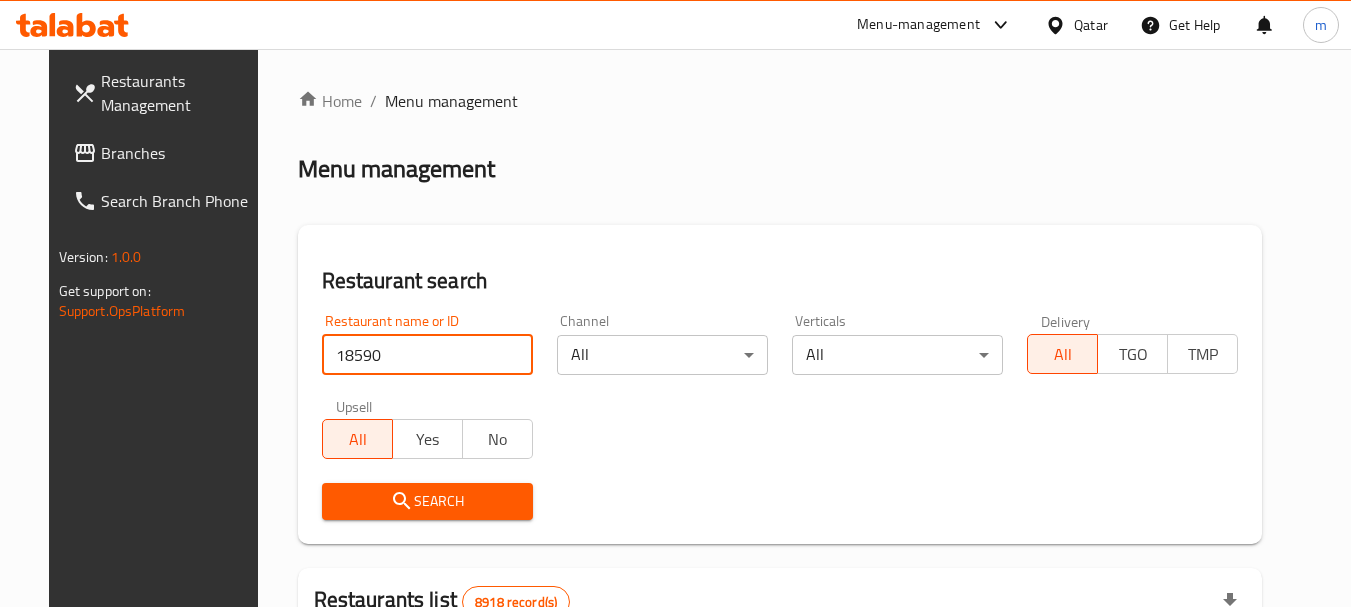 type on "18590" 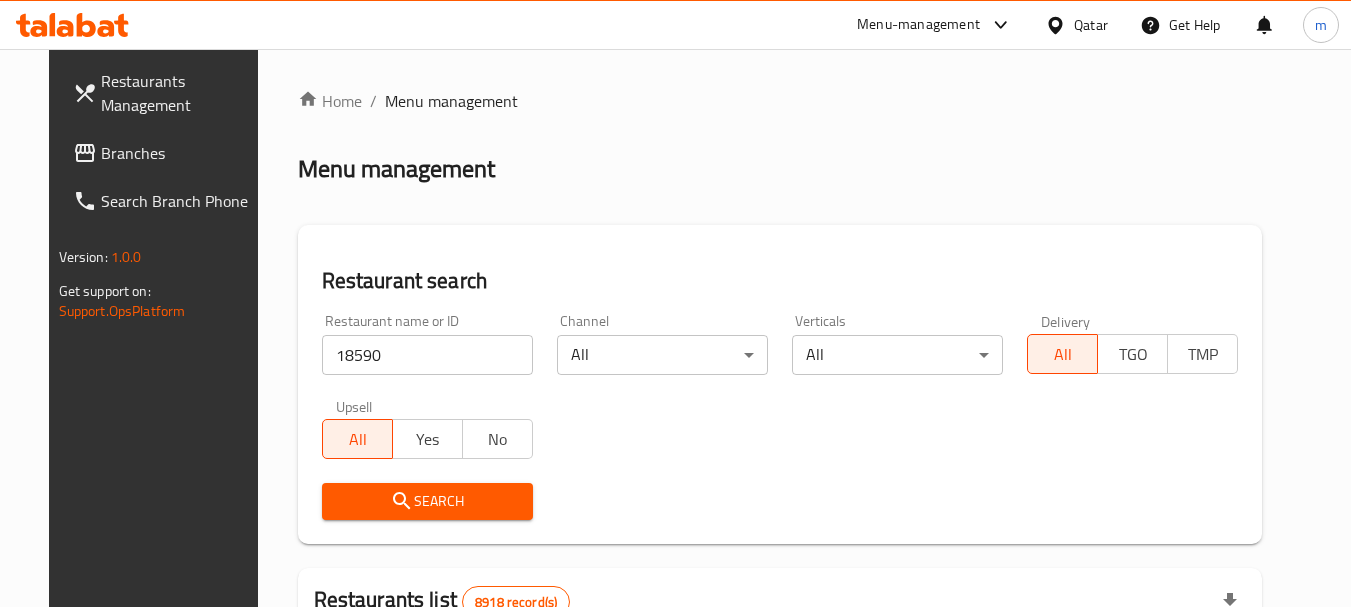 click on "Search" at bounding box center (427, 501) 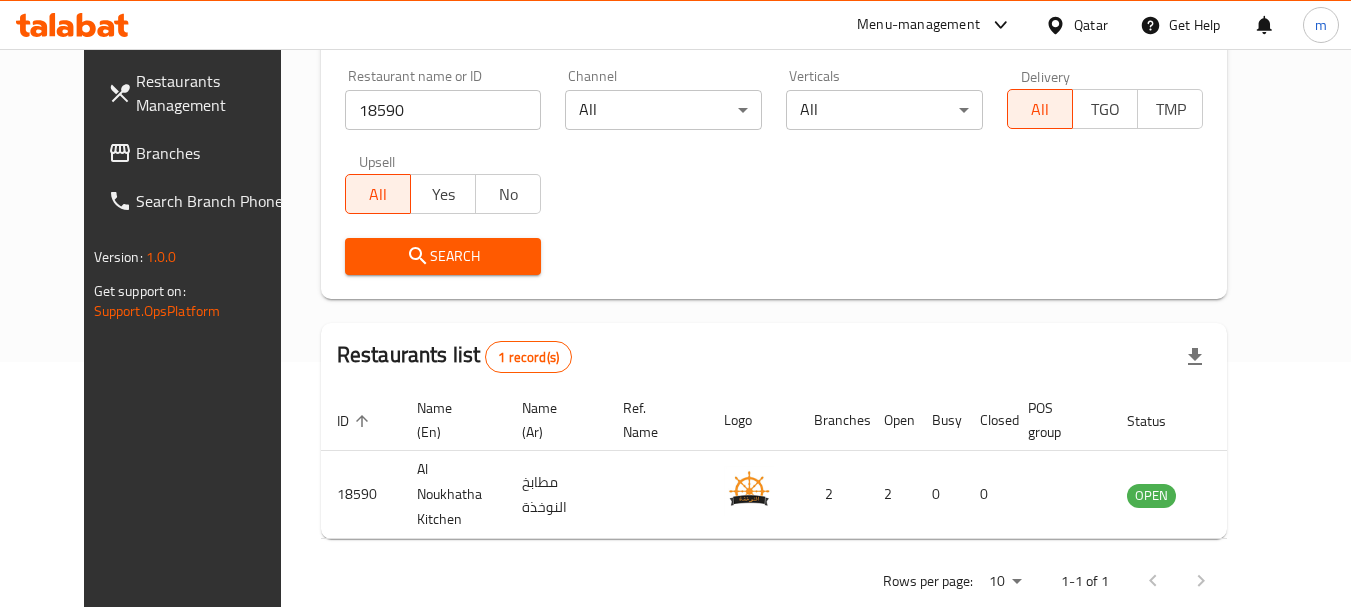 scroll, scrollTop: 268, scrollLeft: 0, axis: vertical 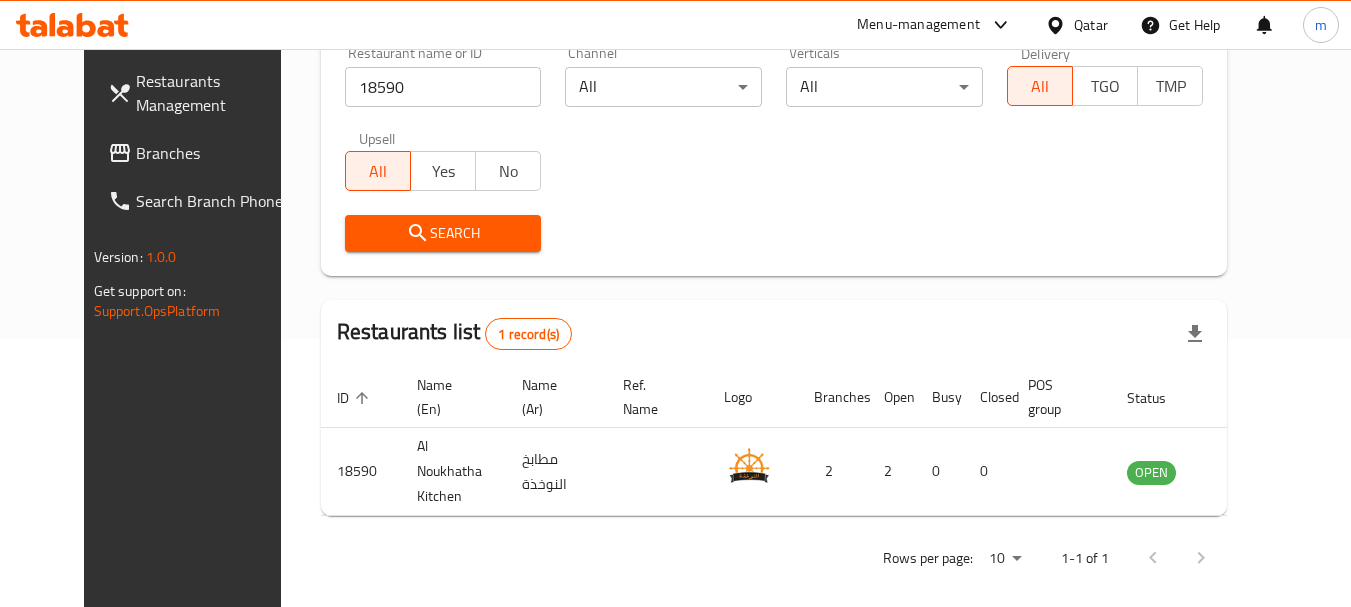 click on "Restaurants Management   Branches   Search Branch Phone  Version:    1.0.0  Get support on:    Support.OpsPlatform" at bounding box center [197, 352] 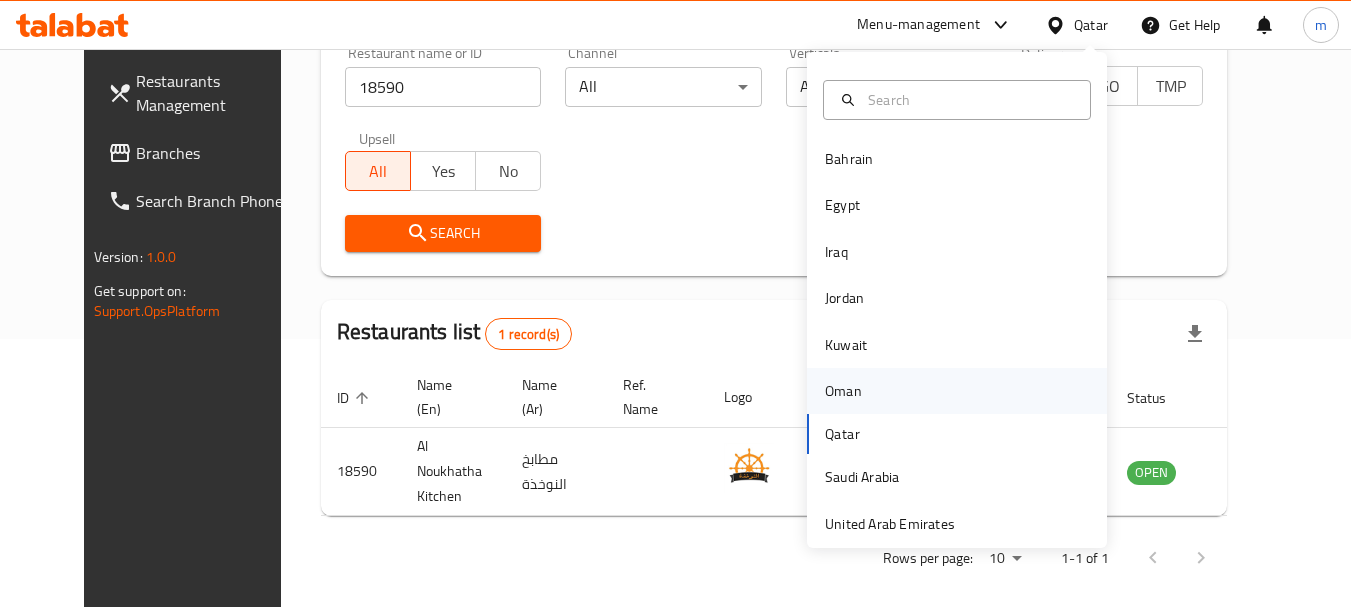 click on "Oman" at bounding box center [843, 391] 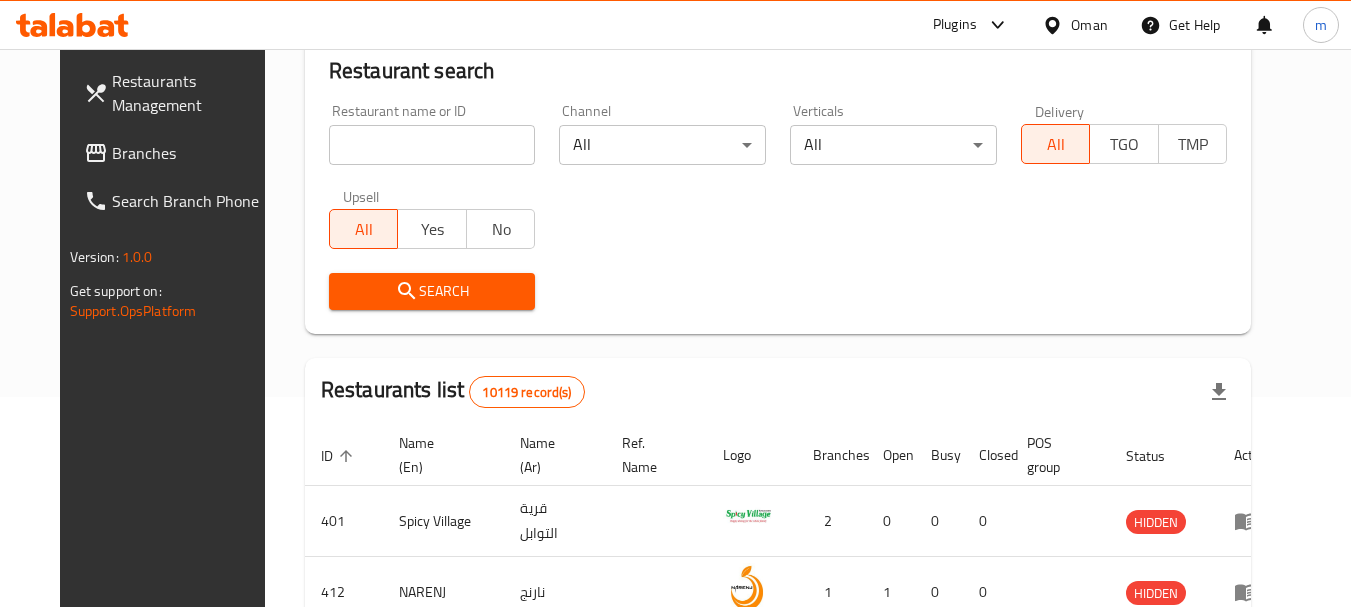 scroll, scrollTop: 268, scrollLeft: 0, axis: vertical 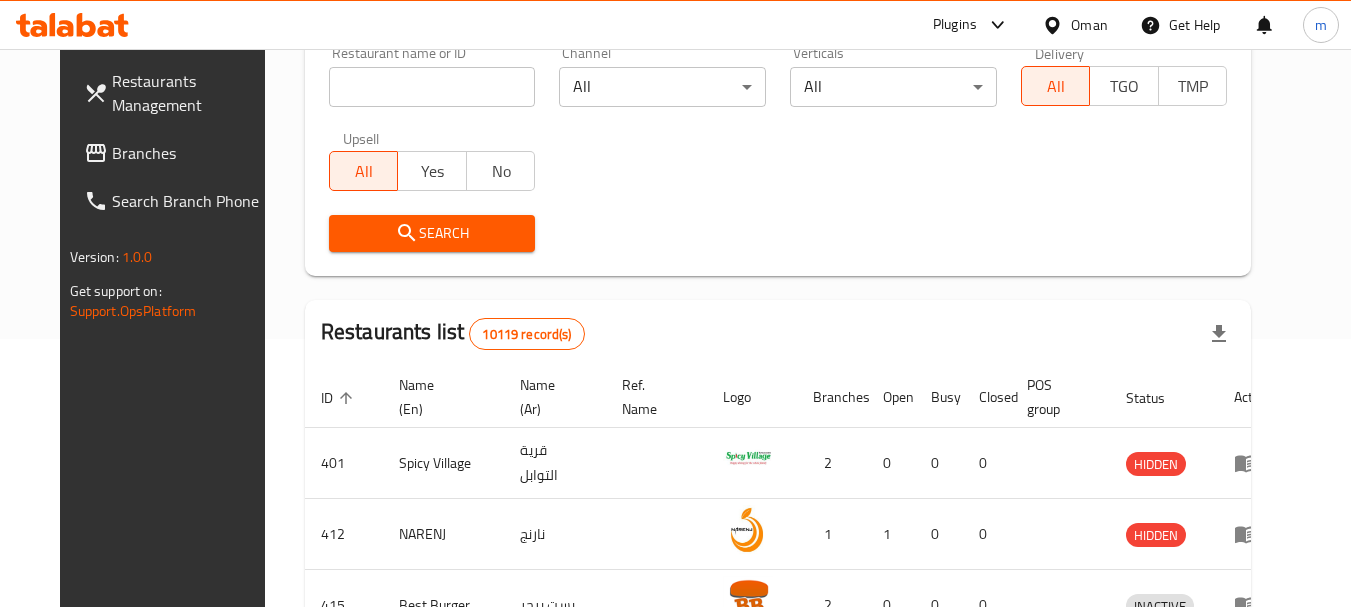 click on "Branches" at bounding box center (191, 153) 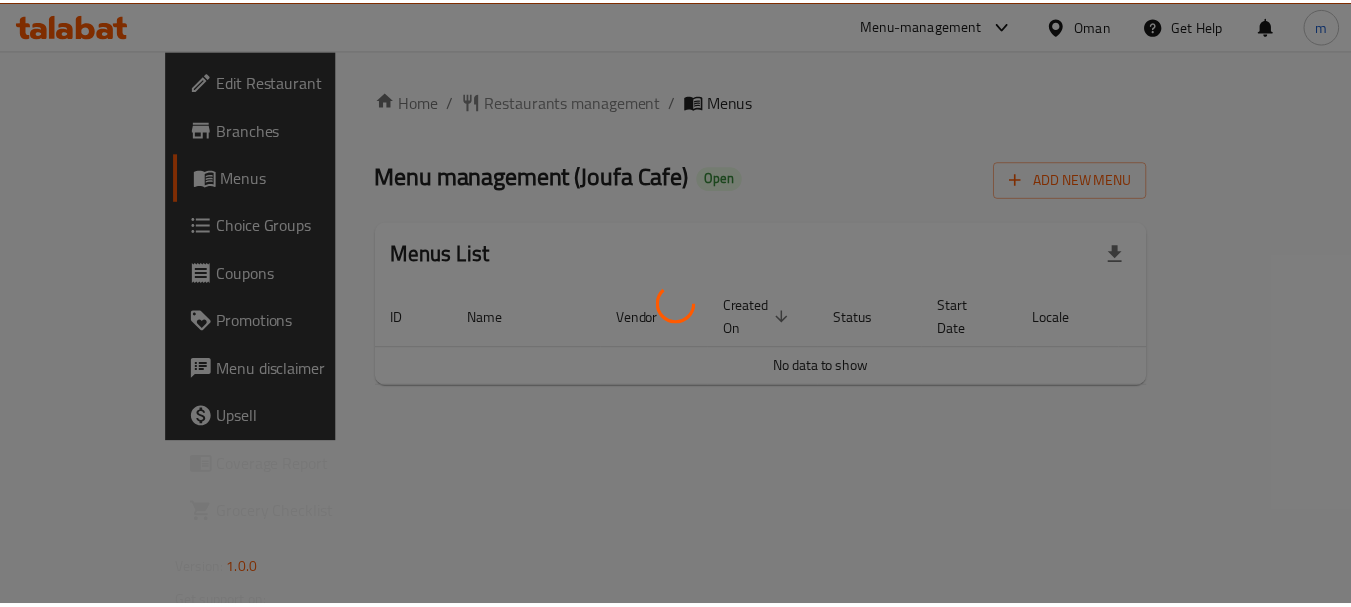 scroll, scrollTop: 0, scrollLeft: 0, axis: both 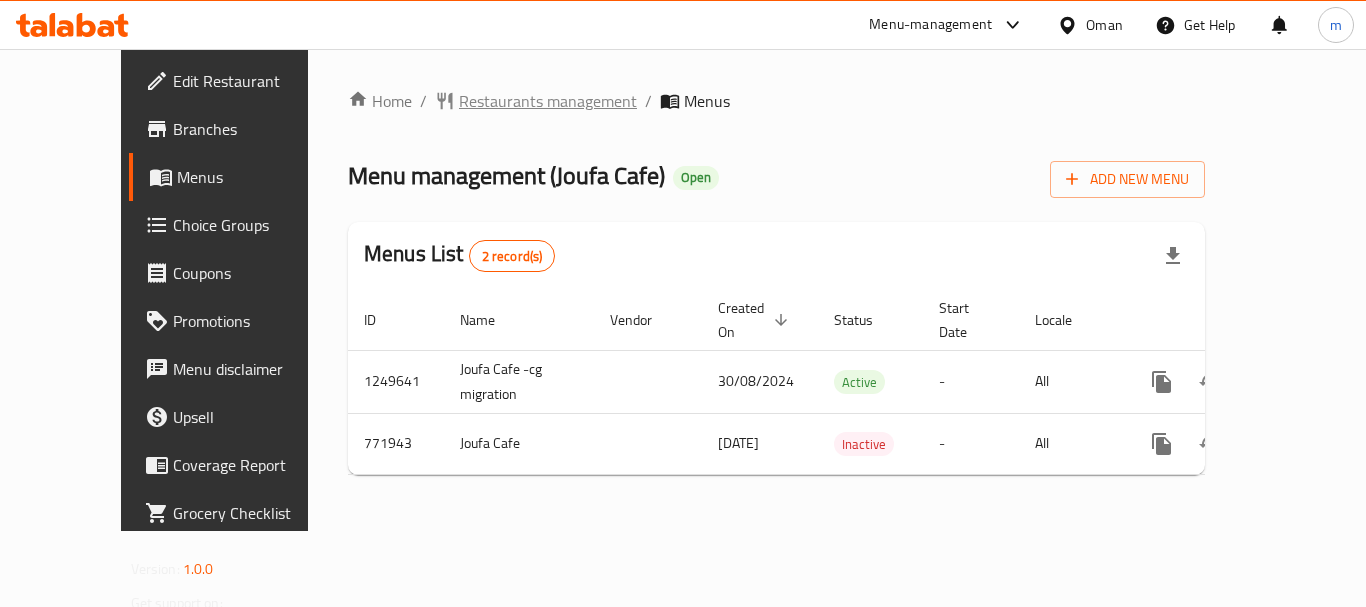 click on "Restaurants management" at bounding box center [548, 101] 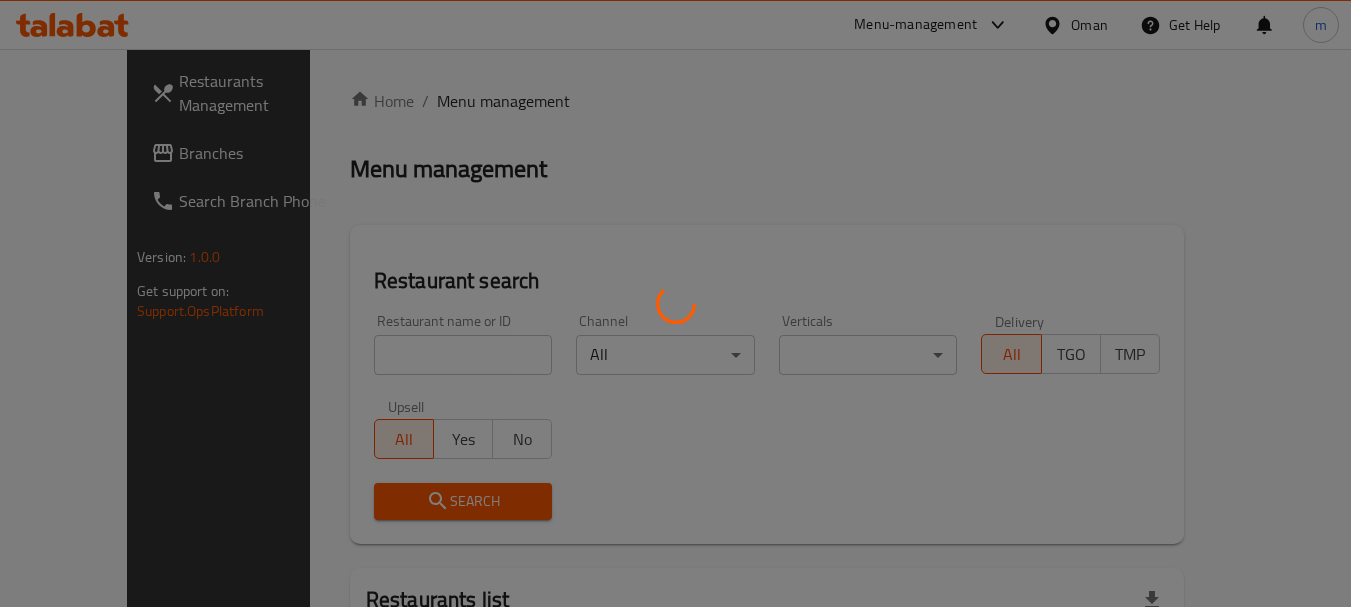 click at bounding box center [675, 303] 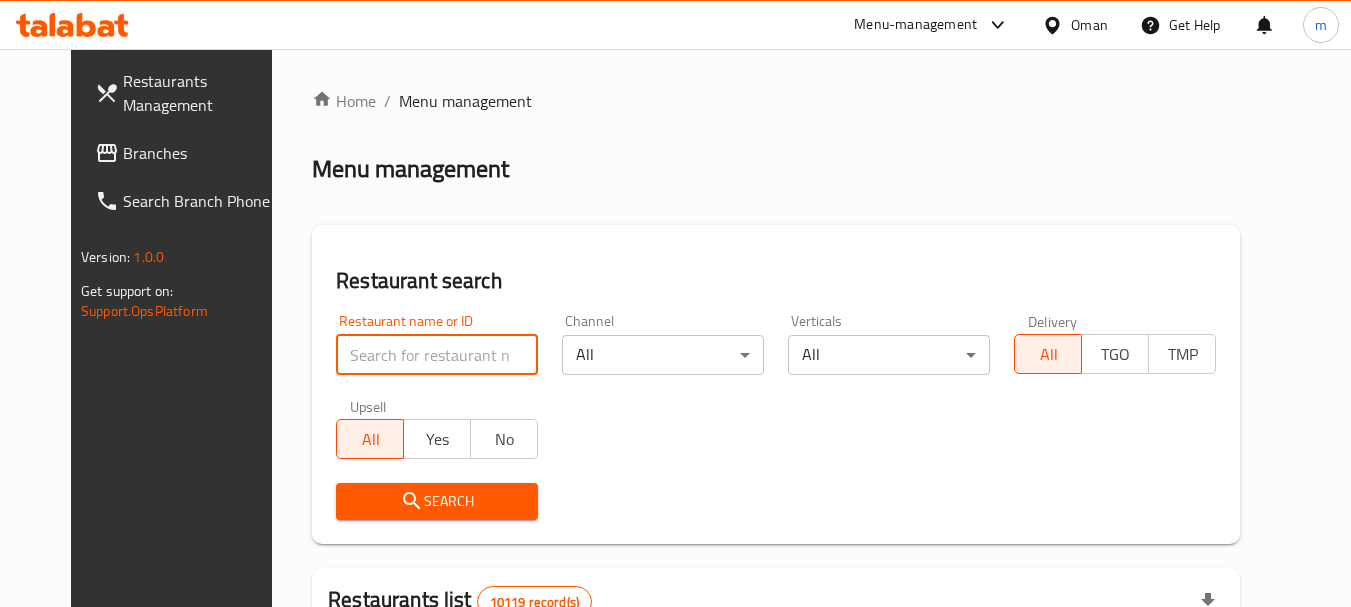 click at bounding box center (437, 355) 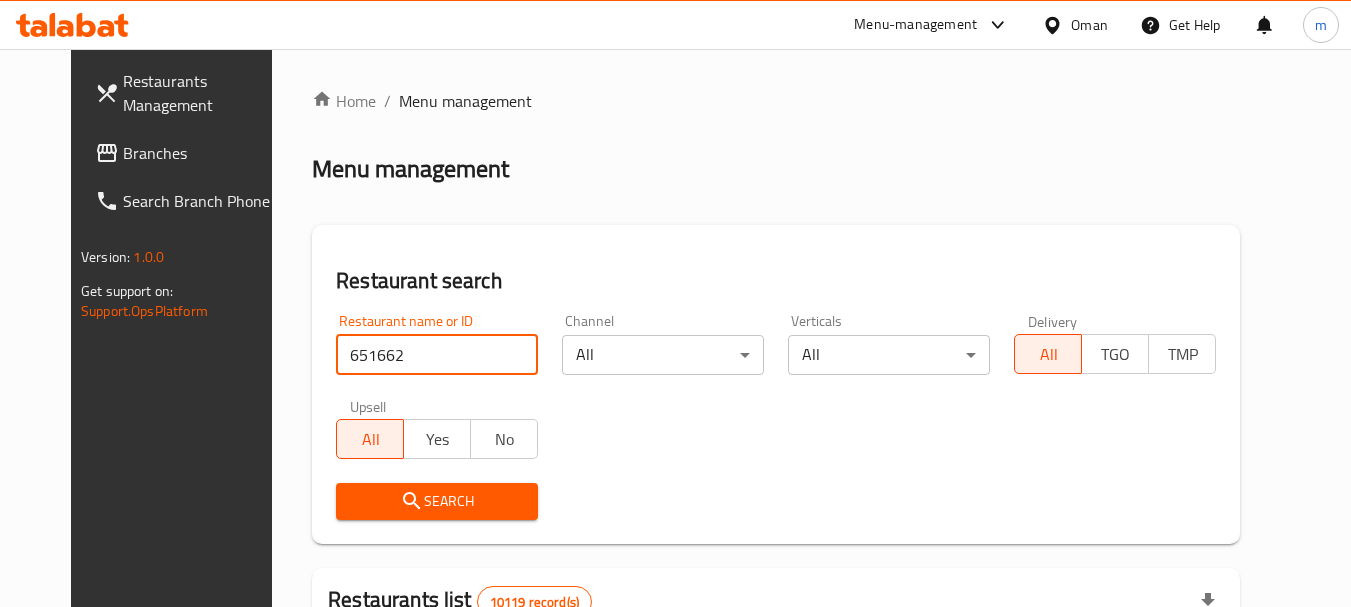 type on "651662" 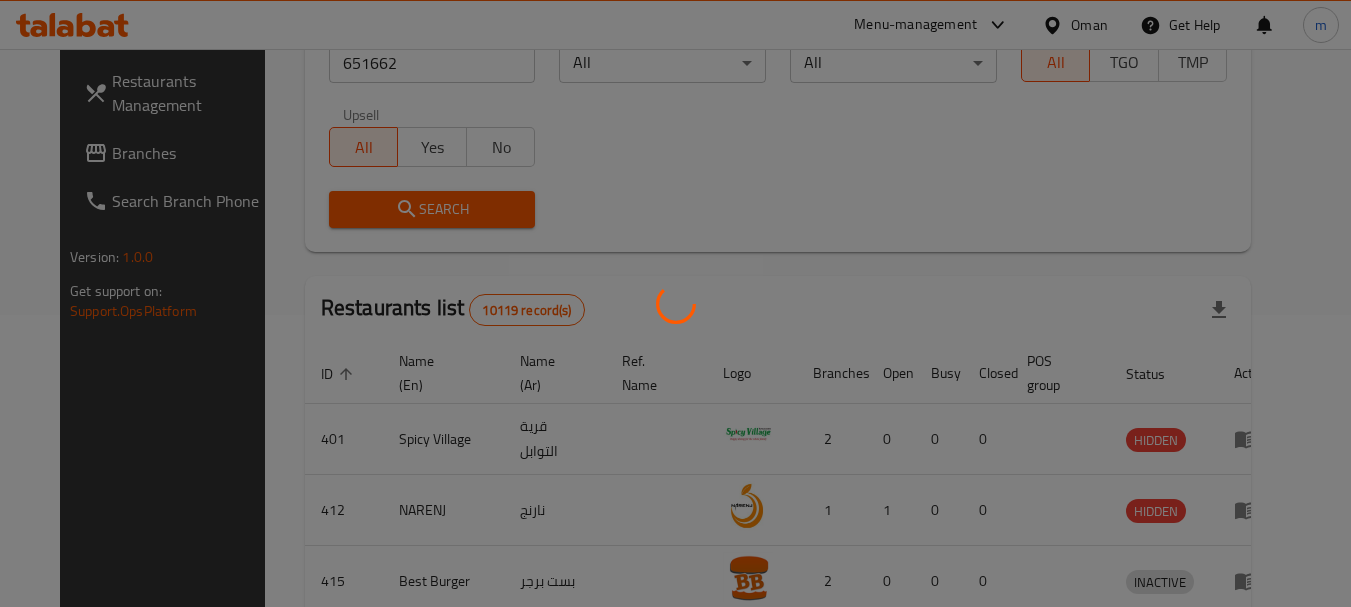 scroll, scrollTop: 268, scrollLeft: 0, axis: vertical 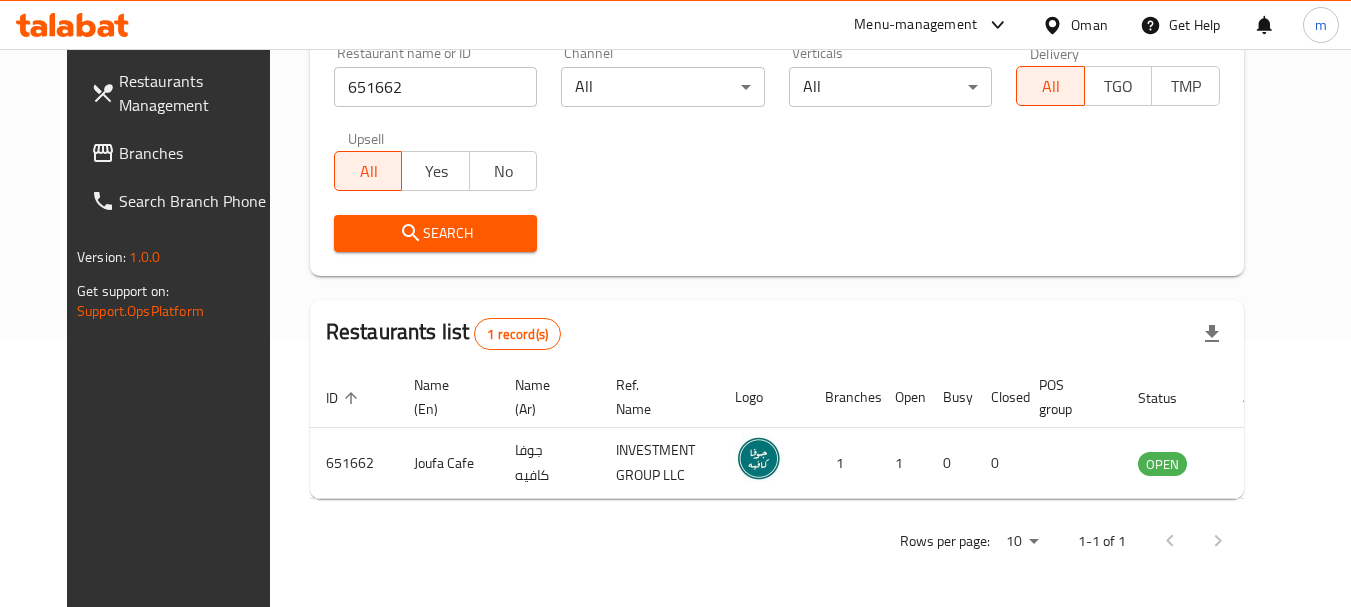 click on "Oman" at bounding box center (1089, 25) 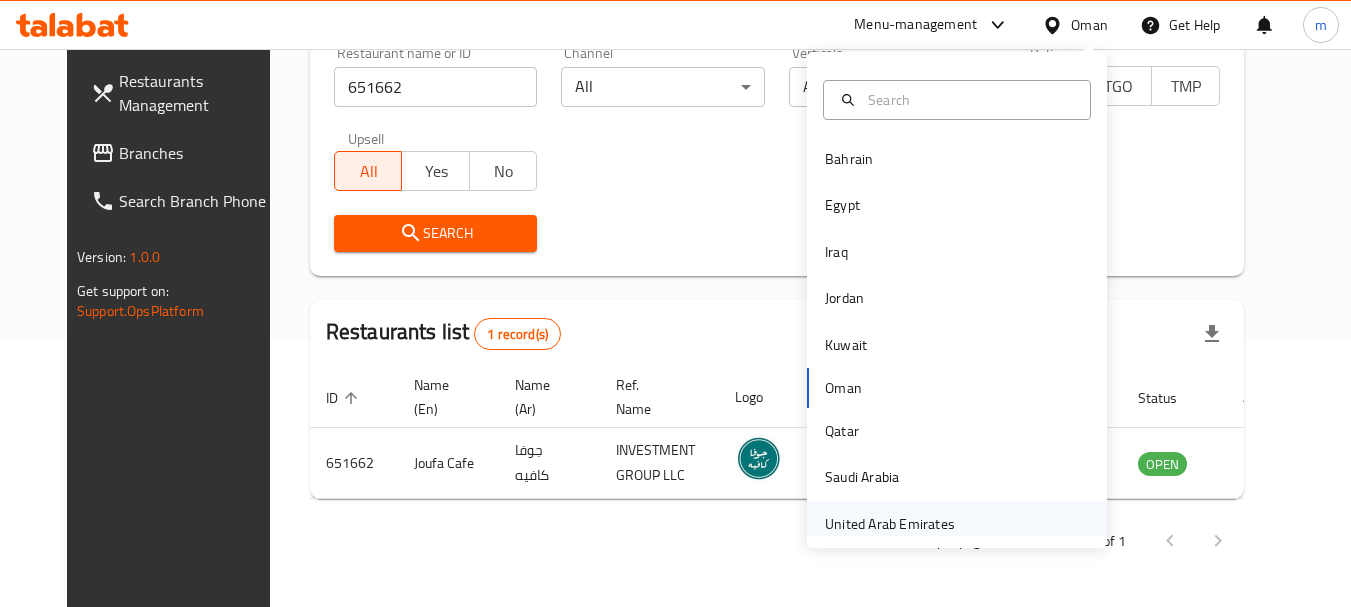 click on "United Arab Emirates" at bounding box center (890, 524) 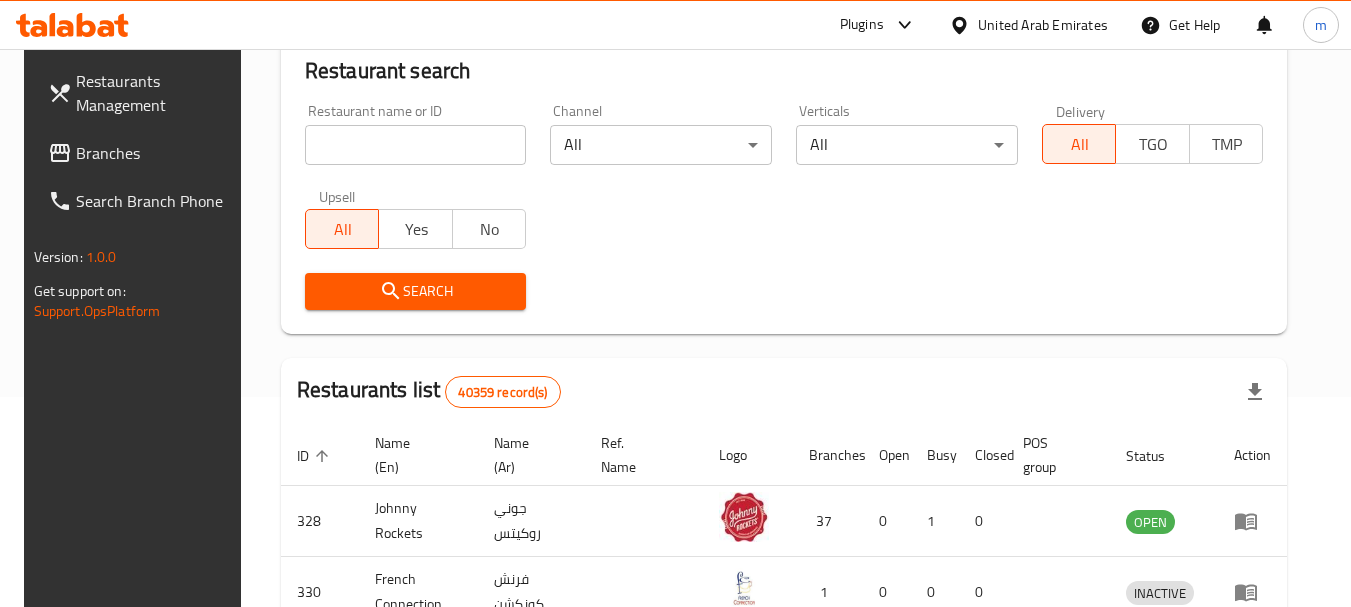 scroll, scrollTop: 268, scrollLeft: 0, axis: vertical 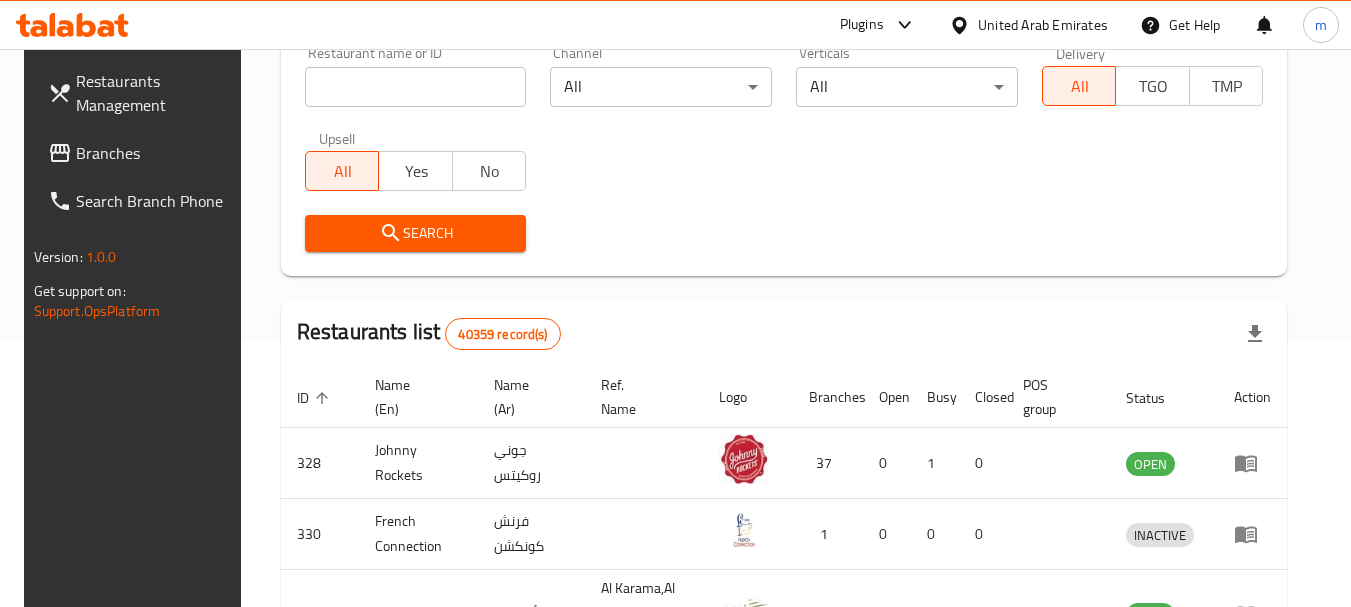 click on "Branches" at bounding box center [155, 153] 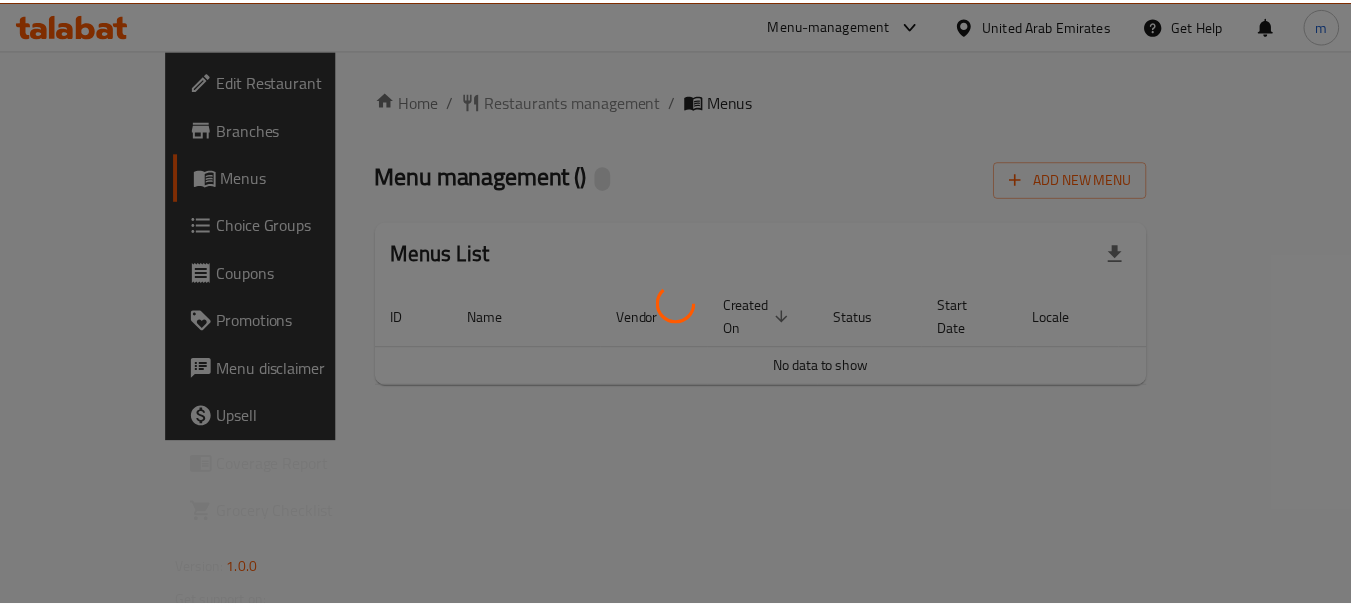 scroll, scrollTop: 0, scrollLeft: 0, axis: both 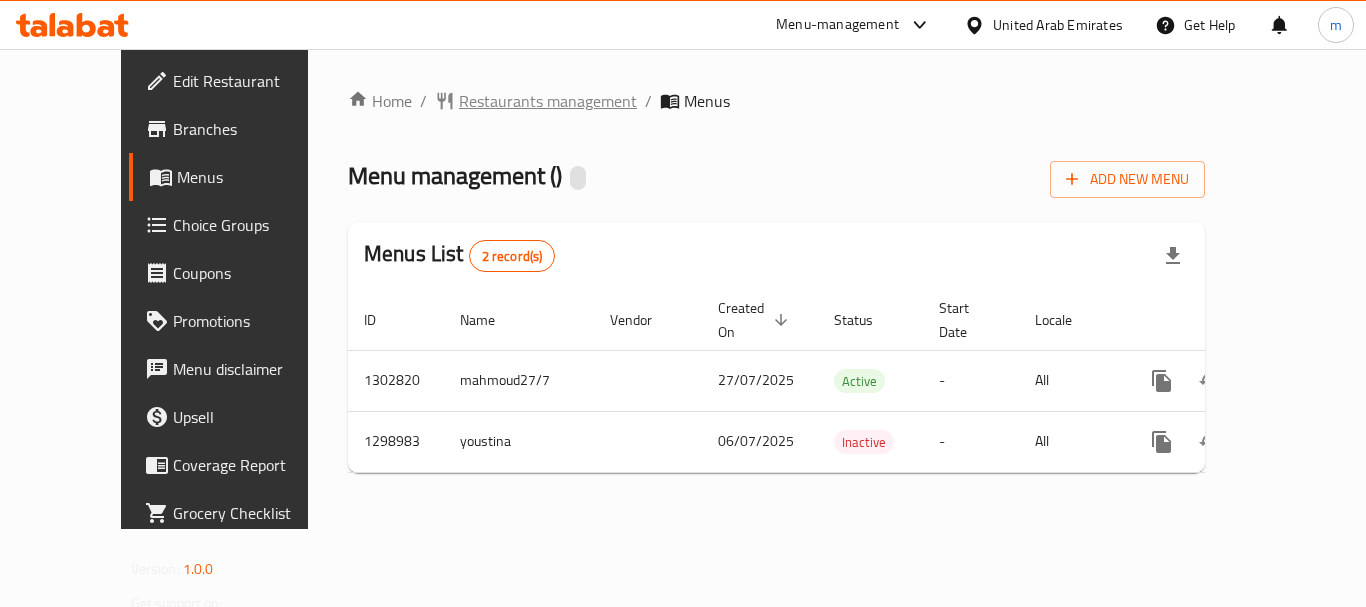 click on "Restaurants management" at bounding box center (548, 101) 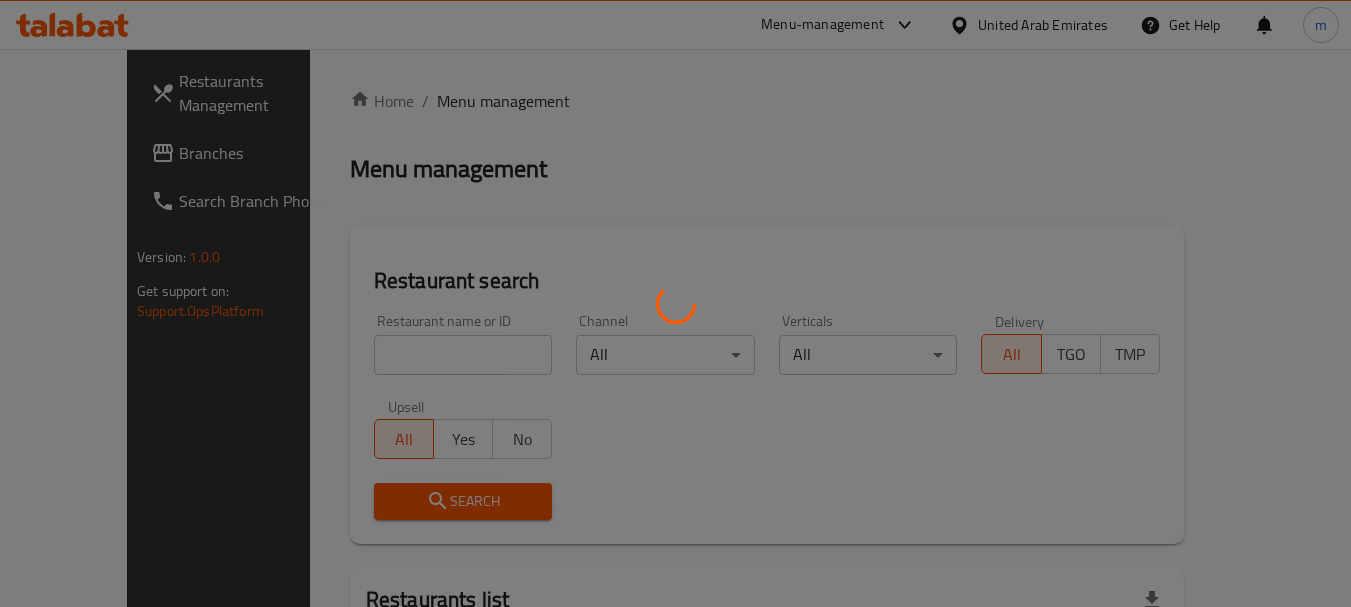 drag, startPoint x: 432, startPoint y: 356, endPoint x: 384, endPoint y: 368, distance: 49.47727 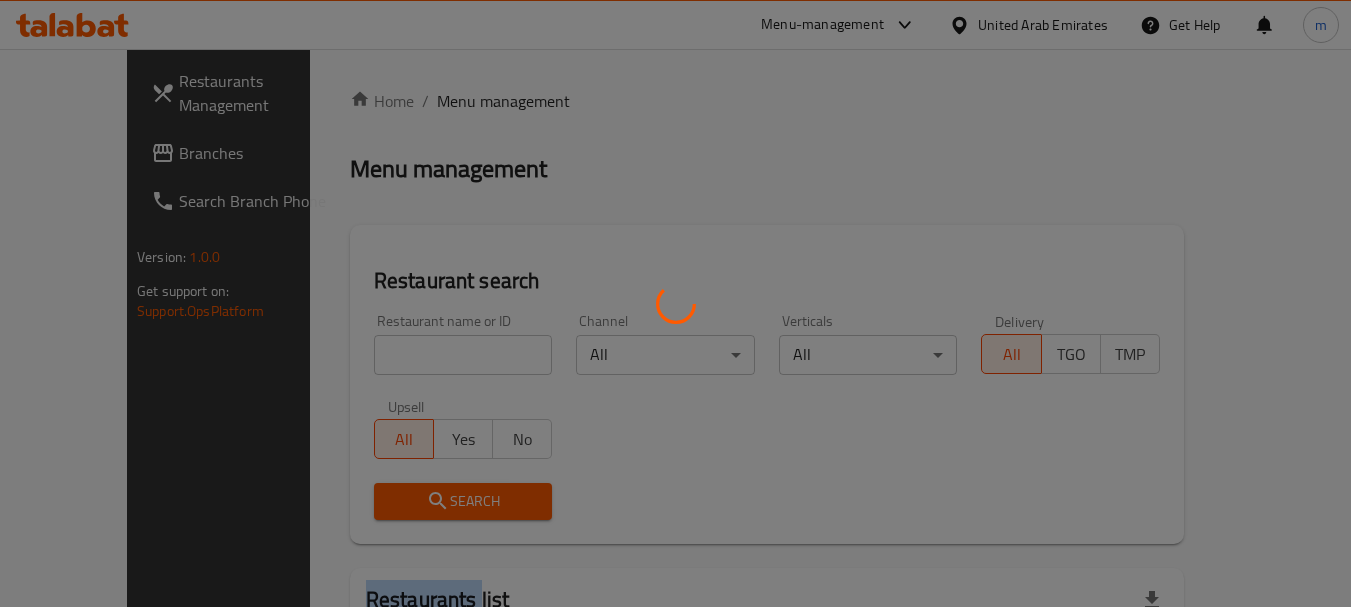 click at bounding box center [675, 303] 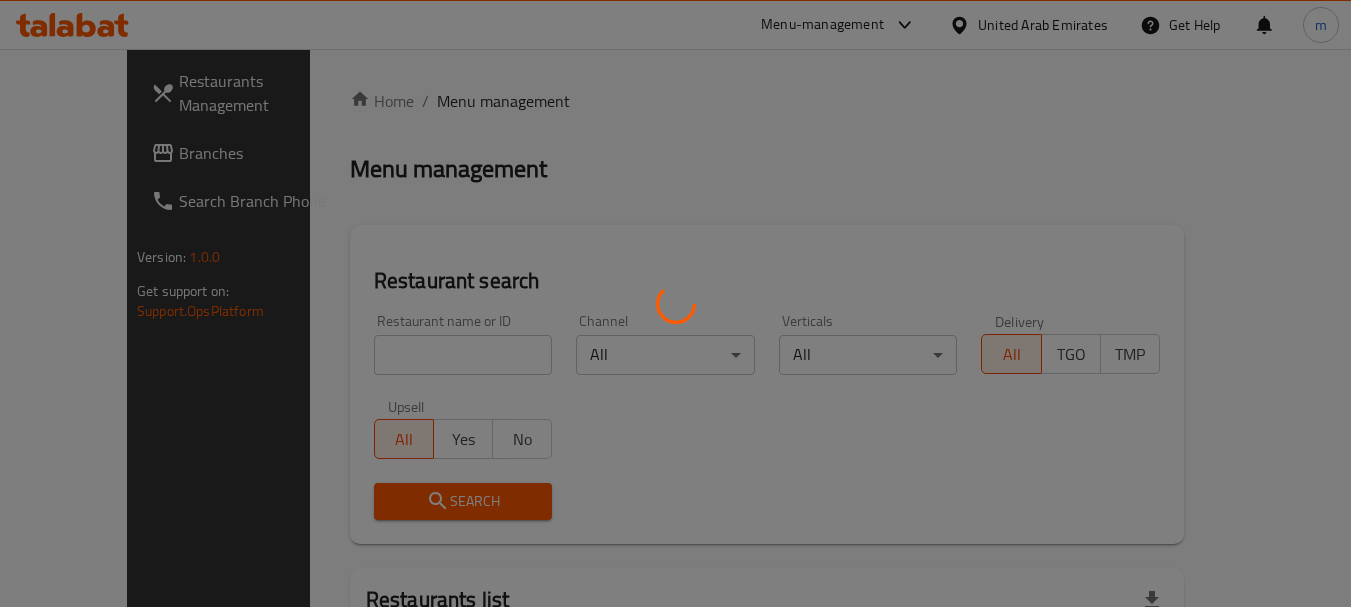 click at bounding box center (675, 303) 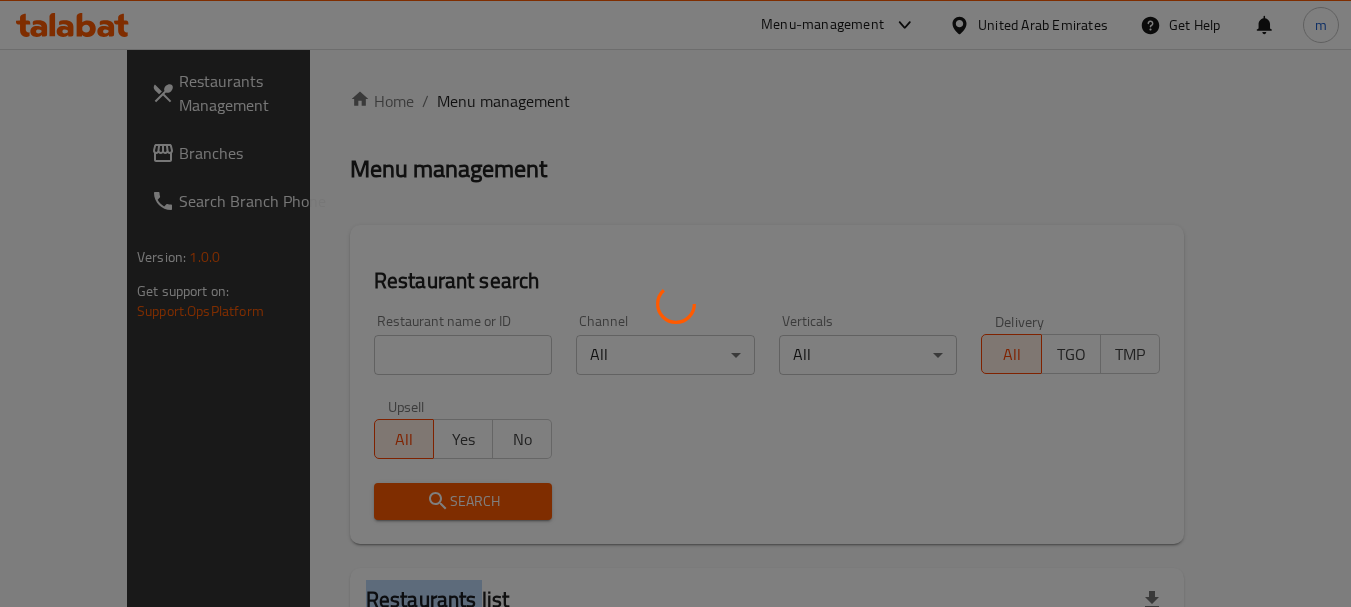 click at bounding box center (675, 303) 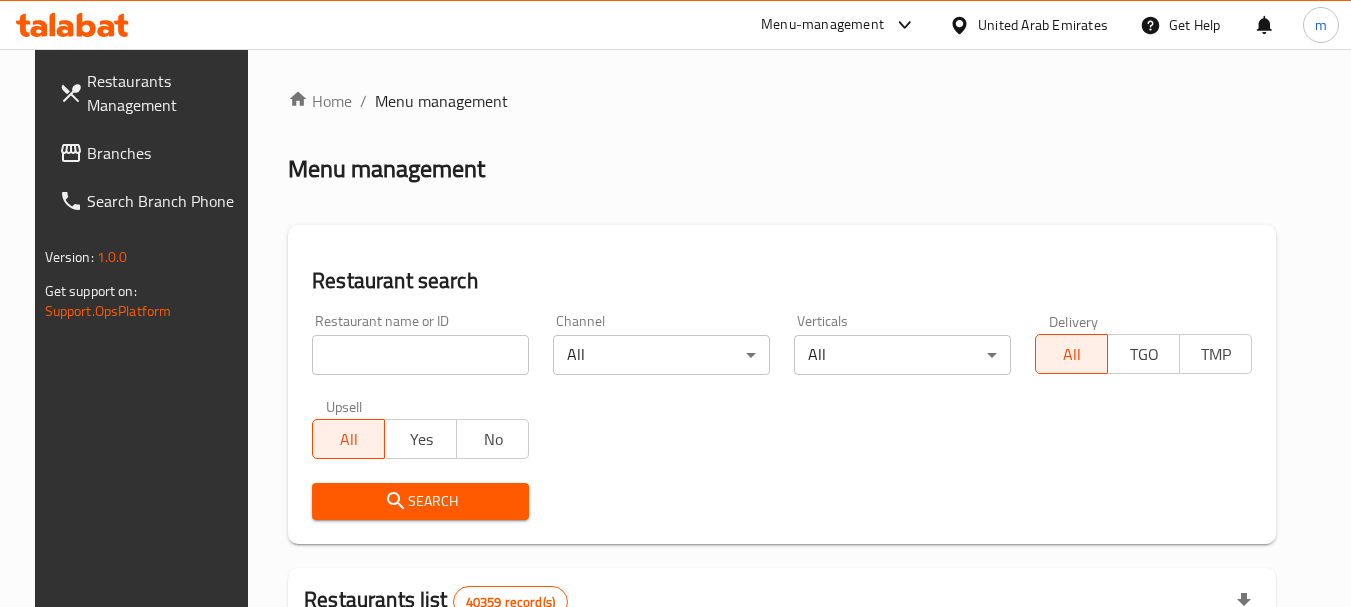 click at bounding box center [420, 355] 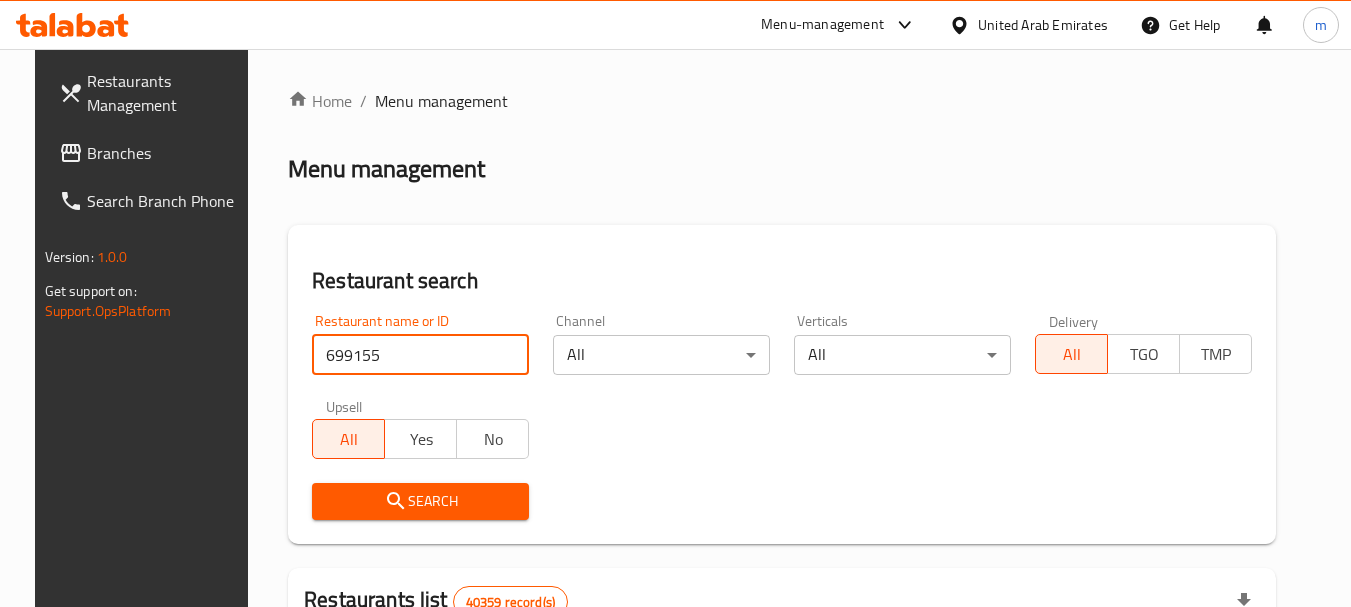type on "699155" 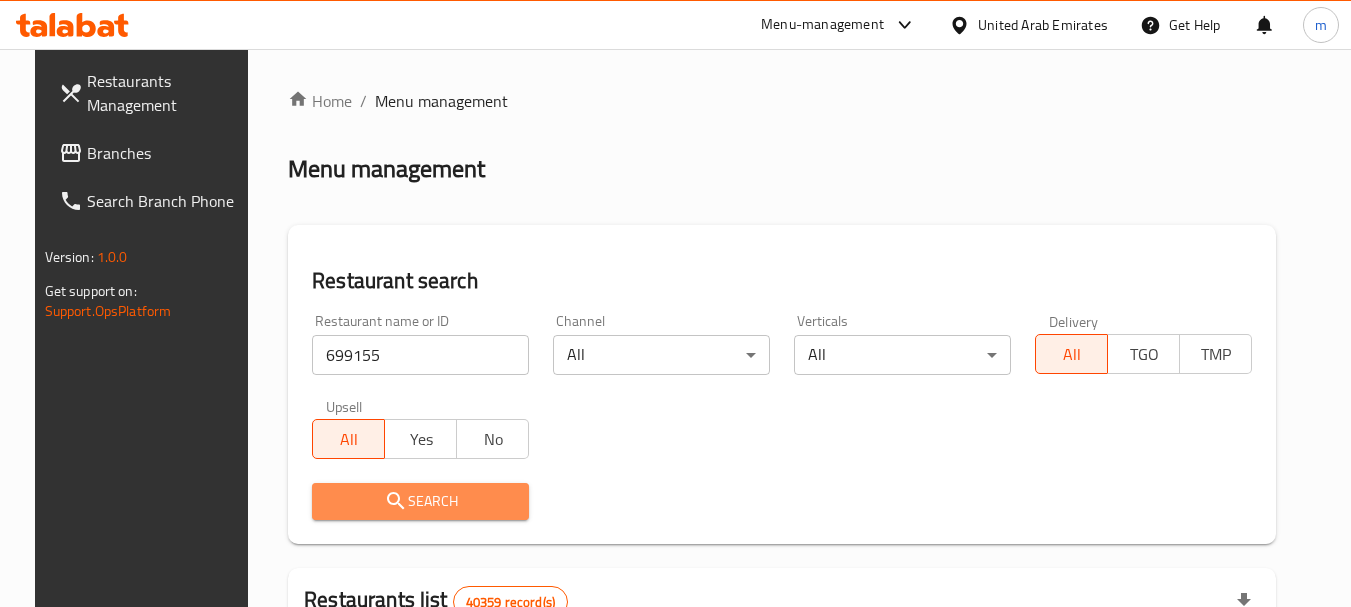 click on "Search" at bounding box center [420, 501] 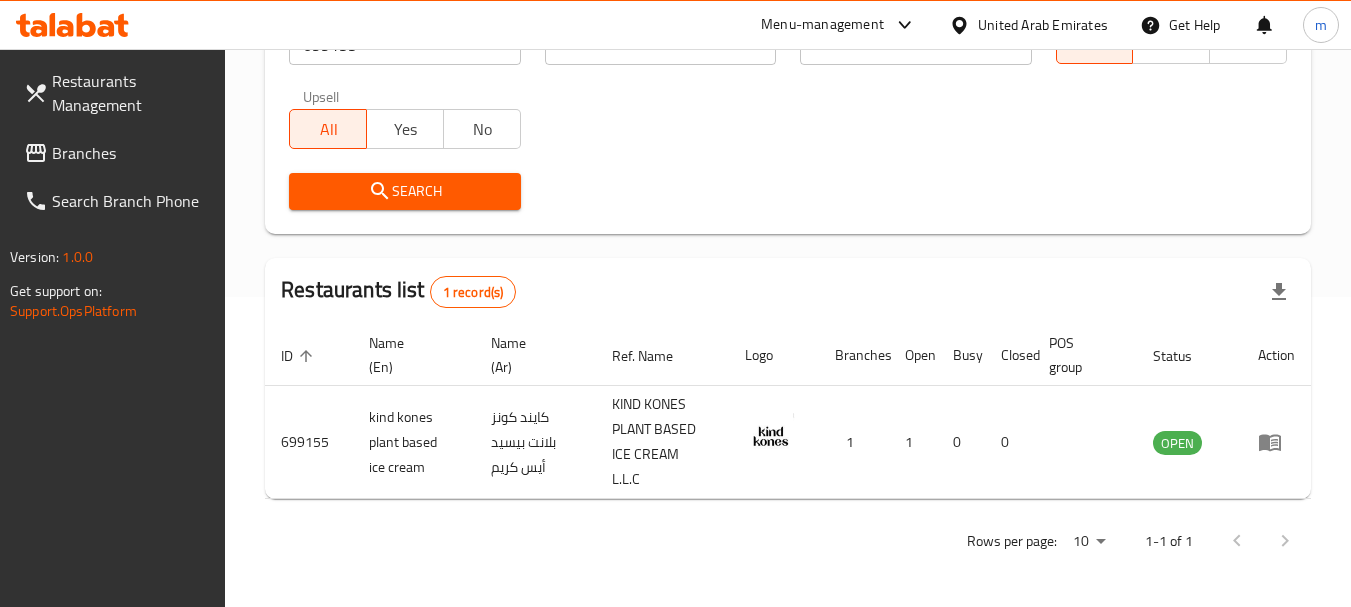 scroll, scrollTop: 310, scrollLeft: 0, axis: vertical 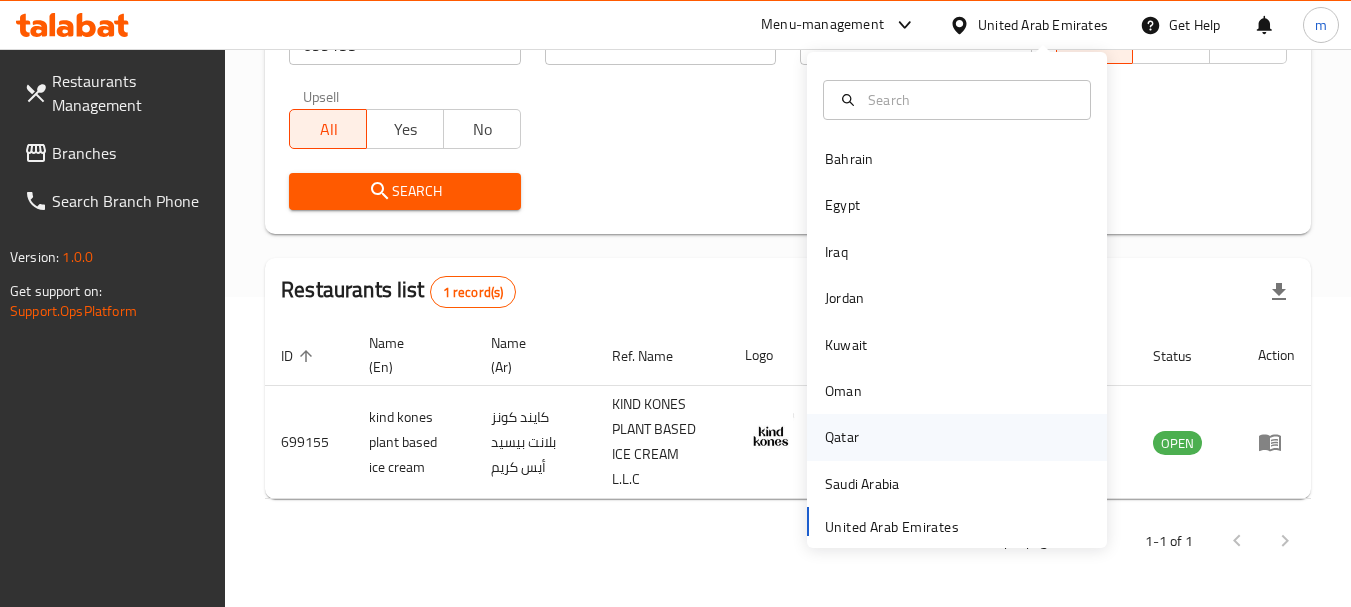 click on "Qatar" at bounding box center [842, 437] 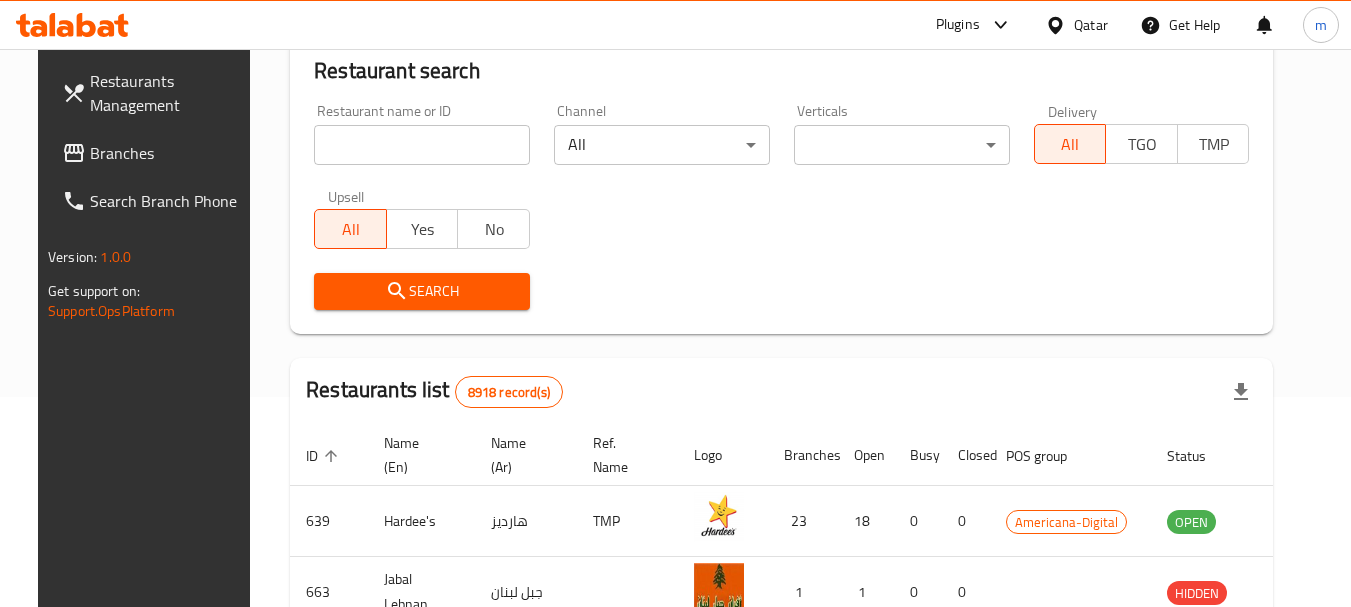 scroll, scrollTop: 310, scrollLeft: 0, axis: vertical 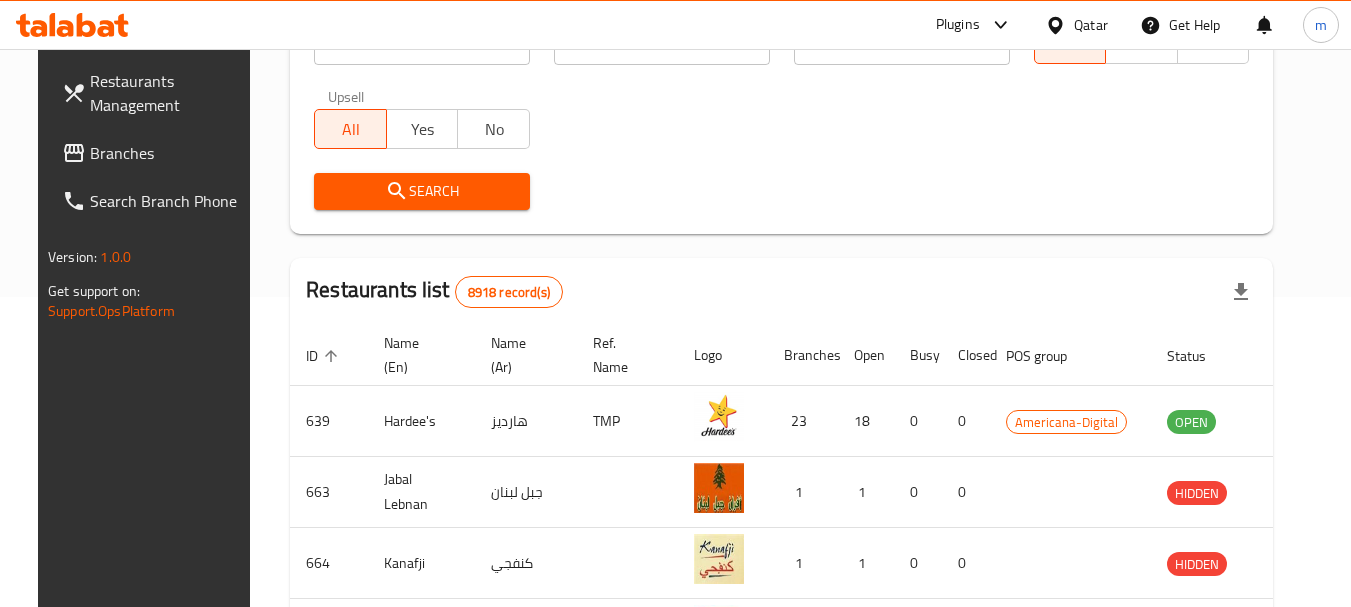 click on "Branches" at bounding box center (169, 153) 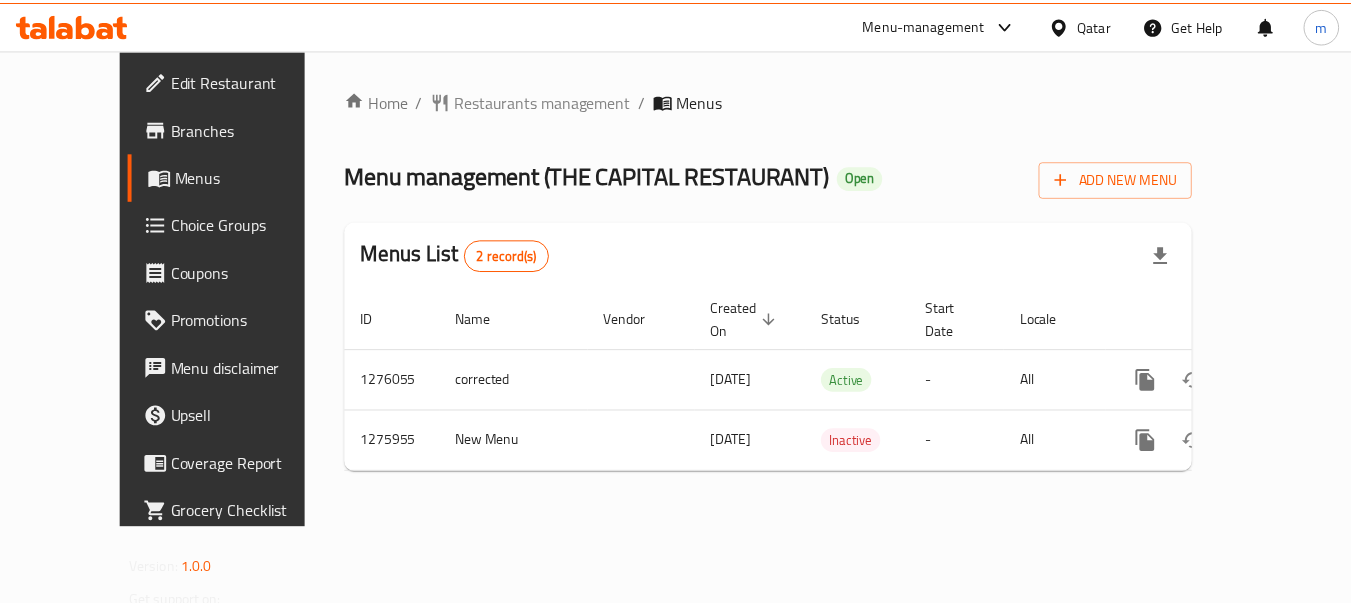 scroll, scrollTop: 0, scrollLeft: 0, axis: both 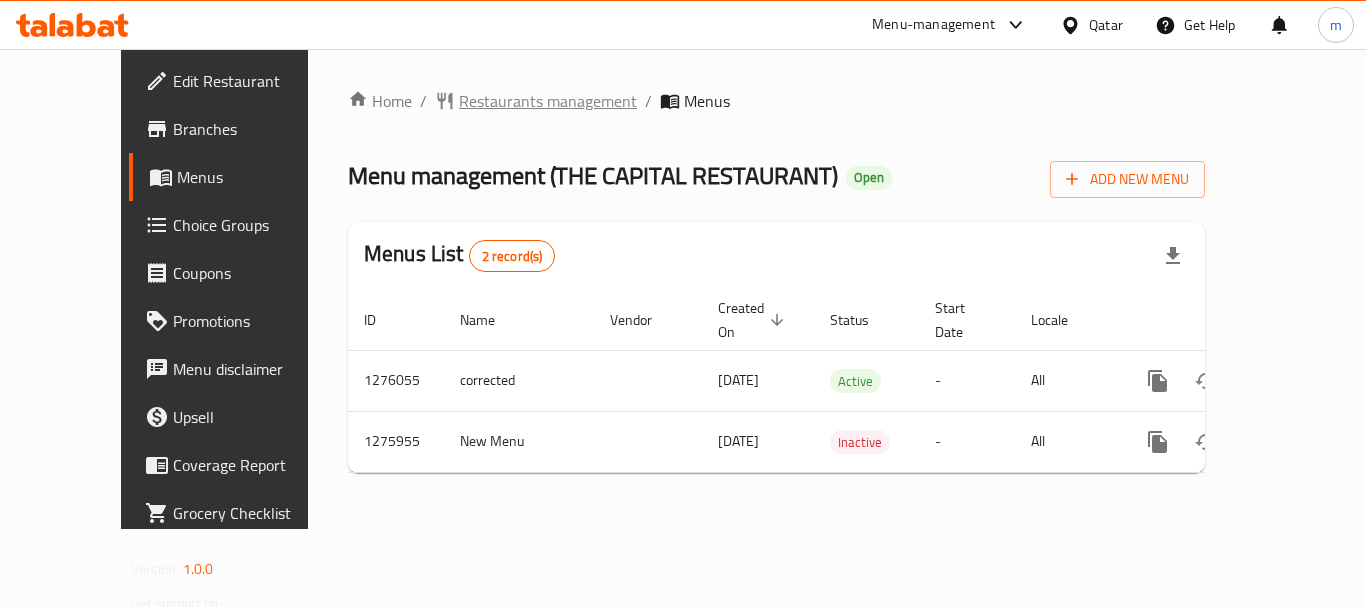 click on "Restaurants management" at bounding box center (548, 101) 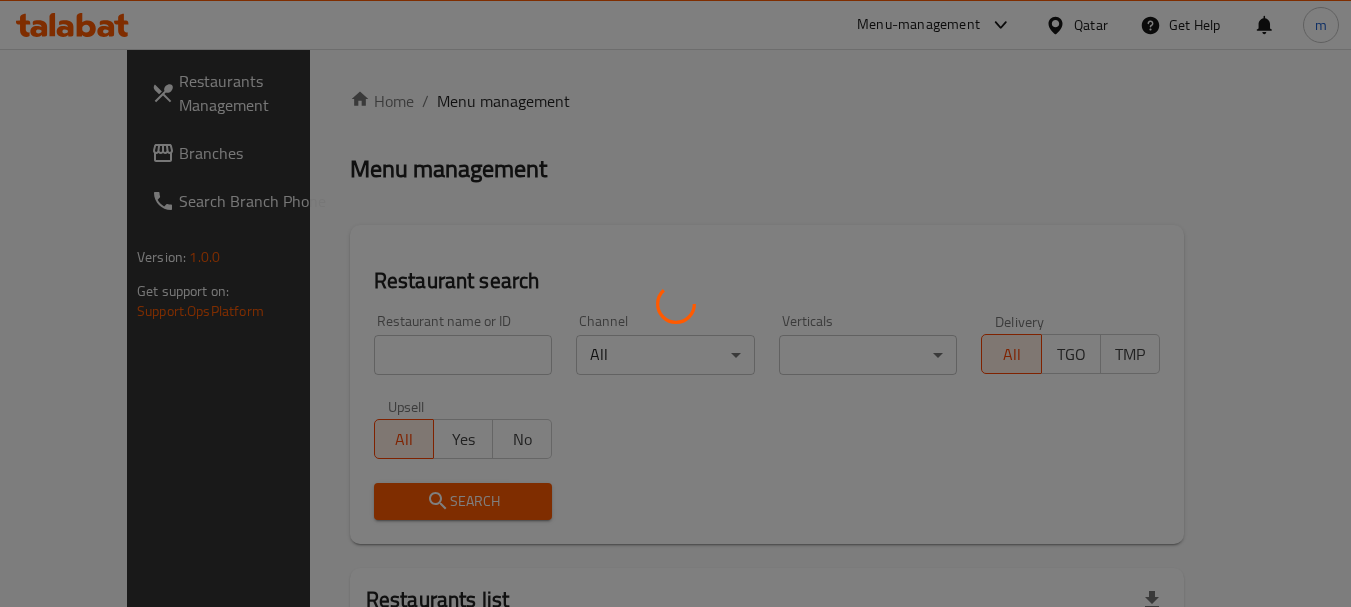 drag, startPoint x: 398, startPoint y: 336, endPoint x: 383, endPoint y: 345, distance: 17.492855 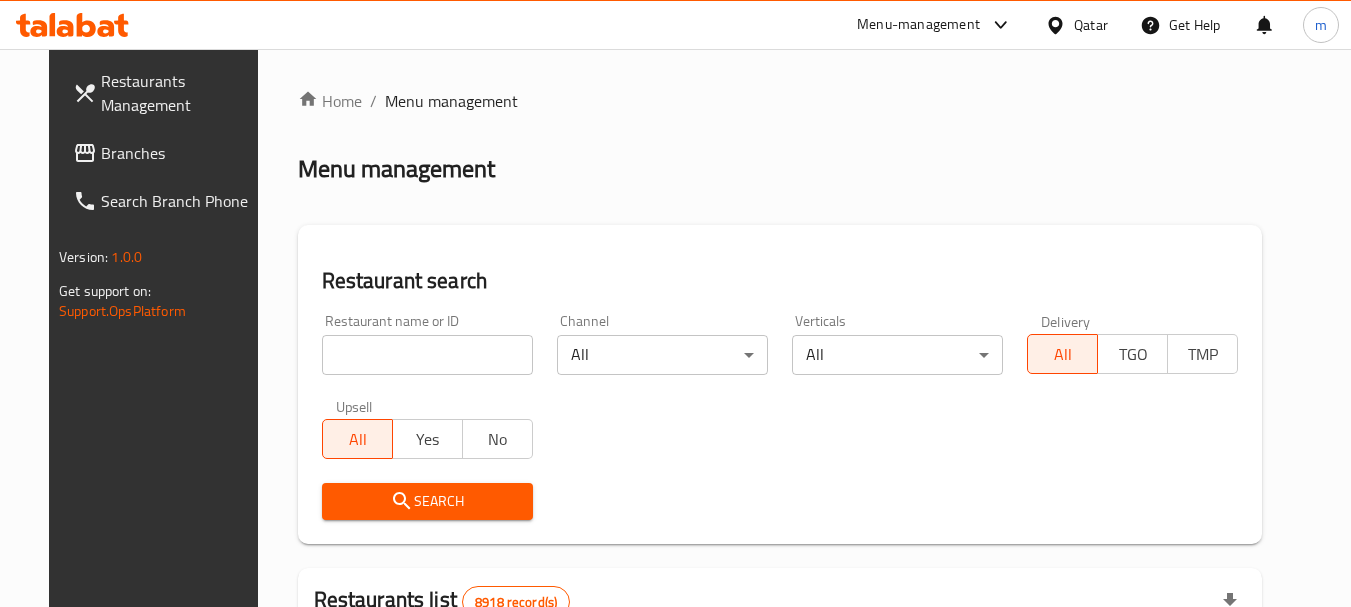 click on "Home / Menu management Menu management Restaurant search Restaurant name or ID Restaurant name or ID Channel All ​ Verticals All ​ Delivery All TGO TMP Upsell All Yes No   Search Restaurants list   8918 record(s) ID sorted ascending Name (En) Name (Ar) Ref. Name Logo Branches Open Busy Closed POS group Status Action 639 Hardee's هارديز TMP 23 18 0 0 Americana-Digital OPEN 663 Jabal Lebnan جبل لبنان 1 1 0 0 HIDDEN 664 Kanafji كنفجي 1 1 0 0 HIDDEN 665 Take Away تيك آوي 1 1 0 0 HIDDEN 666 Zaman Al-Khair Restaurant مطعم زمان الخير 1 0 0 0 INACTIVE 667 Al-Rabwah الربوة 1 0 0 0 INACTIVE 672 Bait Jedy بيت جدي 1 1 0 0 HIDDEN 673 Coffee Centre مركز القهوة 1 0 0 0 INACTIVE 676 Morning fresh مورنيج فريش 1 1 0 0 HIDDEN 680 Al-Qarmouty القرموطي 1 0 0 0 HIDDEN Rows per page: 10 1-10 of 8918" at bounding box center (780, 693) 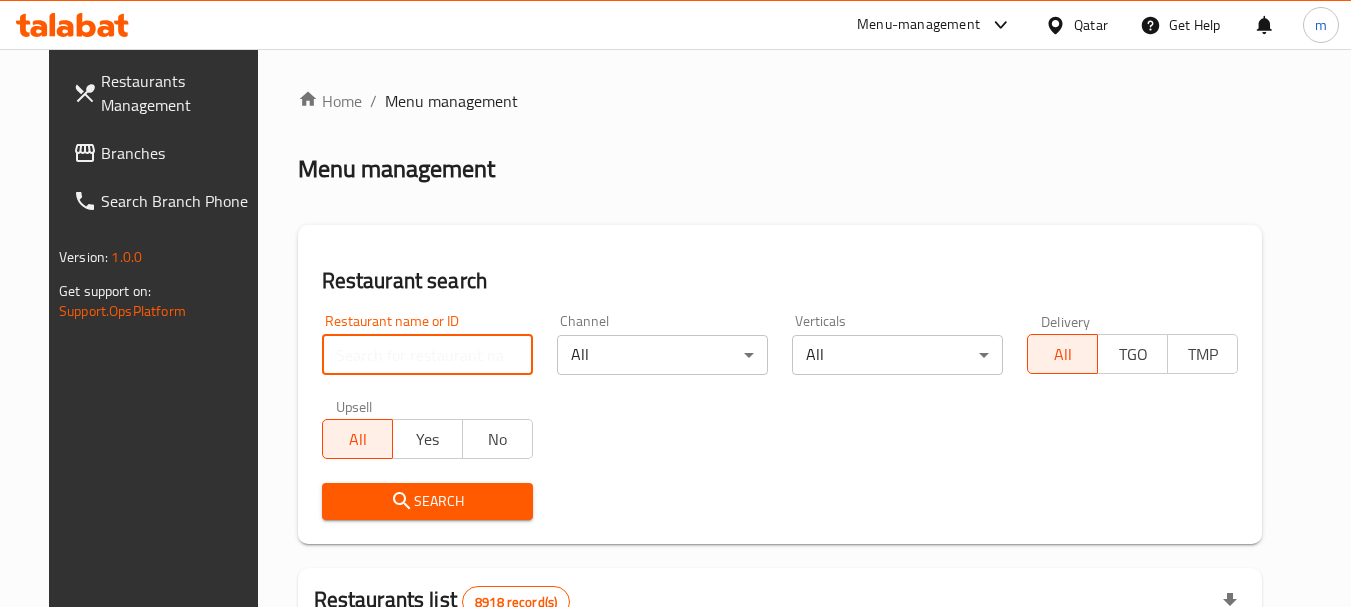 paste on "691780" 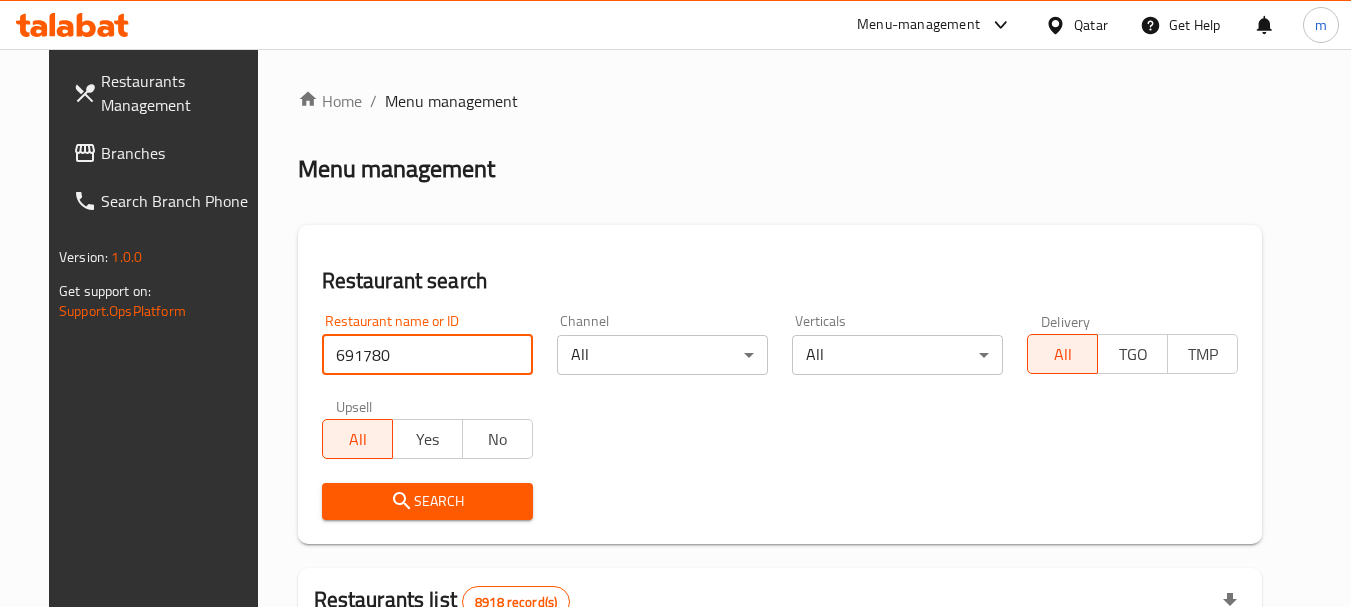 type on "691780" 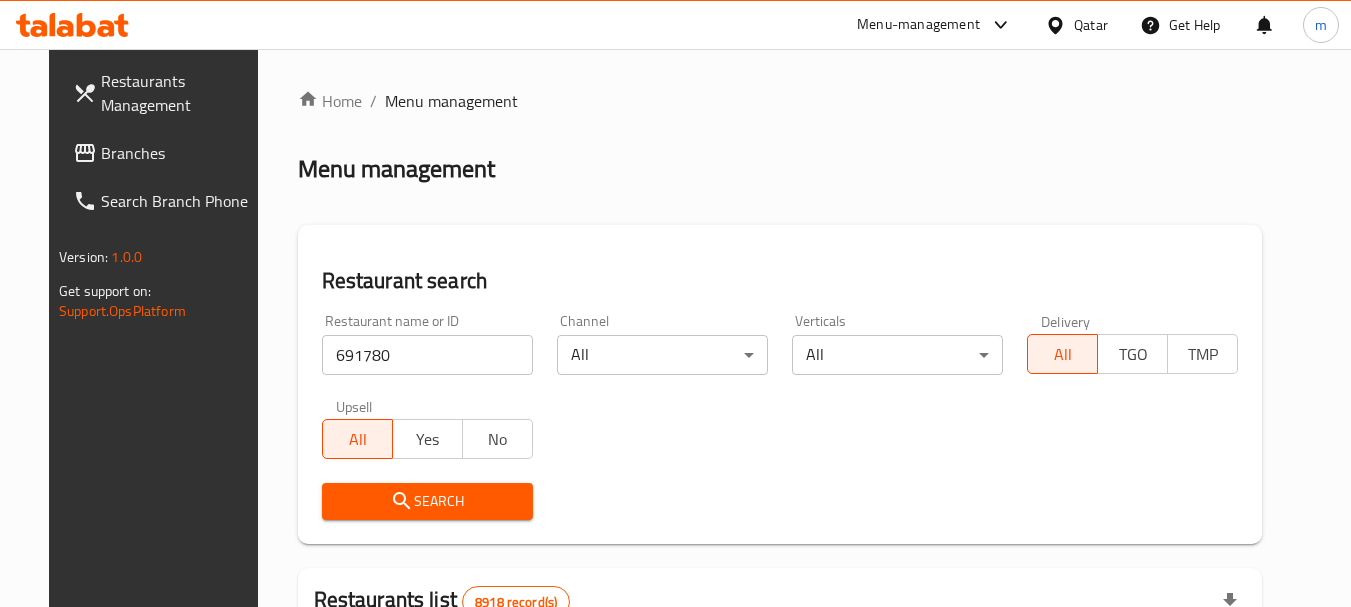 drag, startPoint x: 422, startPoint y: 497, endPoint x: 576, endPoint y: 443, distance: 163.19313 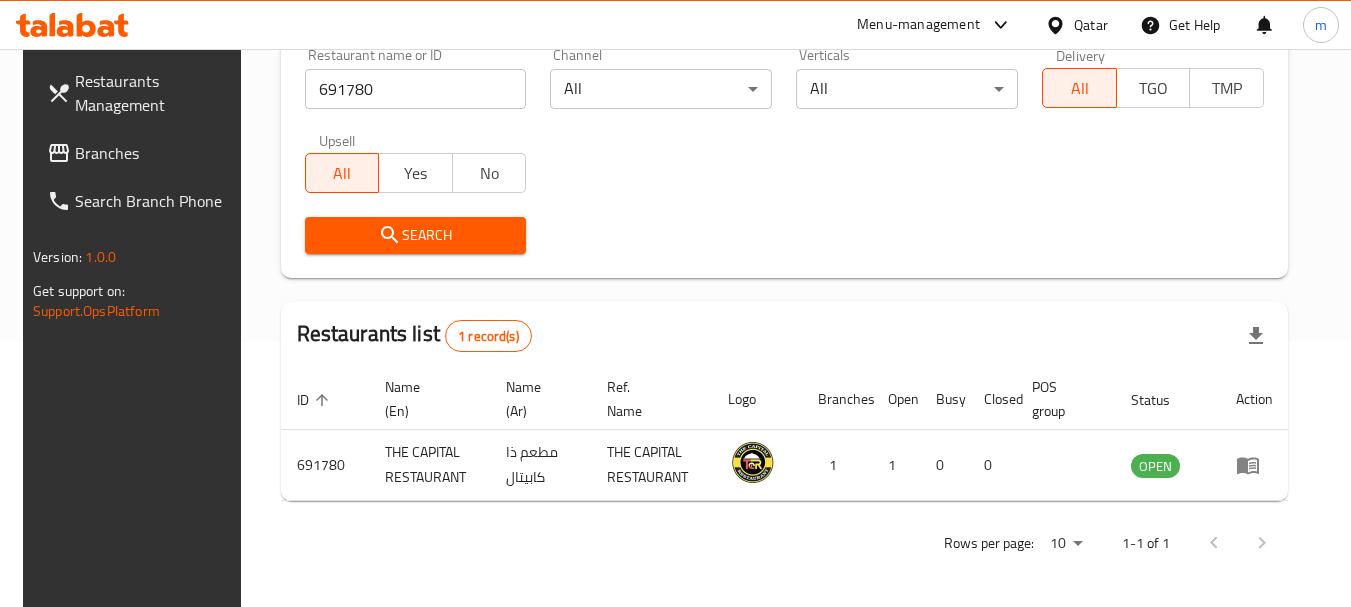 scroll, scrollTop: 268, scrollLeft: 0, axis: vertical 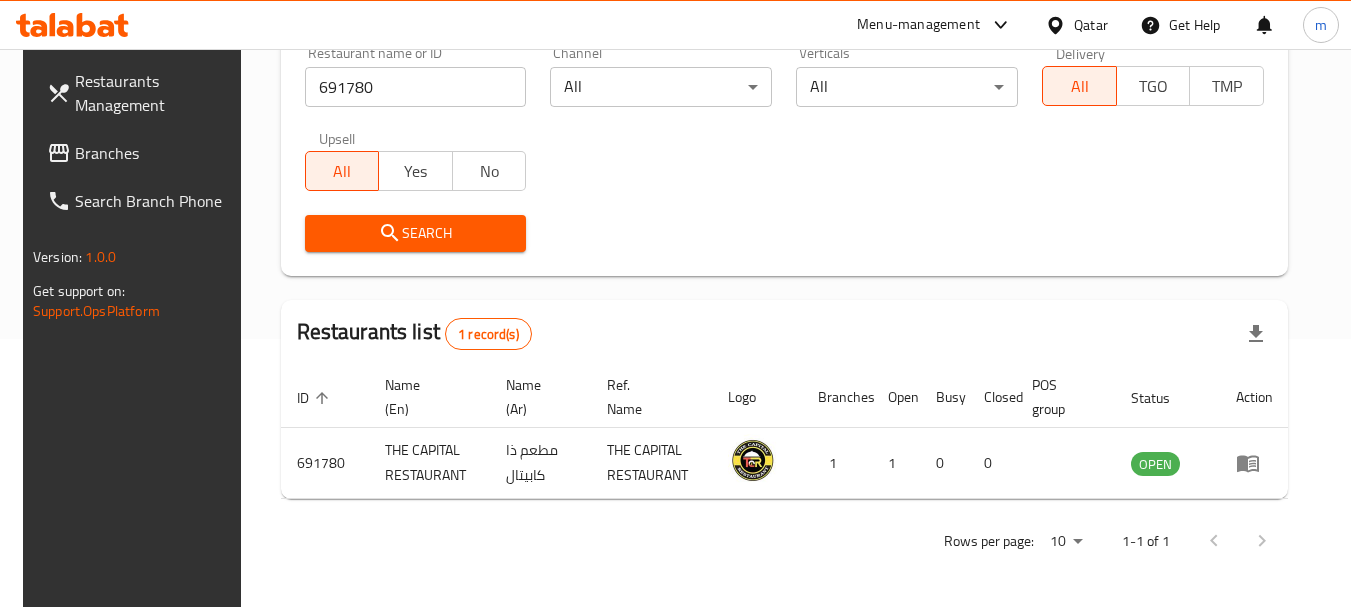 click on "Qatar" at bounding box center [1091, 25] 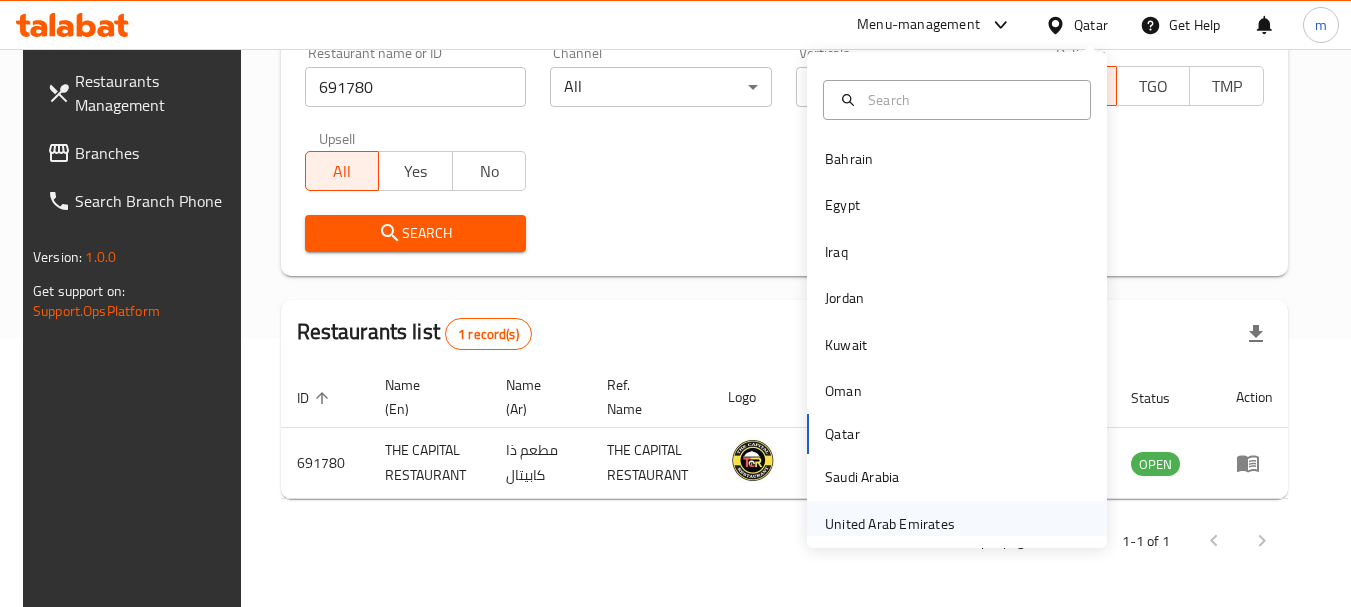 click on "United Arab Emirates" at bounding box center [890, 524] 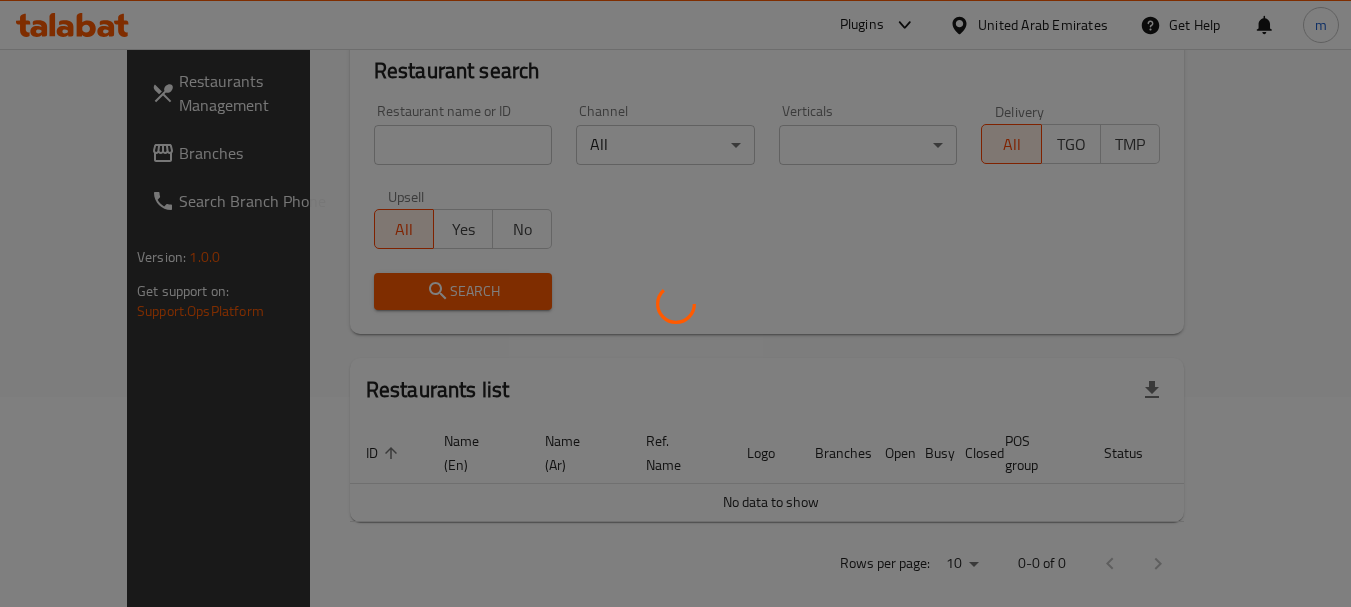 scroll, scrollTop: 268, scrollLeft: 0, axis: vertical 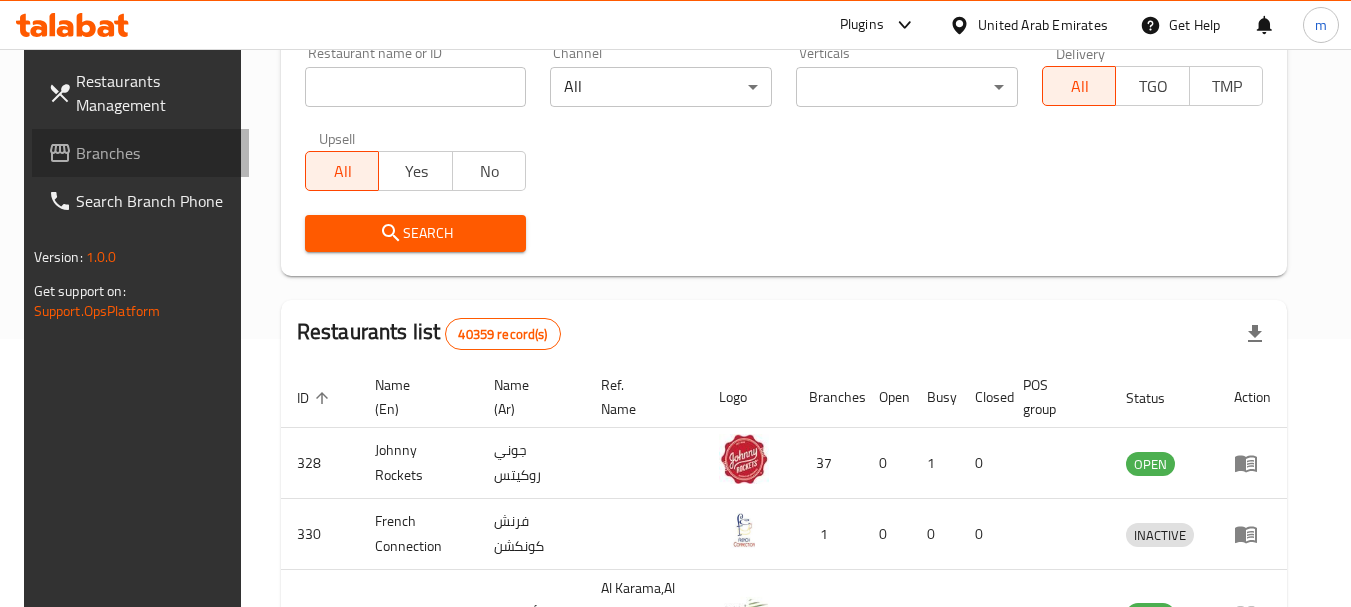 click on "Branches" at bounding box center [155, 153] 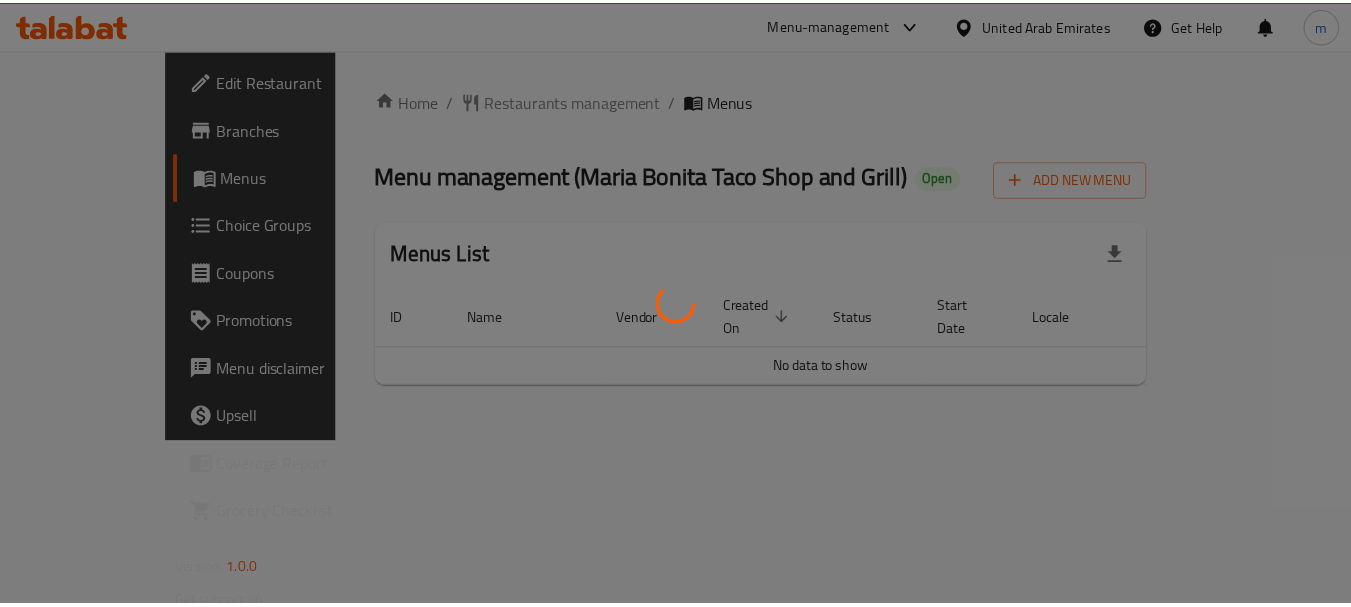 scroll, scrollTop: 0, scrollLeft: 0, axis: both 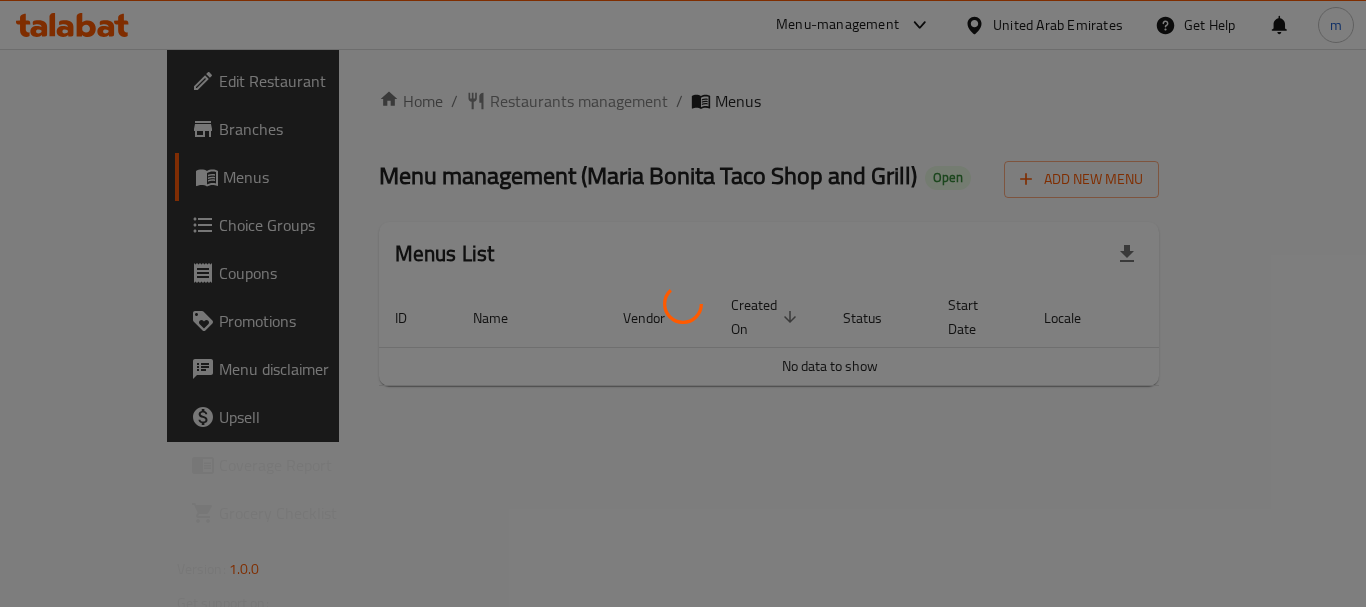 click at bounding box center [683, 303] 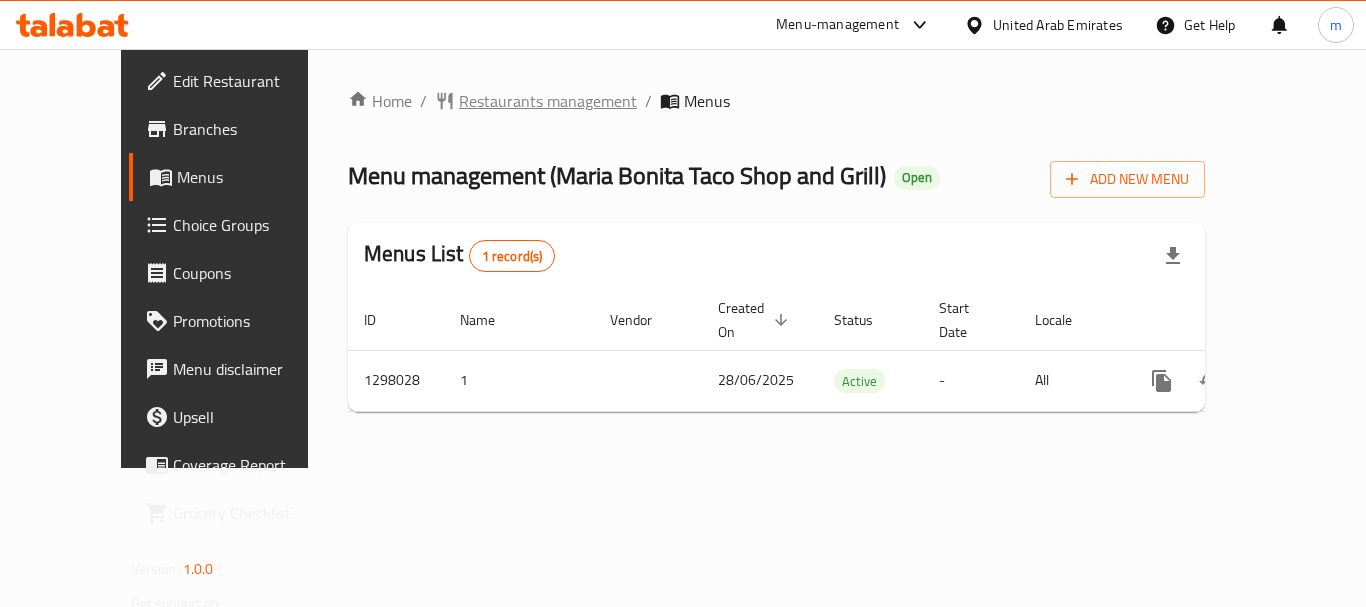 click on "Restaurants management" at bounding box center [548, 101] 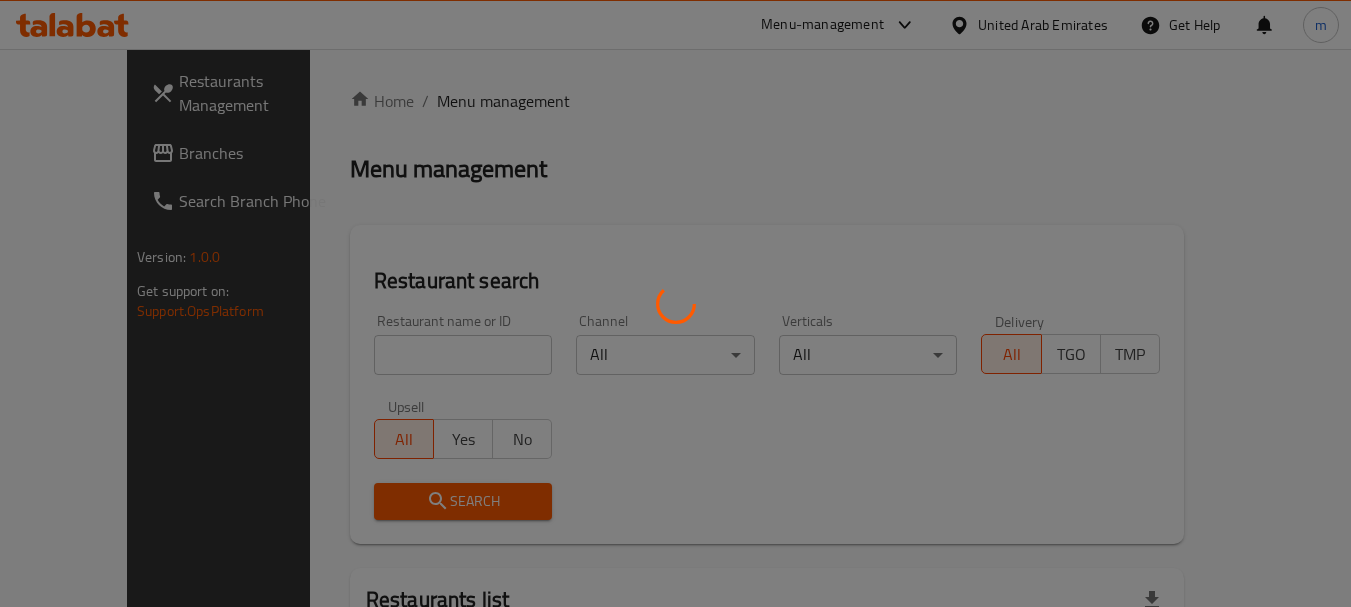 click at bounding box center (675, 303) 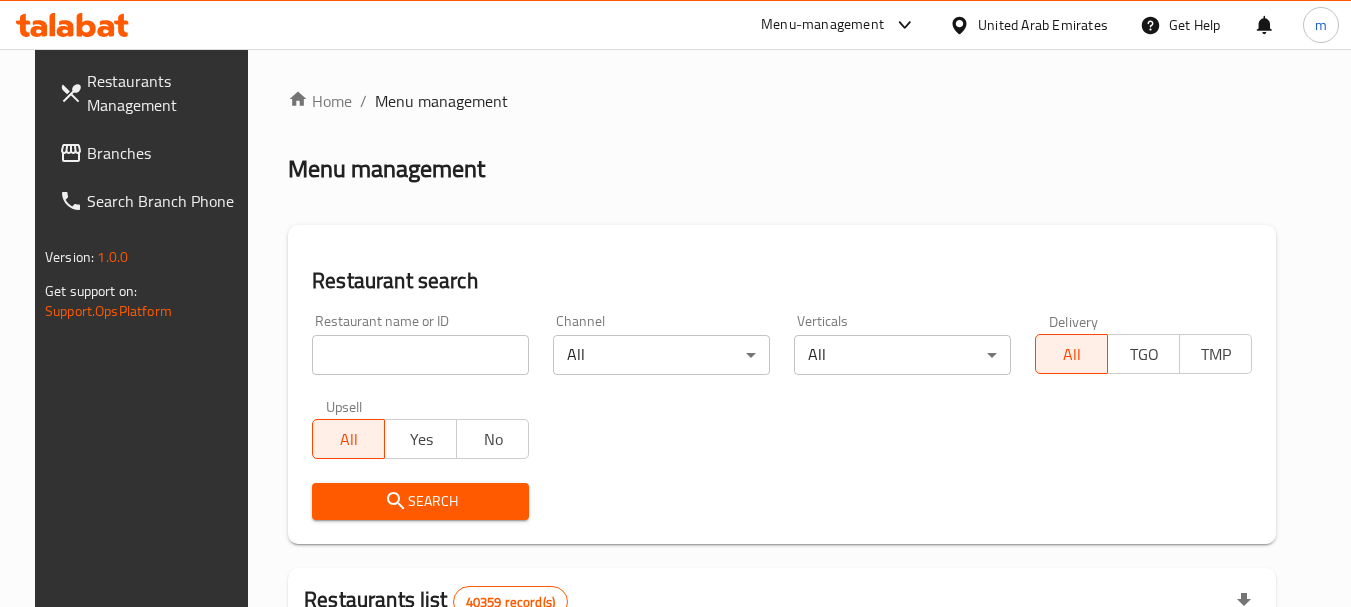 click at bounding box center [420, 355] 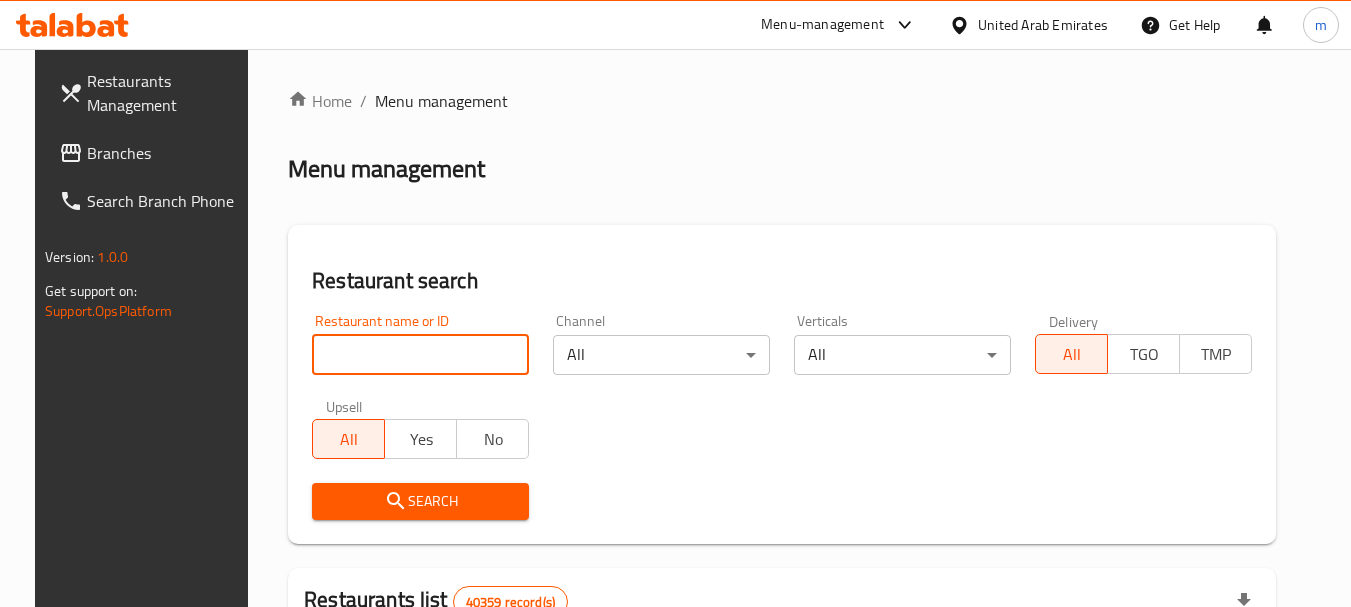 paste on "700599" 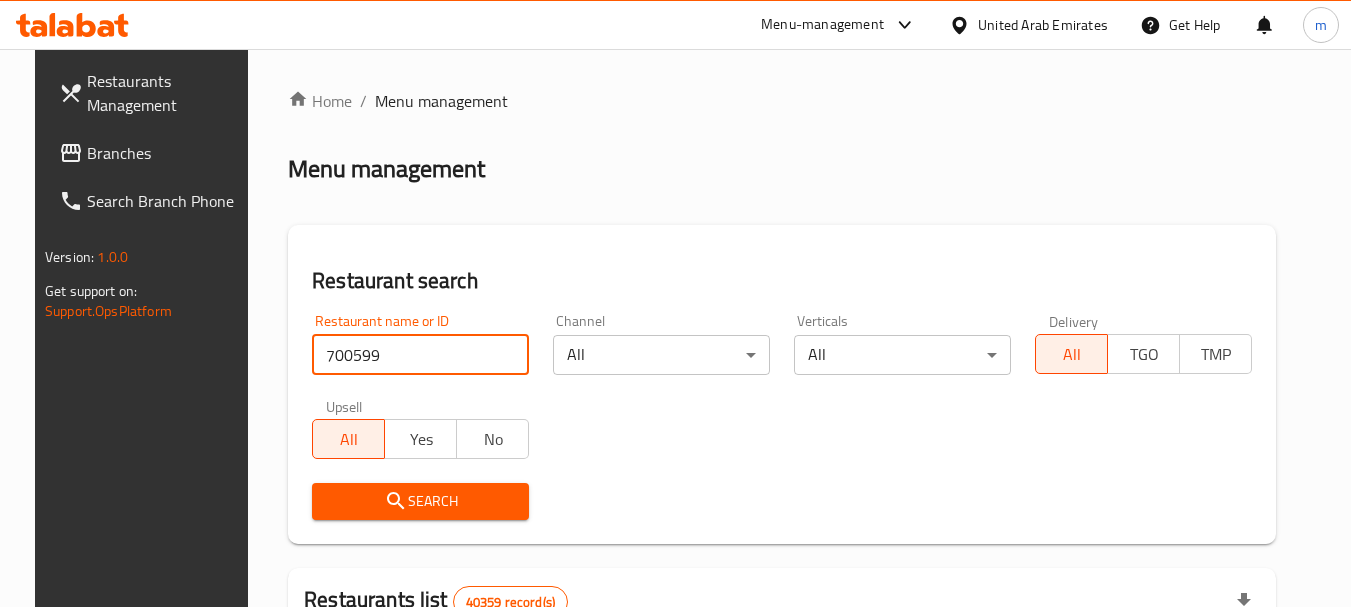 type on "700599" 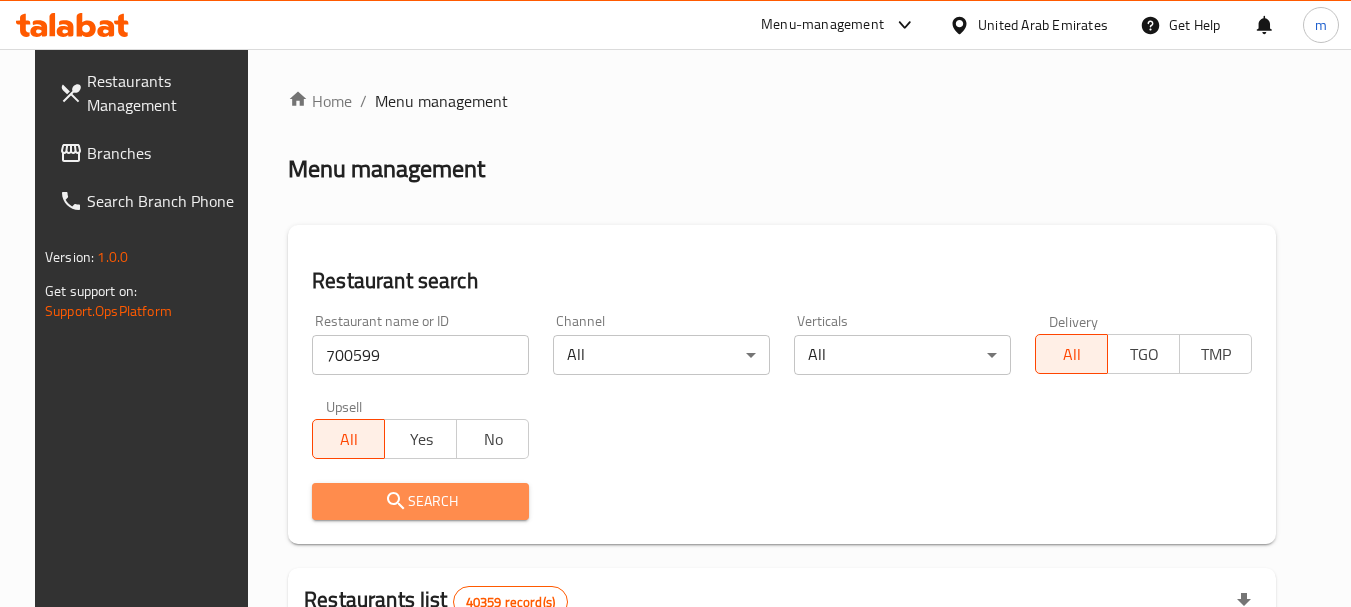 click on "Search" at bounding box center (420, 501) 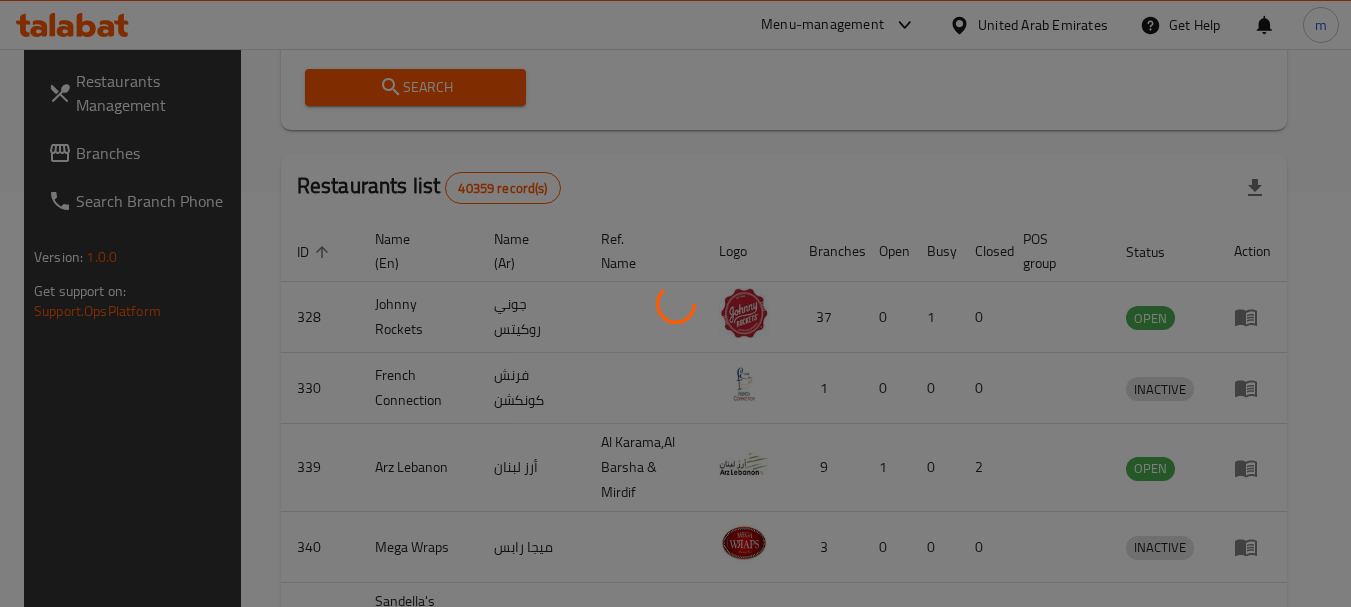 scroll, scrollTop: 285, scrollLeft: 0, axis: vertical 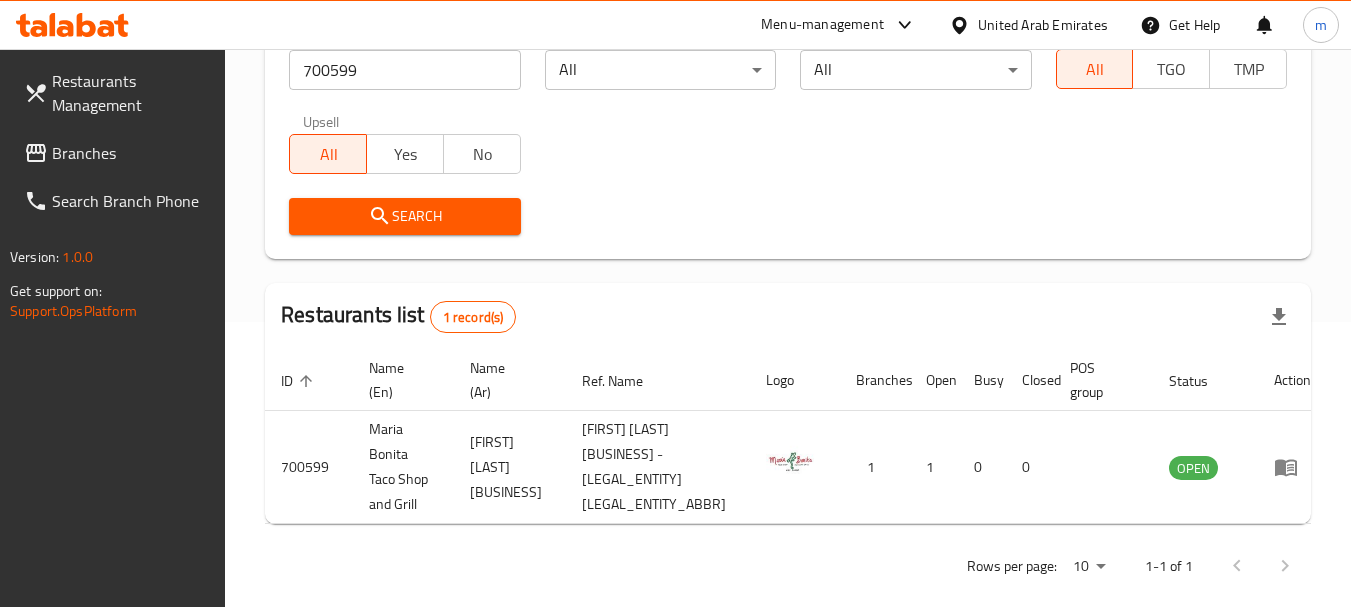 drag, startPoint x: 82, startPoint y: 150, endPoint x: 93, endPoint y: 153, distance: 11.401754 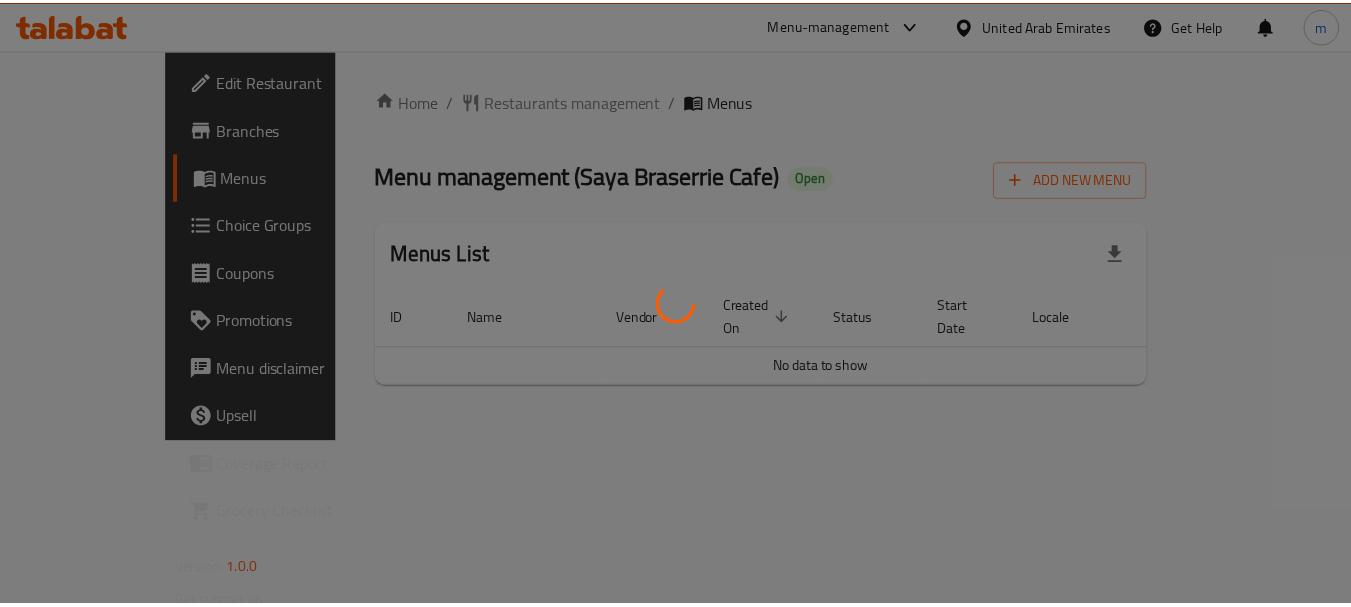 scroll, scrollTop: 0, scrollLeft: 0, axis: both 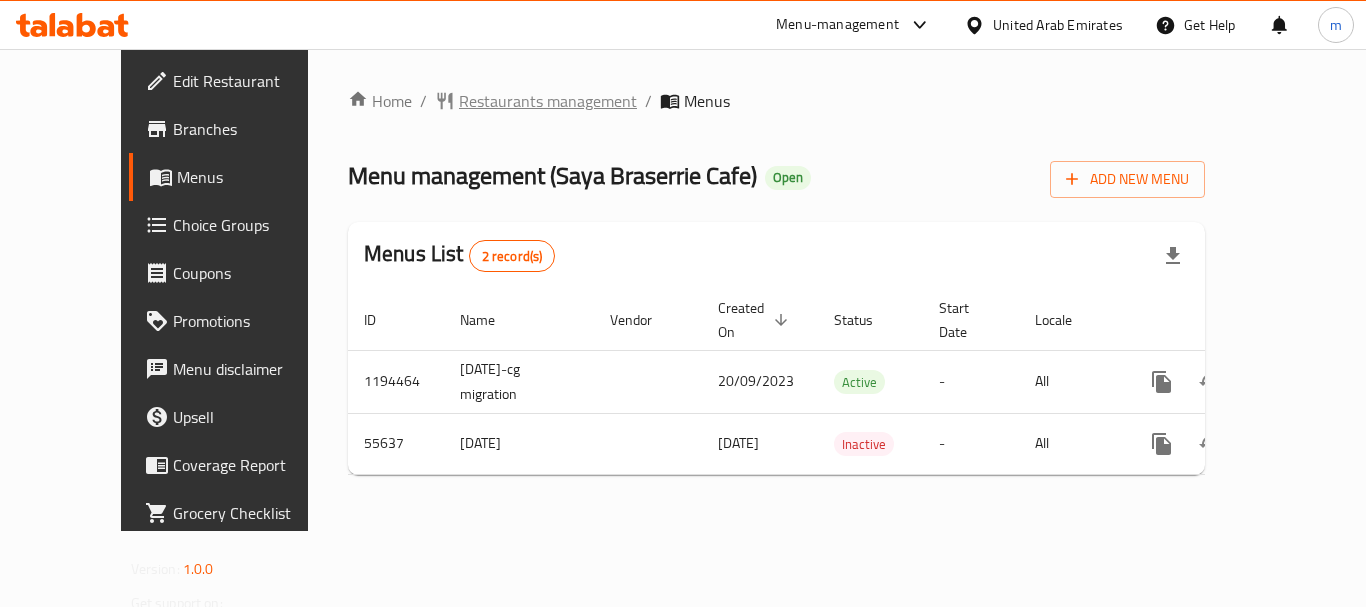 click on "Restaurants management" at bounding box center [548, 101] 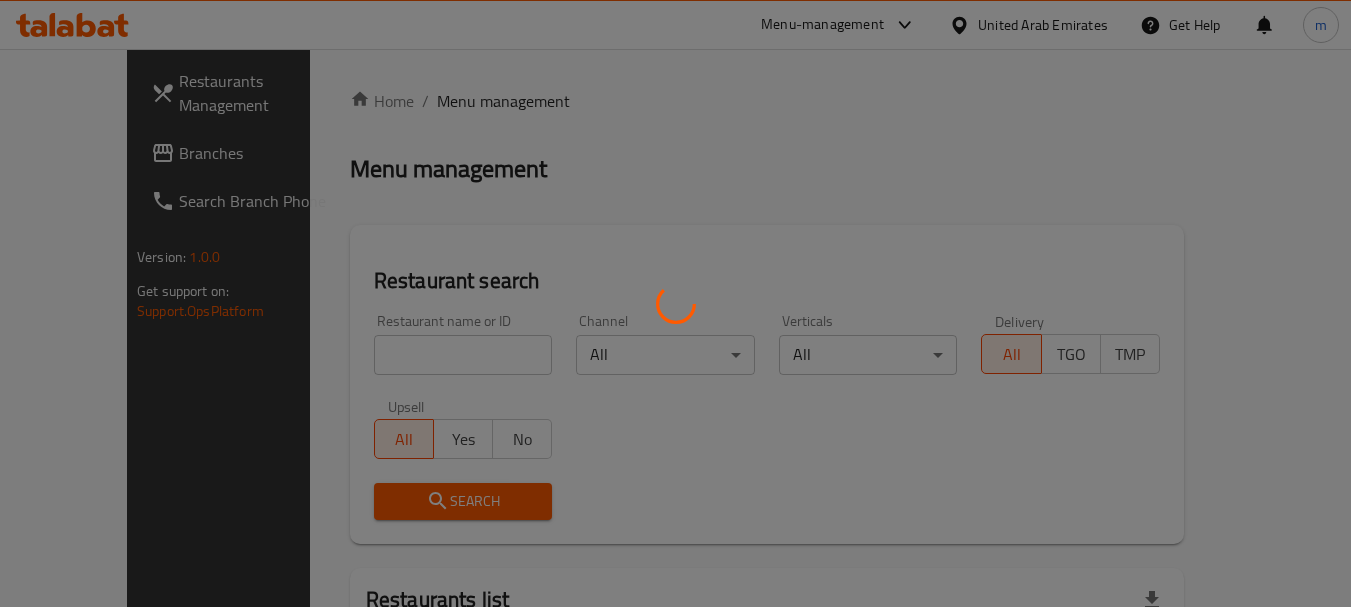 click at bounding box center (675, 303) 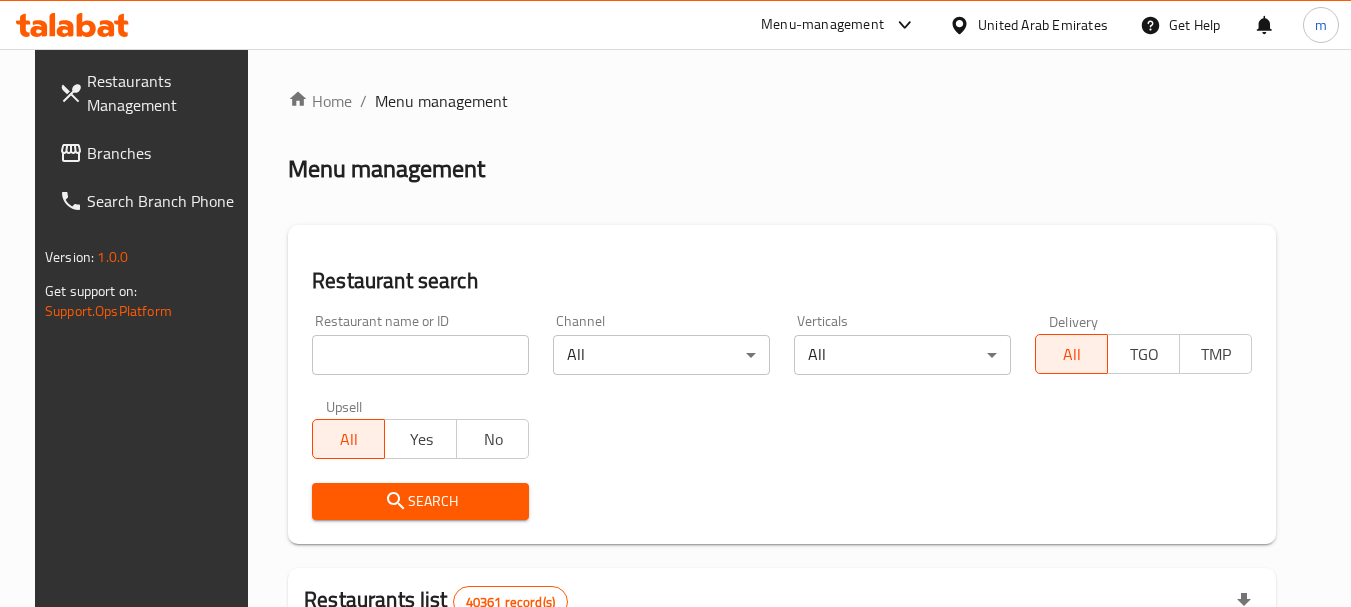 click at bounding box center [675, 303] 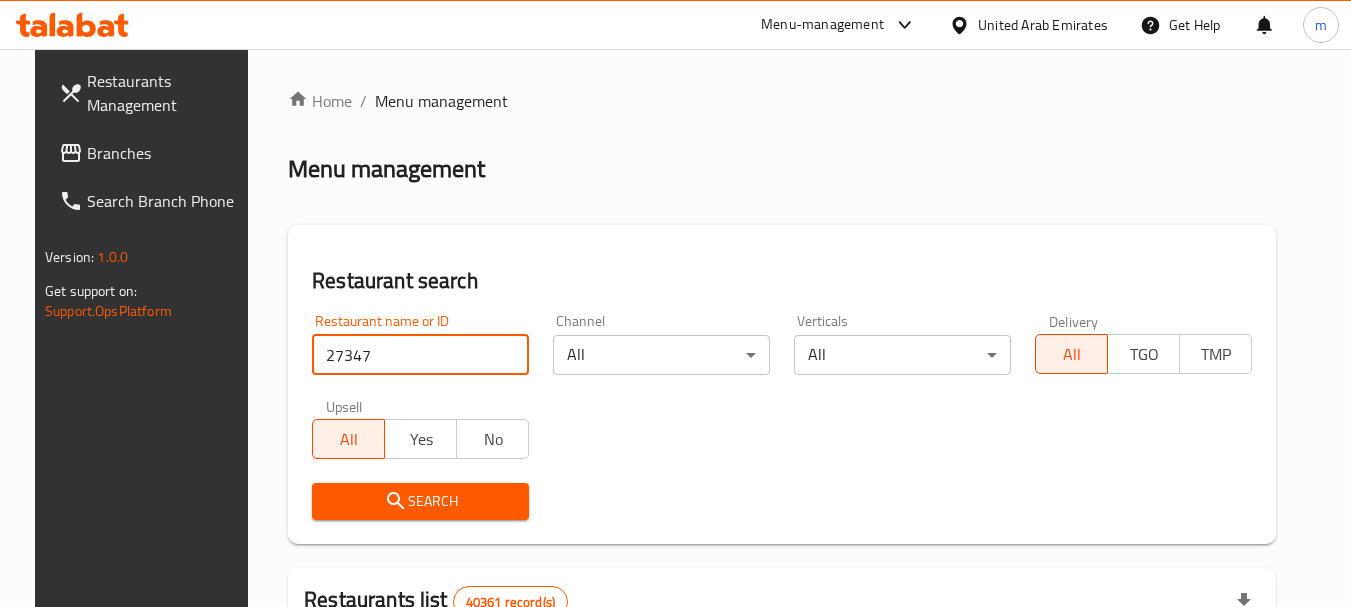 type on "27347" 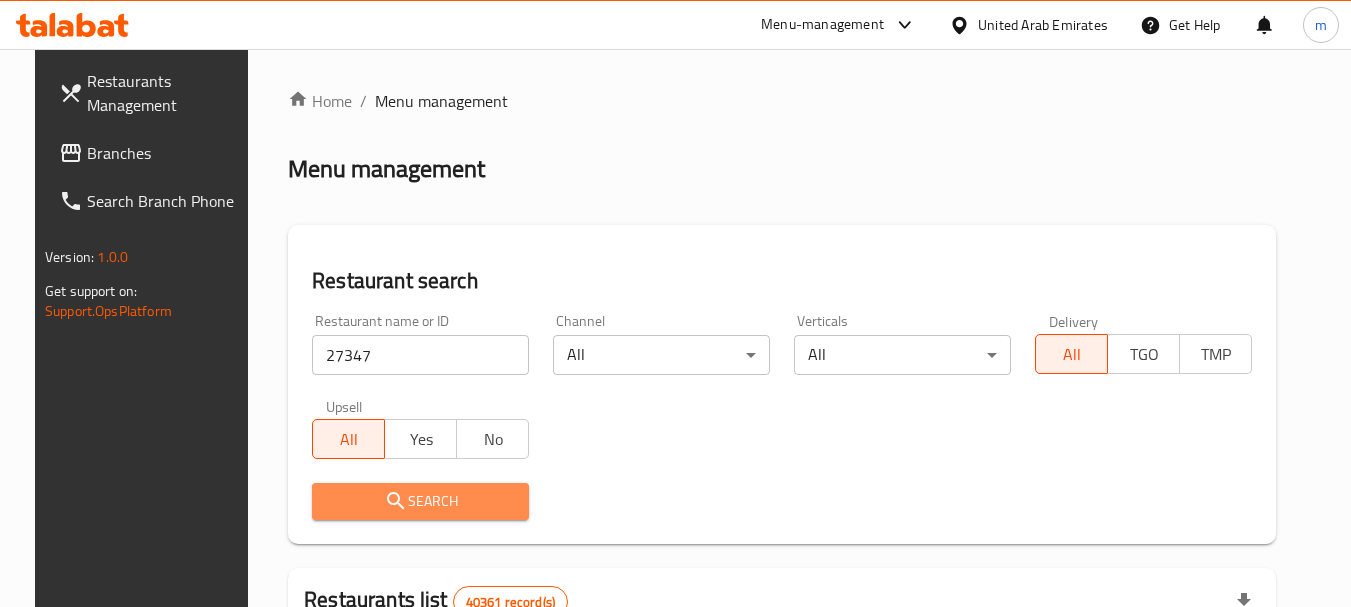click on "Search" at bounding box center (420, 501) 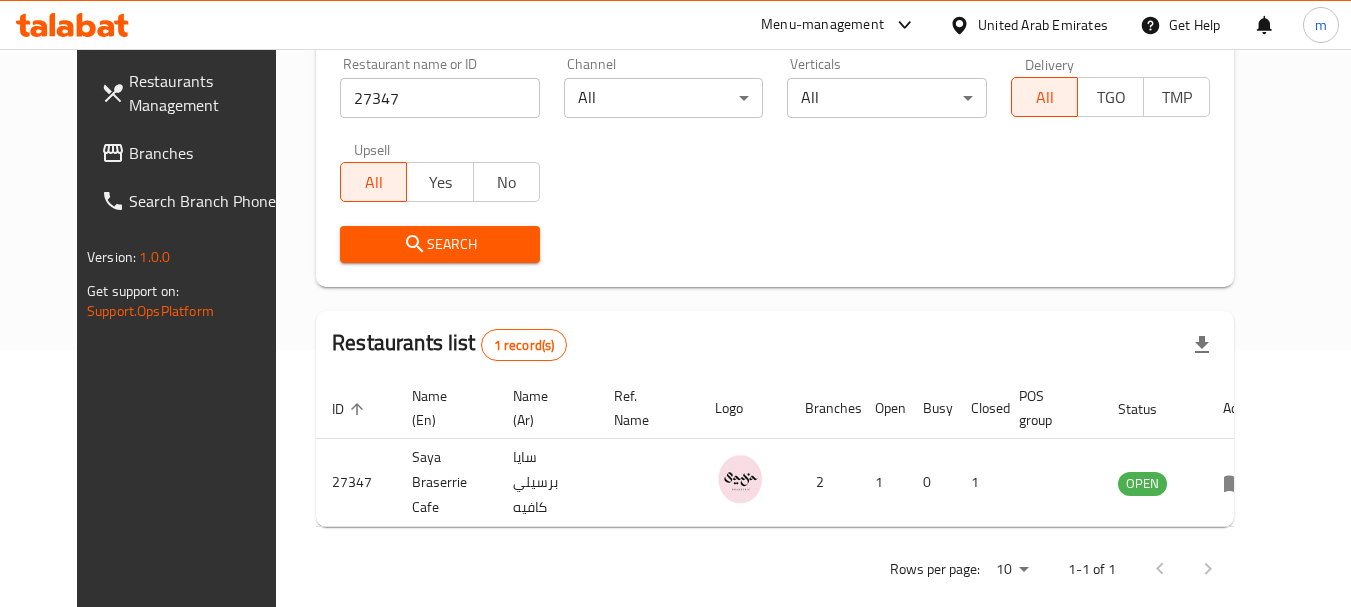 scroll, scrollTop: 268, scrollLeft: 0, axis: vertical 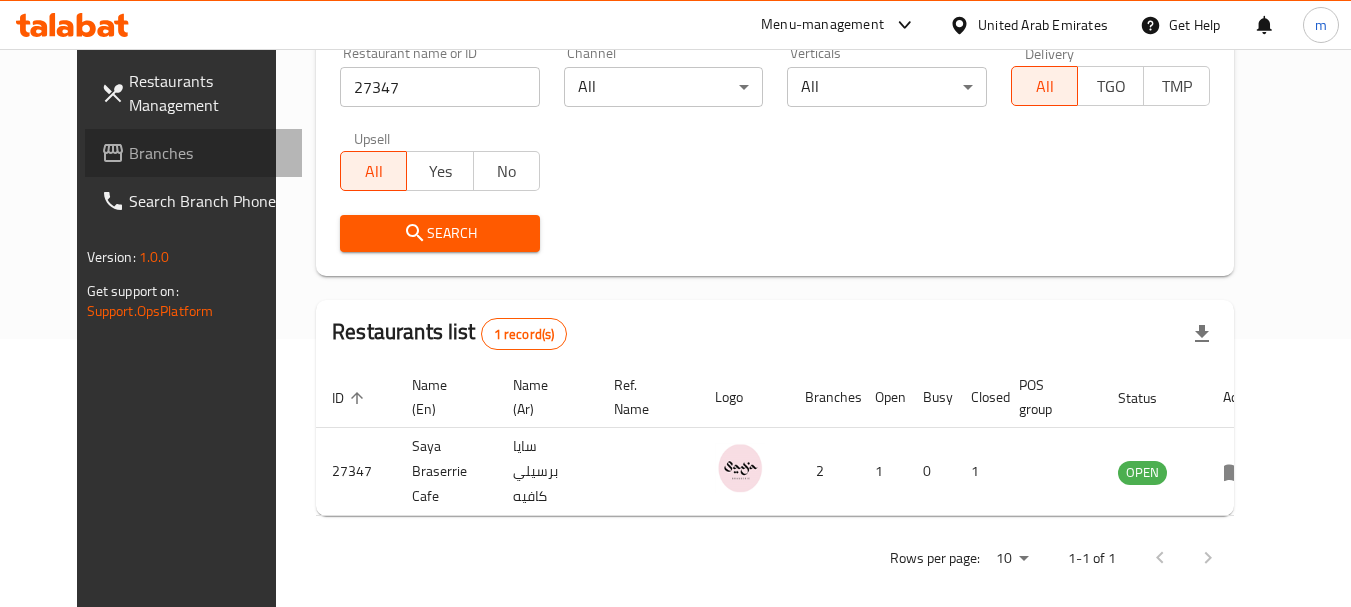click on "Branches" at bounding box center (208, 153) 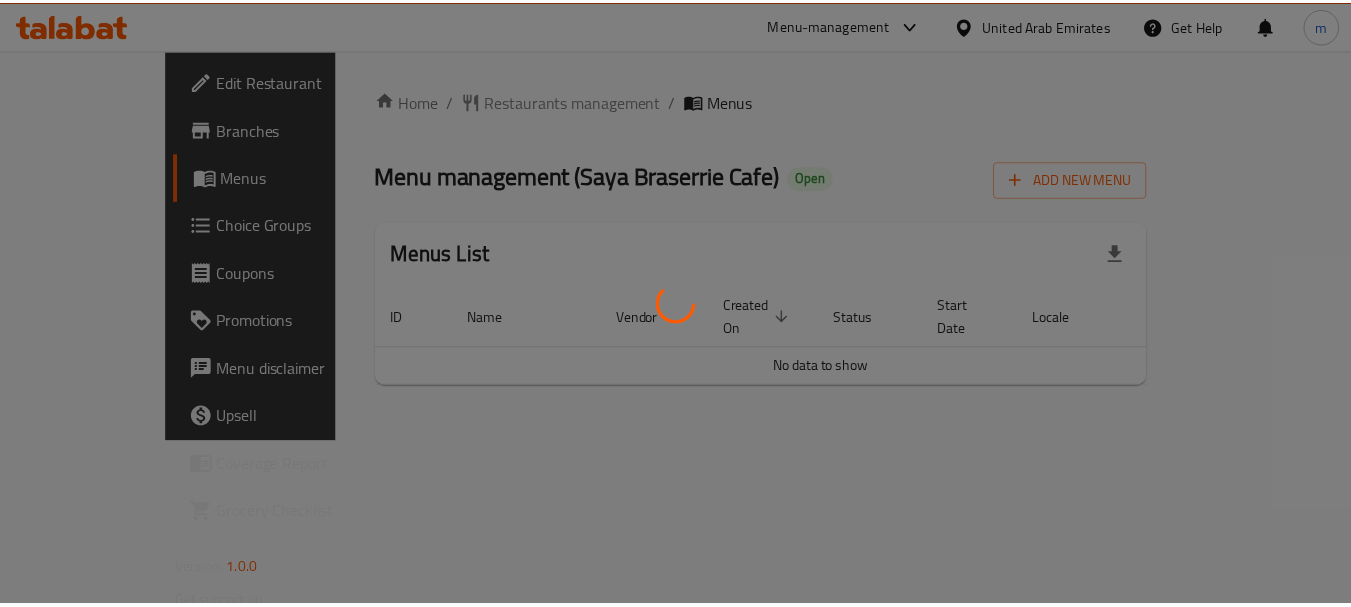 scroll, scrollTop: 0, scrollLeft: 0, axis: both 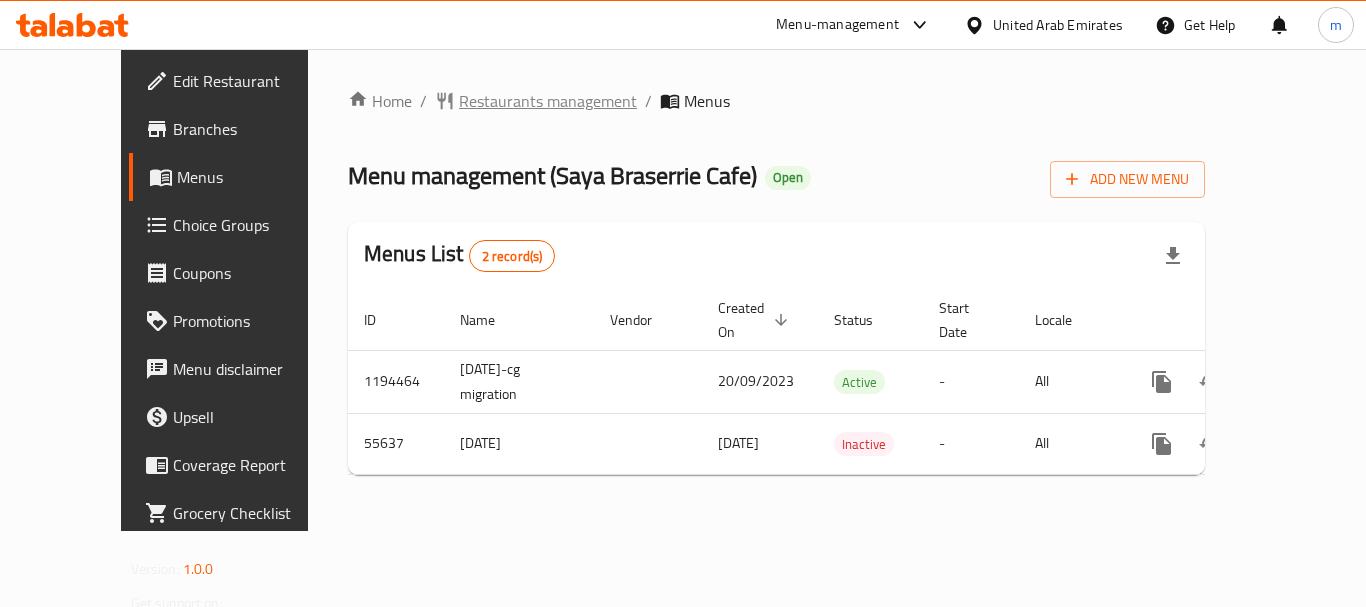 click on "Restaurants management" at bounding box center [548, 101] 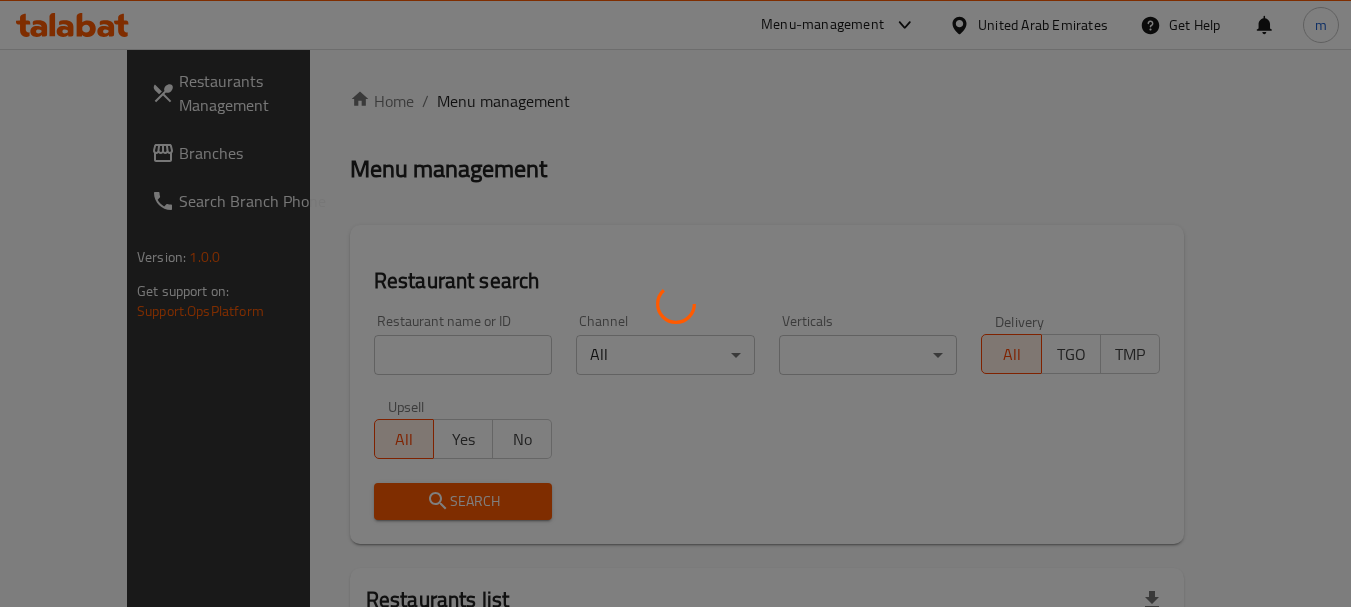click at bounding box center [675, 303] 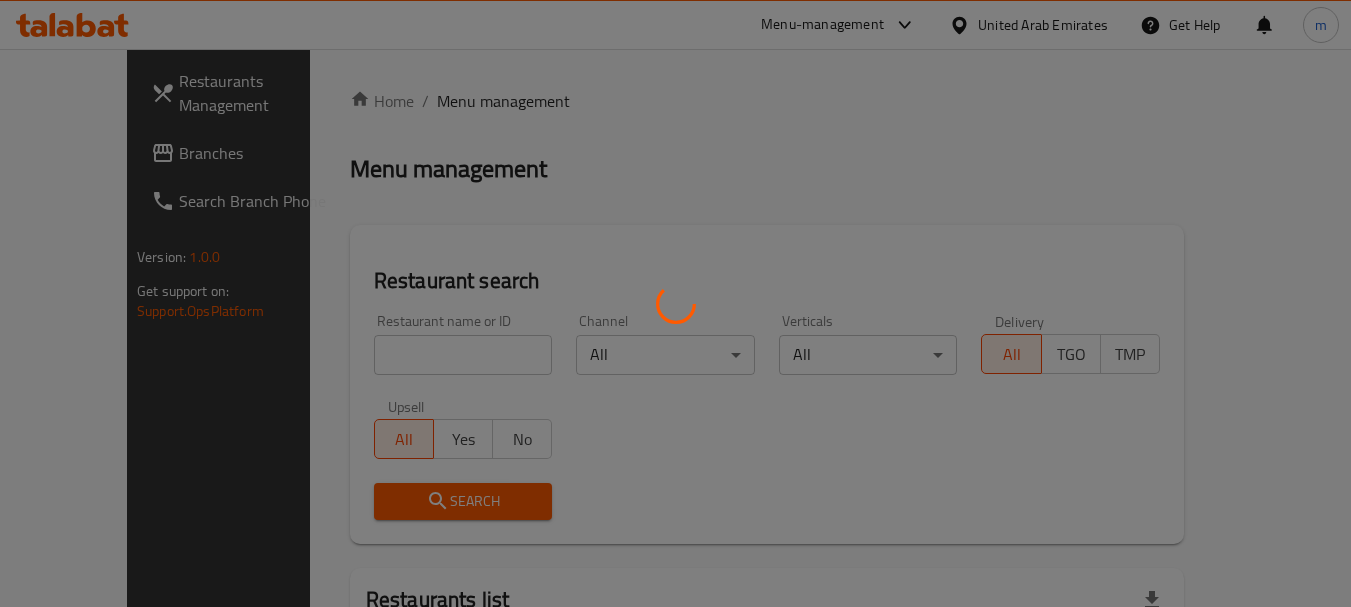 click at bounding box center (675, 303) 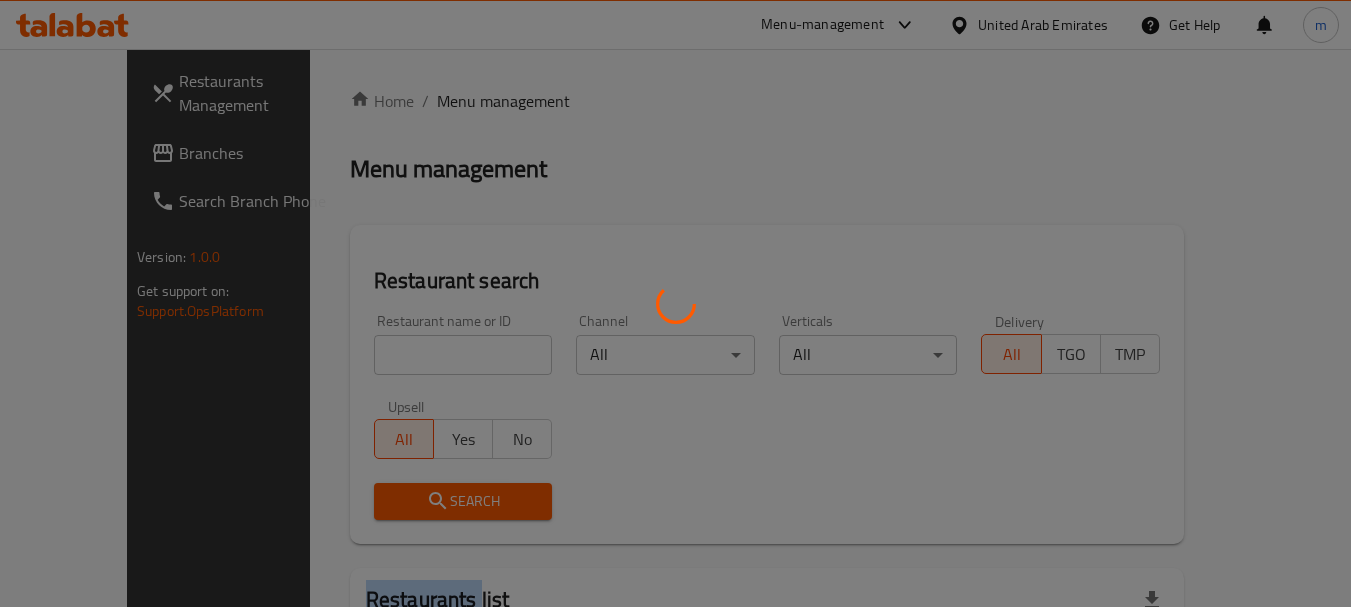 click at bounding box center [675, 303] 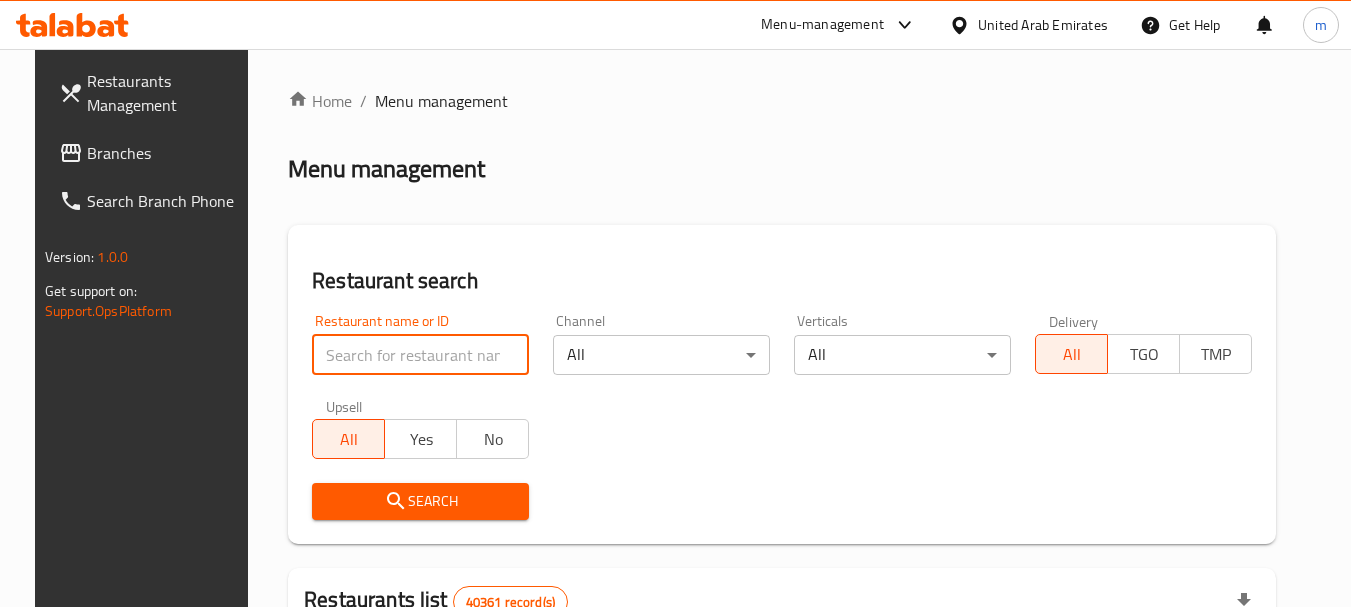 click at bounding box center [420, 355] 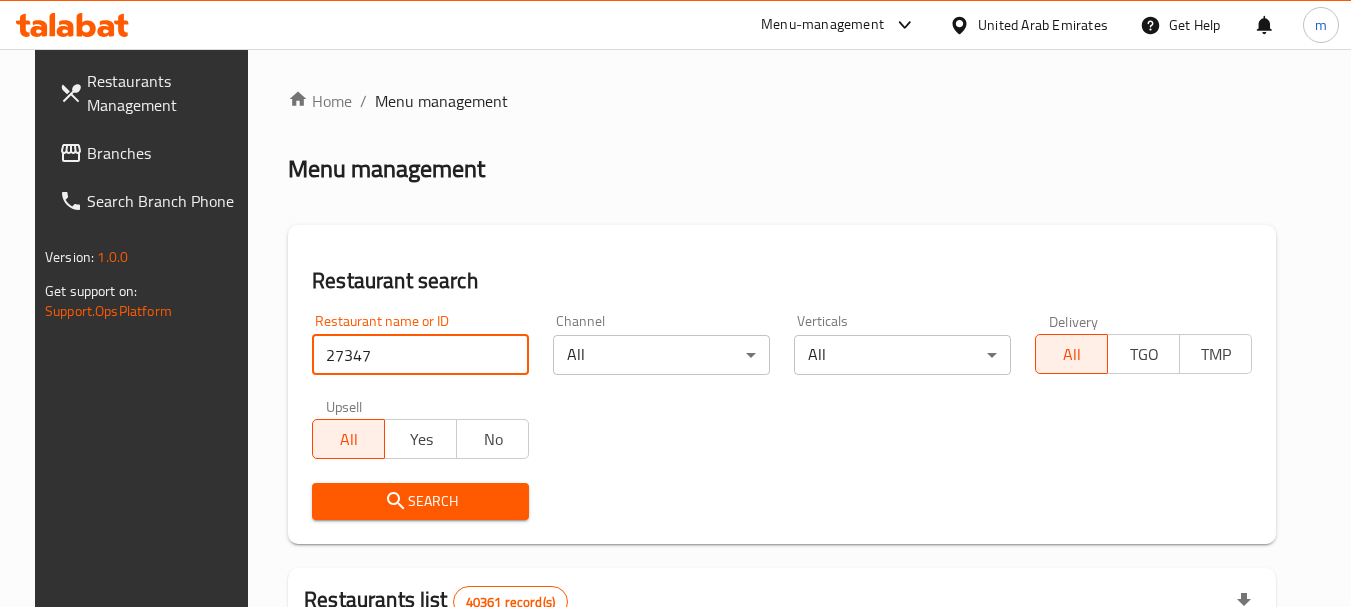 type on "27347" 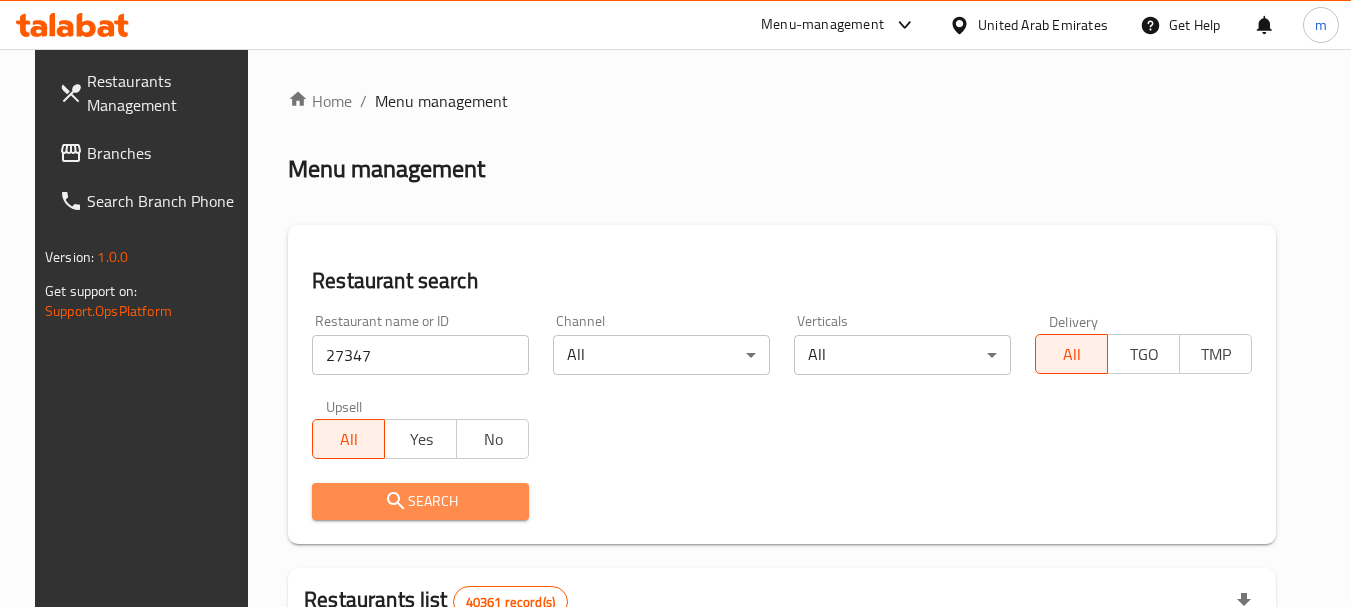 drag, startPoint x: 384, startPoint y: 501, endPoint x: 620, endPoint y: 438, distance: 244.2642 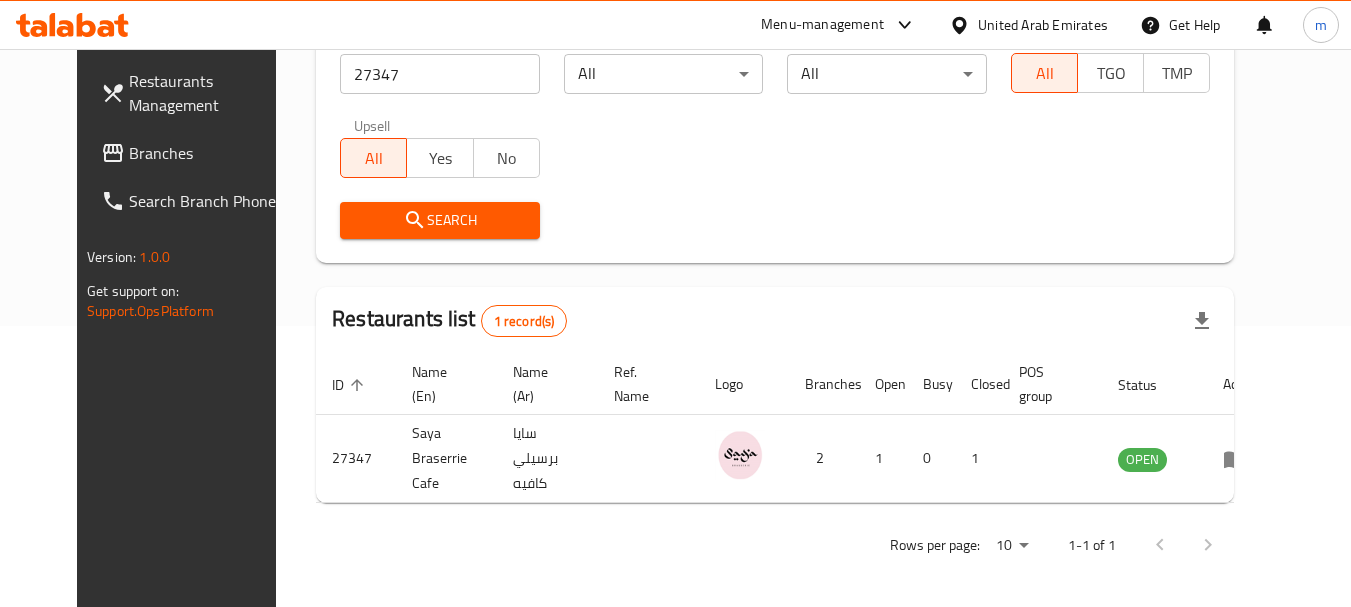 scroll, scrollTop: 268, scrollLeft: 0, axis: vertical 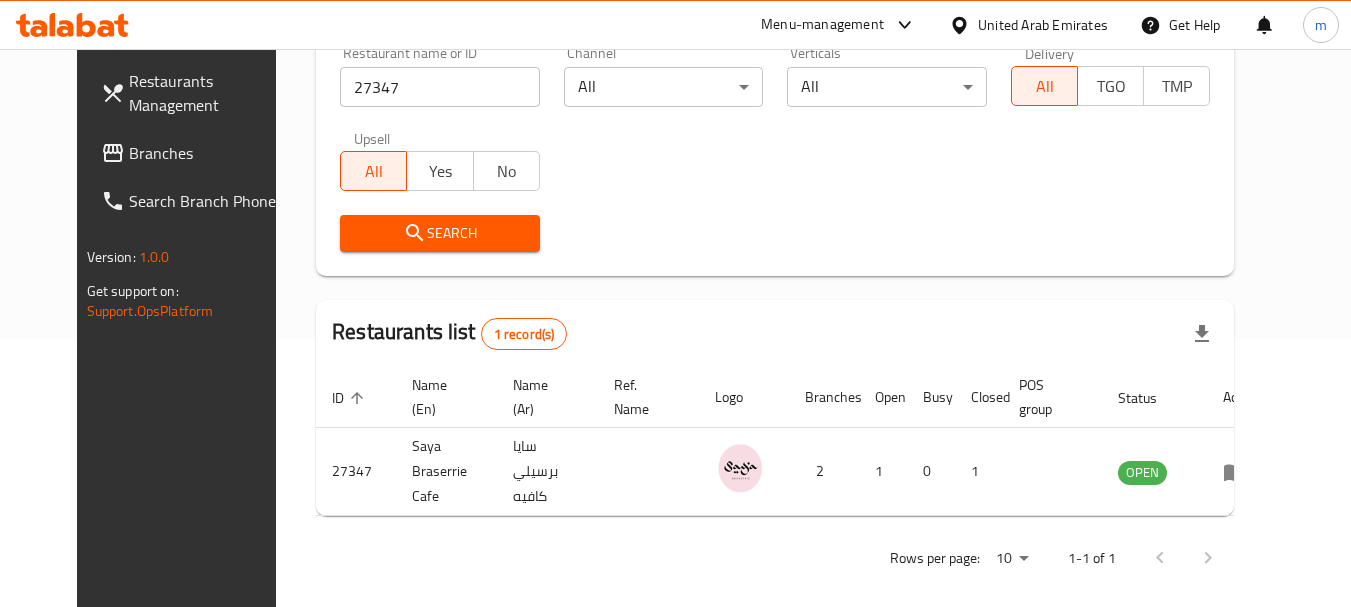 click on "United Arab Emirates" at bounding box center [1043, 25] 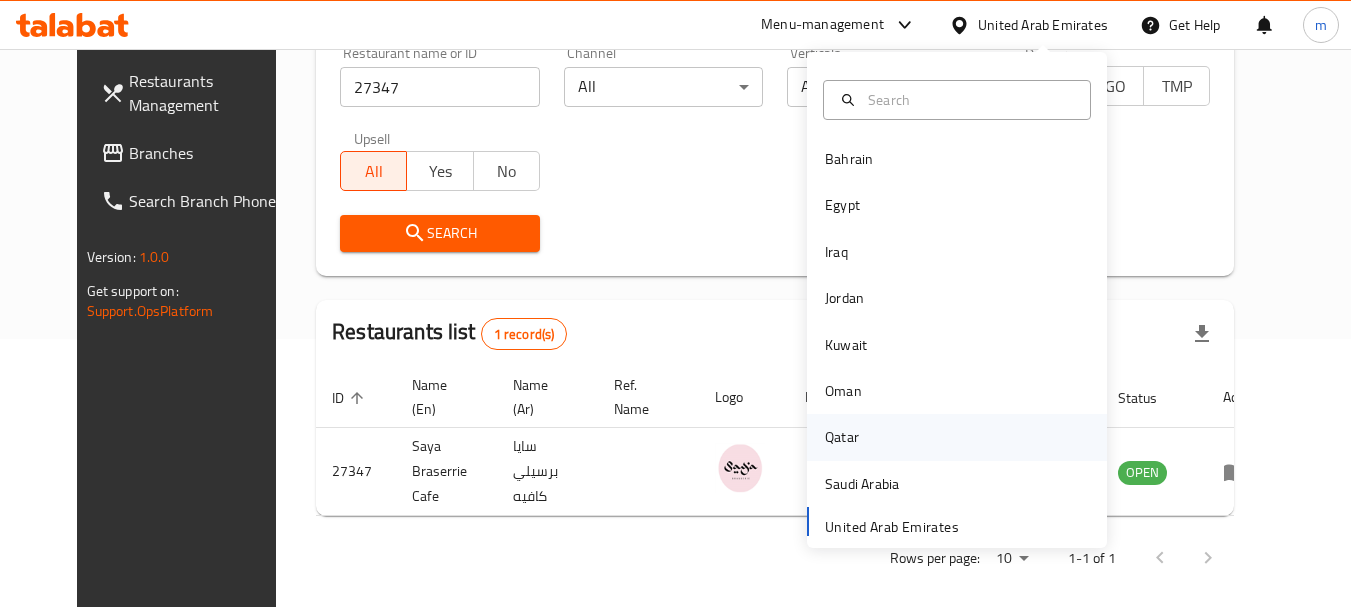 click on "Qatar" at bounding box center (842, 437) 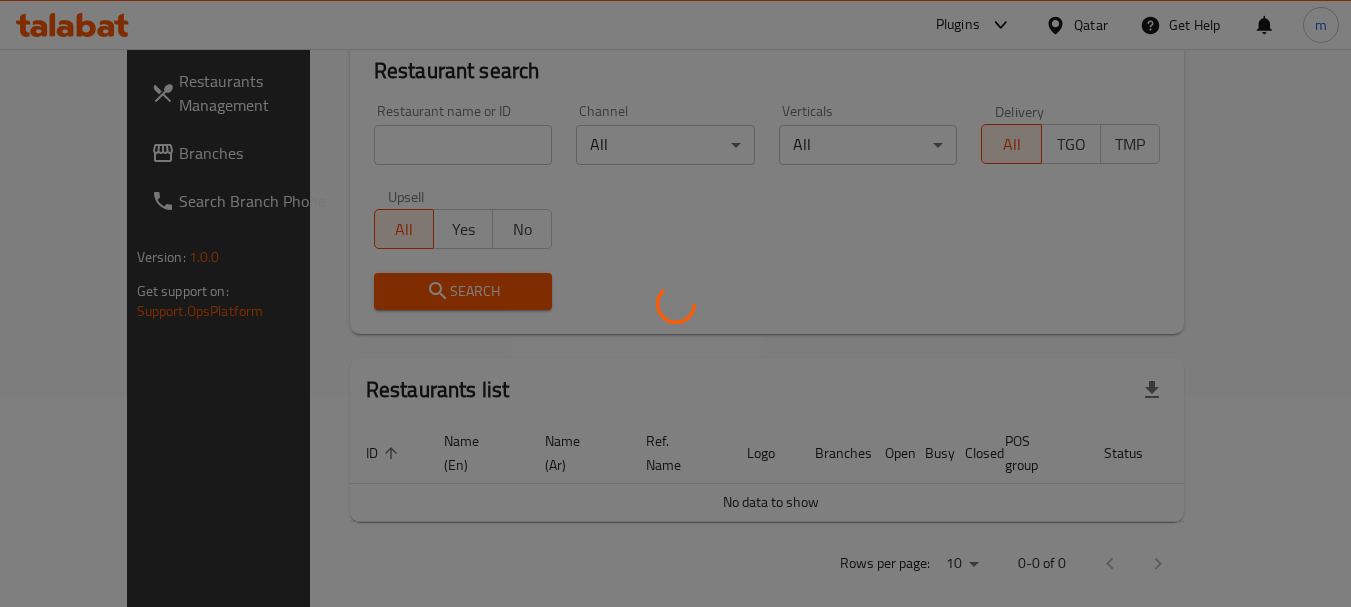scroll, scrollTop: 268, scrollLeft: 0, axis: vertical 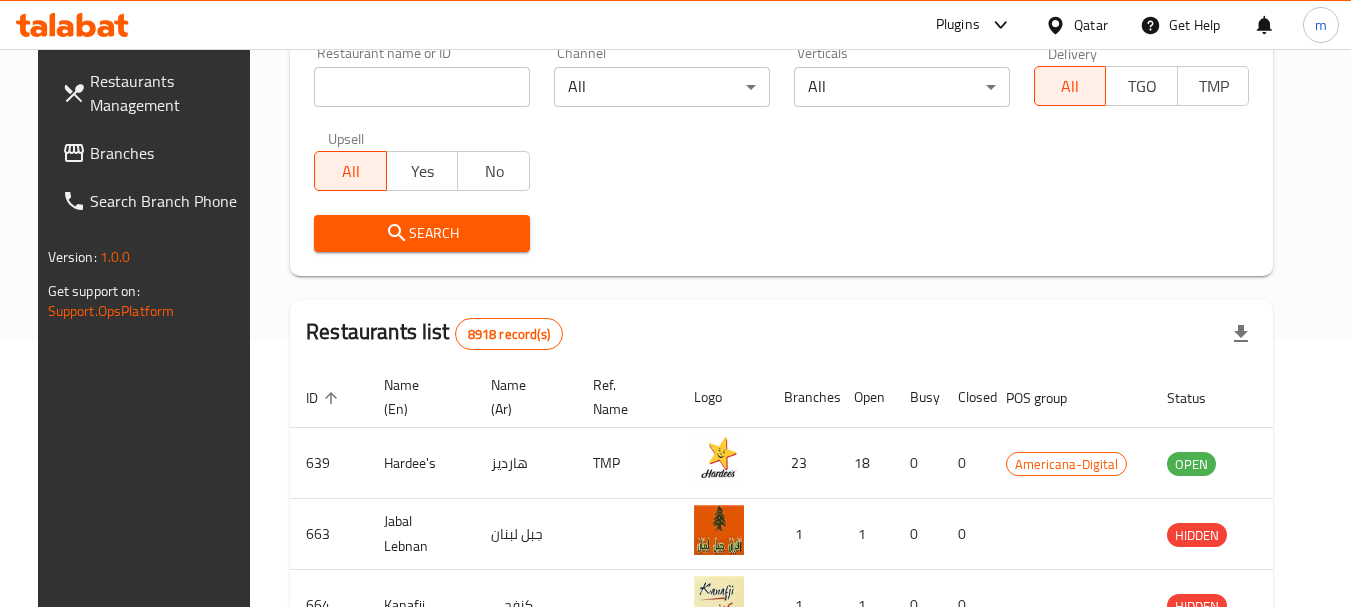 click on "Branches" at bounding box center [169, 153] 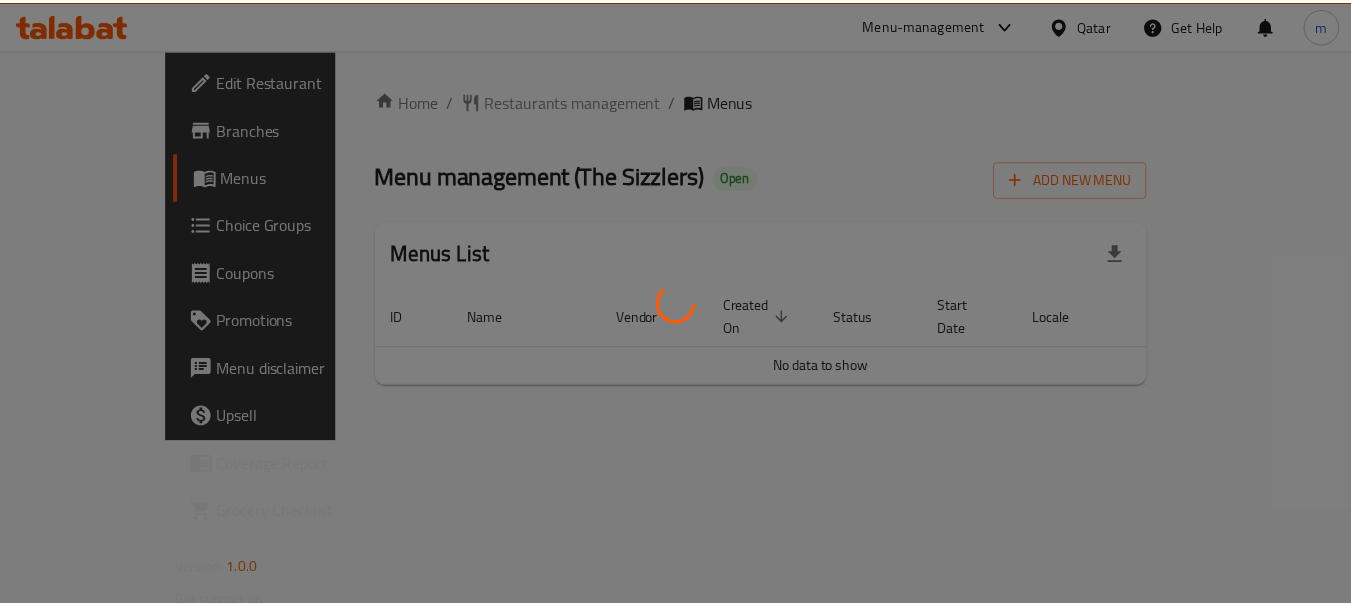 scroll, scrollTop: 0, scrollLeft: 0, axis: both 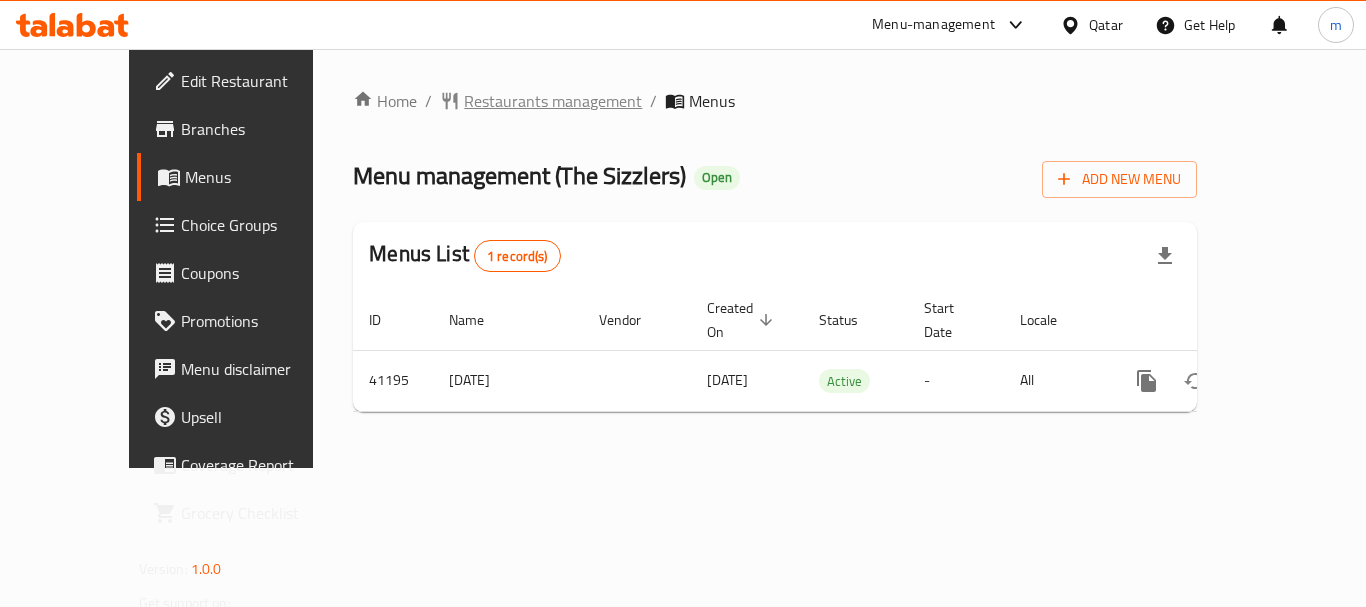 click on "Restaurants management" at bounding box center [553, 101] 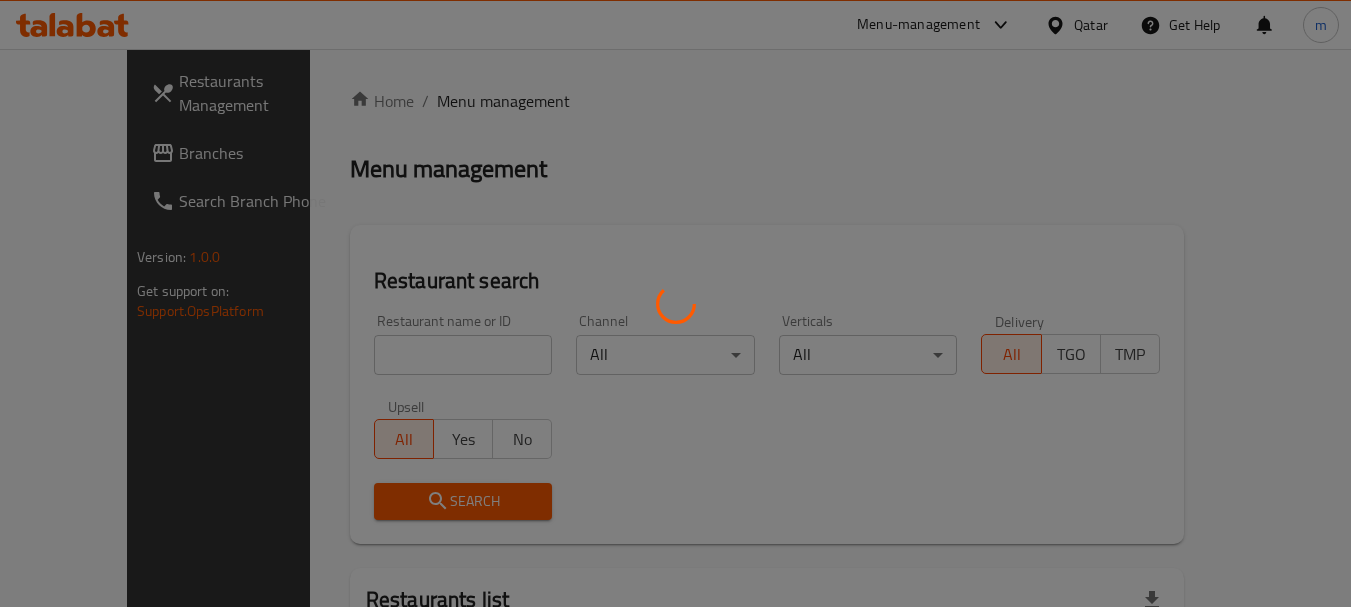 click at bounding box center (675, 303) 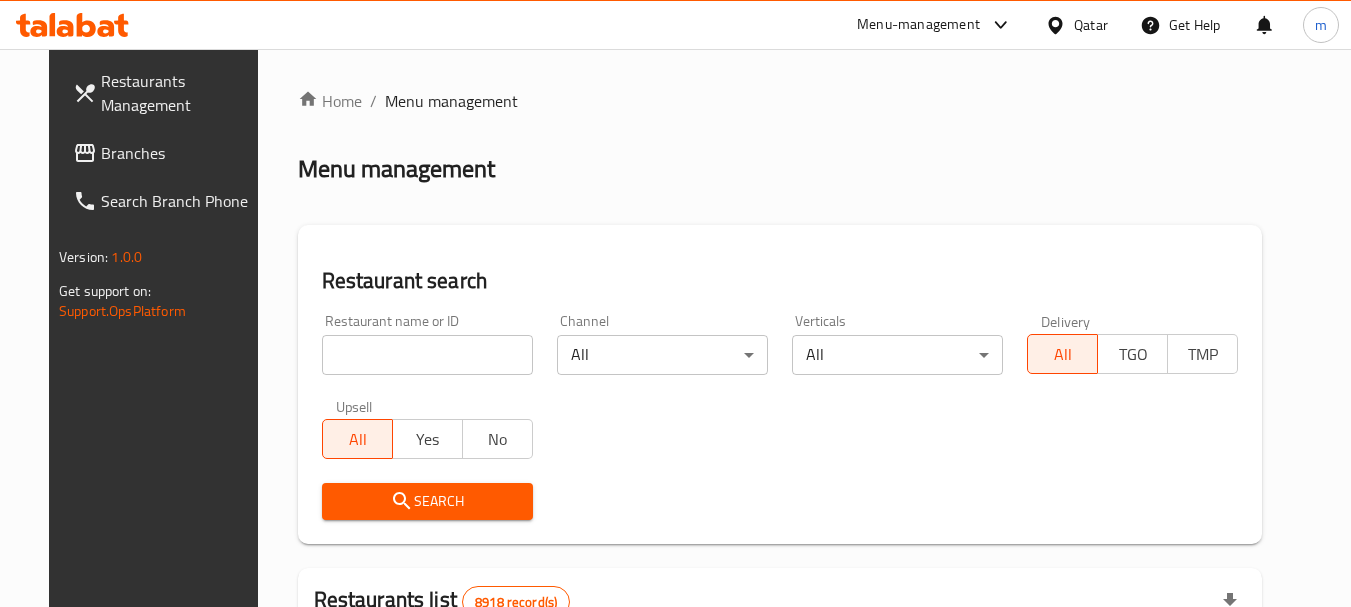 click at bounding box center [427, 355] 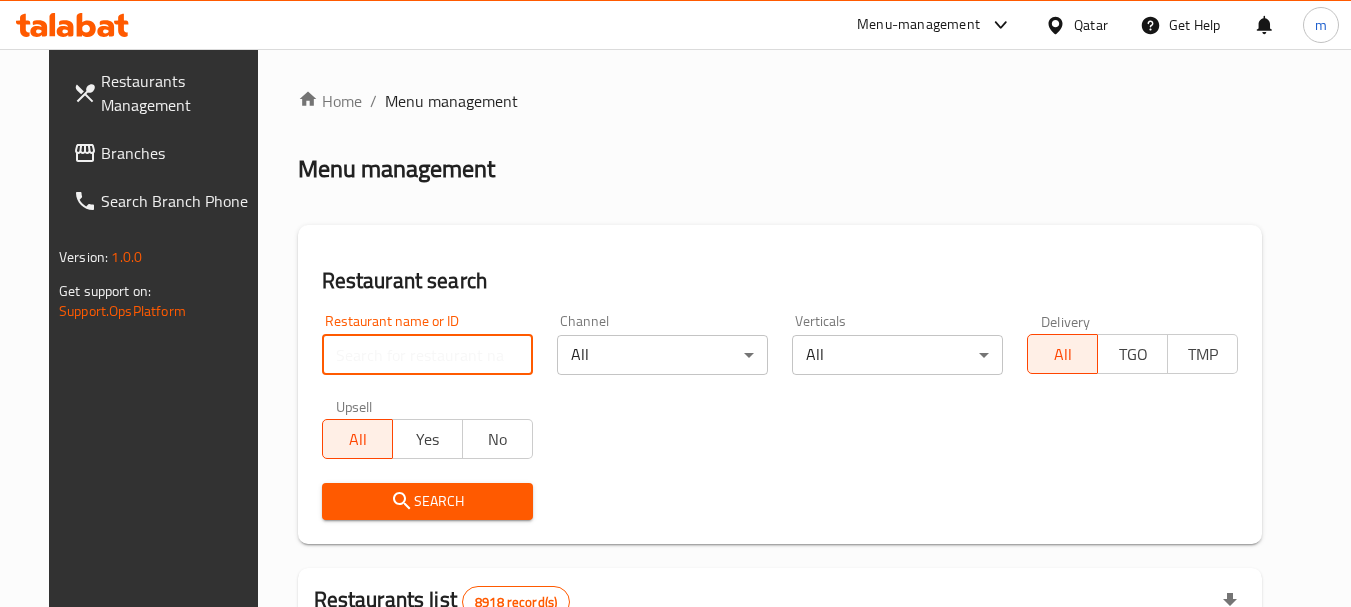 paste on "21490" 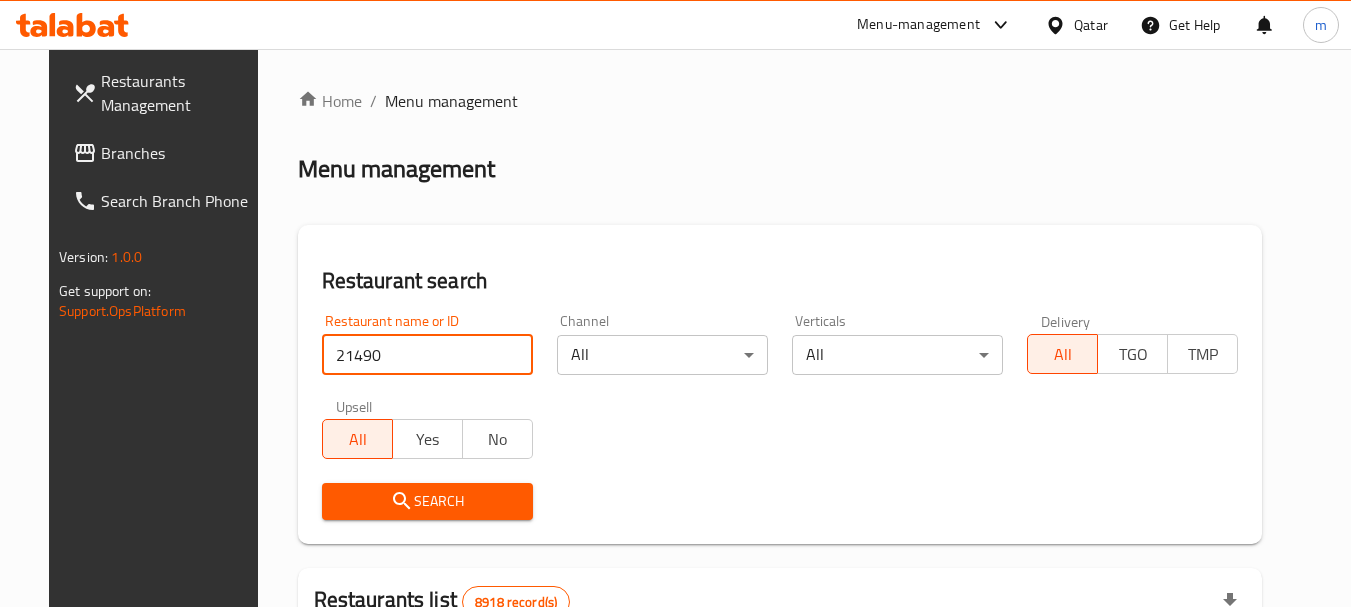 type on "21490" 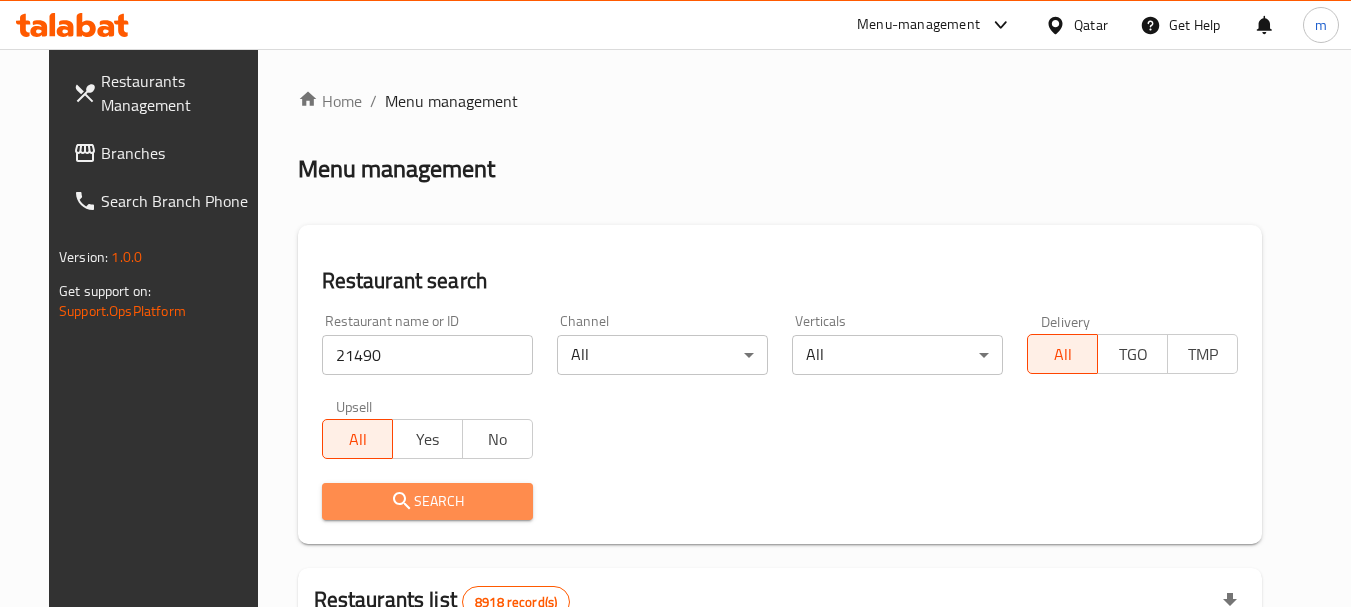 click 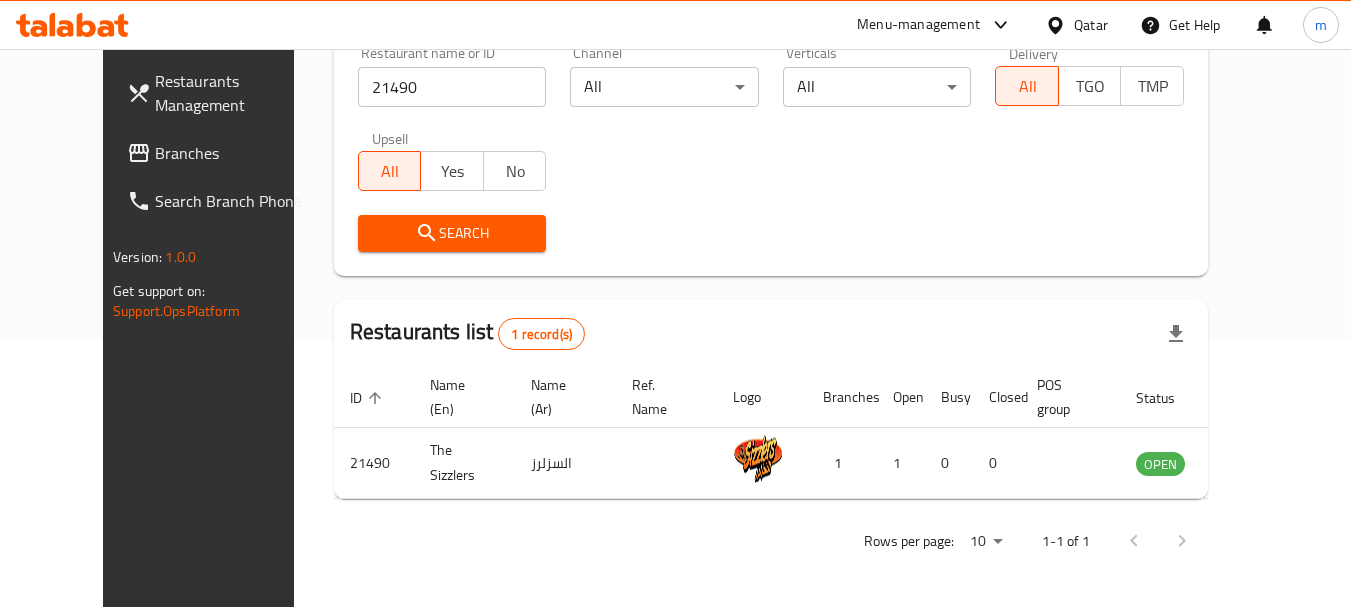 scroll, scrollTop: 268, scrollLeft: 0, axis: vertical 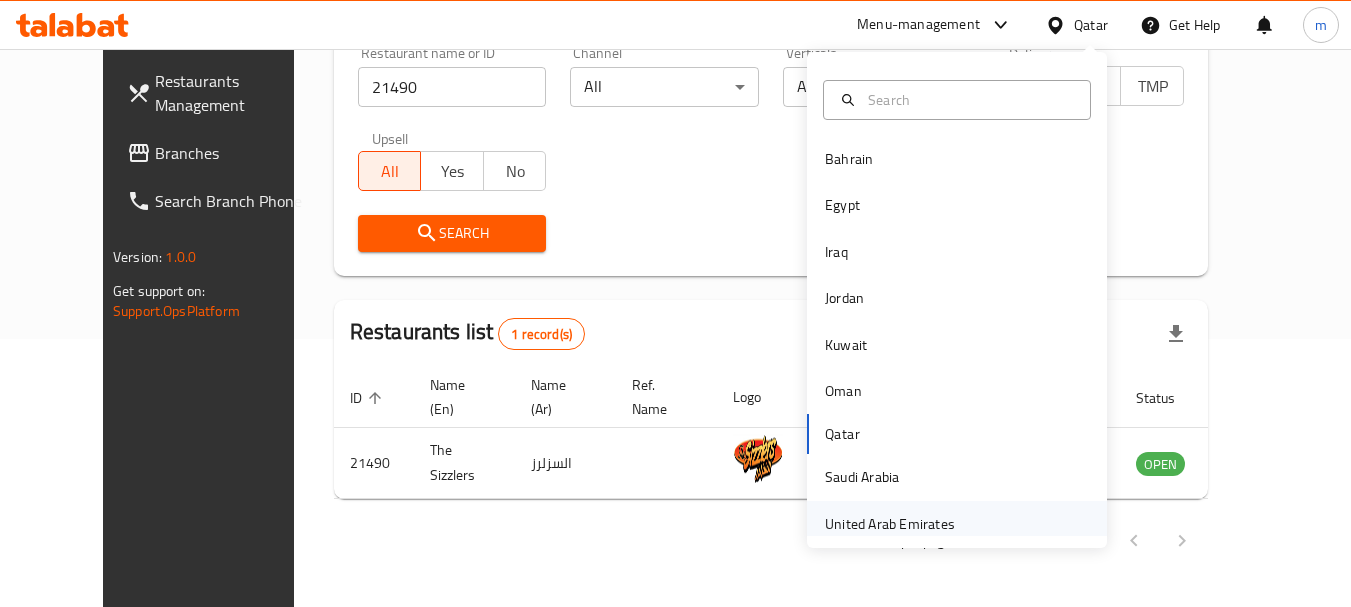 click on "United Arab Emirates" at bounding box center (890, 524) 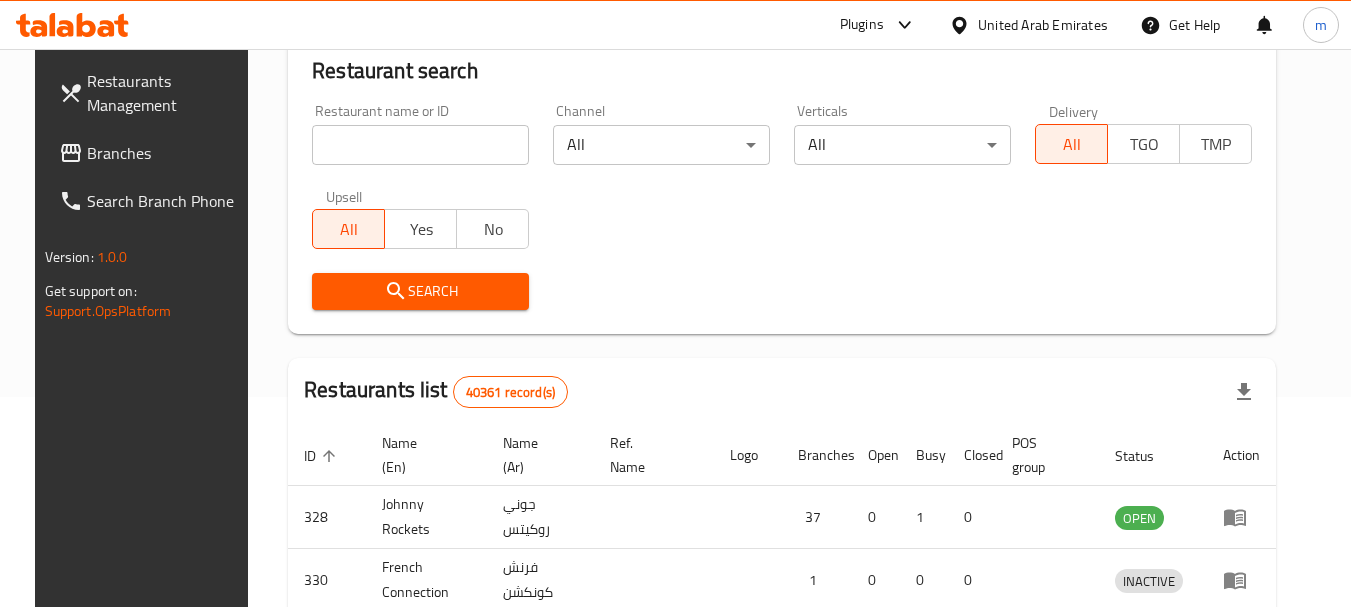 scroll, scrollTop: 268, scrollLeft: 0, axis: vertical 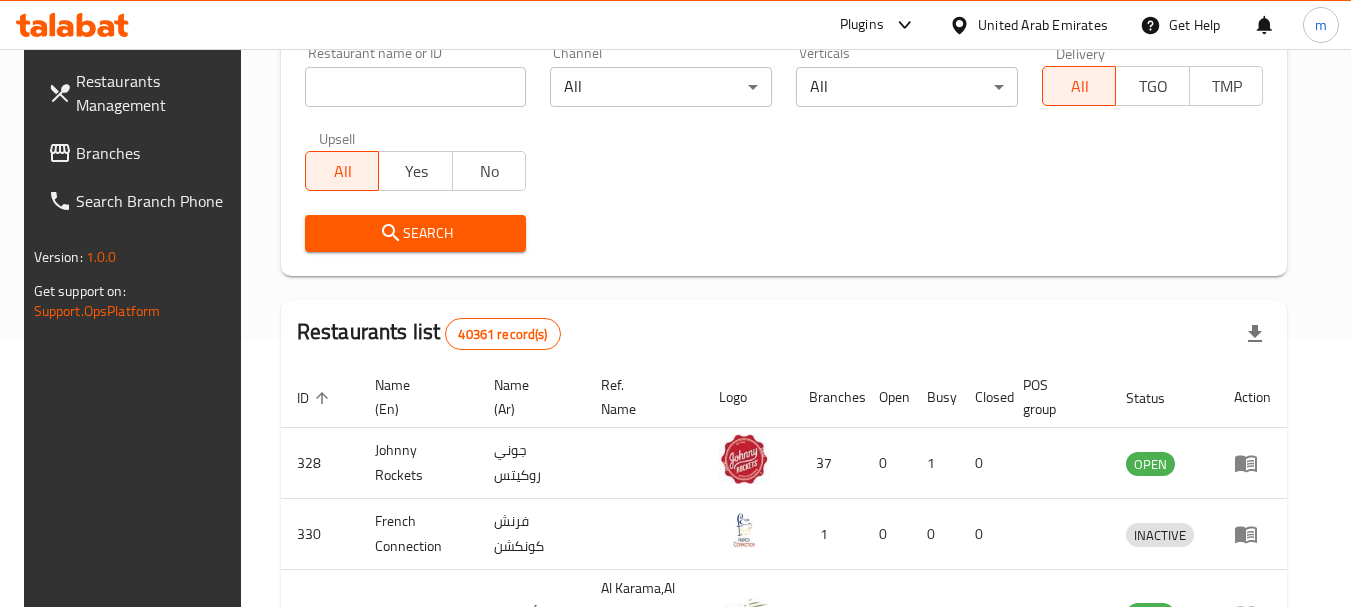 click on "Branches" at bounding box center (155, 153) 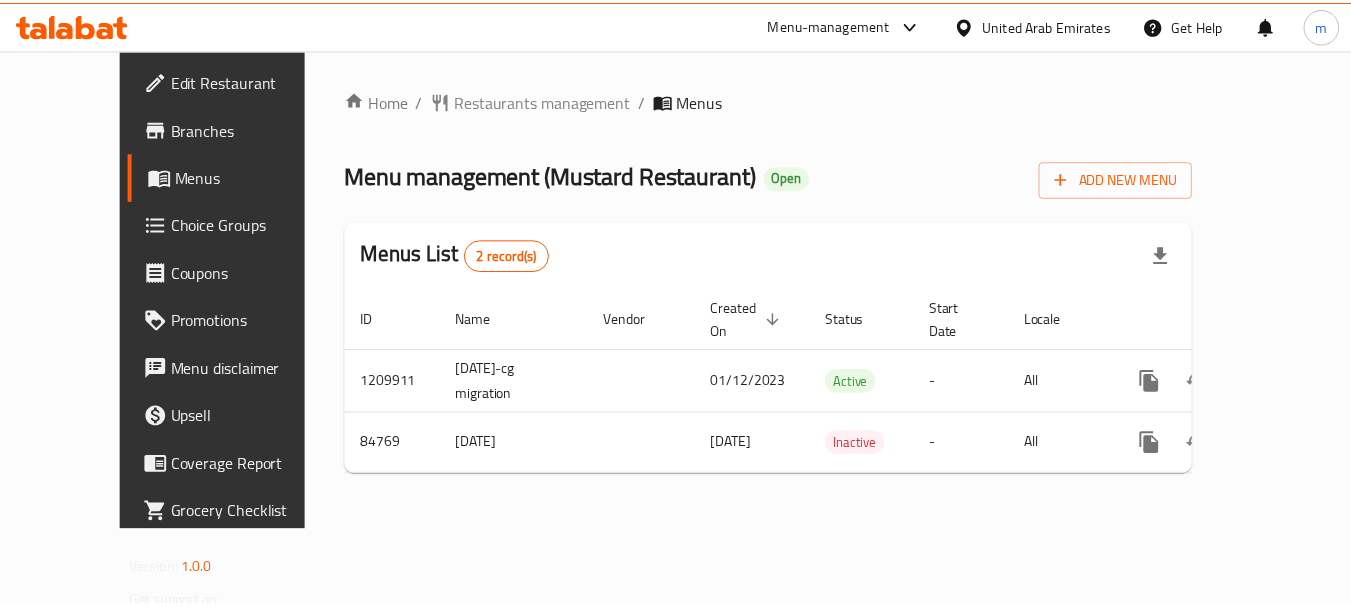 scroll, scrollTop: 0, scrollLeft: 0, axis: both 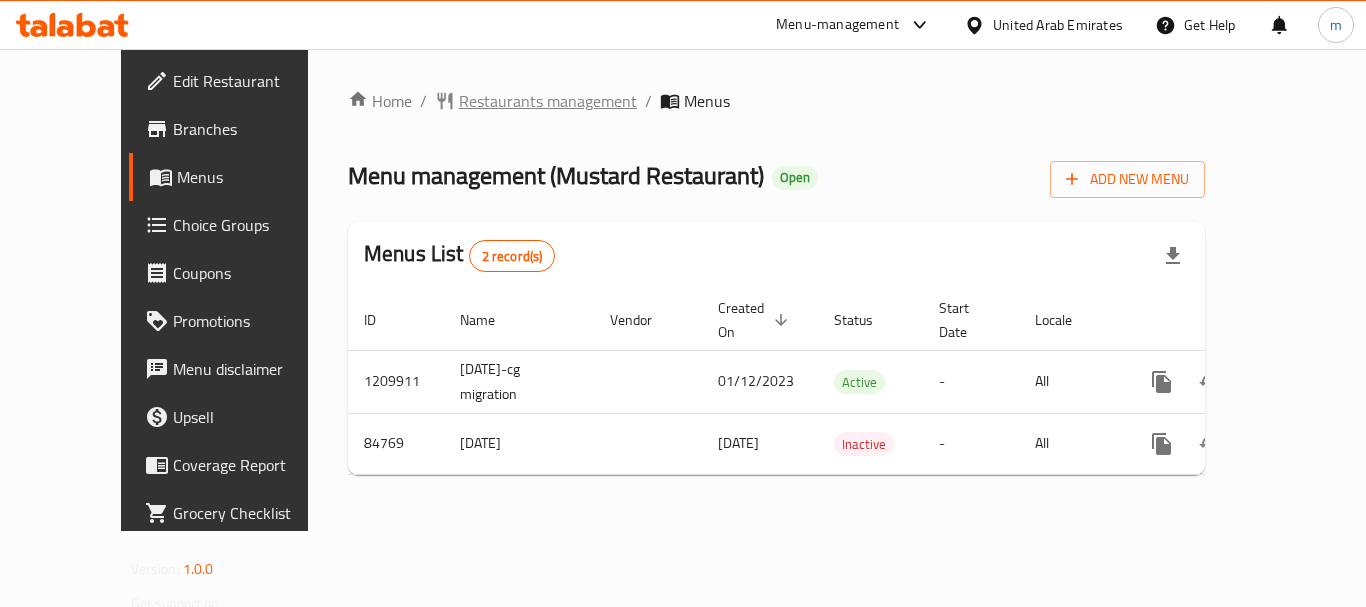 click on "Restaurants management" at bounding box center [548, 101] 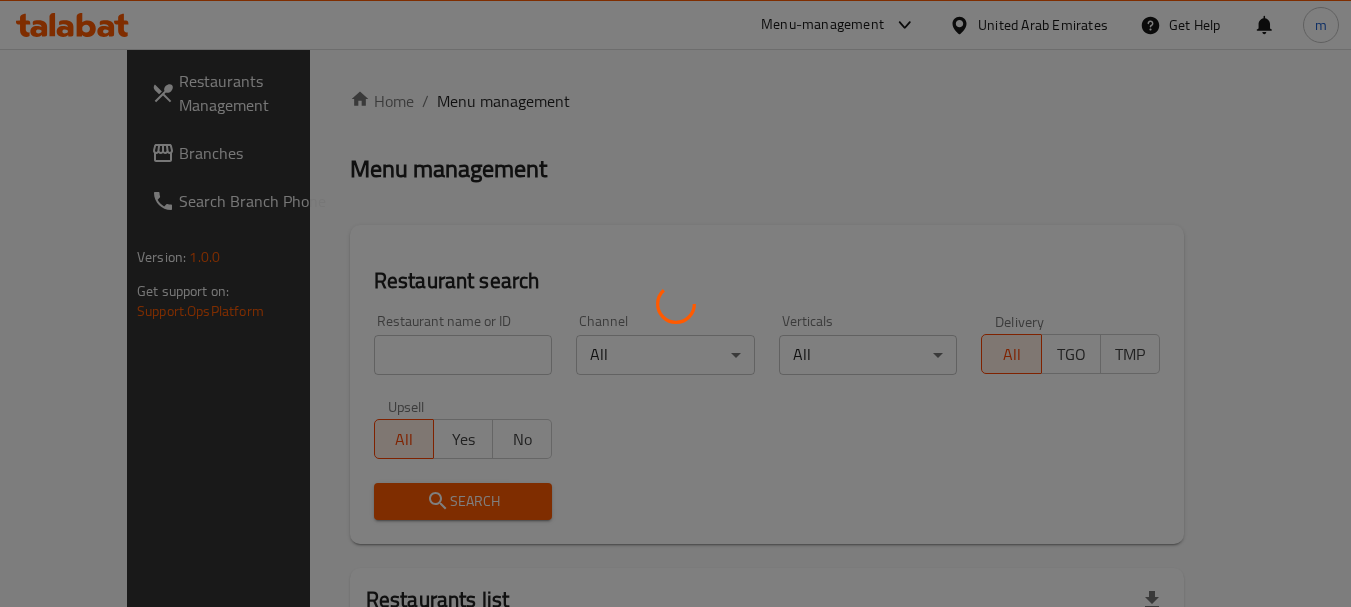 click at bounding box center (675, 303) 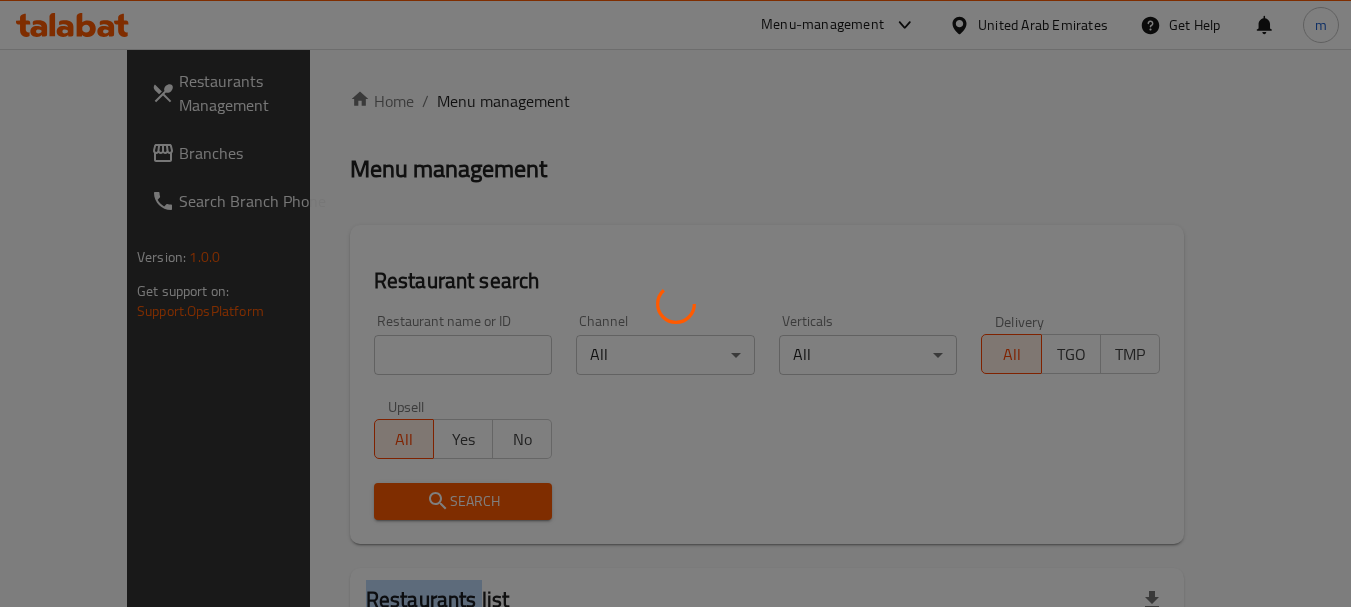 click at bounding box center (675, 303) 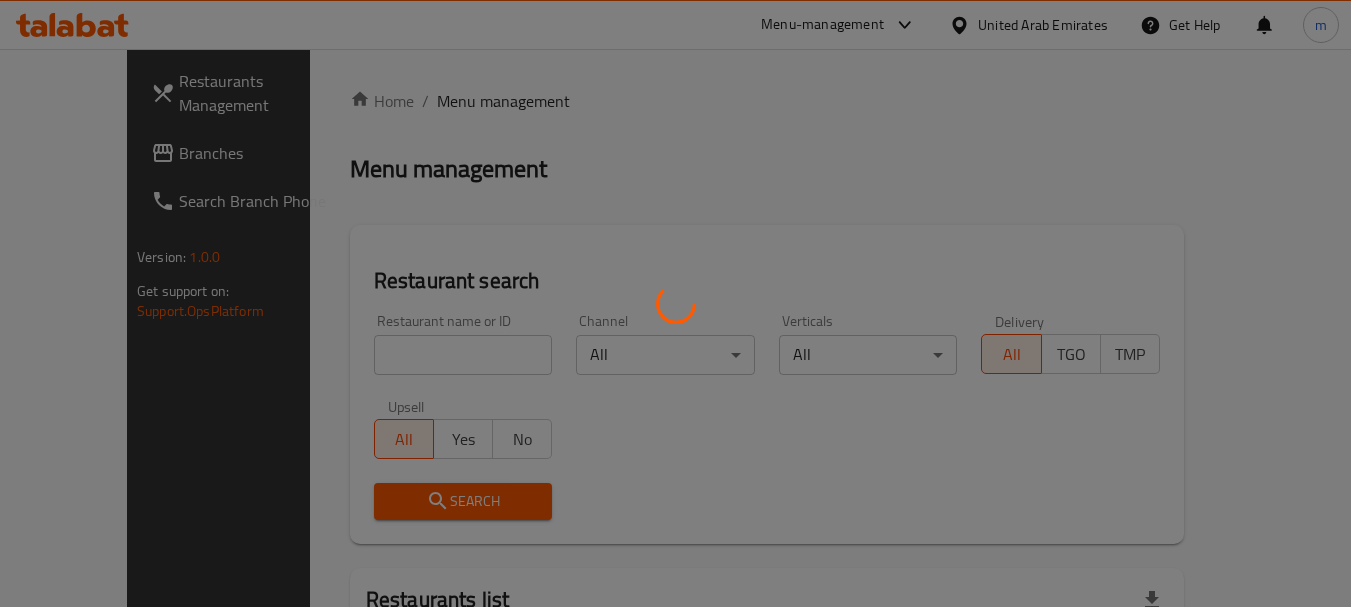 click at bounding box center [675, 303] 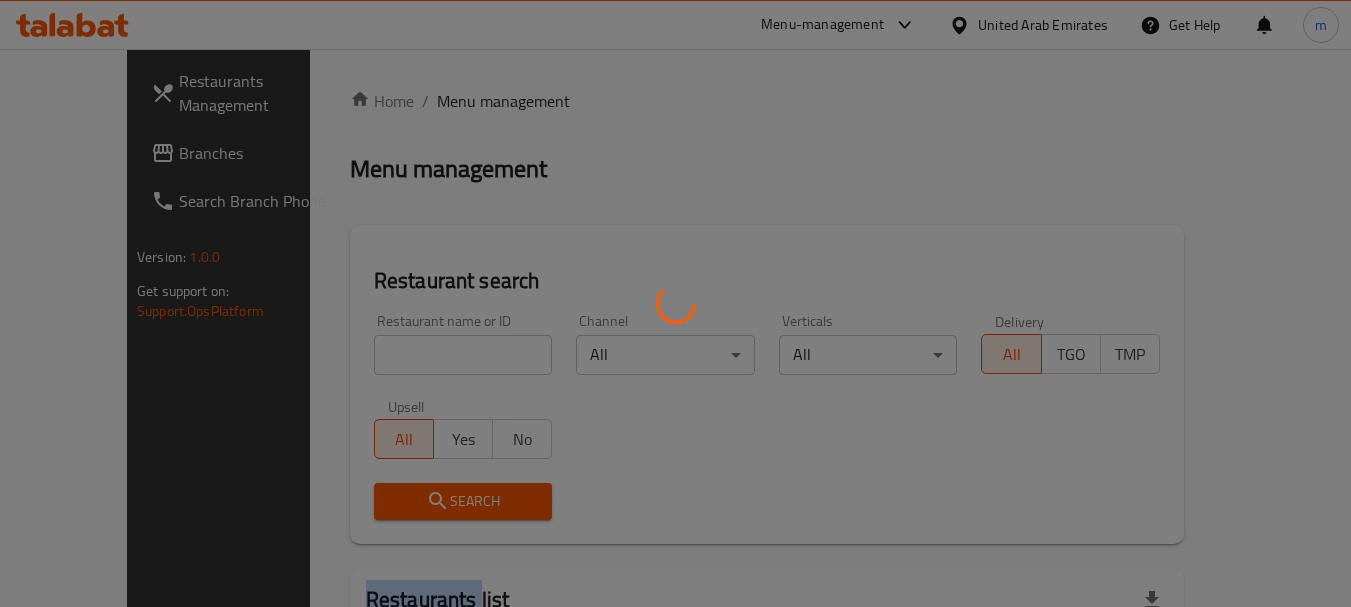 click at bounding box center [675, 303] 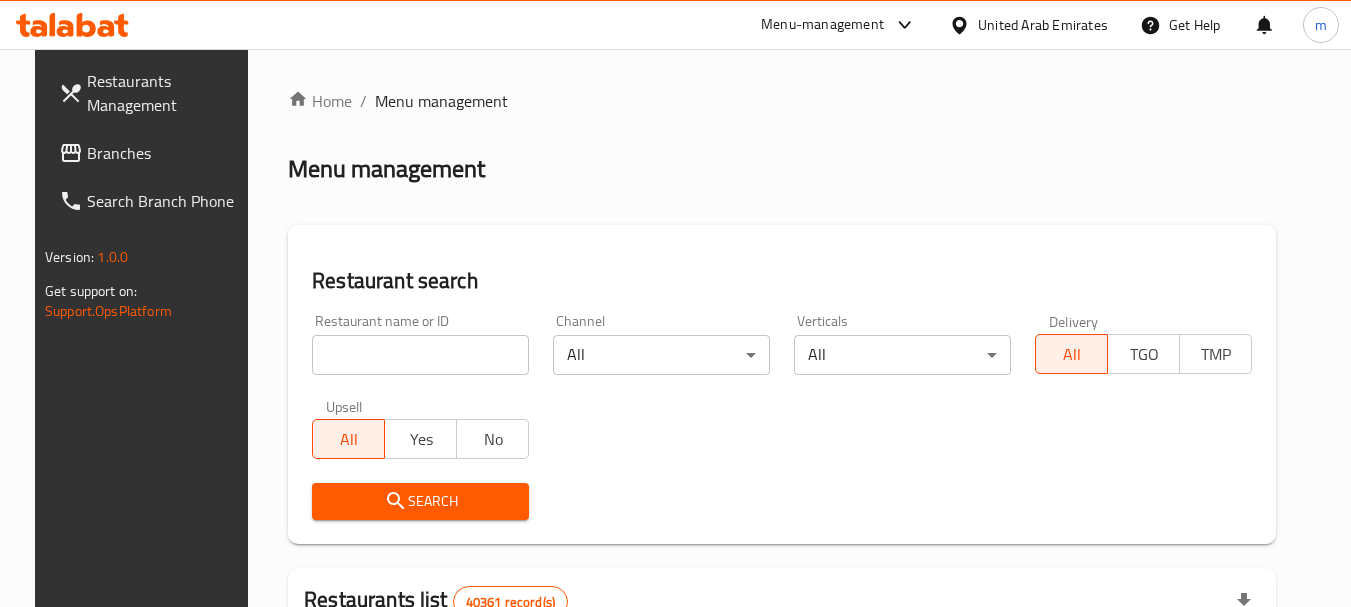 click on "Home / Menu management Menu management Restaurant search Restaurant name or ID Restaurant name or ID Channel All ​ Verticals All ​ Delivery All TGO TMP Upsell All Yes No   Search Restaurants list   40361 record(s) ID sorted ascending Name (En) Name (Ar) Ref. Name Logo Branches Open Busy Closed POS group Status Action 328 Johnny Rockets جوني روكيتس 37 0 1 0 OPEN 330 French Connection فرنش كونكشن 1 0 0 0 INACTIVE 339 Arz Lebanon أرز لبنان Al Karama,Al Barsha & Mirdif 9 1 0 2 OPEN 340 Mega Wraps ميجا رابس 3 0 0 0 INACTIVE 342 Sandella's Flatbread Cafe سانديلاز فلات براد 7 0 0 0 INACTIVE 343 Dragon Hut كوخ التنين 1 0 0 0 INACTIVE 348 Thai Kitchen المطبخ التايلندى 1 0 0 0 INACTIVE 349 Mughal  موغل 1 0 0 0 HIDDEN 350 HOT N COOL (Old) هوت و كول 1 0 0 0 INACTIVE 355 Al Habasha  الحبشة 11 1 0 0 HIDDEN Rows per page: 10 1-10 of 40361" at bounding box center [782, 717] 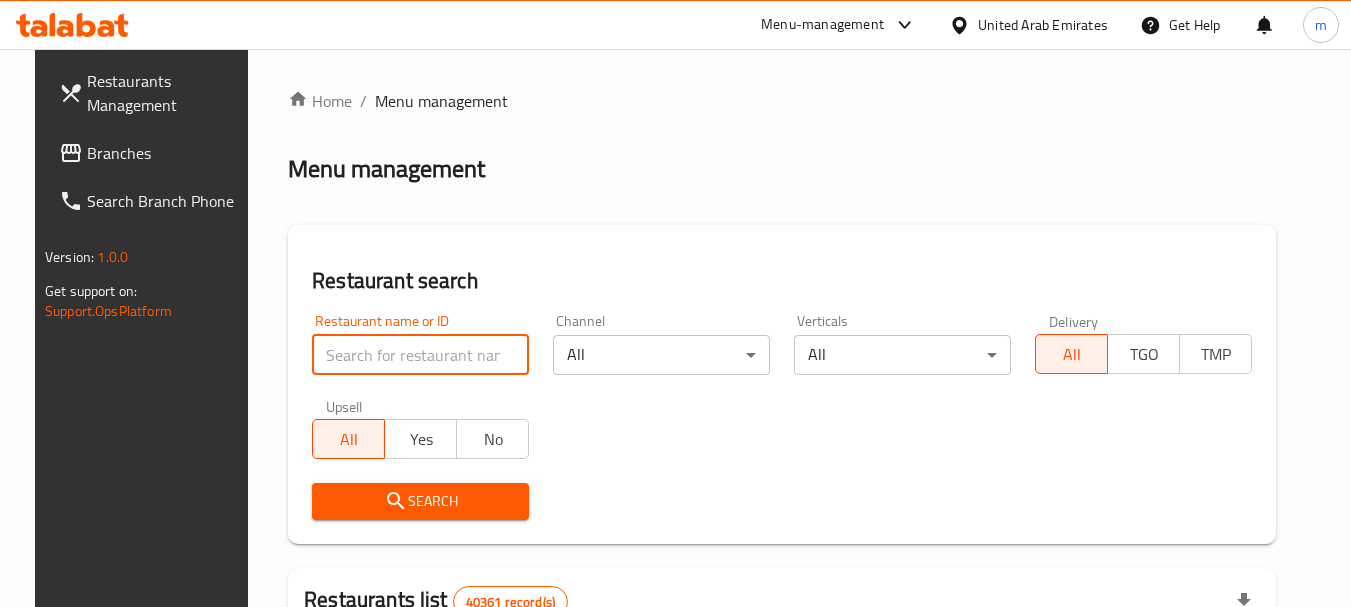 click at bounding box center [420, 355] 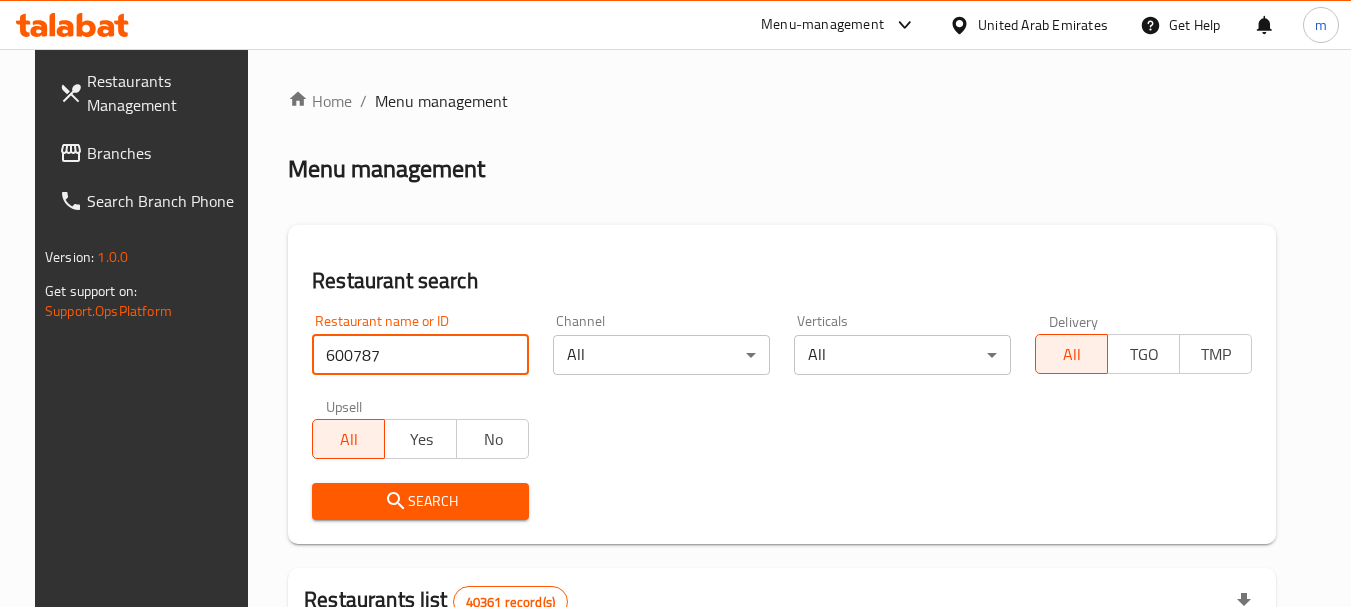 type on "600787" 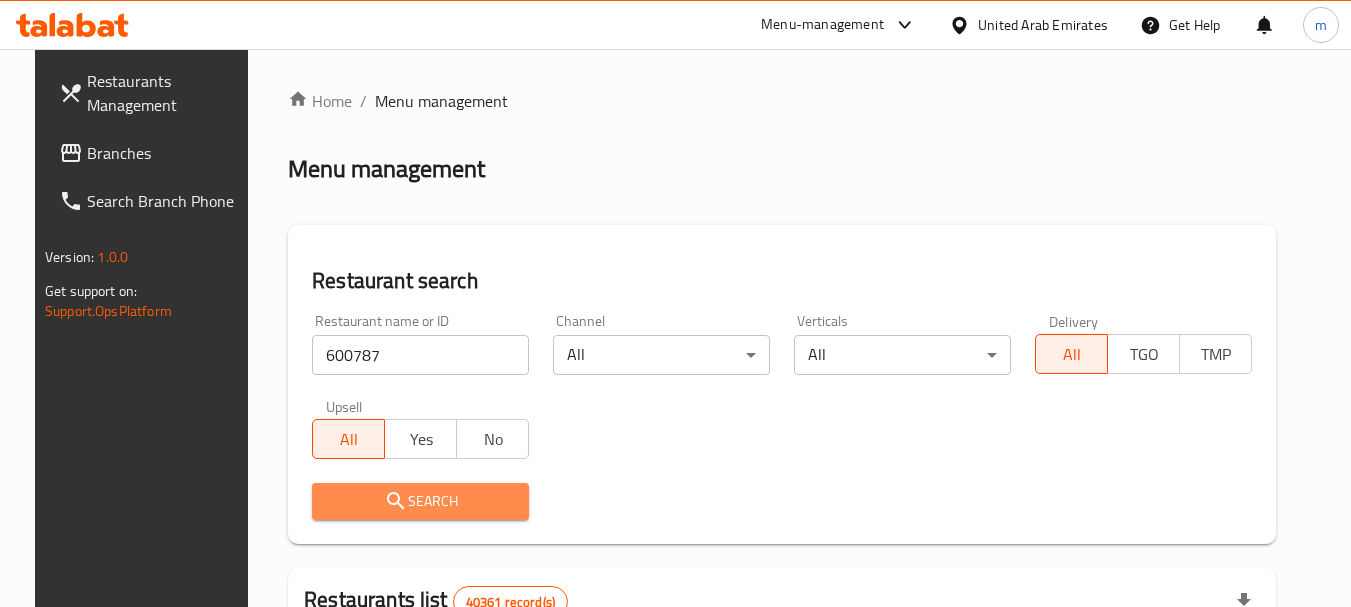 drag, startPoint x: 430, startPoint y: 492, endPoint x: 527, endPoint y: 450, distance: 105.702415 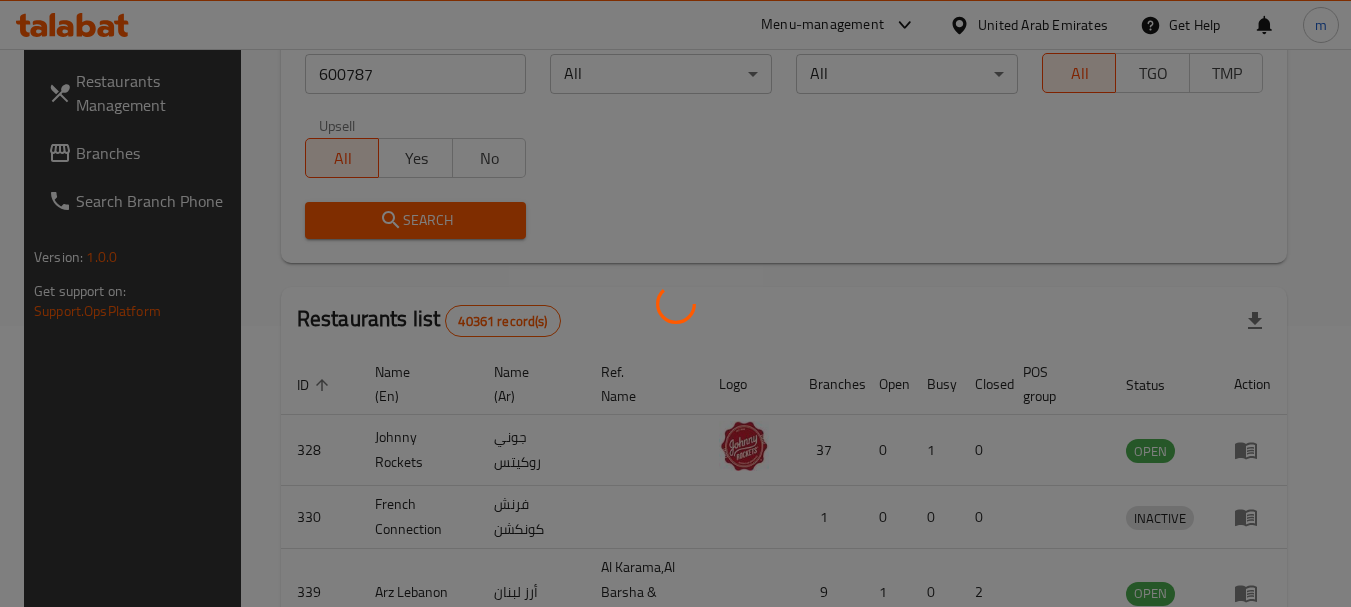 scroll, scrollTop: 268, scrollLeft: 0, axis: vertical 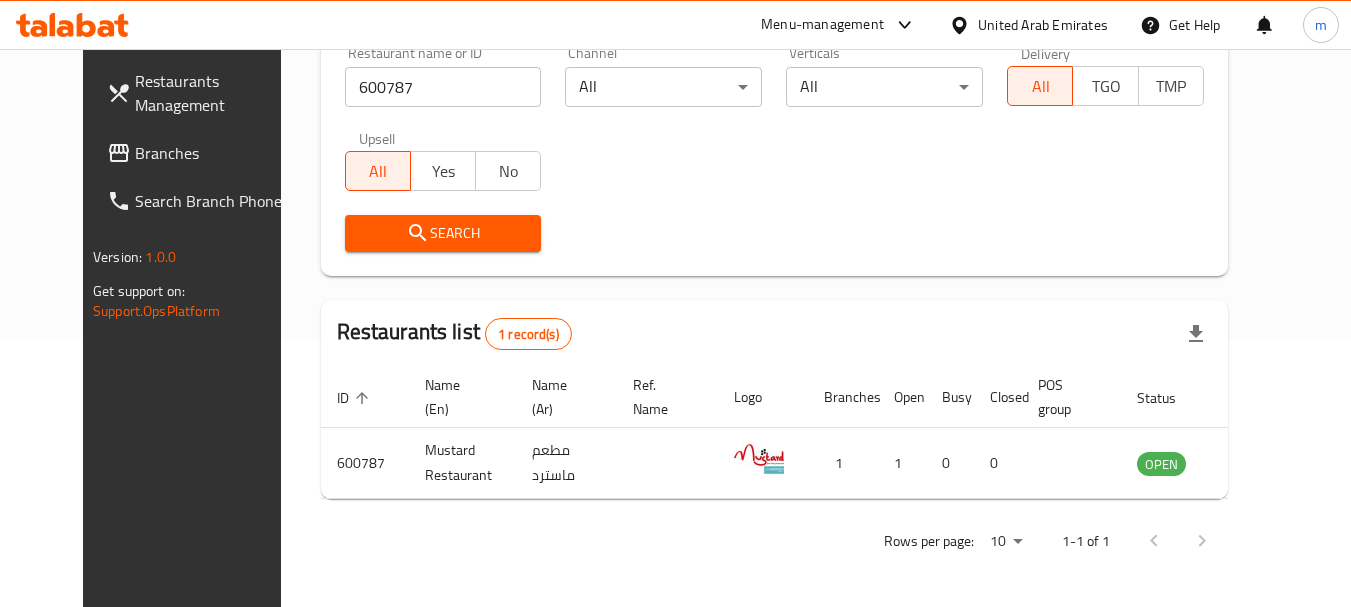 click on "United Arab Emirates" at bounding box center [1043, 25] 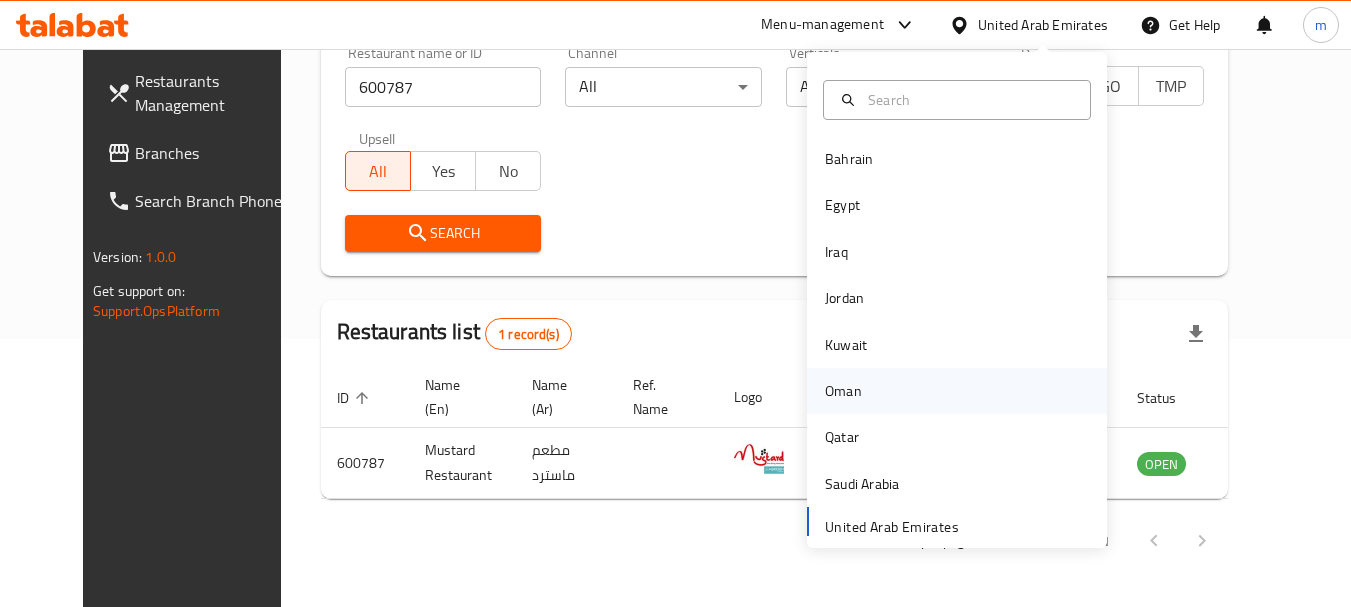 click on "Oman" at bounding box center (843, 391) 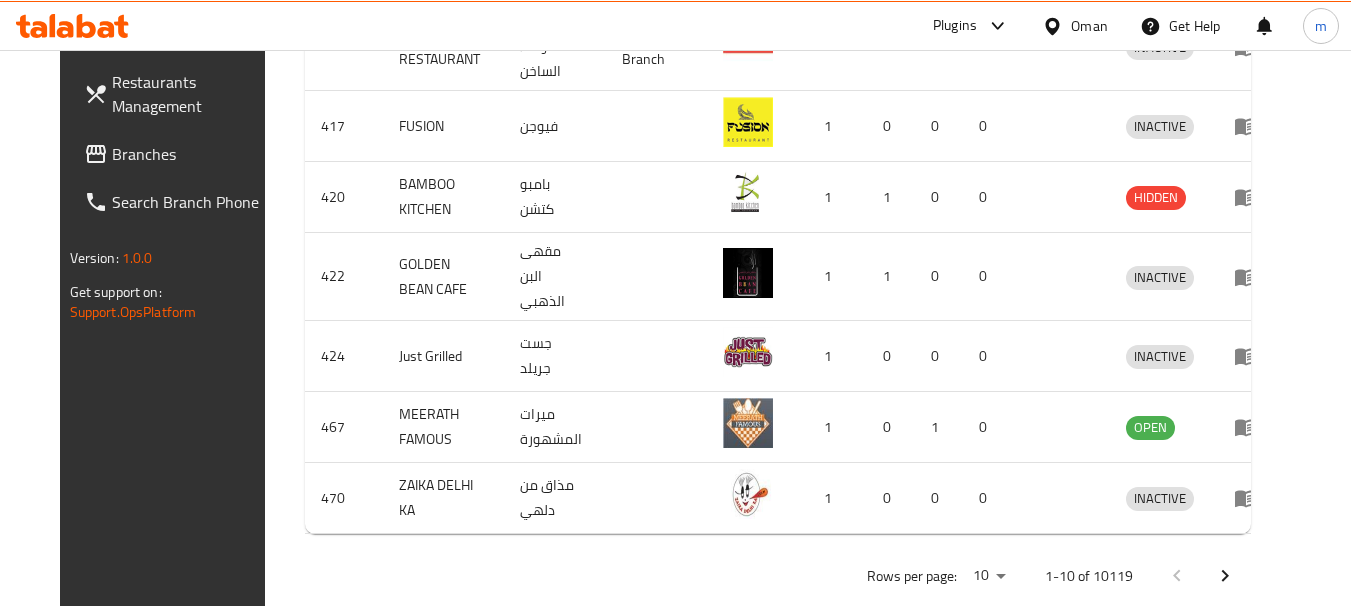 scroll, scrollTop: 867, scrollLeft: 0, axis: vertical 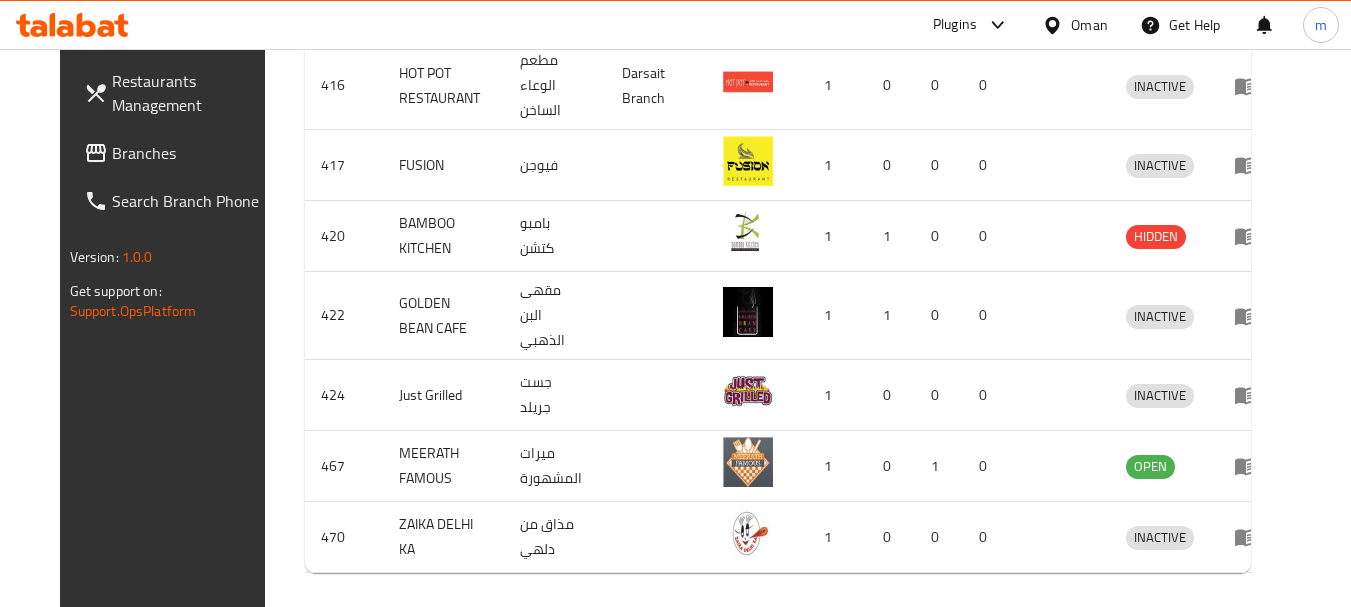 click on "Oman" at bounding box center (1089, 25) 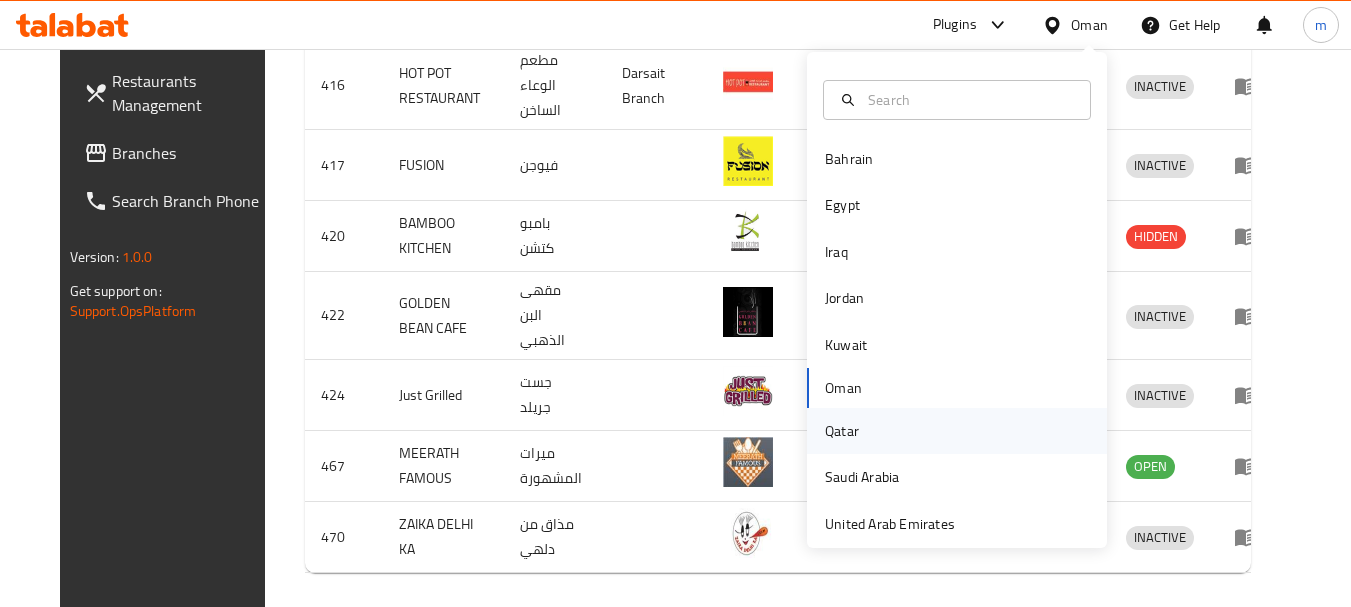click on "Qatar" at bounding box center [842, 431] 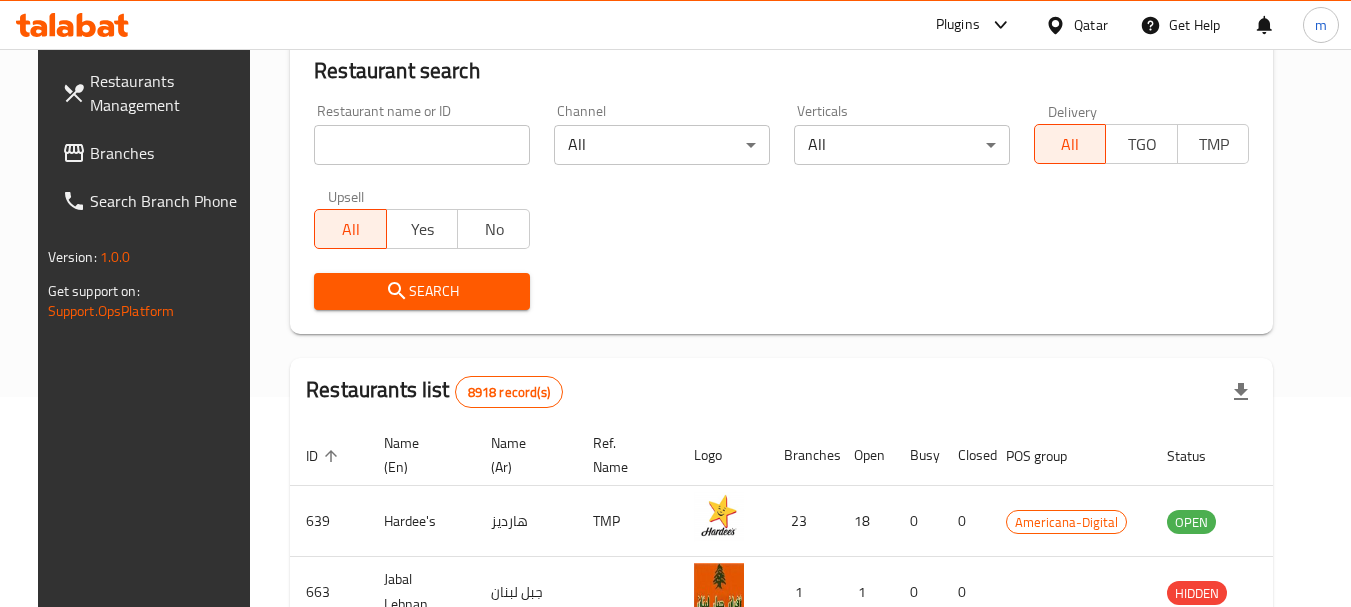 scroll, scrollTop: 867, scrollLeft: 0, axis: vertical 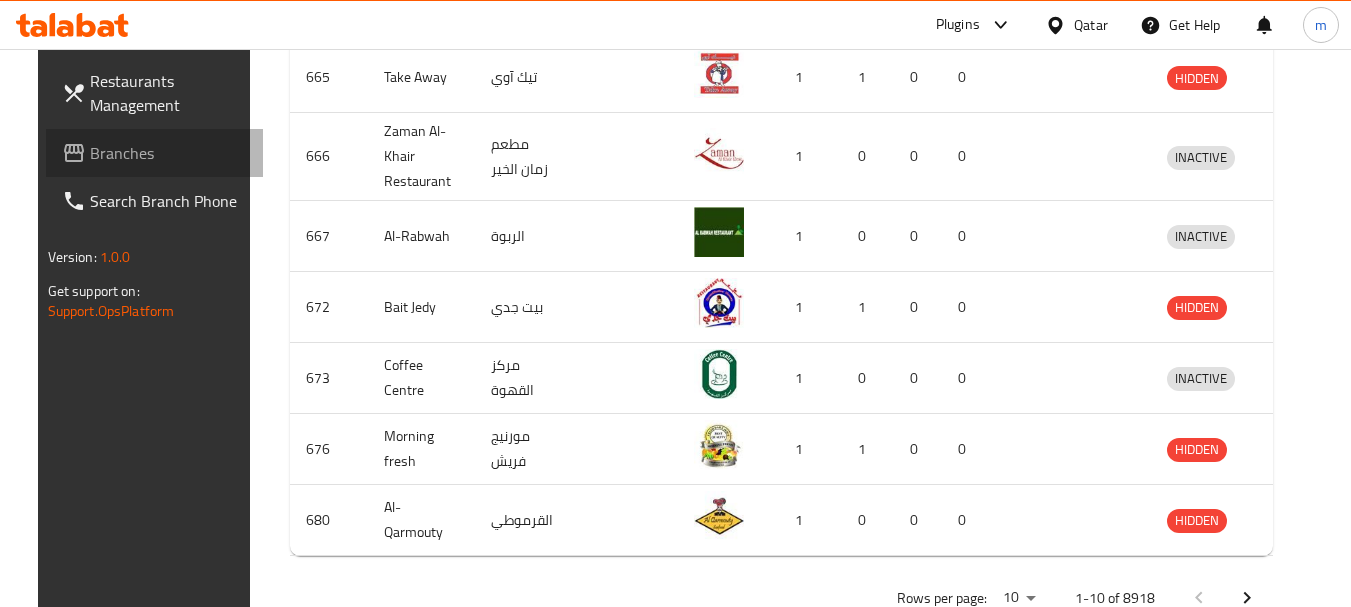 click on "Branches" at bounding box center (169, 153) 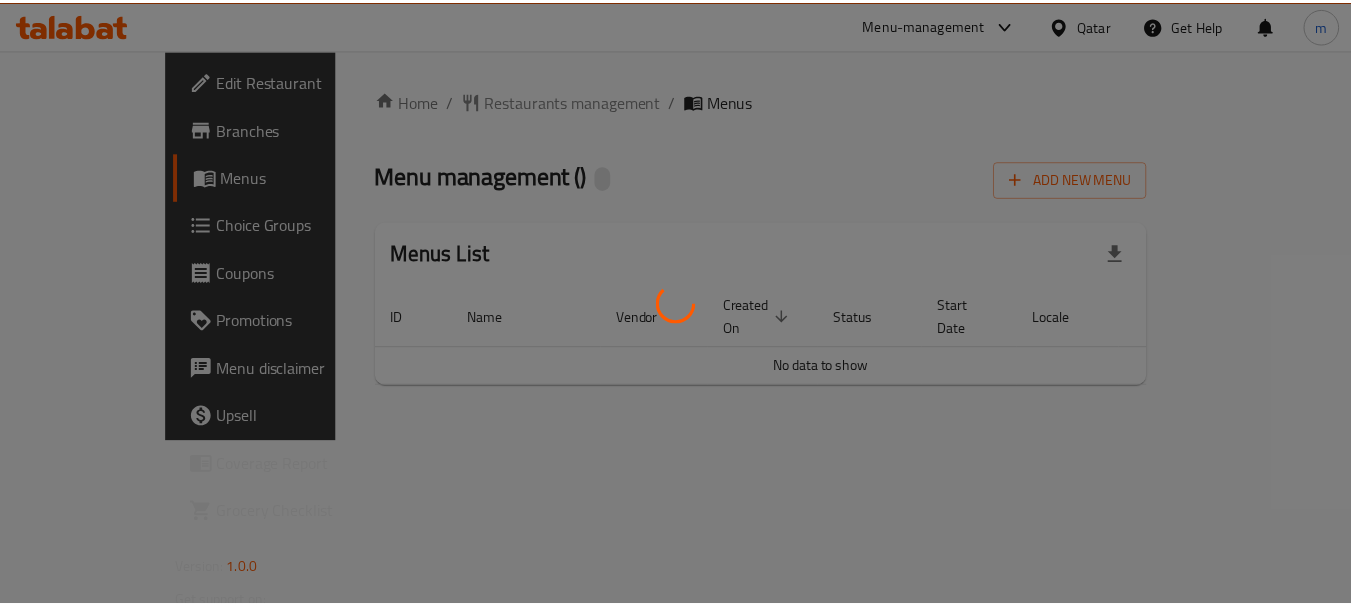 scroll, scrollTop: 0, scrollLeft: 0, axis: both 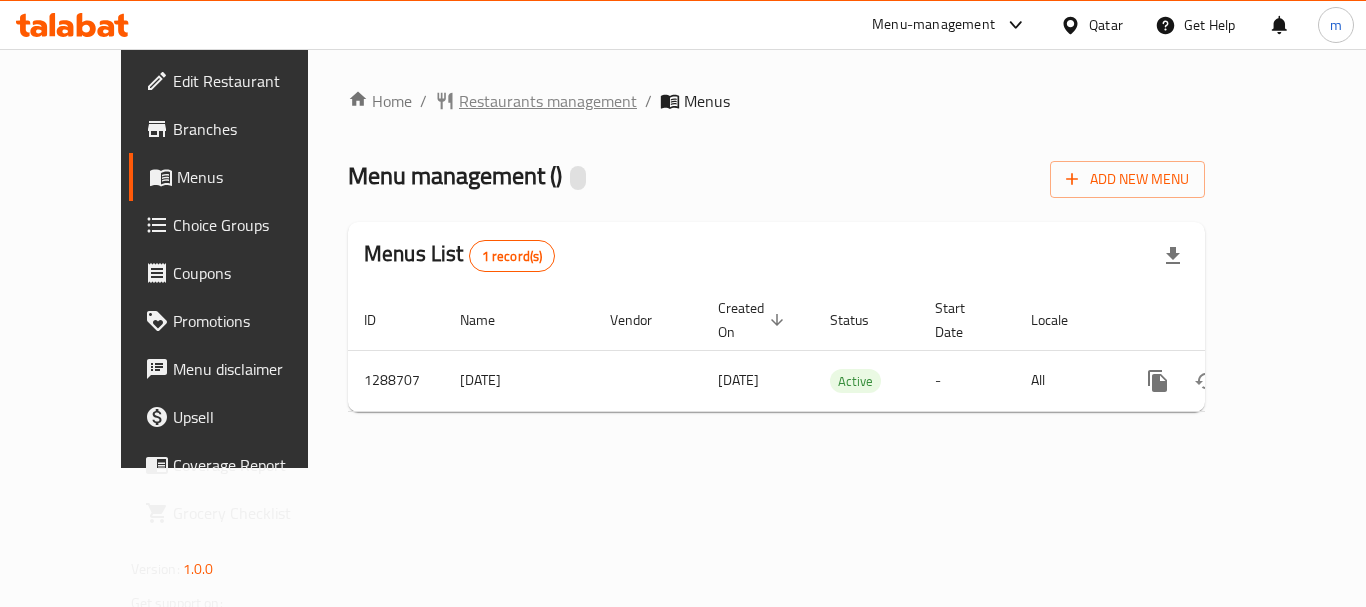 click on "Restaurants management" at bounding box center [548, 101] 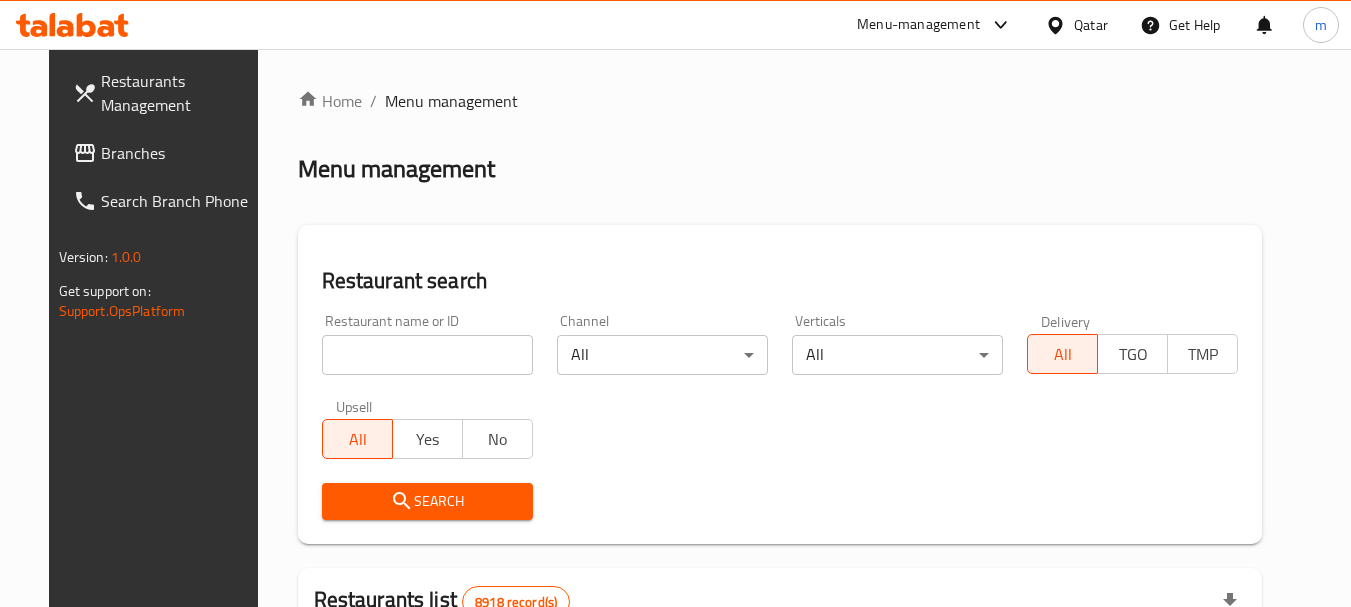click on "Home / Menu management Menu management Restaurant search Restaurant name or ID Restaurant name or ID Channel All ​ Verticals All ​ Delivery All TGO TMP Upsell All Yes No   Search Restaurants list   8918 record(s) ID sorted ascending Name (En) Name (Ar) Ref. Name Logo Branches Open Busy Closed POS group Status Action 639 Hardee's هارديز TMP 23 18 0 0 Americana-Digital OPEN 663 Jabal Lebnan جبل لبنان 1 1 0 0 HIDDEN 664 Kanafji كنفجي 1 1 0 0 HIDDEN 665 Take Away تيك آوي 1 1 0 0 HIDDEN 666 Zaman Al-Khair Restaurant مطعم زمان الخير 1 0 0 0 INACTIVE 667 Al-Rabwah الربوة 1 0 0 0 INACTIVE 672 Bait Jedy بيت جدي 1 1 0 0 HIDDEN 673 Coffee Centre مركز القهوة 1 0 0 0 INACTIVE 676 Morning fresh مورنيج فريش 1 1 0 0 HIDDEN 680 Al-Qarmouty القرموطي 1 0 0 0 HIDDEN Rows per page: 10 1-10 of 8918" at bounding box center (780, 693) 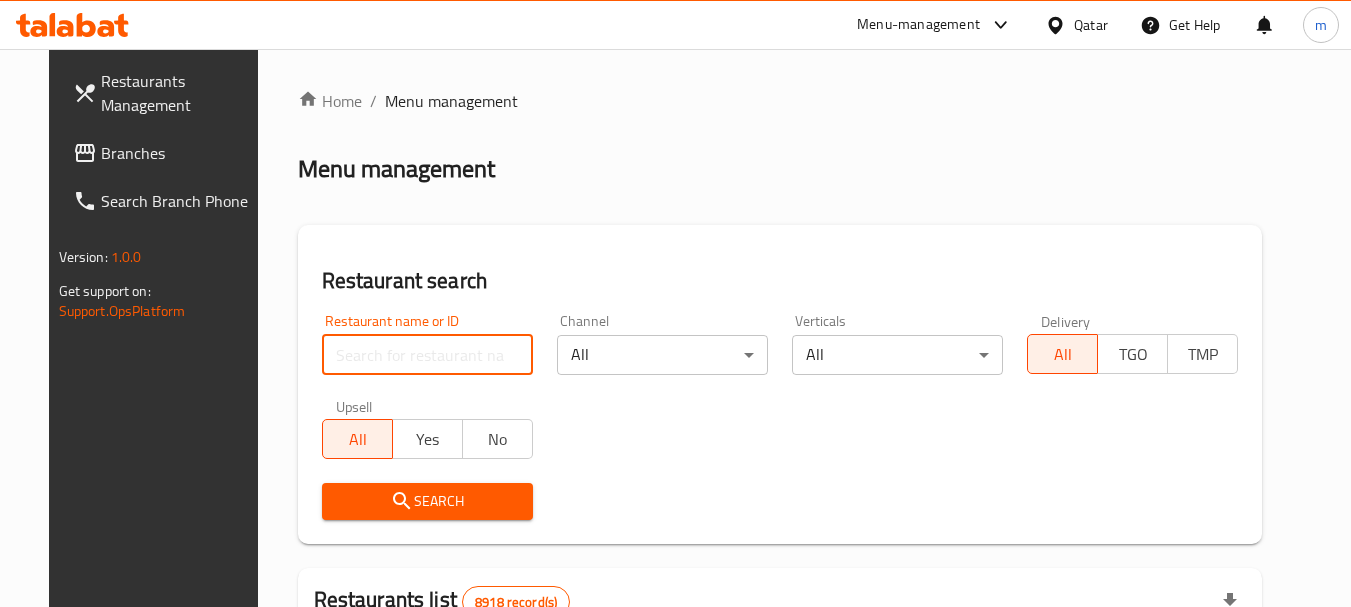 paste on "697271" 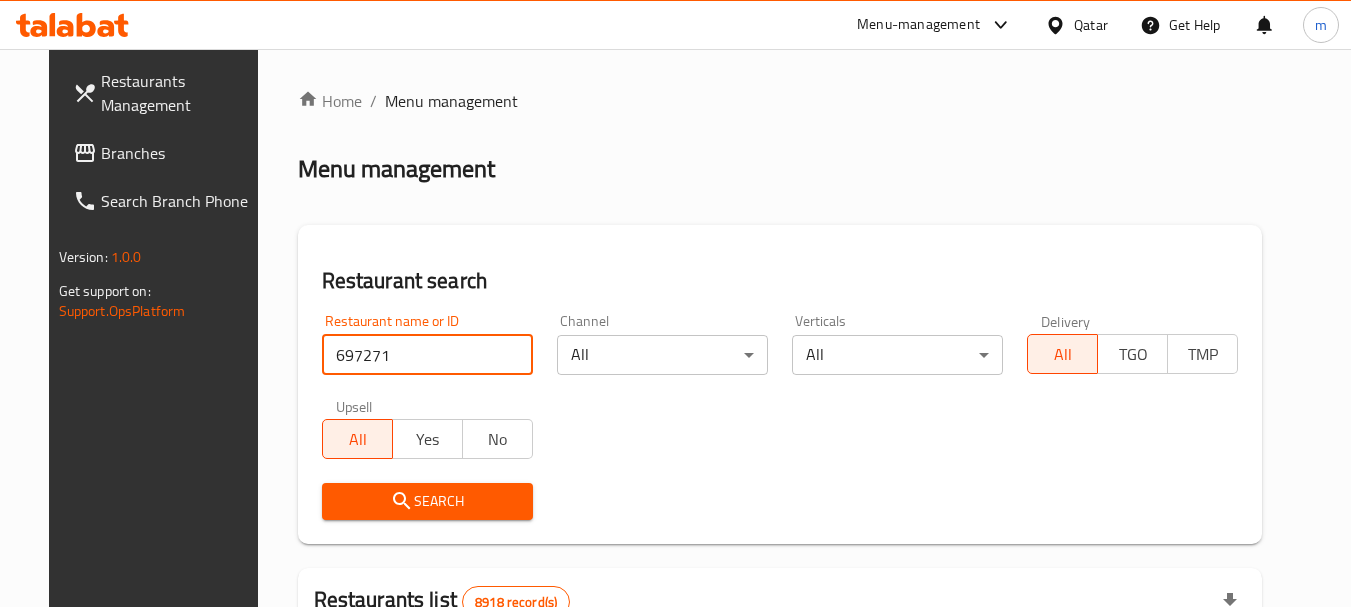 type on "697271" 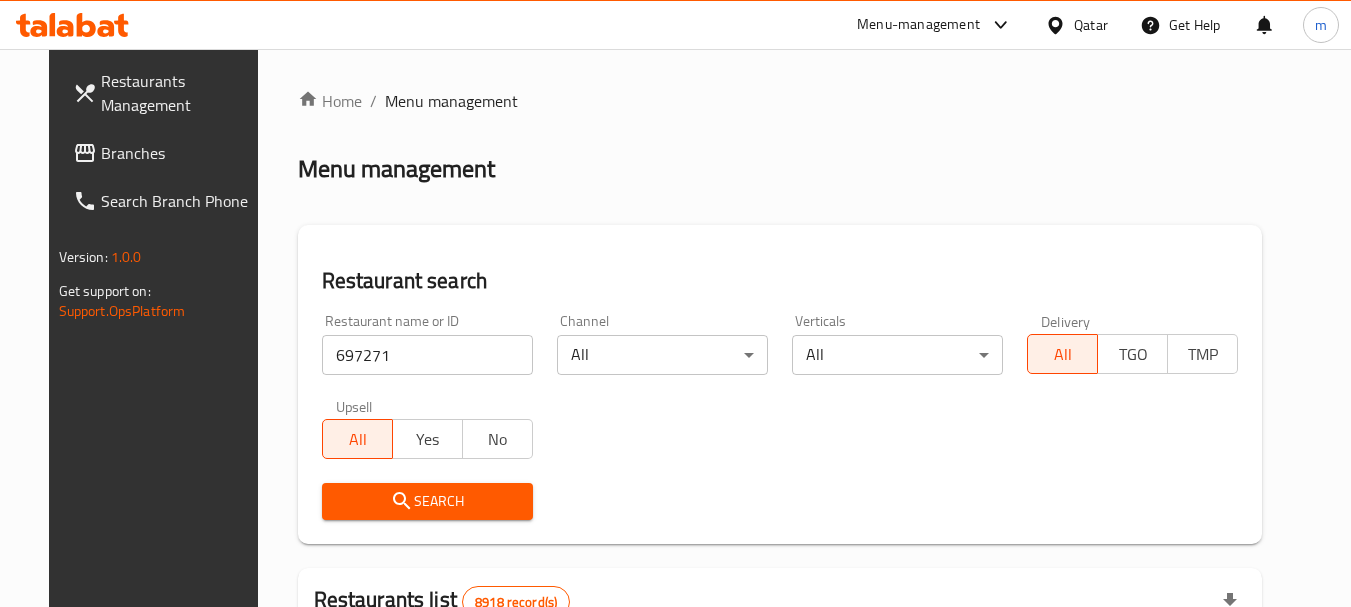 drag, startPoint x: 416, startPoint y: 497, endPoint x: 428, endPoint y: 490, distance: 13.892444 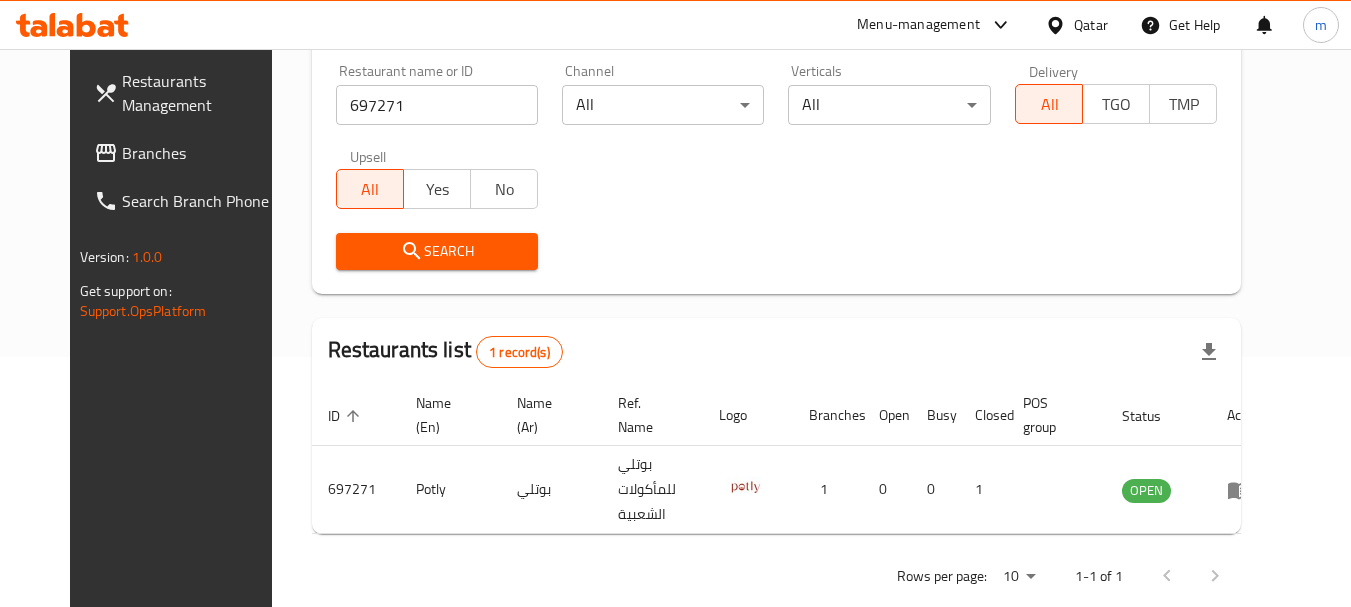 scroll, scrollTop: 268, scrollLeft: 0, axis: vertical 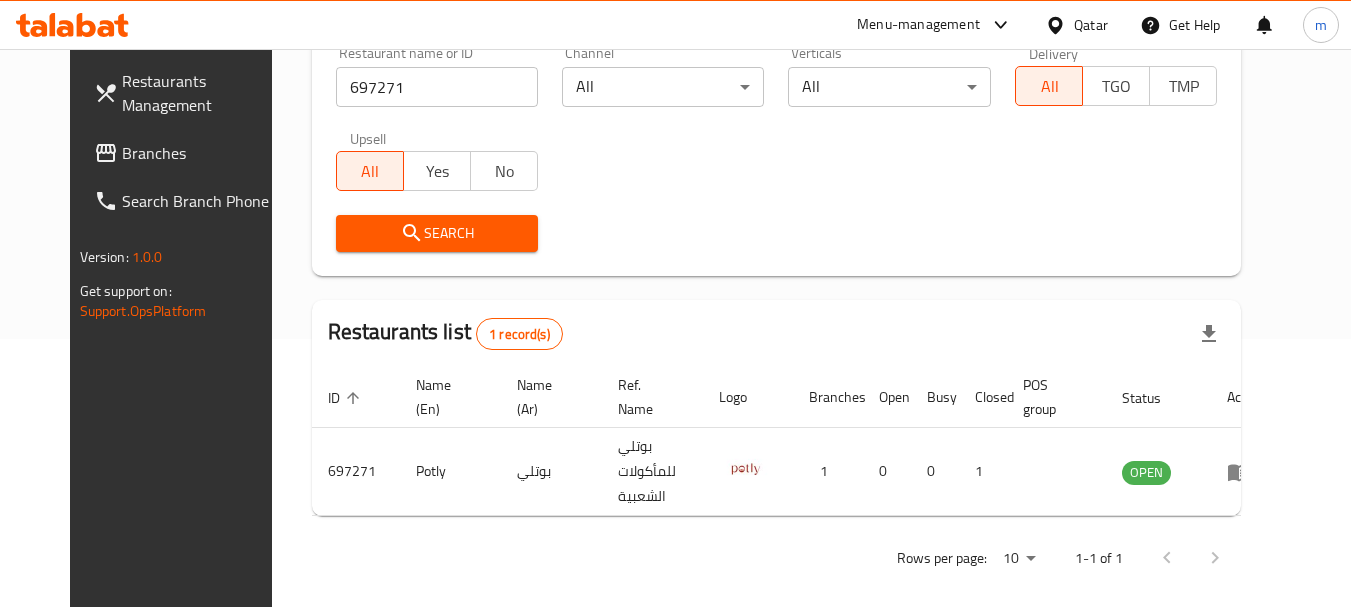 click on "Qatar" at bounding box center (1091, 25) 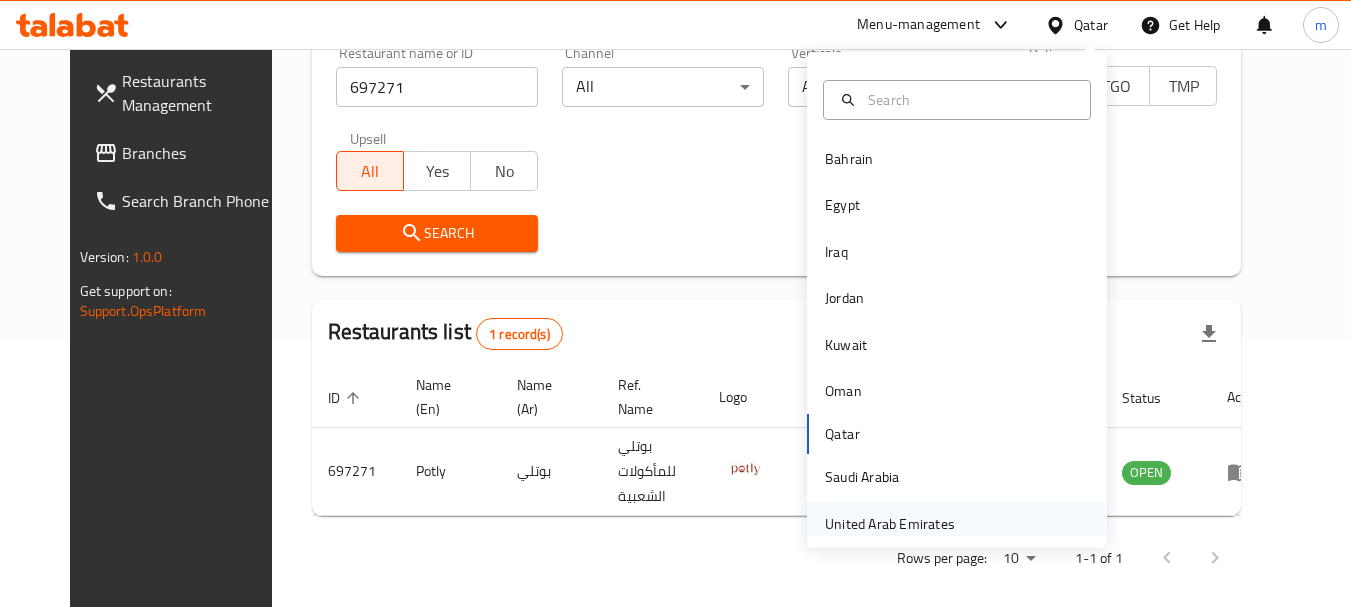 click on "United Arab Emirates" at bounding box center (890, 524) 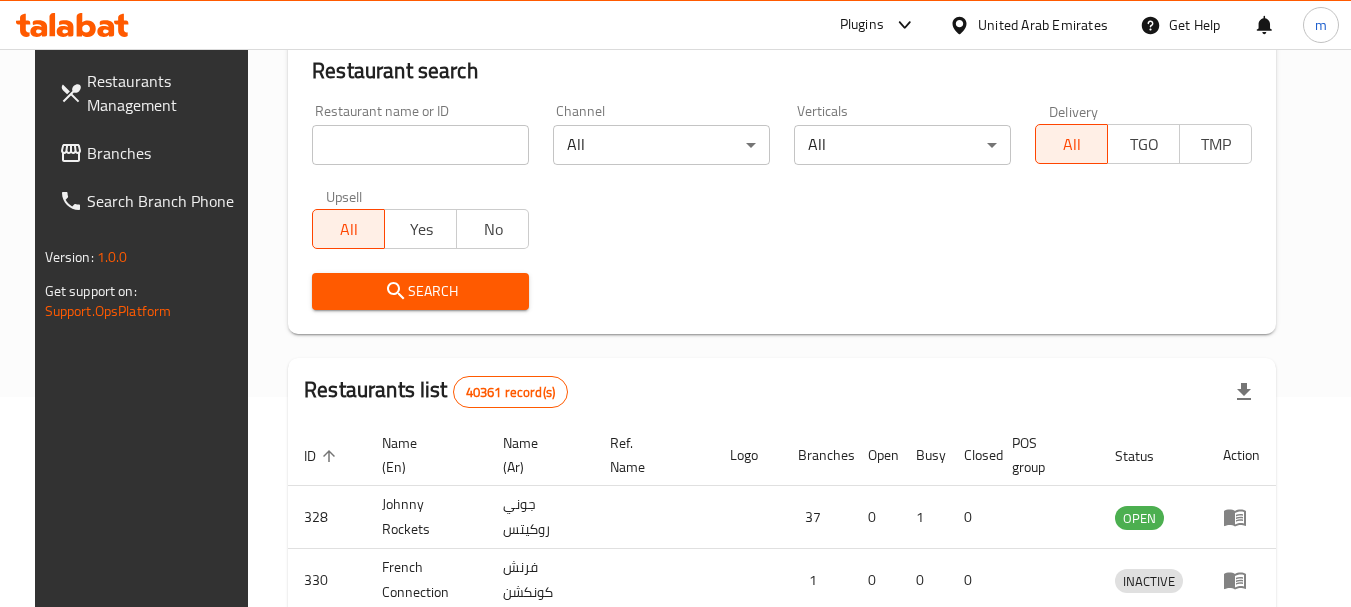 scroll, scrollTop: 268, scrollLeft: 0, axis: vertical 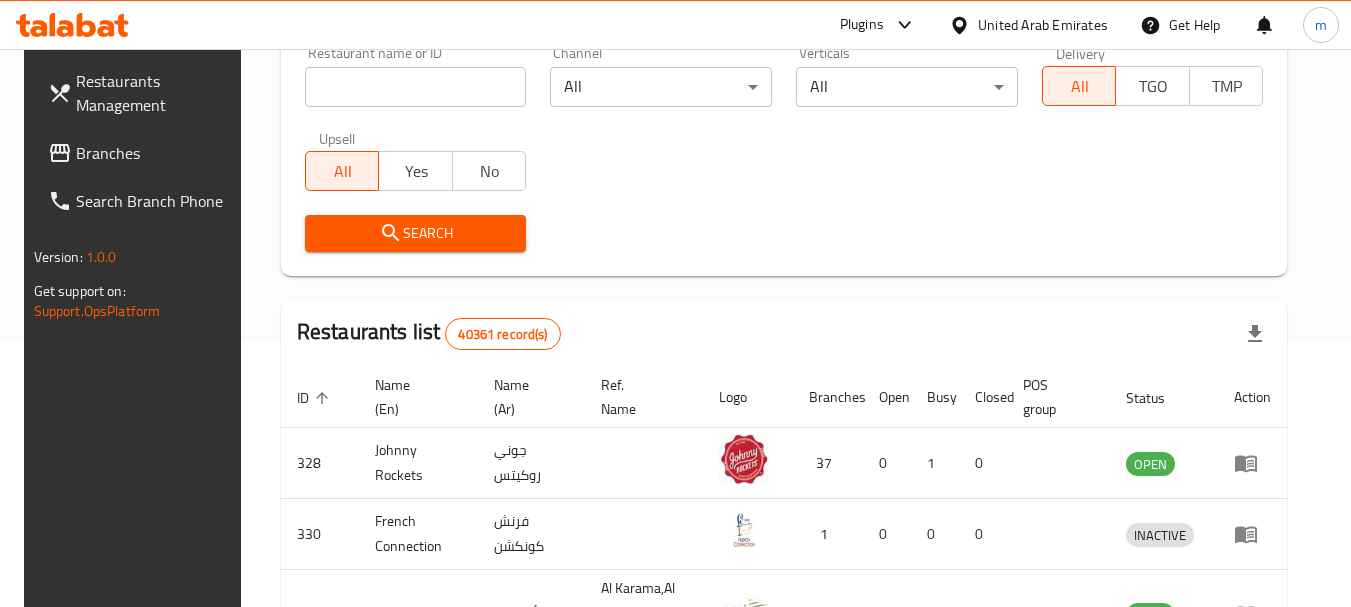 click on "Branches" at bounding box center [141, 153] 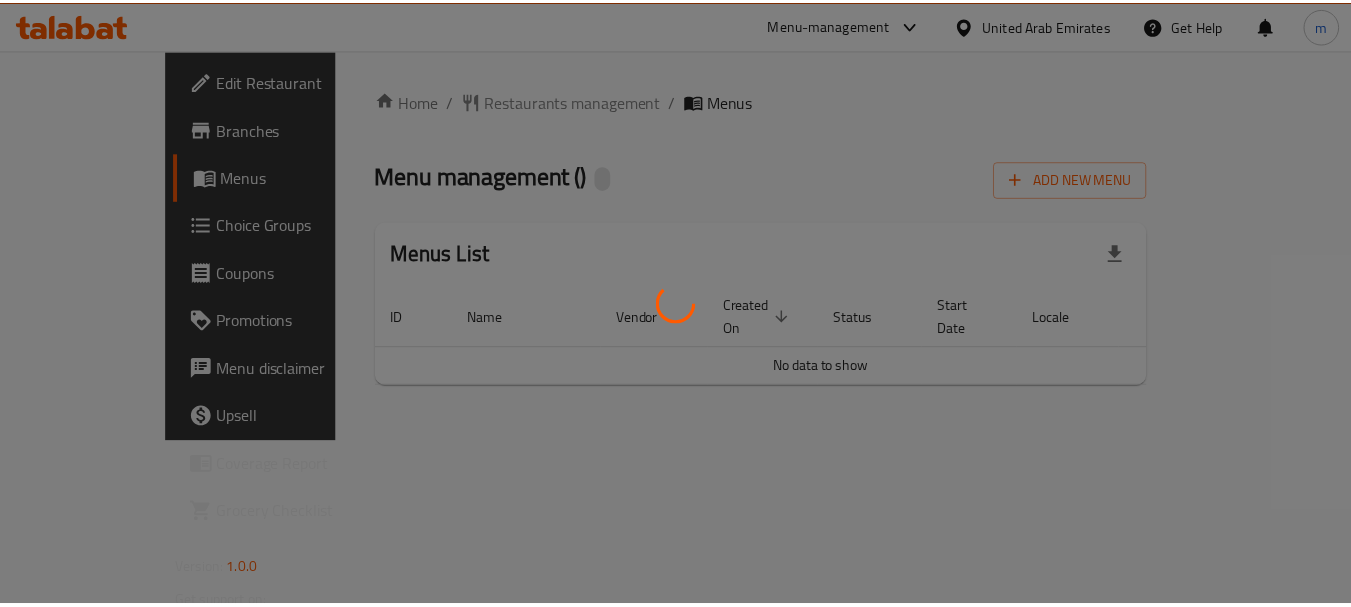 scroll, scrollTop: 0, scrollLeft: 0, axis: both 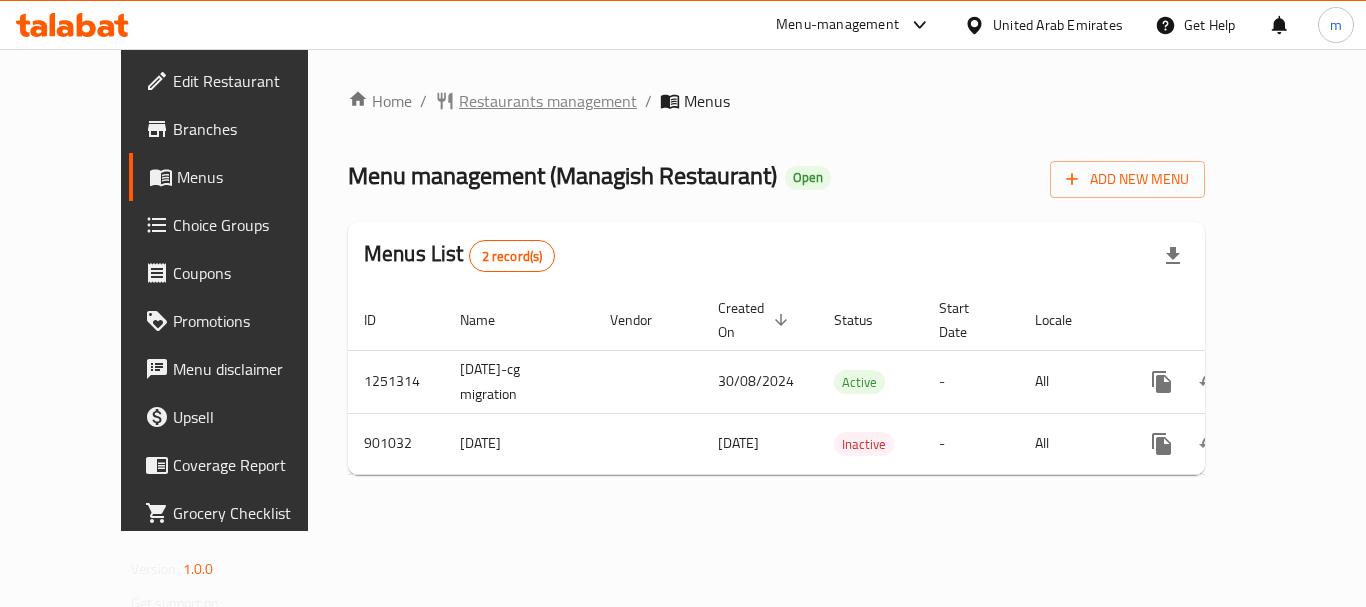 click on "Restaurants management" at bounding box center (548, 101) 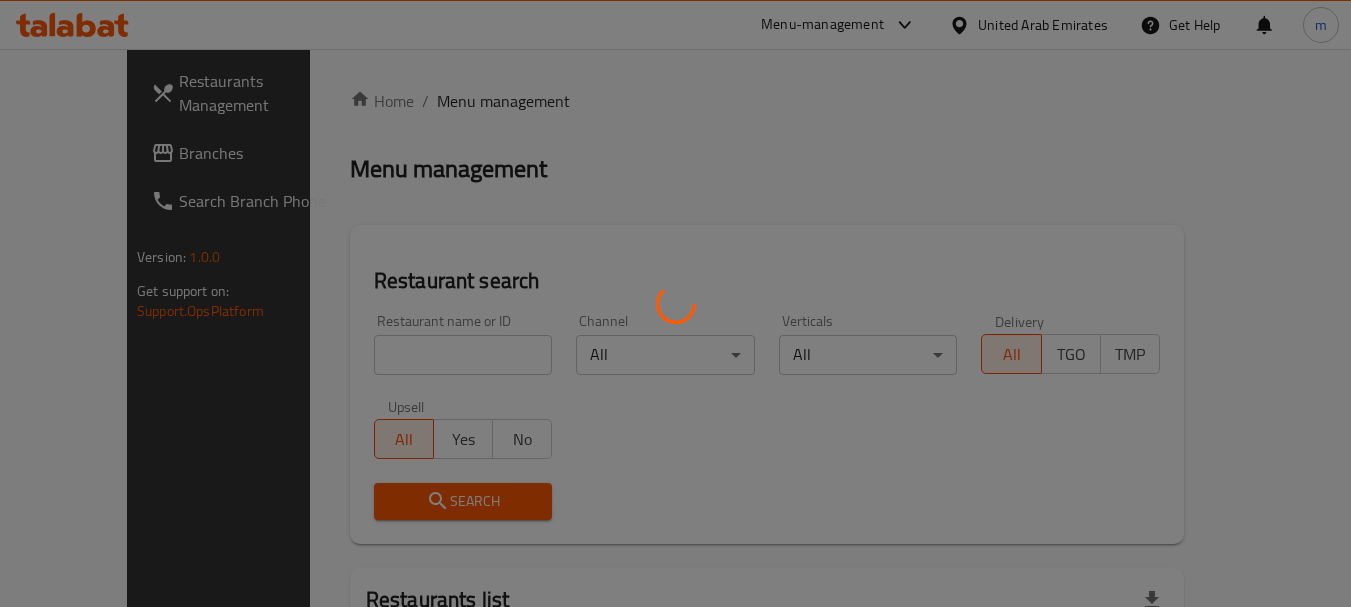 drag, startPoint x: 374, startPoint y: 369, endPoint x: 364, endPoint y: 362, distance: 12.206555 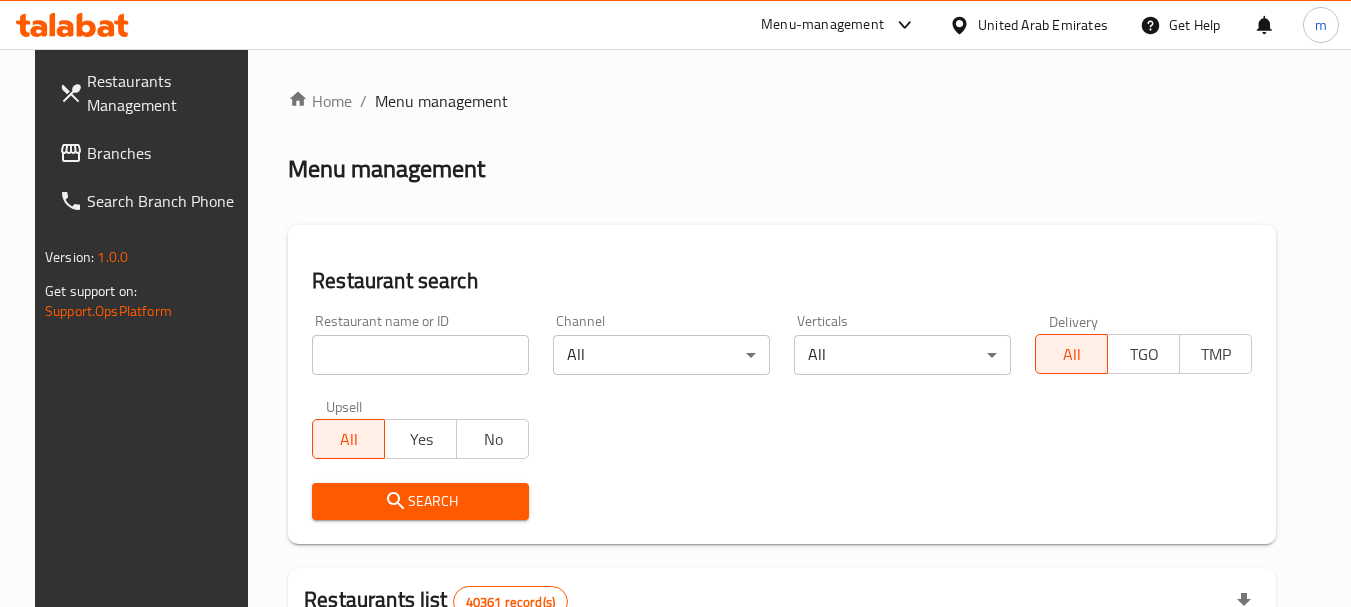 click at bounding box center (420, 355) 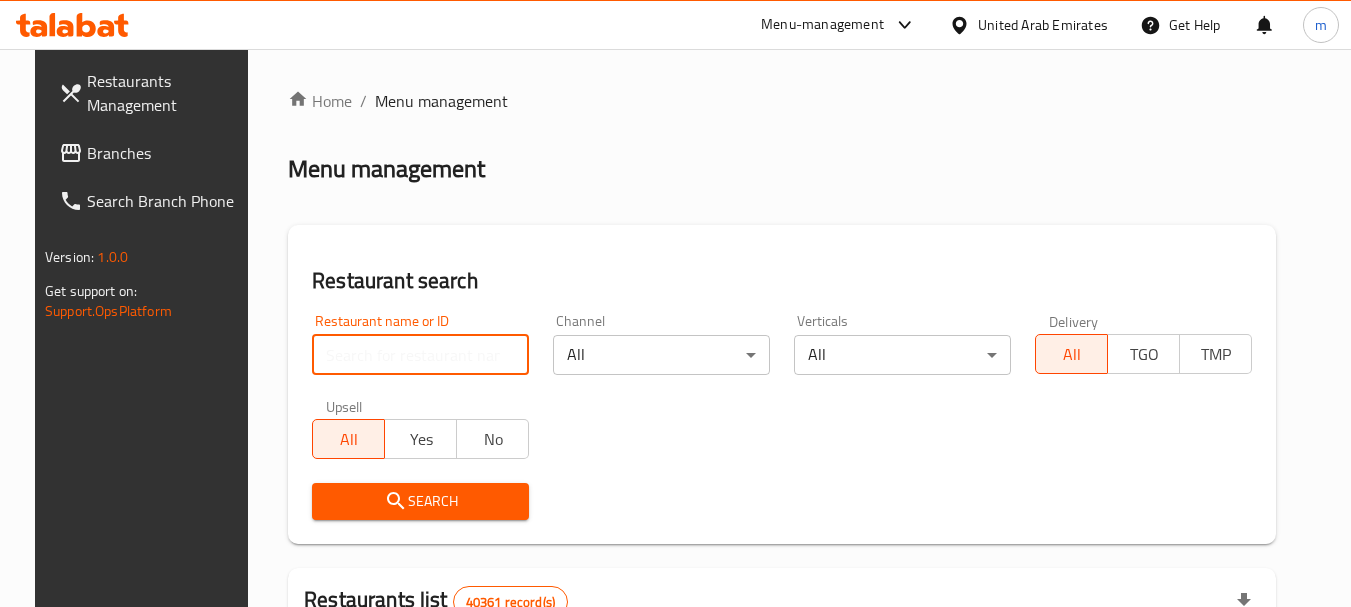 drag, startPoint x: 363, startPoint y: 360, endPoint x: 403, endPoint y: 341, distance: 44.28318 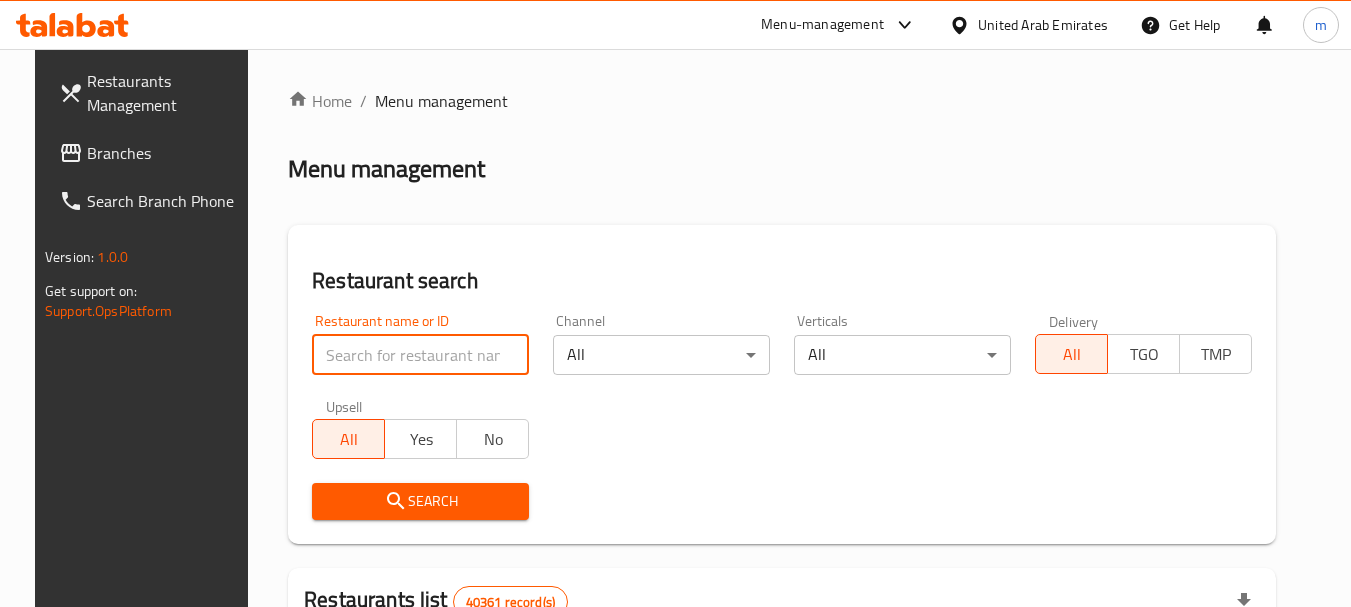 click at bounding box center (420, 355) 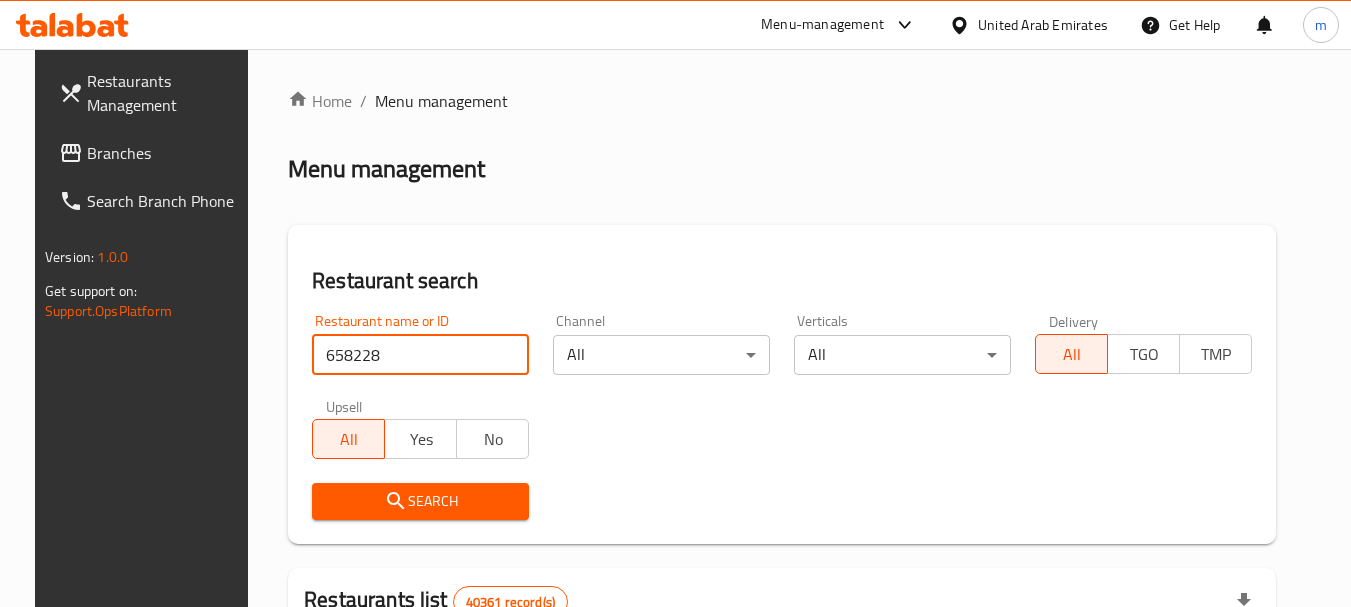 type on "658228" 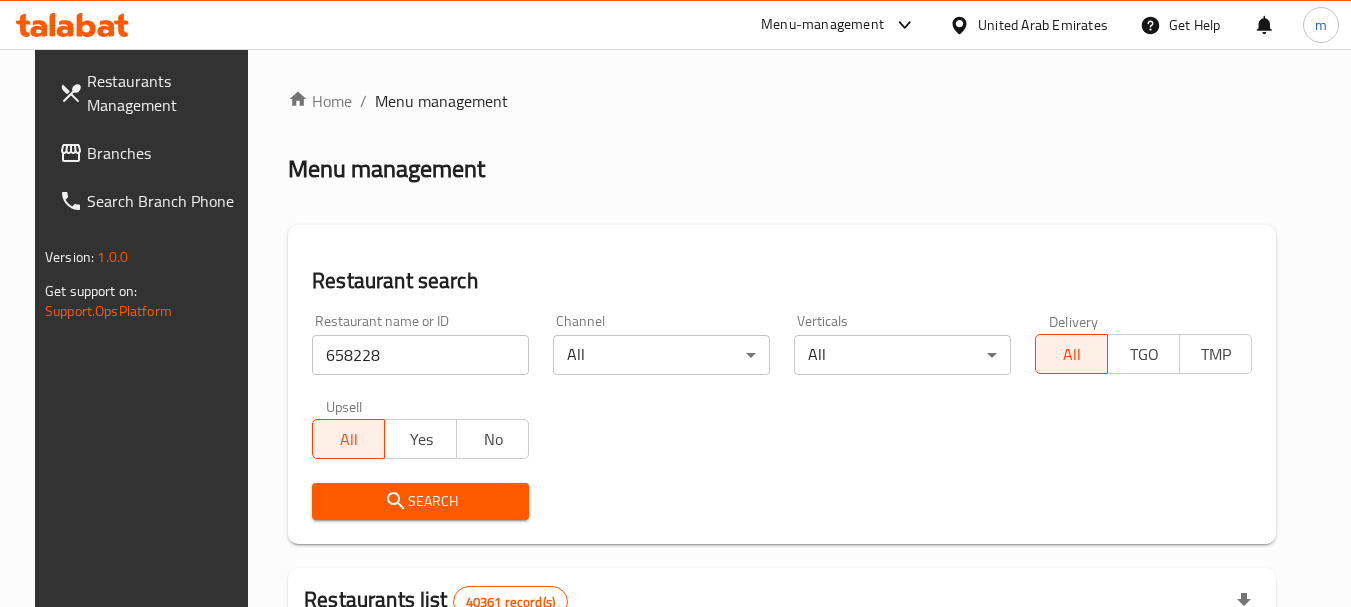 click on "Search" at bounding box center (420, 501) 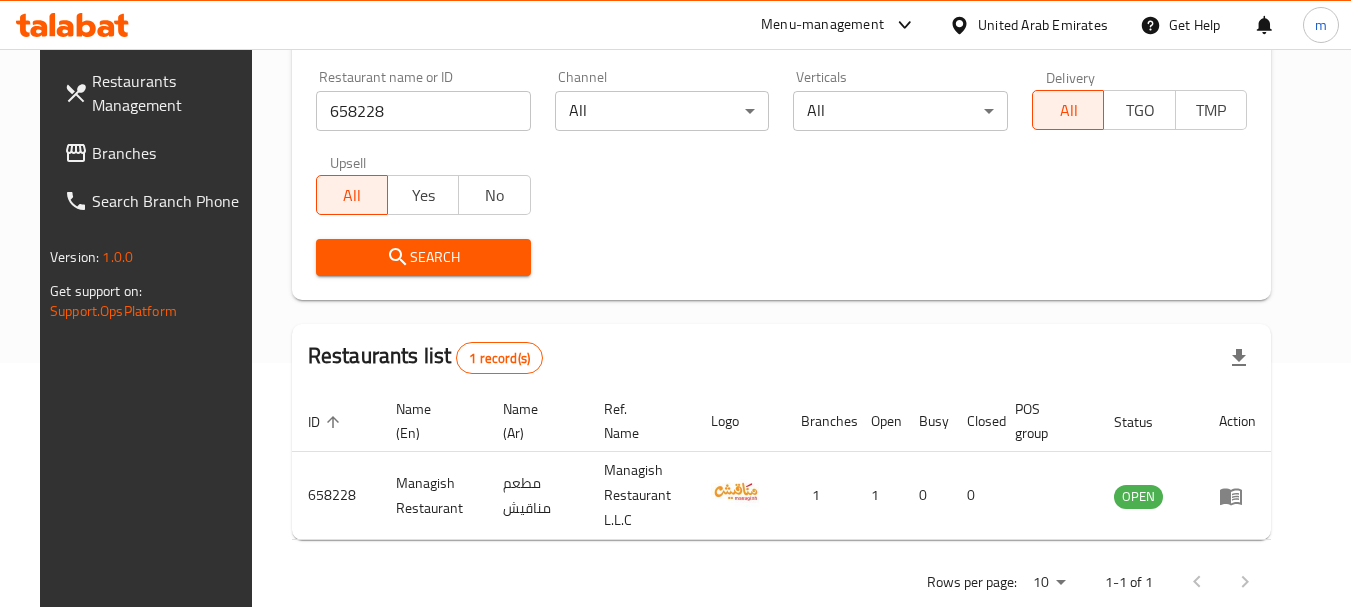 scroll, scrollTop: 268, scrollLeft: 0, axis: vertical 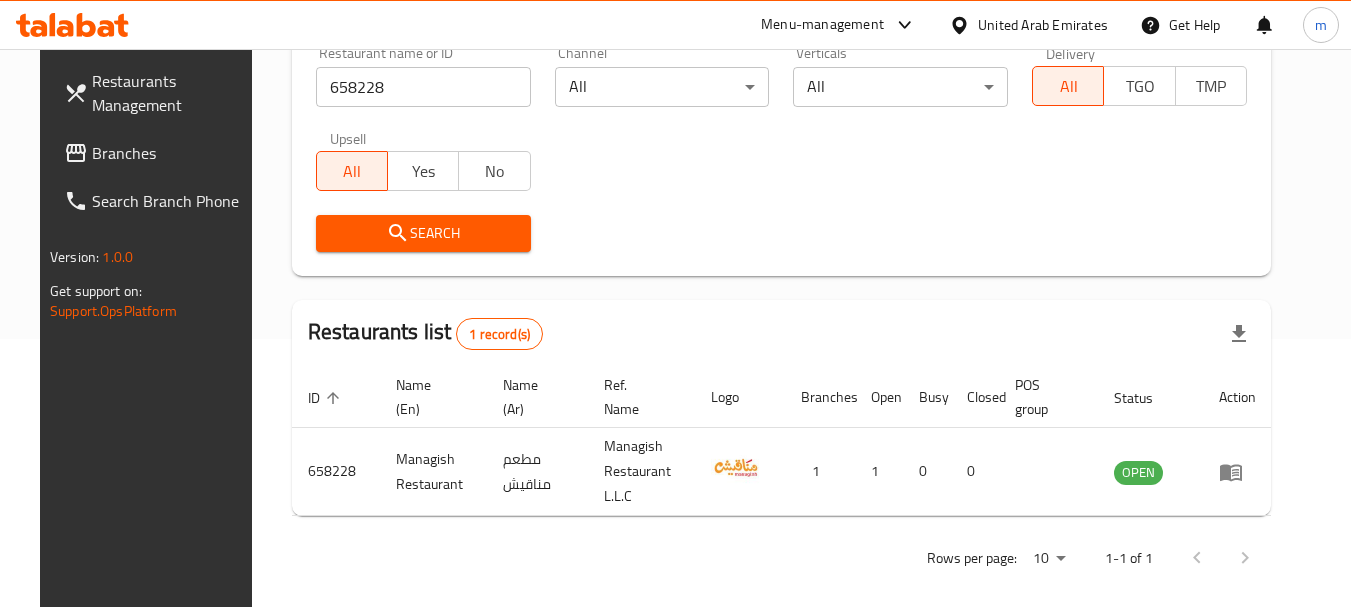 click on "United Arab Emirates" at bounding box center (1043, 25) 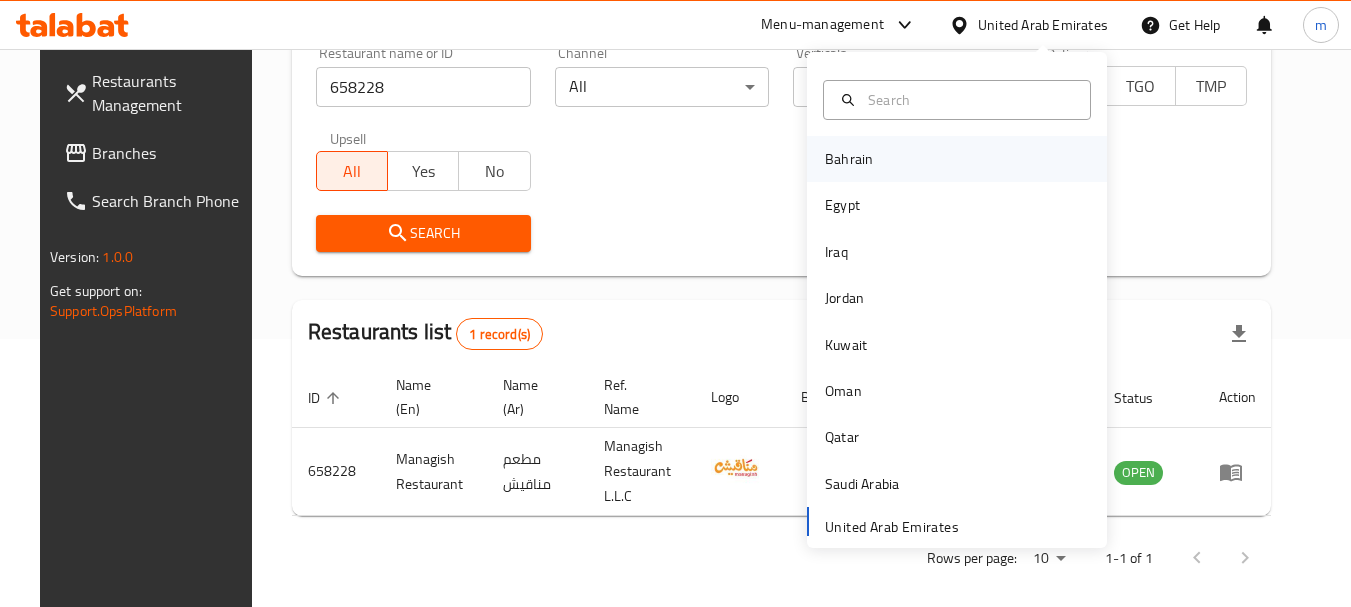 click on "Bahrain" at bounding box center [849, 159] 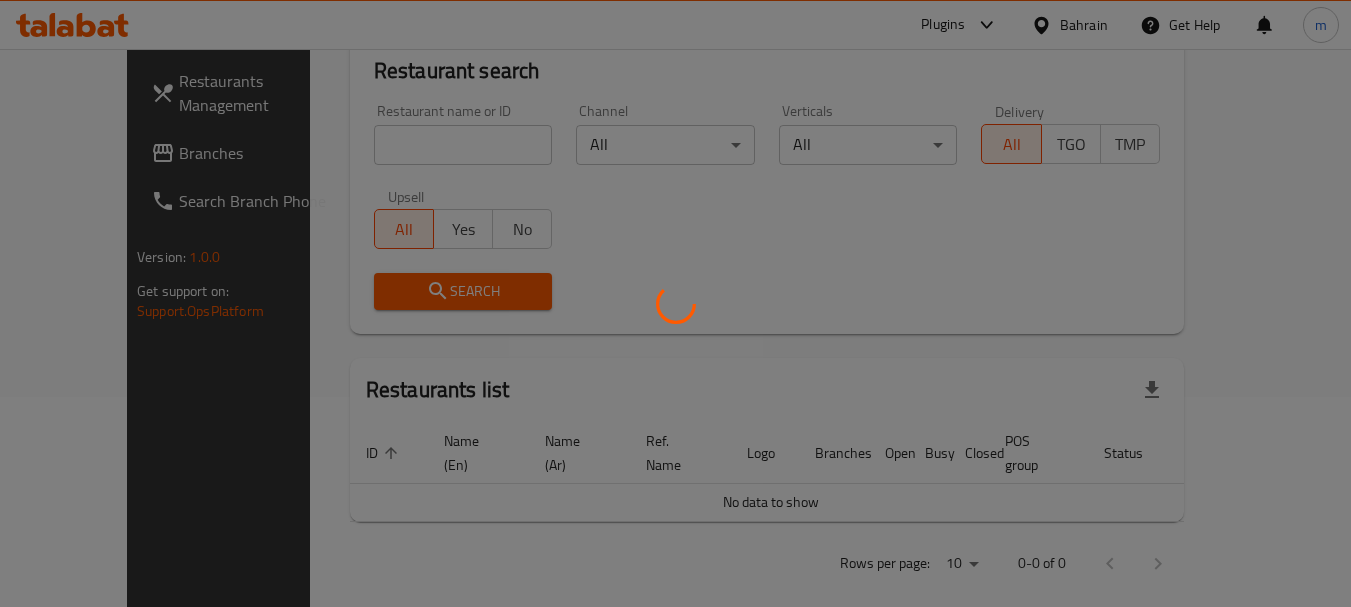 scroll, scrollTop: 268, scrollLeft: 0, axis: vertical 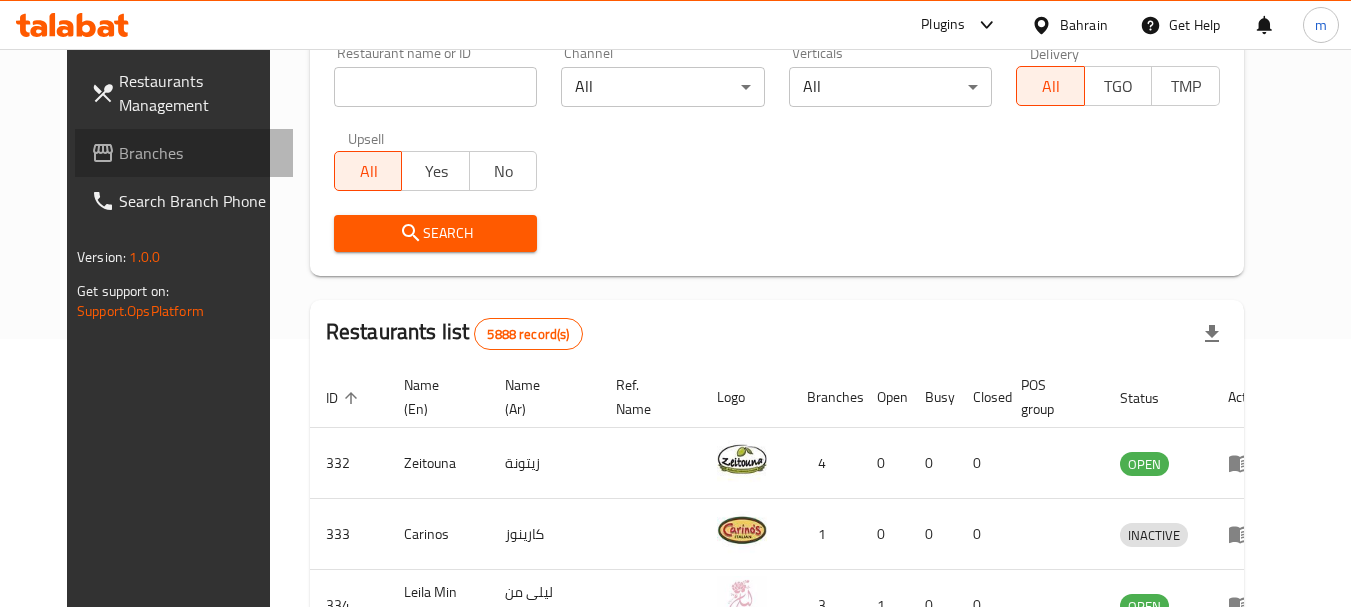 click on "Branches" at bounding box center [198, 153] 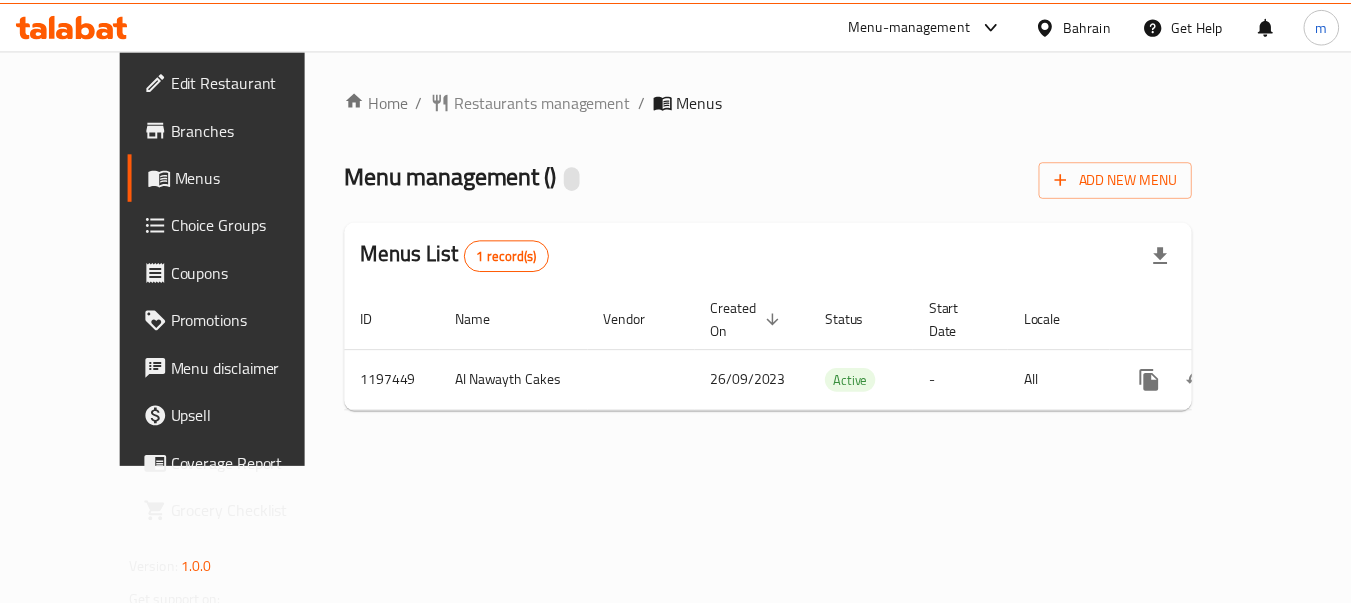 scroll, scrollTop: 0, scrollLeft: 0, axis: both 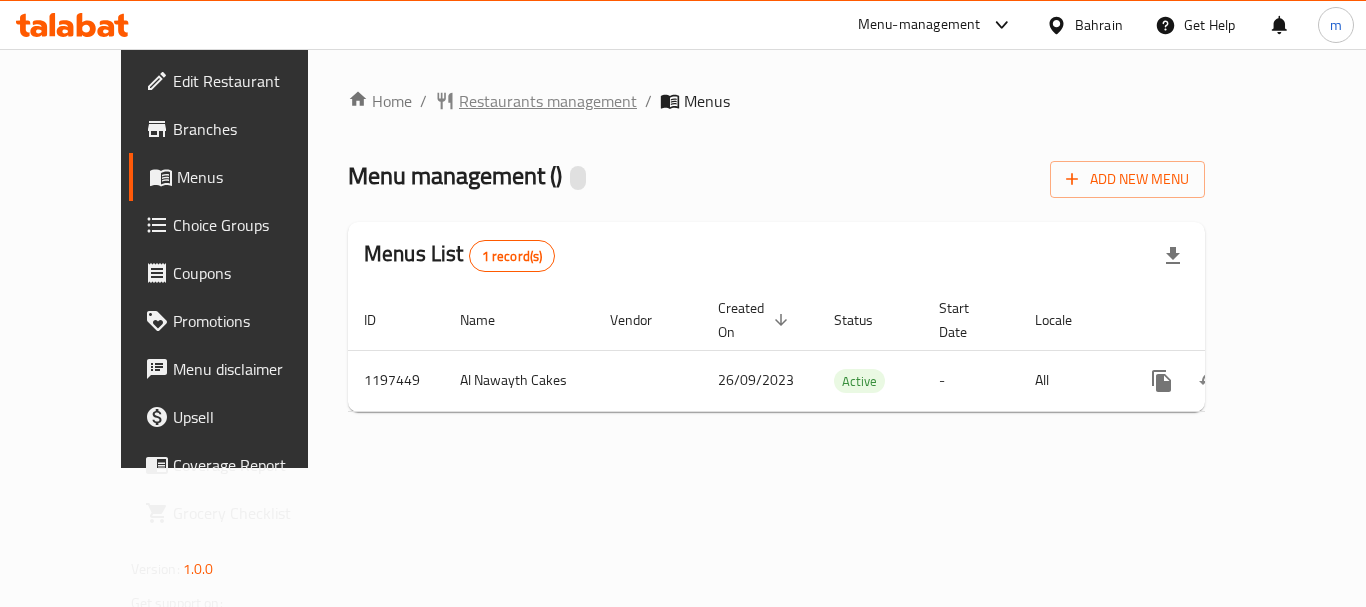 click on "Restaurants management" at bounding box center (548, 101) 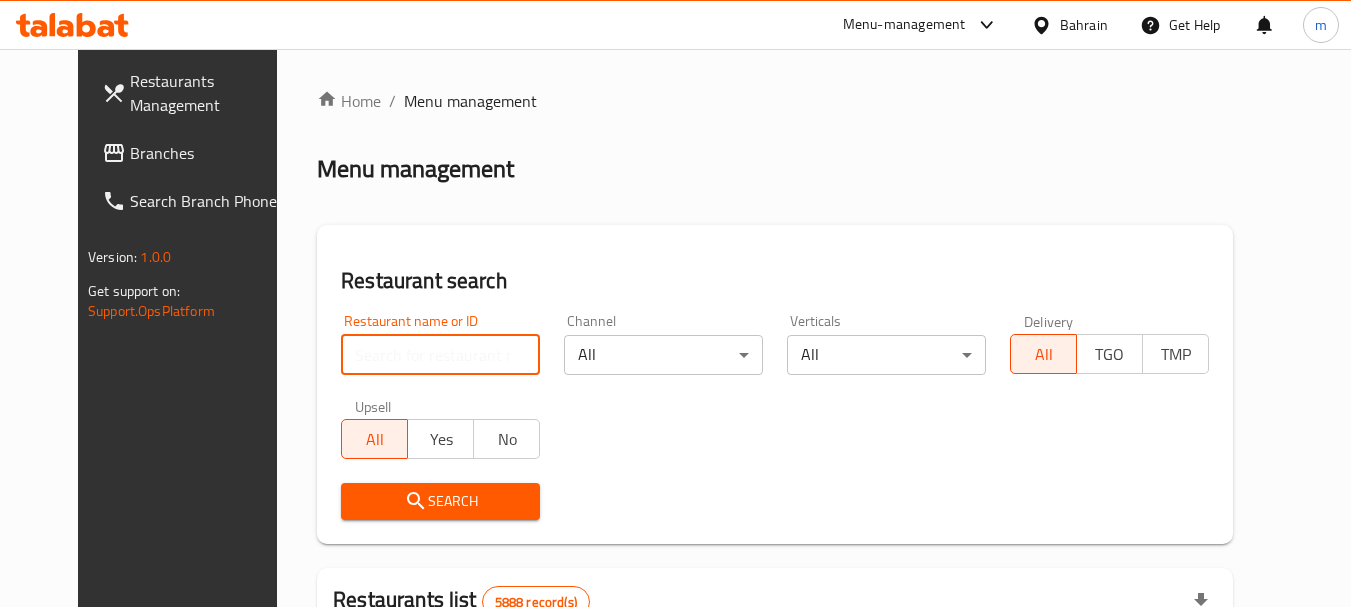 drag, startPoint x: 430, startPoint y: 347, endPoint x: 440, endPoint y: 334, distance: 16.40122 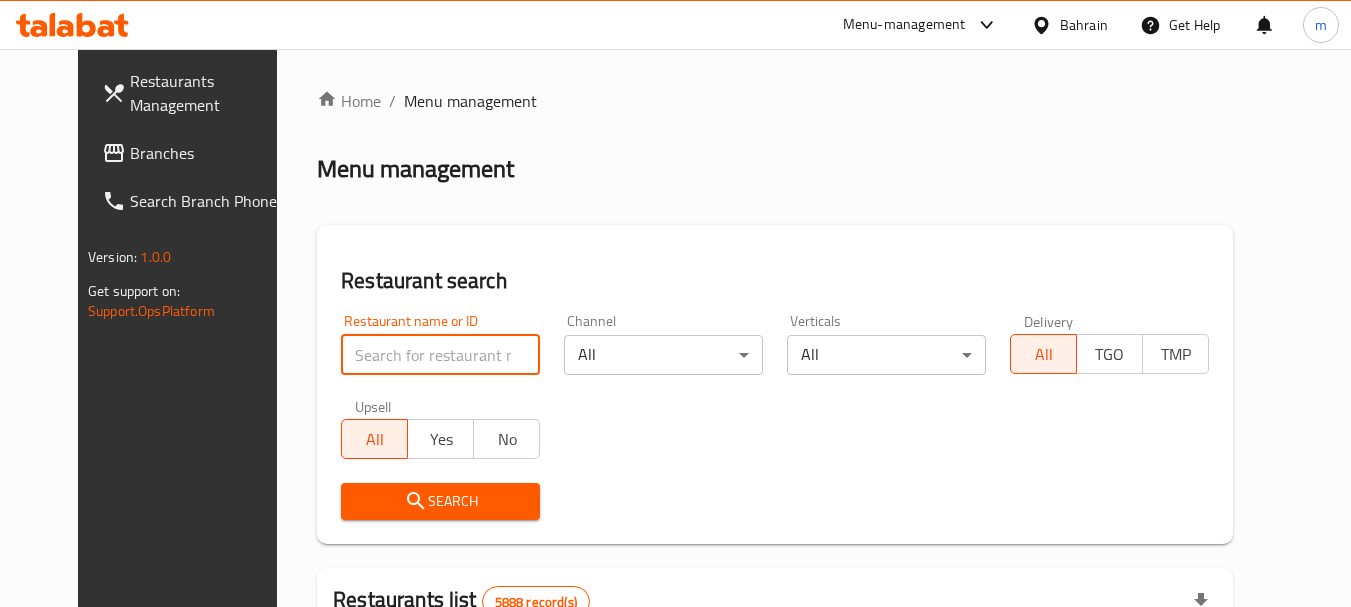 click at bounding box center (440, 355) 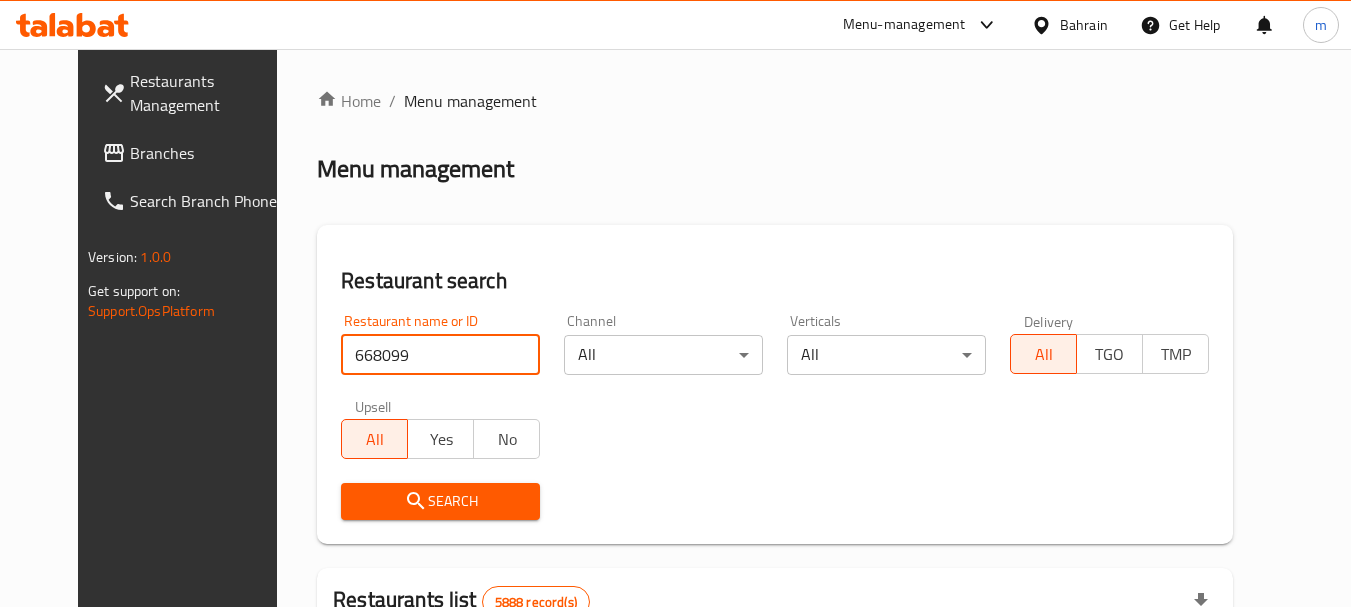 type on "668099" 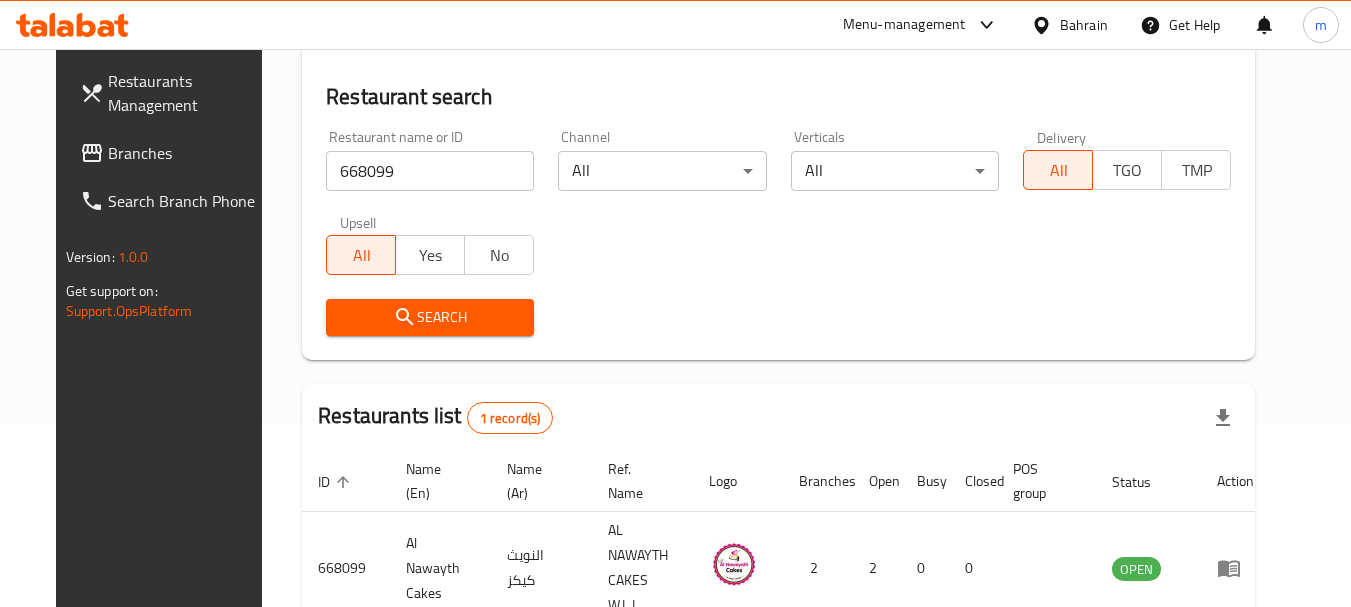 scroll, scrollTop: 268, scrollLeft: 0, axis: vertical 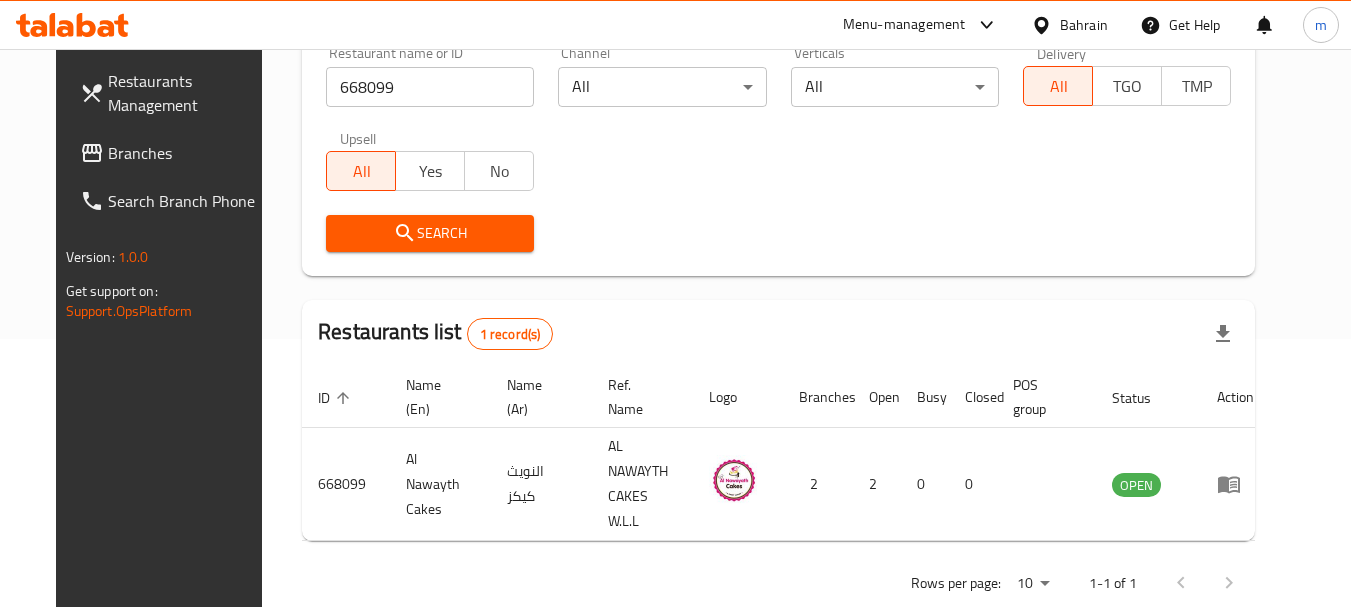 click on "Restaurants Management   Branches   Search Branch Phone  Version:    1.0.0  Get support on:    Support.OpsPlatform" at bounding box center [169, 352] 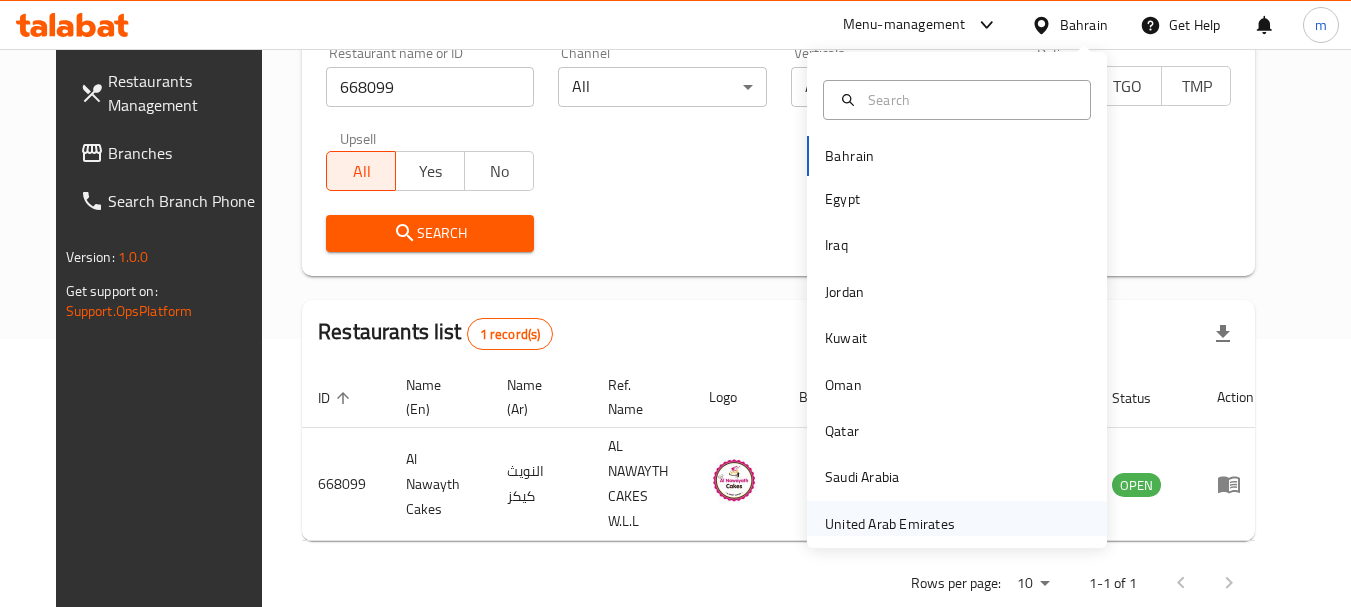 click on "United Arab Emirates" at bounding box center (890, 524) 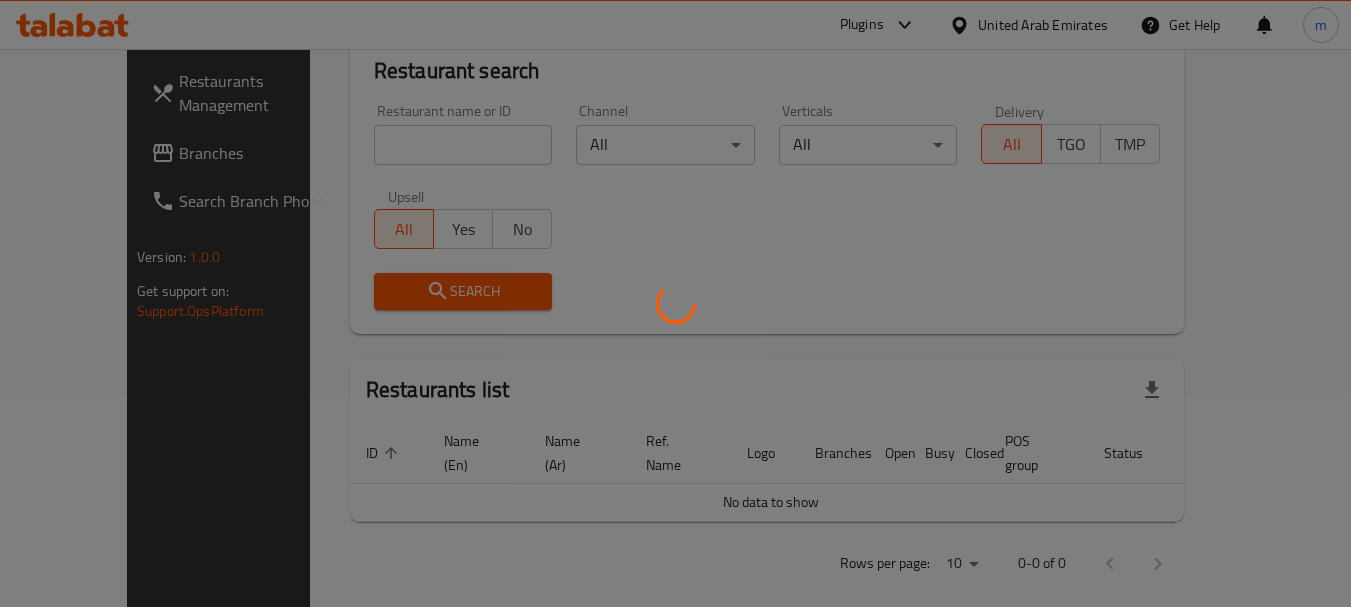 scroll, scrollTop: 268, scrollLeft: 0, axis: vertical 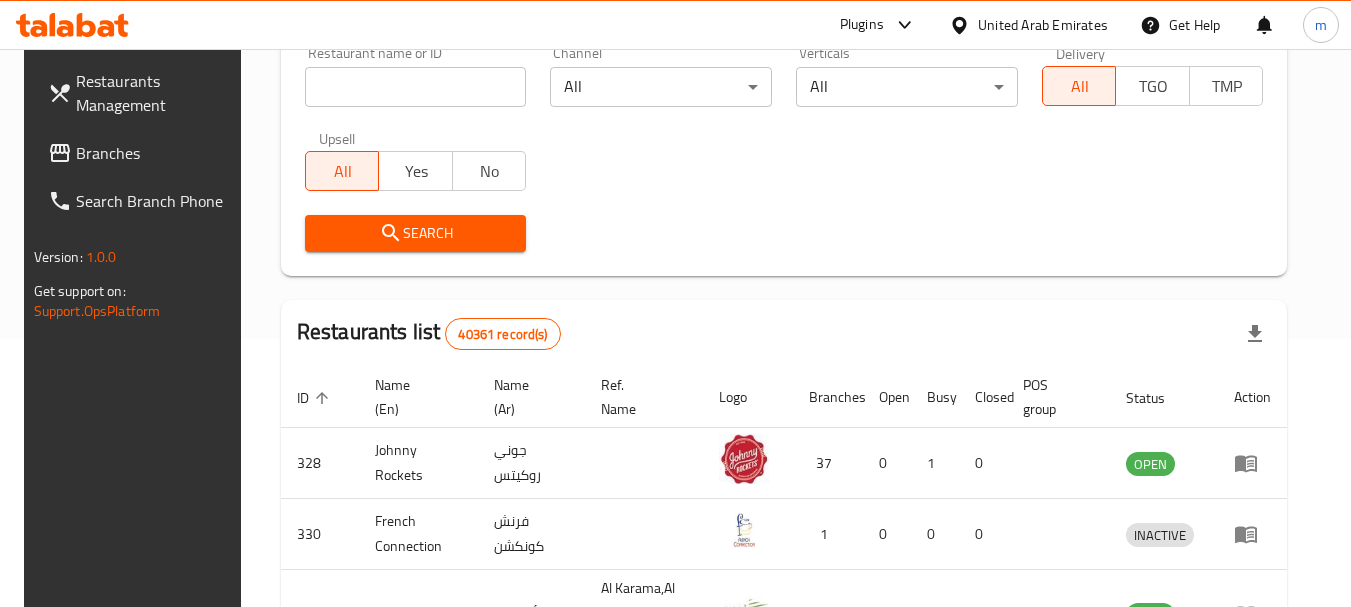click on "Branches" at bounding box center [155, 153] 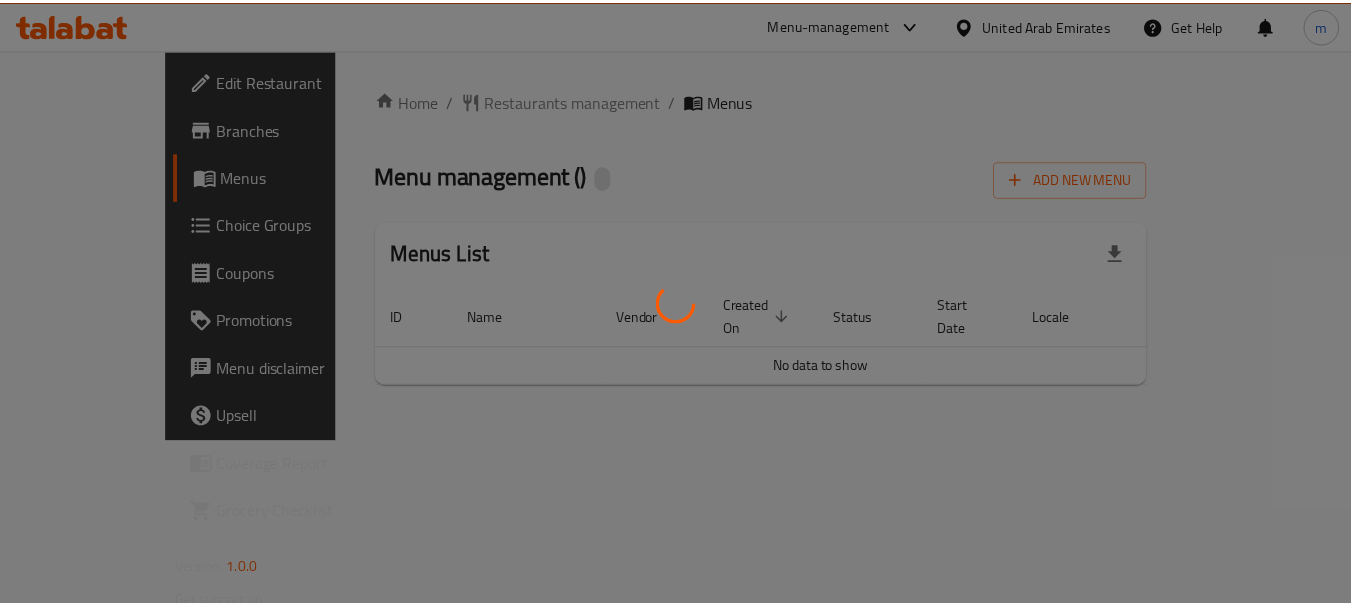 scroll, scrollTop: 0, scrollLeft: 0, axis: both 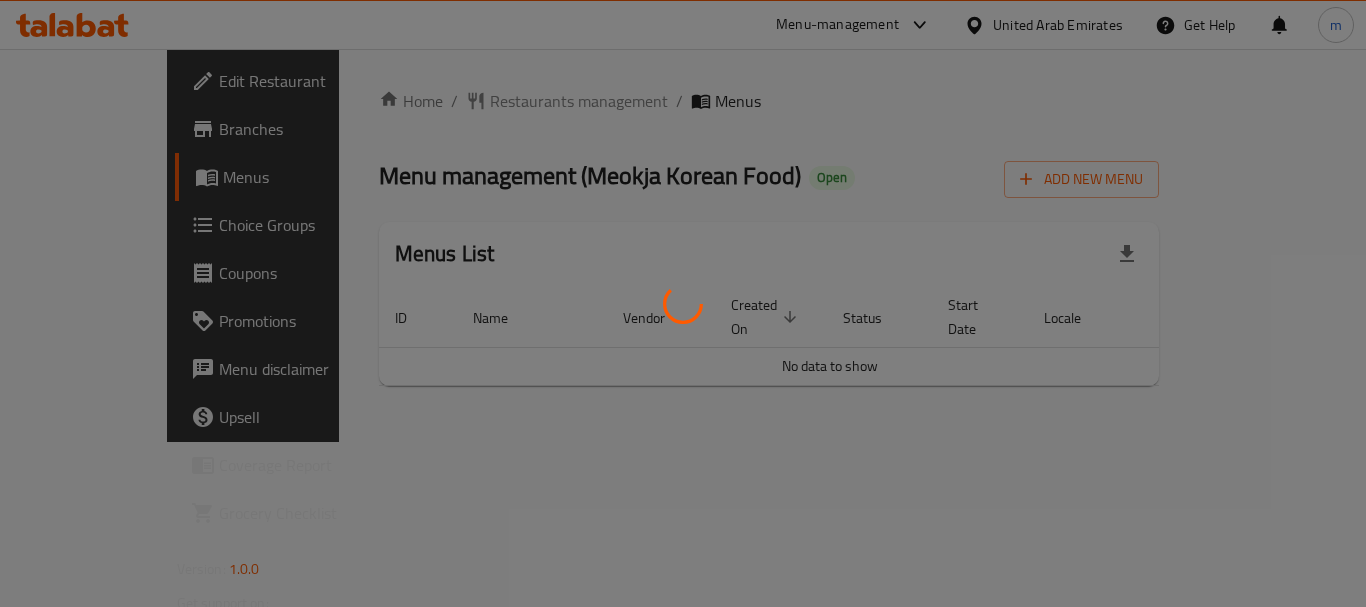 click at bounding box center (683, 303) 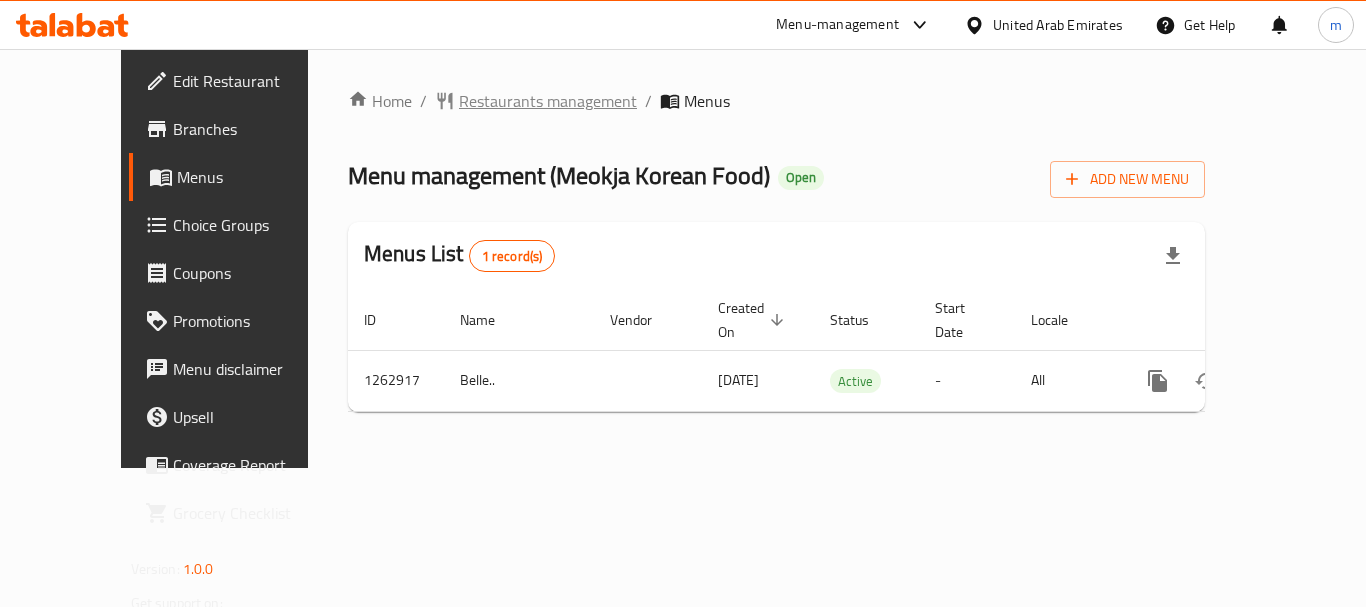 click on "Restaurants management" at bounding box center (548, 101) 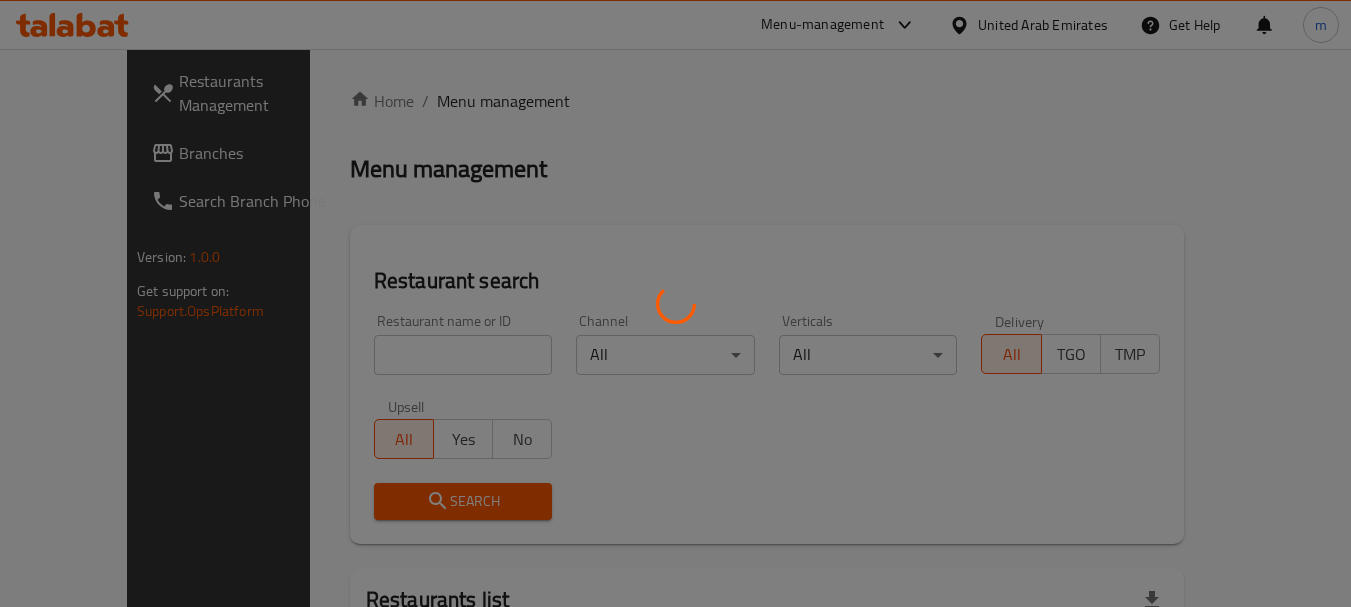 click at bounding box center (675, 303) 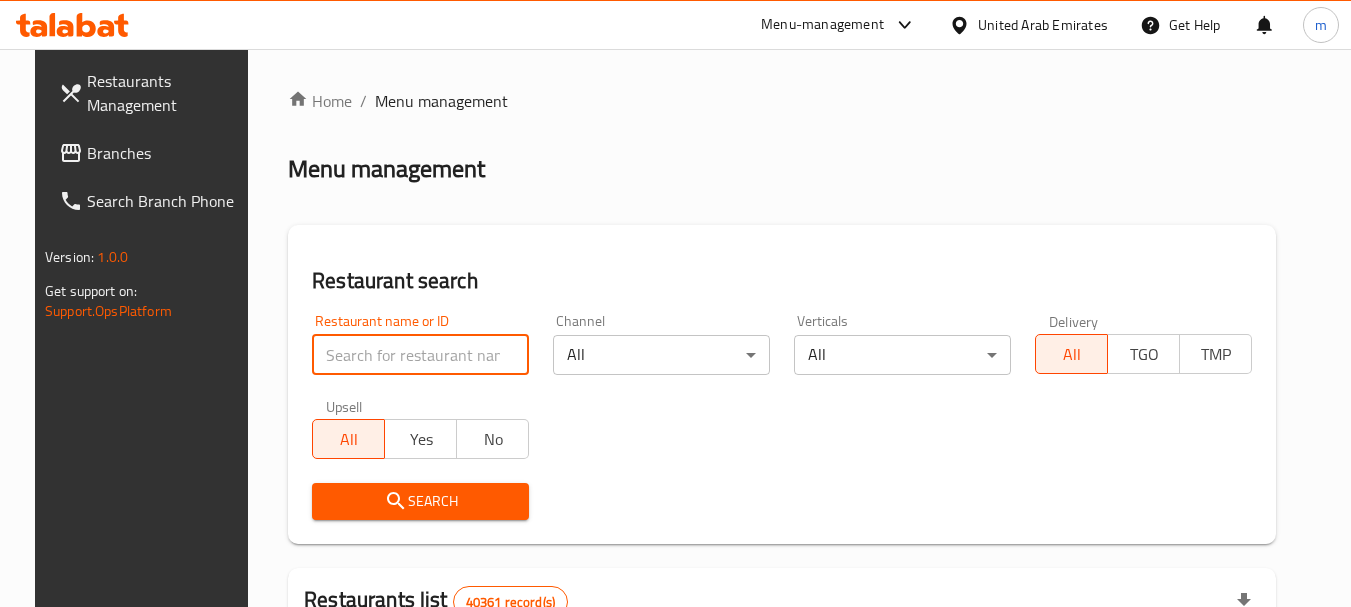click at bounding box center (420, 355) 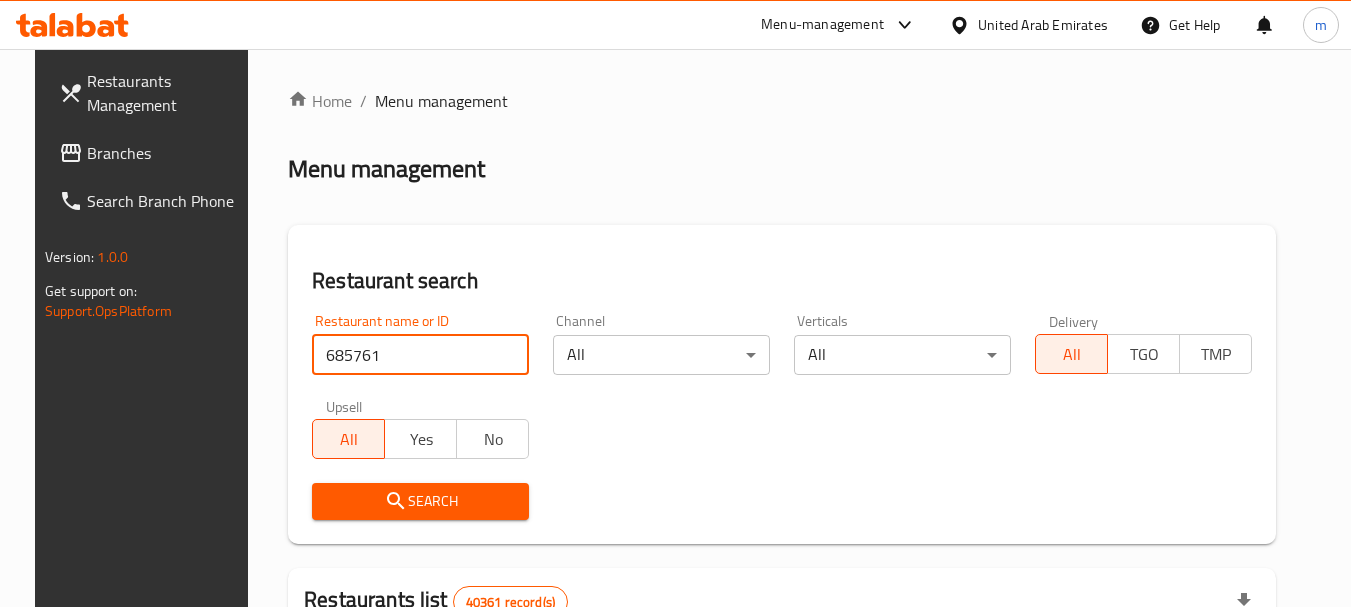 type on "685761" 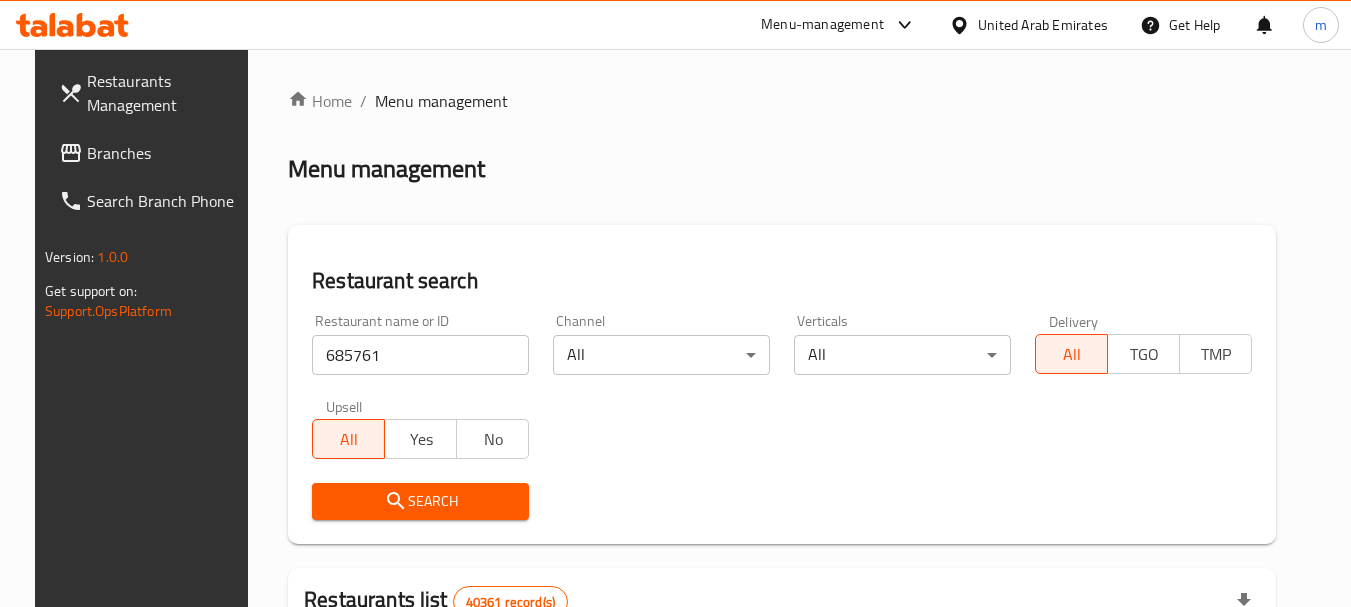 click on "Search" at bounding box center [420, 501] 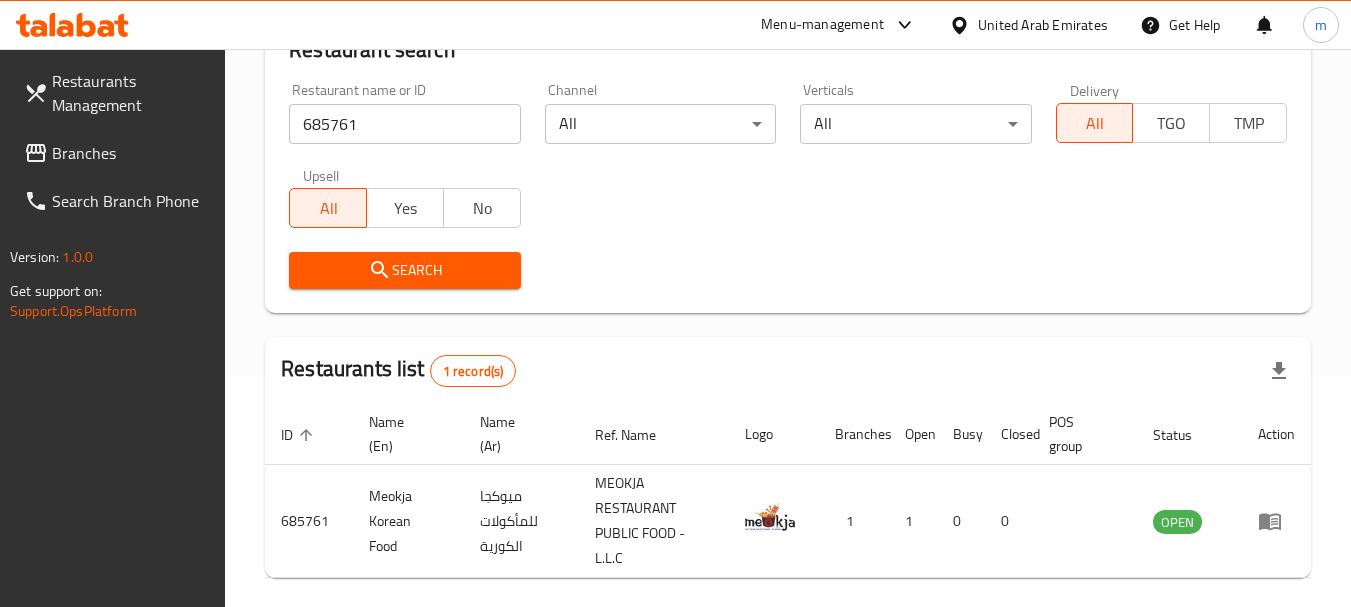 scroll, scrollTop: 200, scrollLeft: 0, axis: vertical 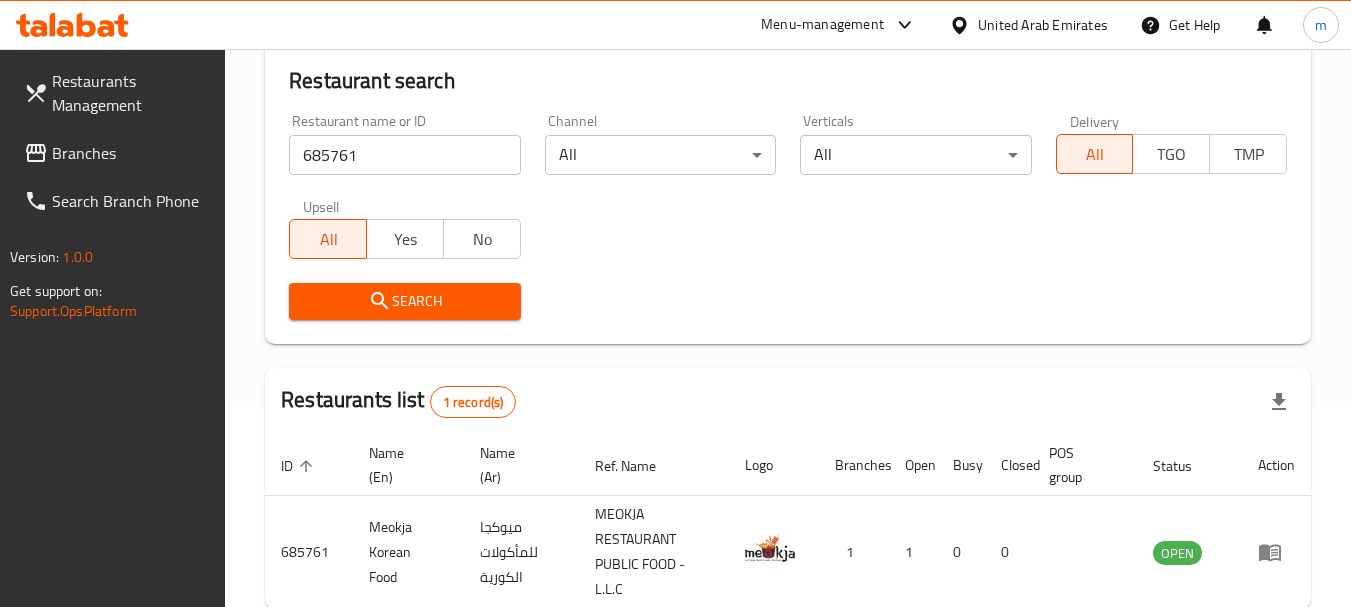 drag, startPoint x: 1036, startPoint y: 30, endPoint x: 1006, endPoint y: 23, distance: 30.805843 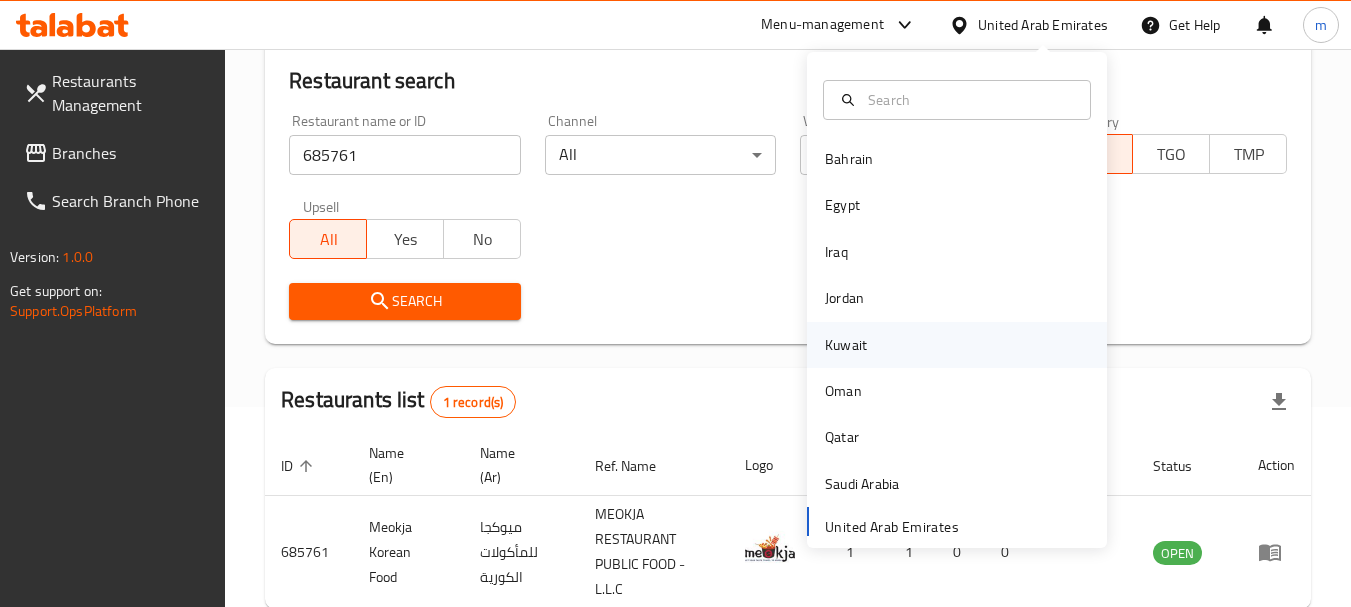 click on "Kuwait" at bounding box center (846, 345) 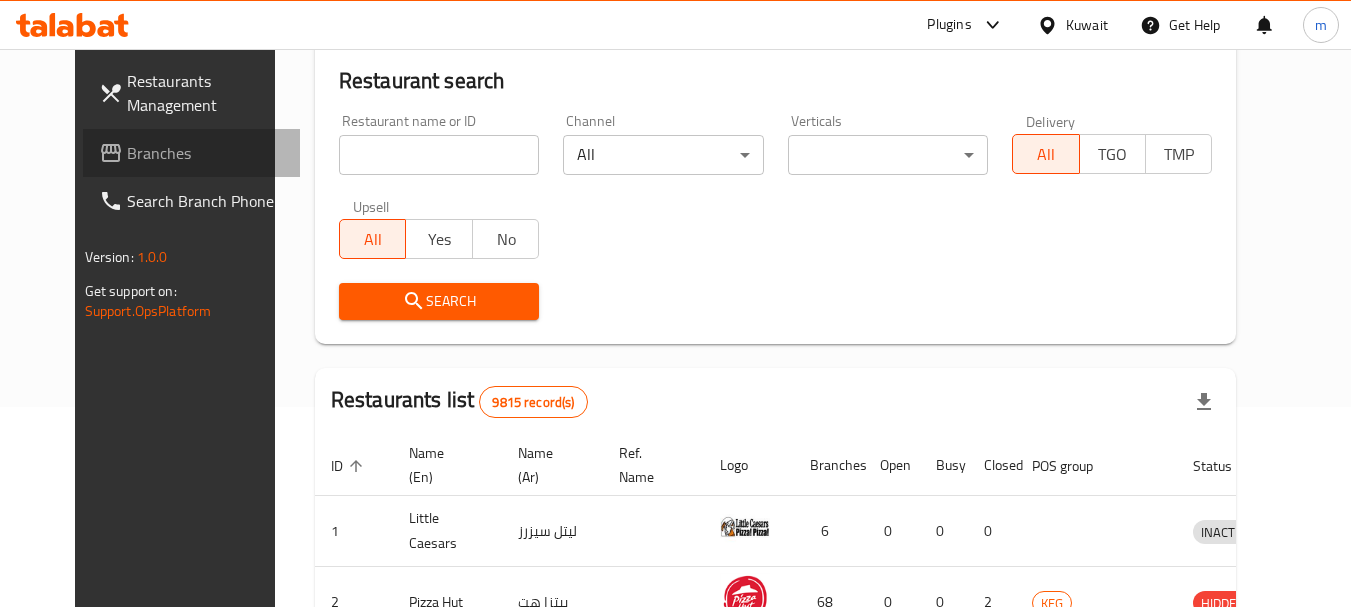 click on "Branches" at bounding box center (206, 153) 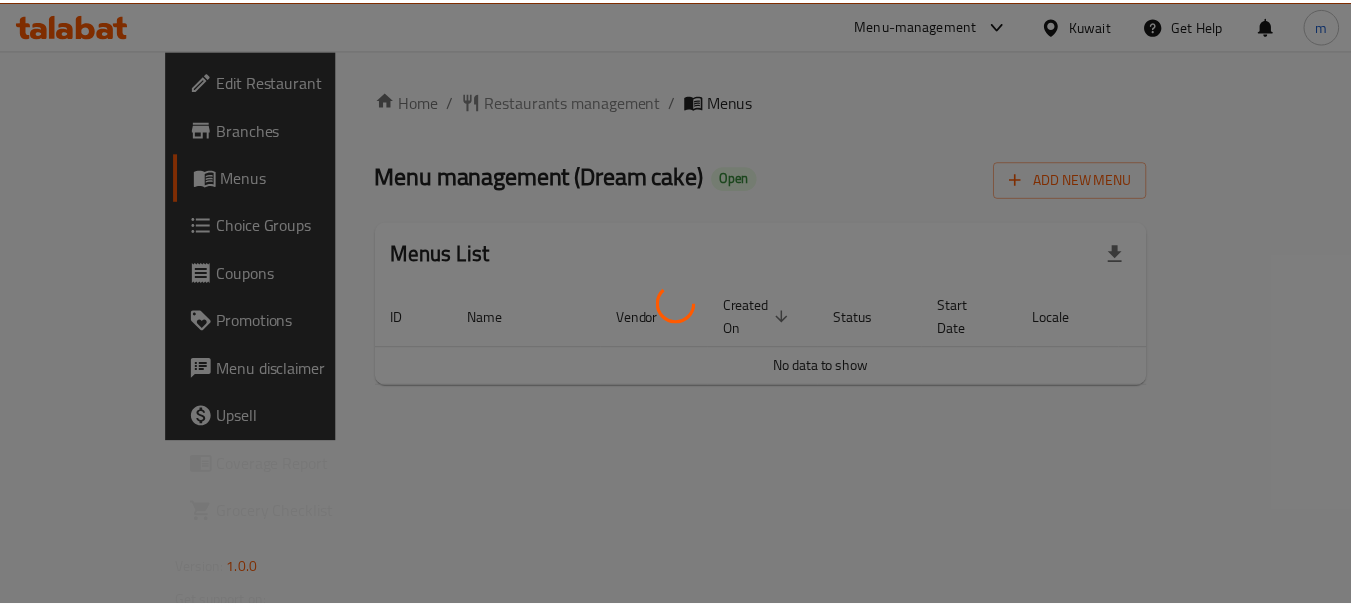 scroll, scrollTop: 0, scrollLeft: 0, axis: both 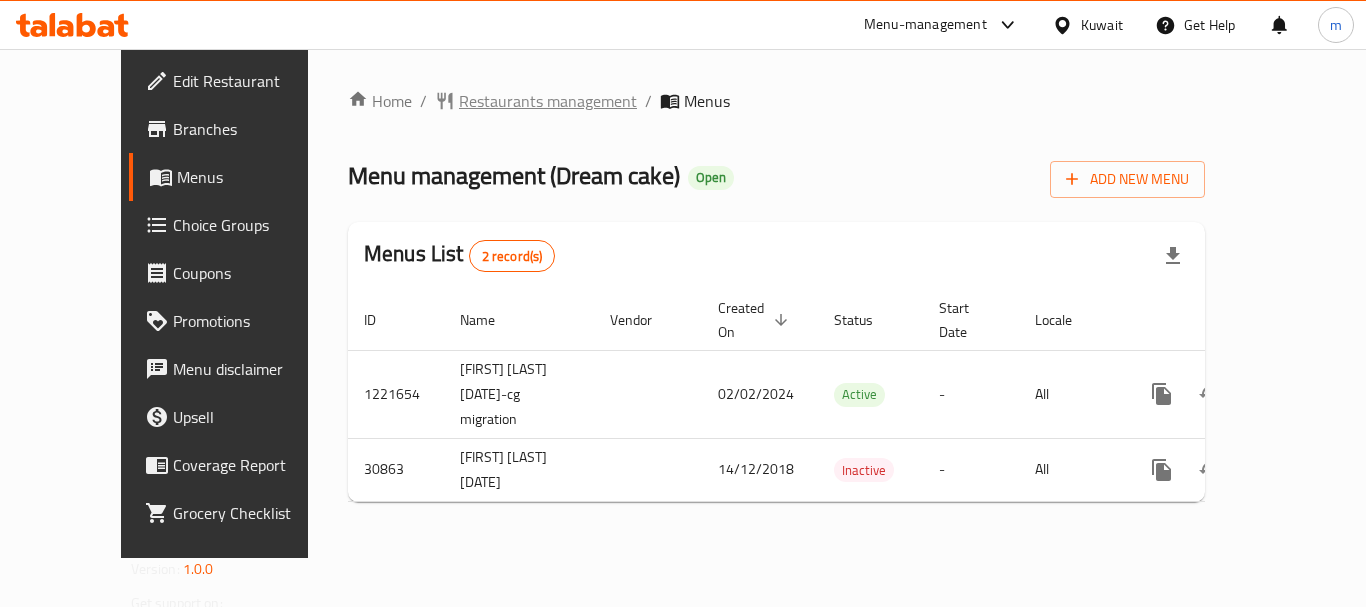 click on "Restaurants management" at bounding box center (548, 101) 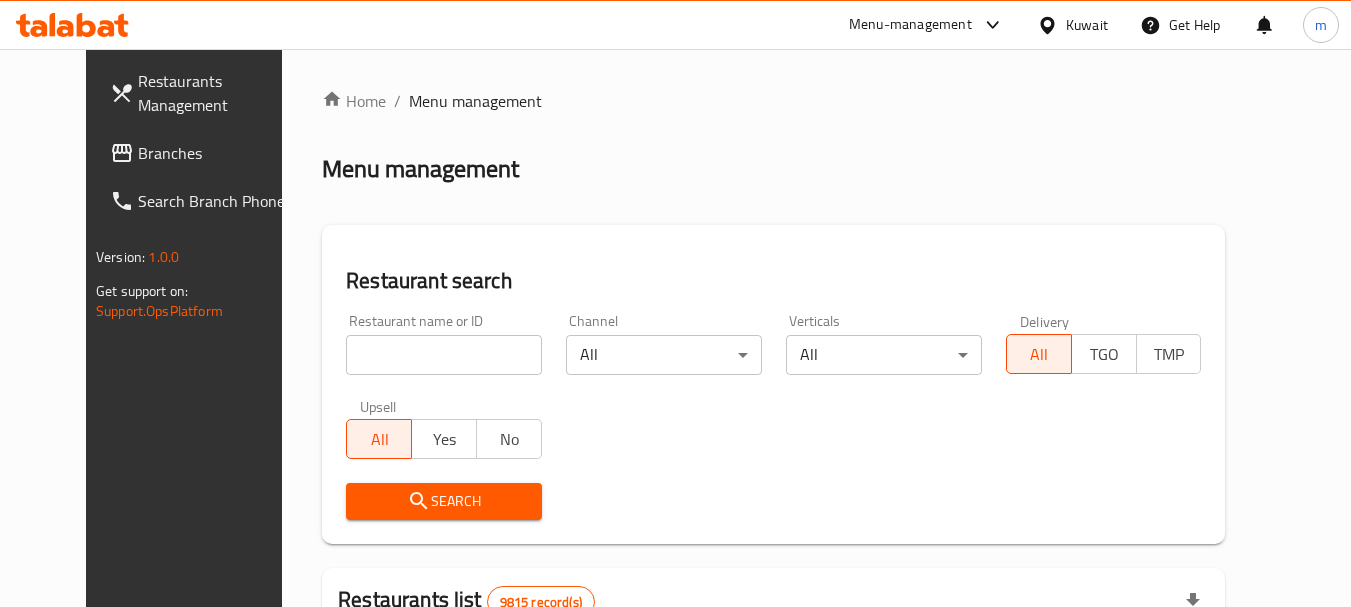click on "Home / Menu management Menu management Restaurant search Restaurant name or ID Restaurant name or ID Channel All ​ Verticals All ​ Delivery All TGO TMP Upsell All Yes No   Search Restaurants list   9815 record(s) ID sorted ascending Name (En) Name (Ar) Ref. Name Logo Branches Open Busy Closed POS group Status Action 1 Little Caesars  ليتل سيزرز 6 0 0 0 INACTIVE 2 Pizza Hut بيتزا هت 68 0 0 2 KFG HIDDEN 3 old kfg BK-3 old kfg BK-3 77 0 0 0 KFG HIDDEN 4 Hardee's هارديز 58 51 0 0 Americana-Digital OPEN 5 Chicken Tikka دجاج تكا 15 12 0 0 OPEN 6 KFC كنتاكى 69 61 0 0 Americana-Digital OPEN 7 Dairy Queen ديري كوين 0 0 0 0 OPEN 8 Mais Alghanim ميس الغانم 11 11 0 0 OCIMS OPEN 9 Maki ماكي 2 2 0 0 OPEN 10 Rose PATISSERIE روز للمعجنات 1 1 0 0 OPEN Rows per page: 10 1-10 of 9815" at bounding box center (773, 692) 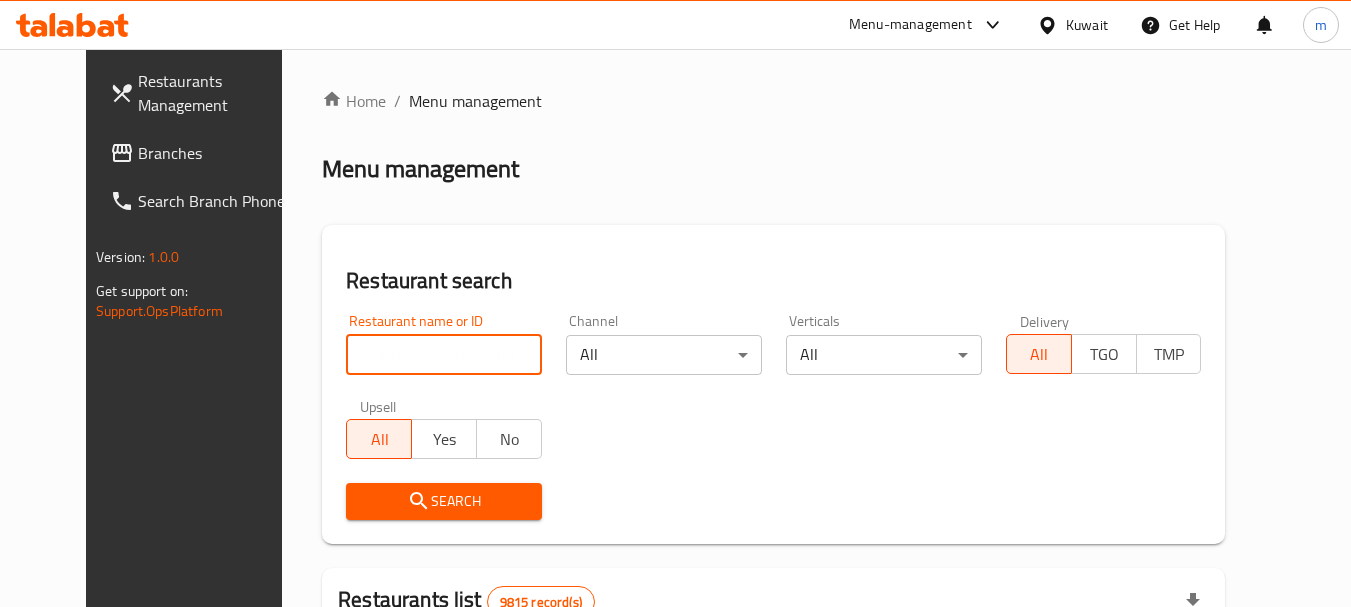 paste on "15835" 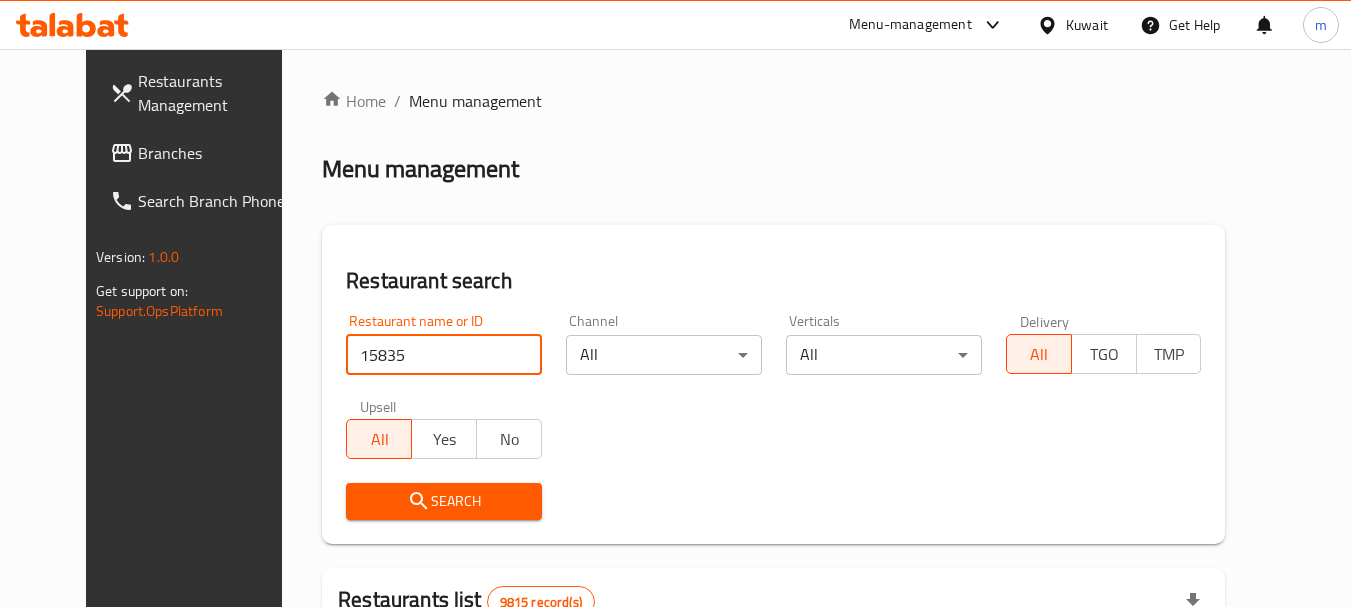 type on "15835" 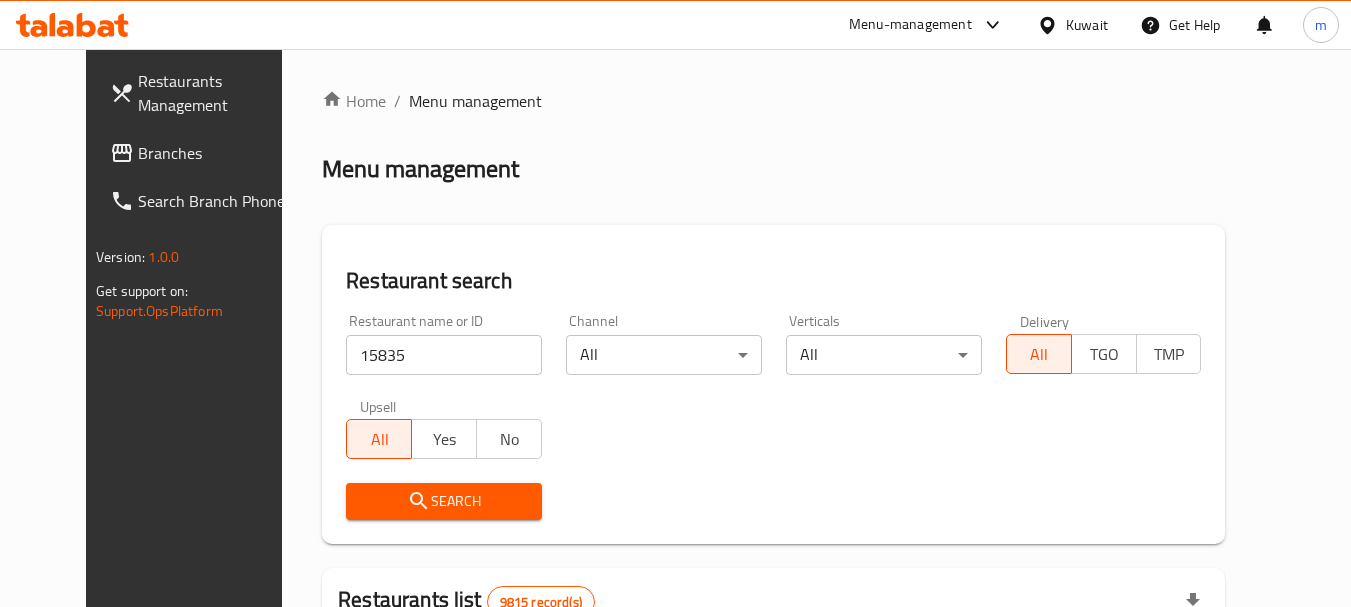 click on "Search" at bounding box center [444, 501] 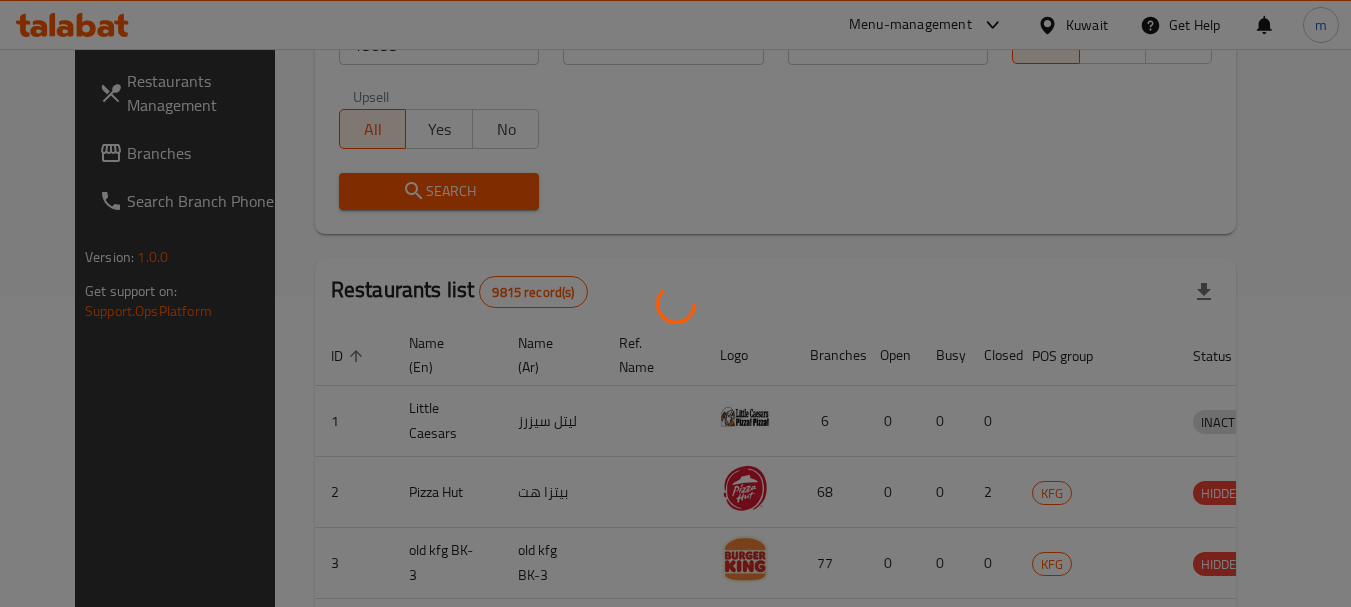 scroll, scrollTop: 268, scrollLeft: 0, axis: vertical 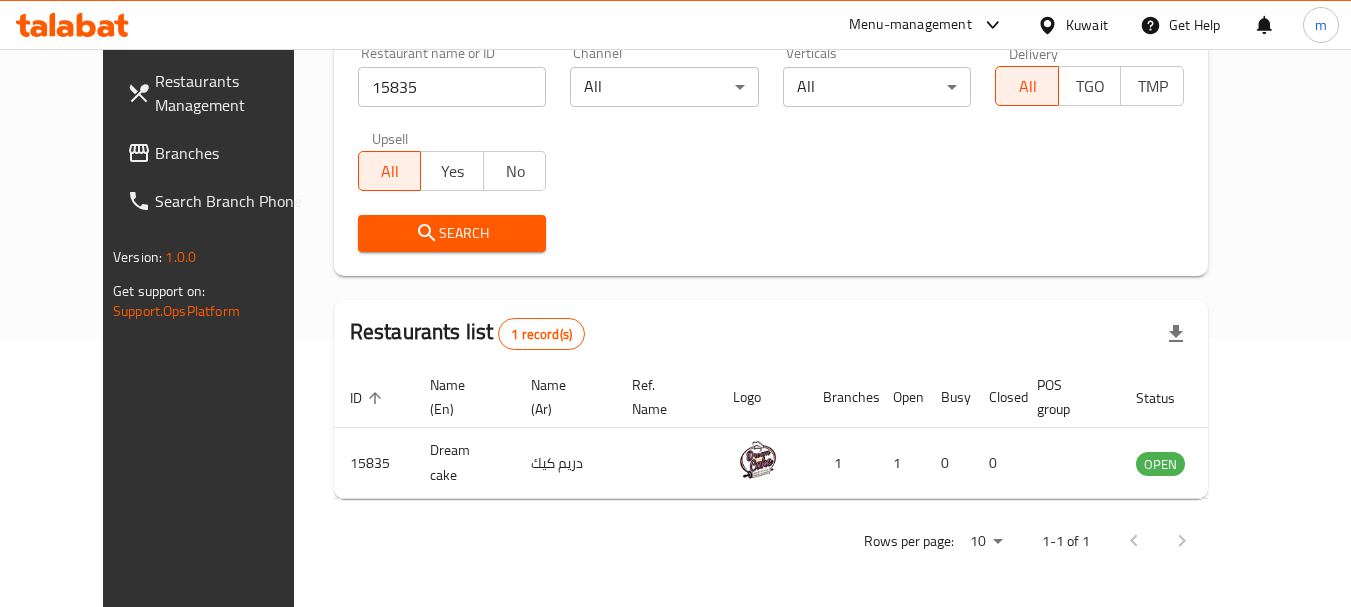 click on "Kuwait" at bounding box center [1087, 25] 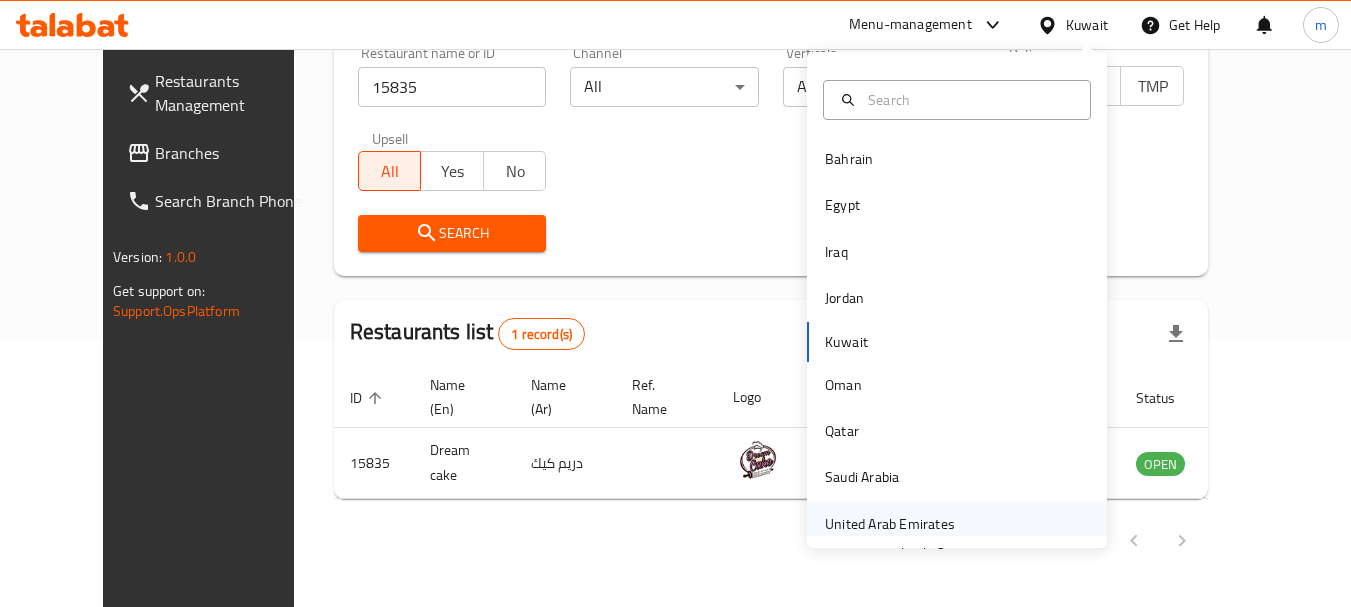 click on "United Arab Emirates" at bounding box center [890, 524] 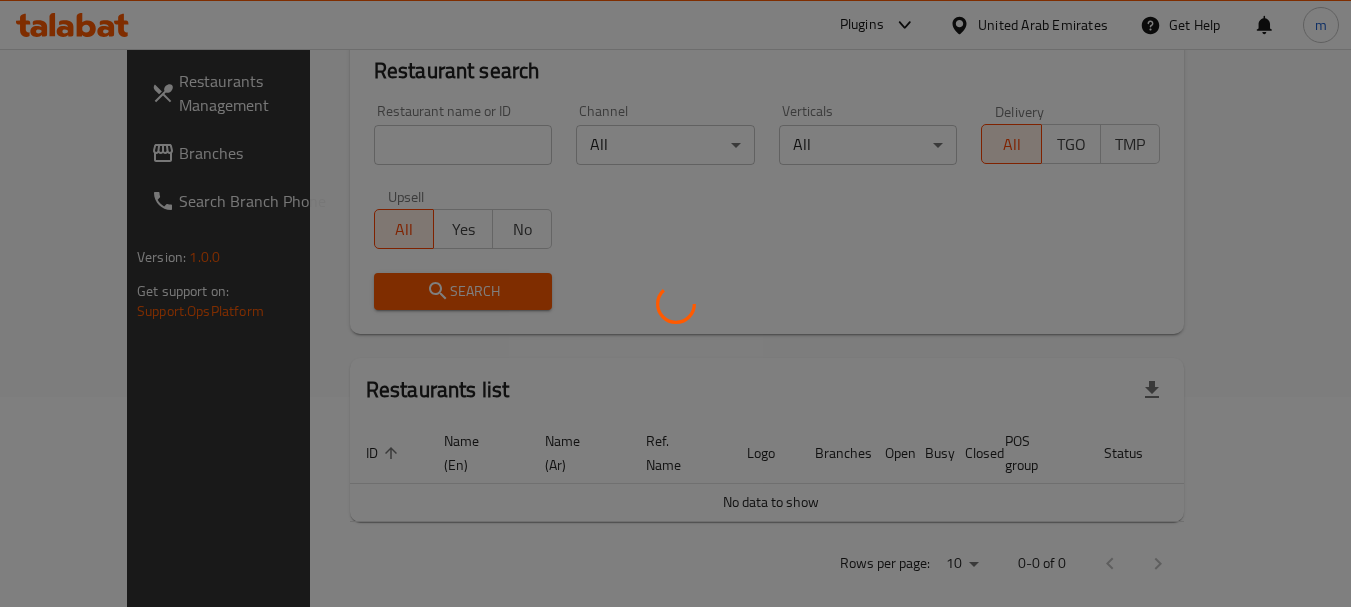 scroll, scrollTop: 268, scrollLeft: 0, axis: vertical 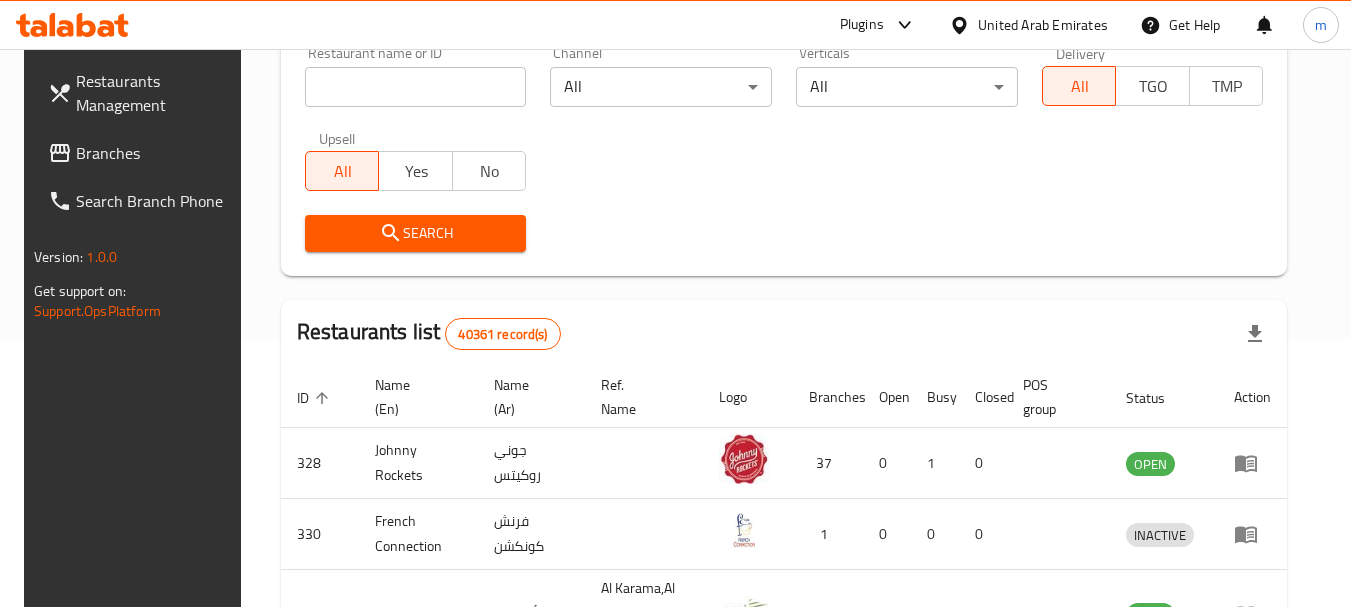 click on "Branches" at bounding box center [155, 153] 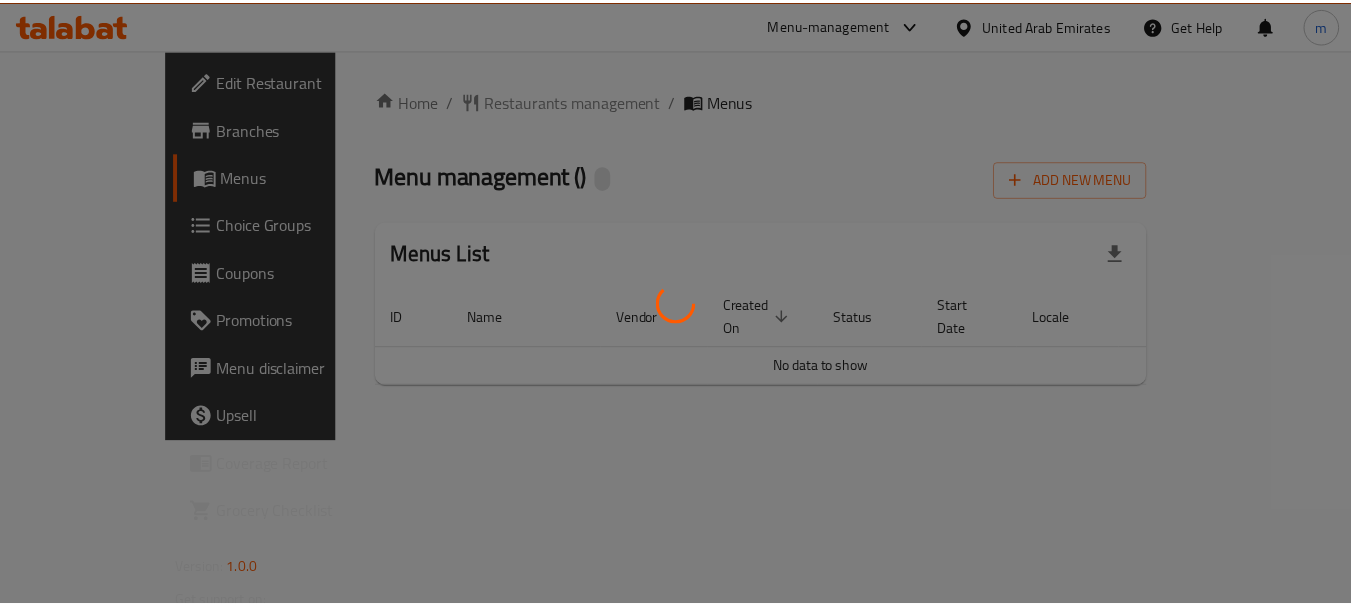 scroll, scrollTop: 0, scrollLeft: 0, axis: both 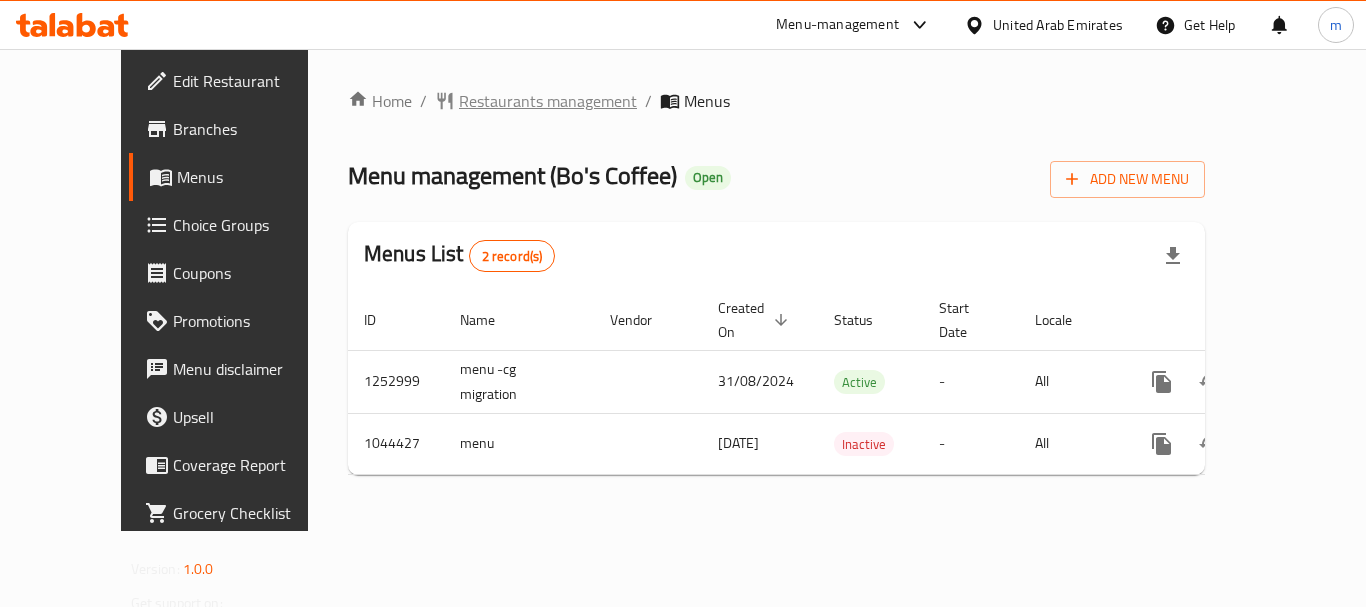 click on "Restaurants management" at bounding box center [548, 101] 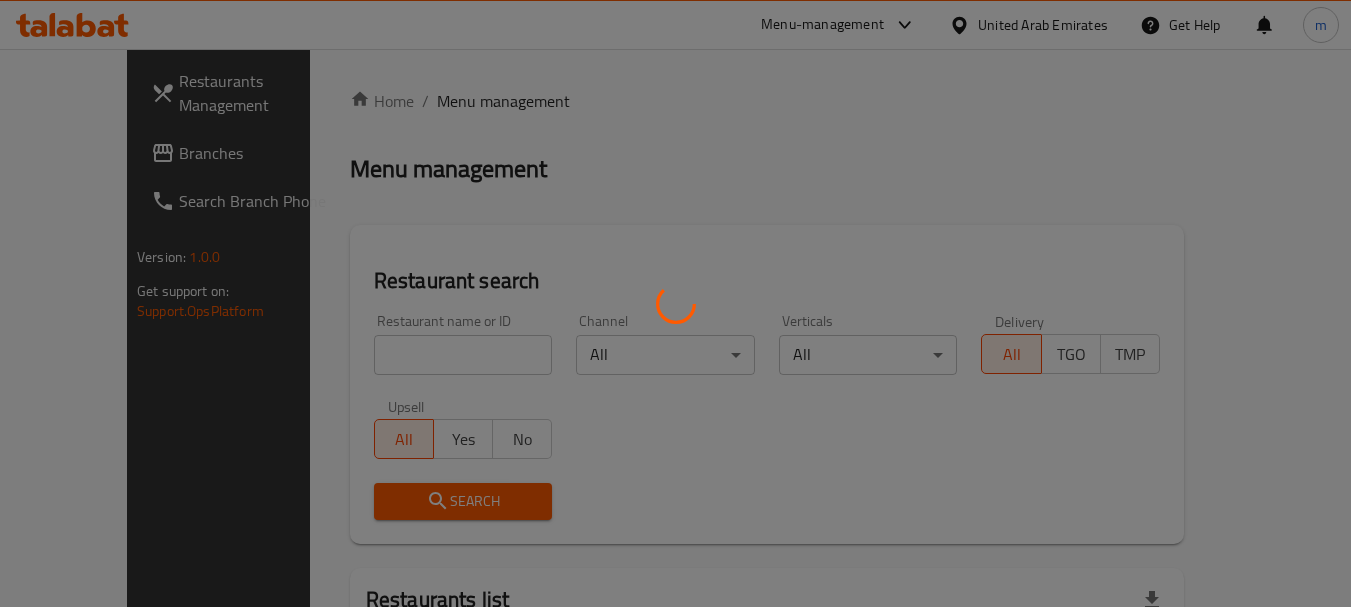 click at bounding box center (675, 303) 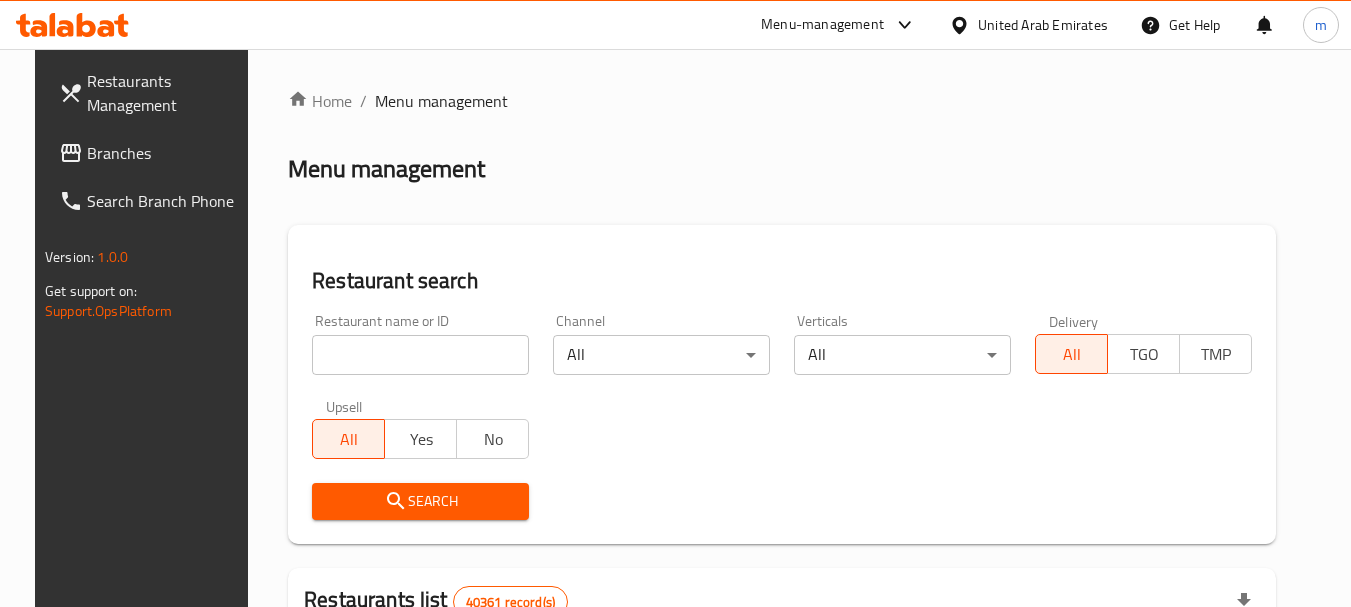 click at bounding box center [675, 303] 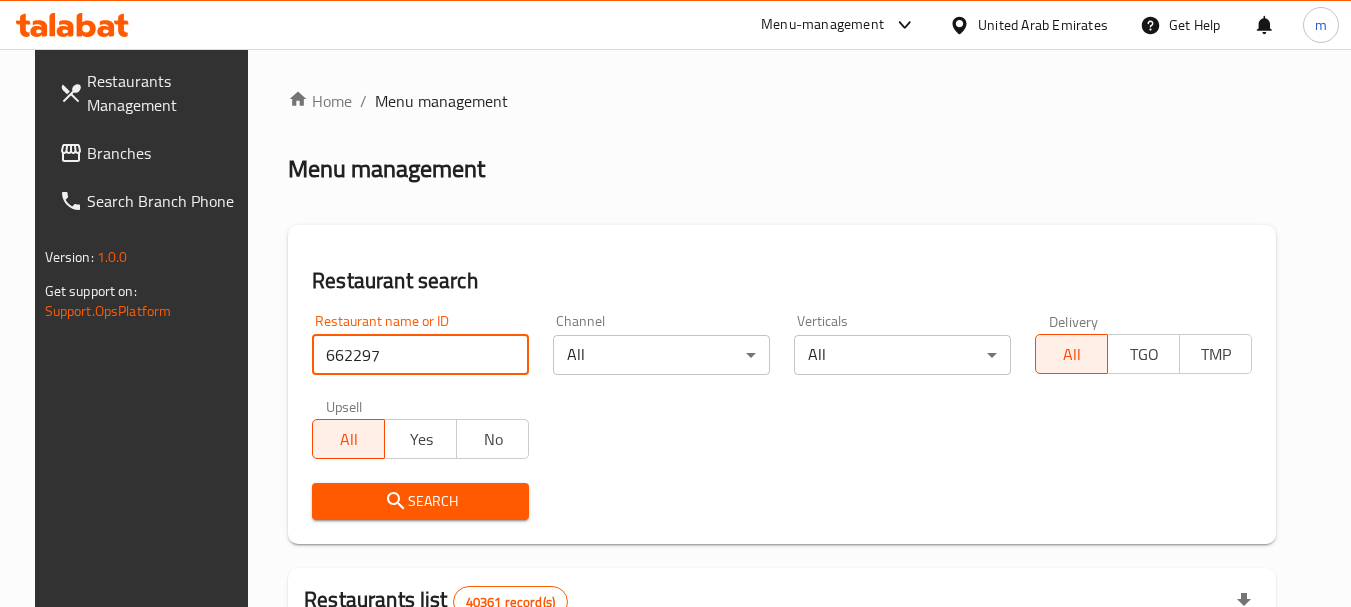 type on "662297" 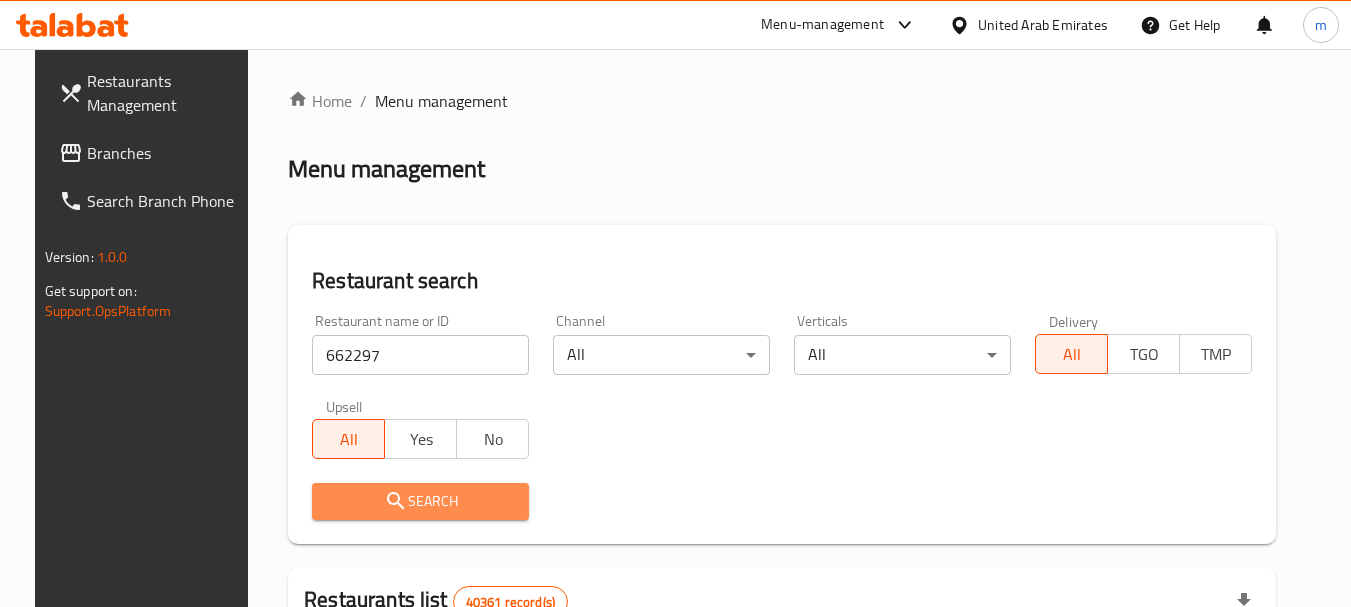 click on "Search" at bounding box center (420, 501) 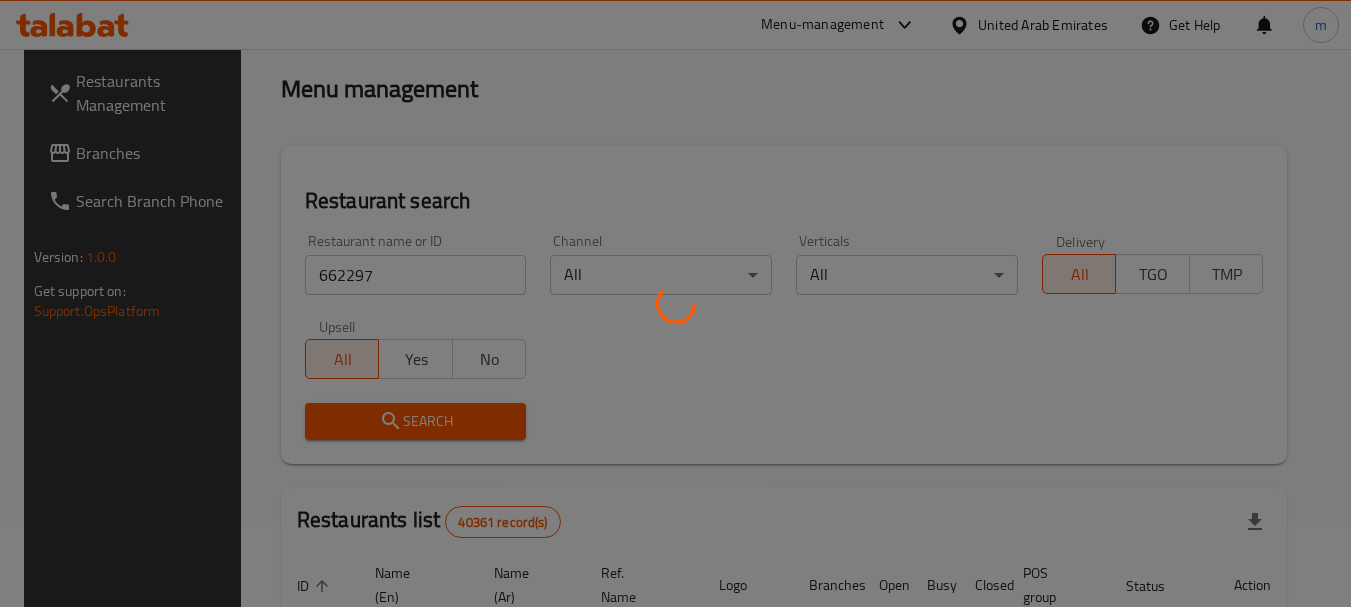 scroll, scrollTop: 285, scrollLeft: 0, axis: vertical 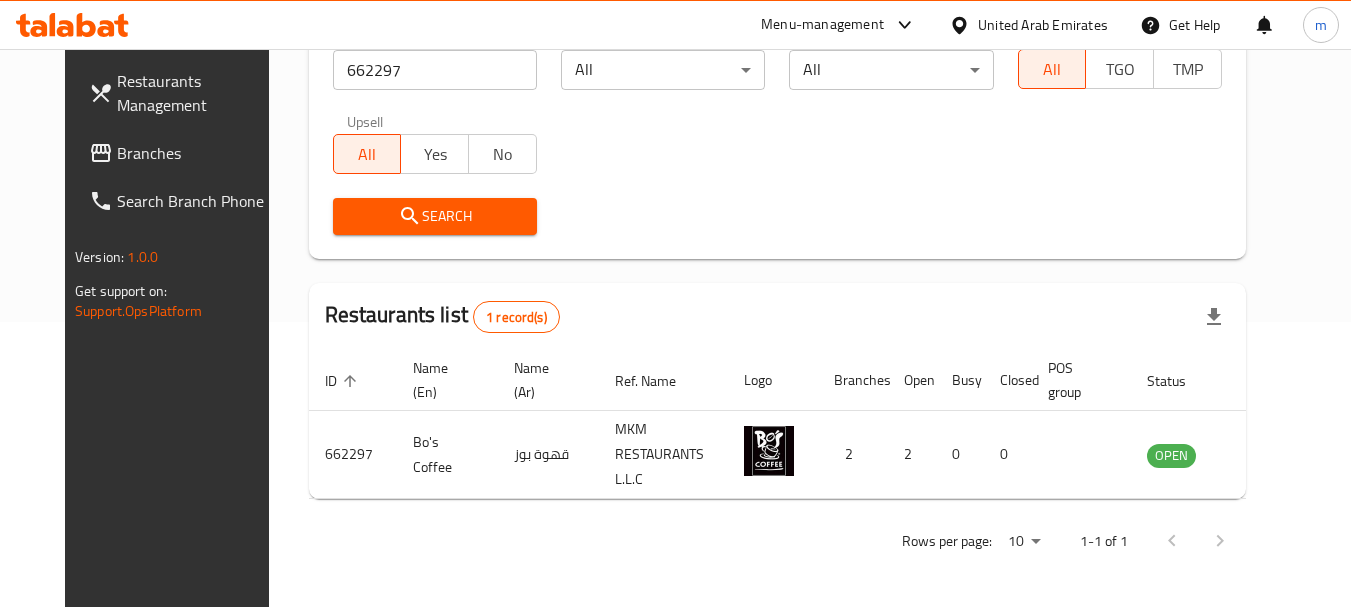 click on "United Arab Emirates" at bounding box center [1043, 25] 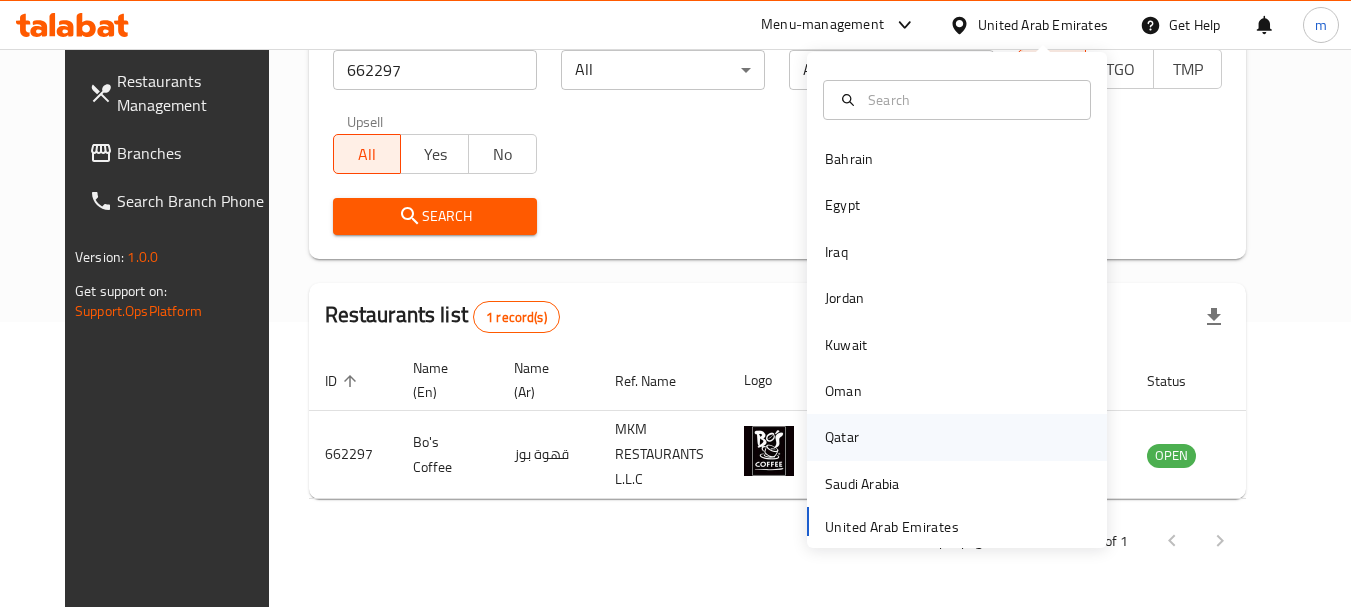 click on "Qatar" at bounding box center [842, 437] 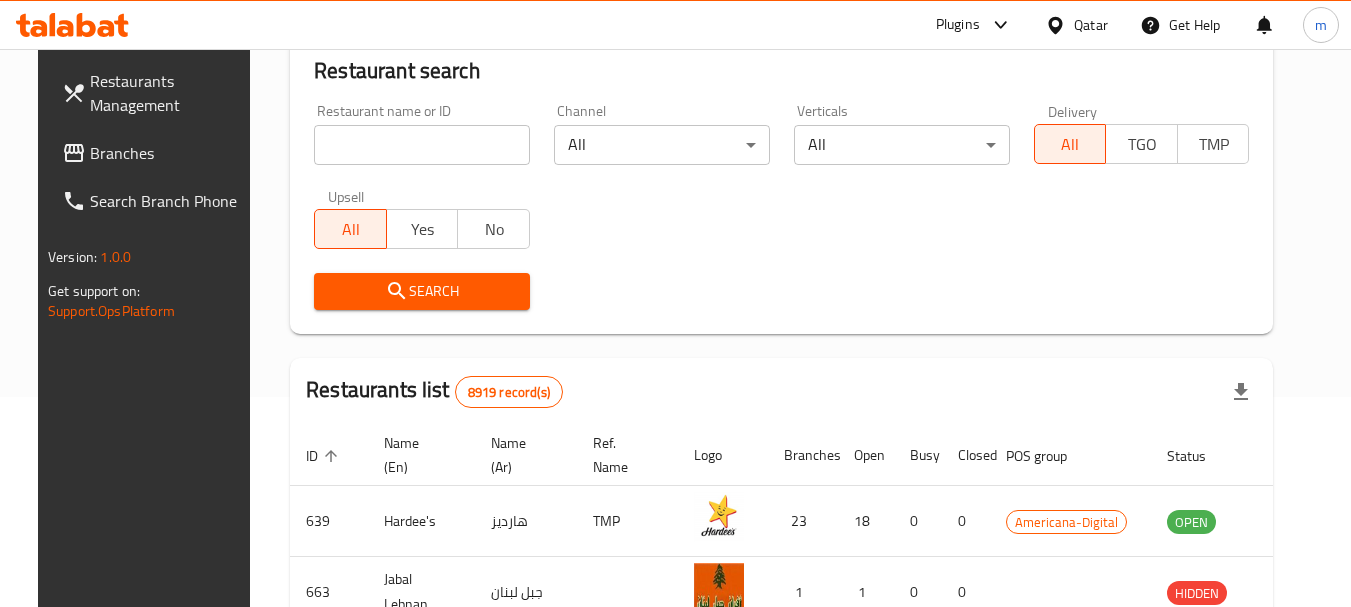 scroll, scrollTop: 285, scrollLeft: 0, axis: vertical 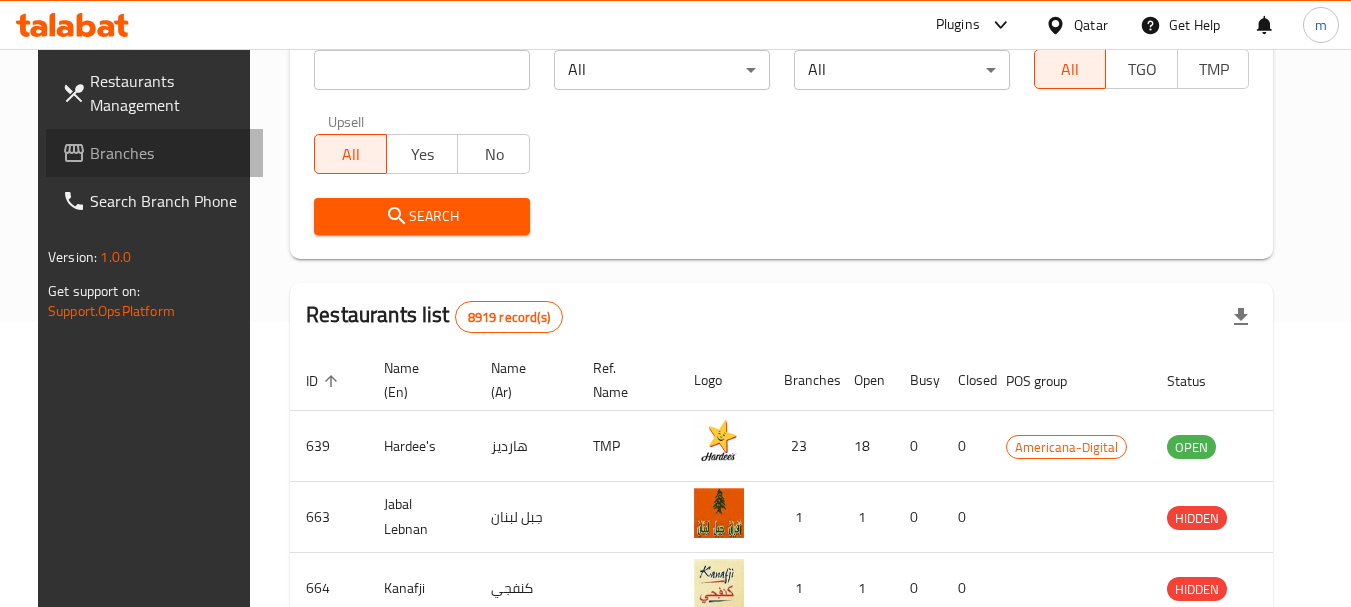 click on "Branches" at bounding box center (169, 153) 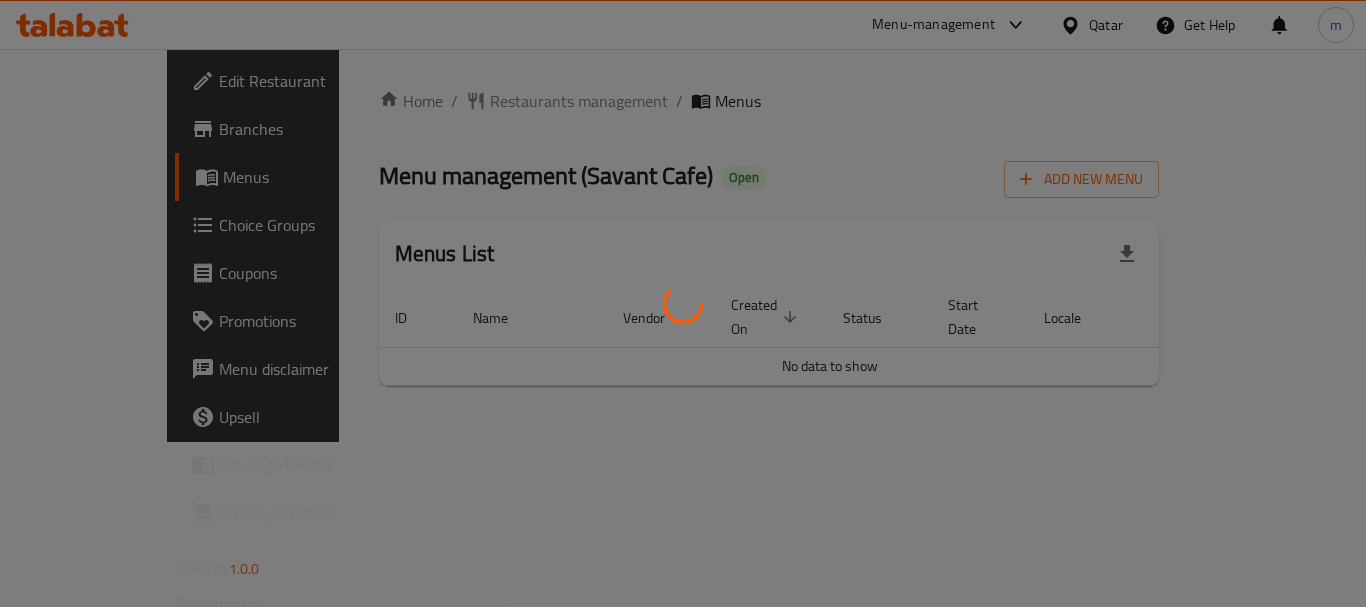 scroll, scrollTop: 0, scrollLeft: 0, axis: both 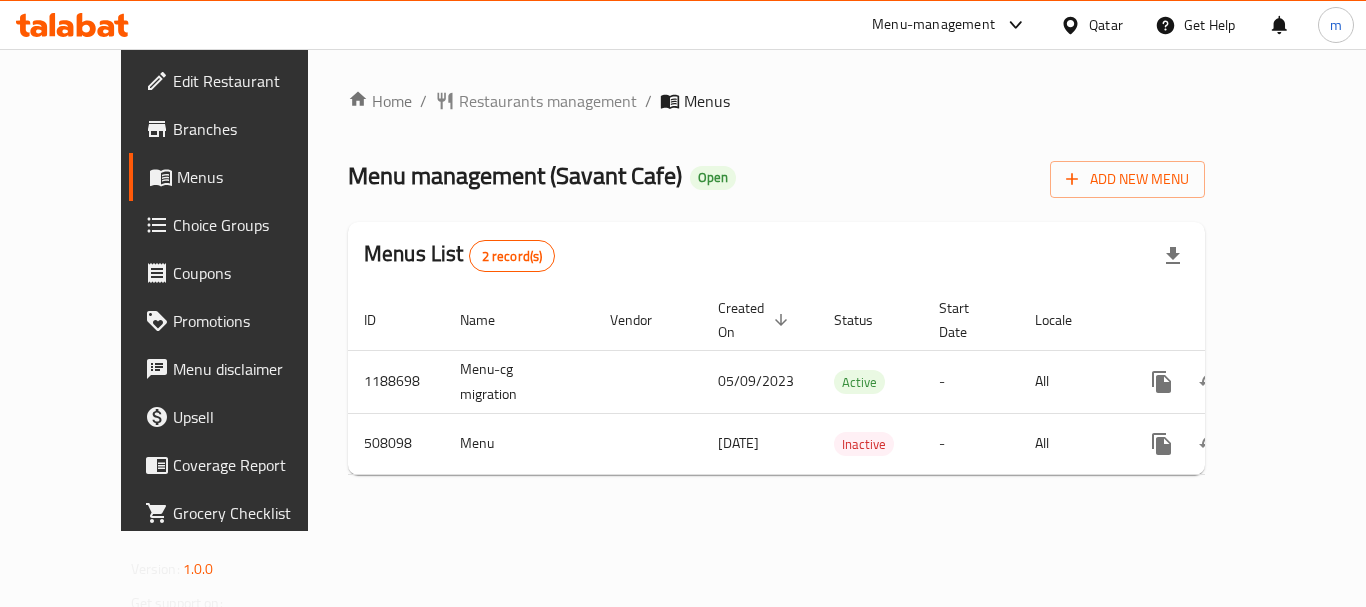 click at bounding box center [72, 25] 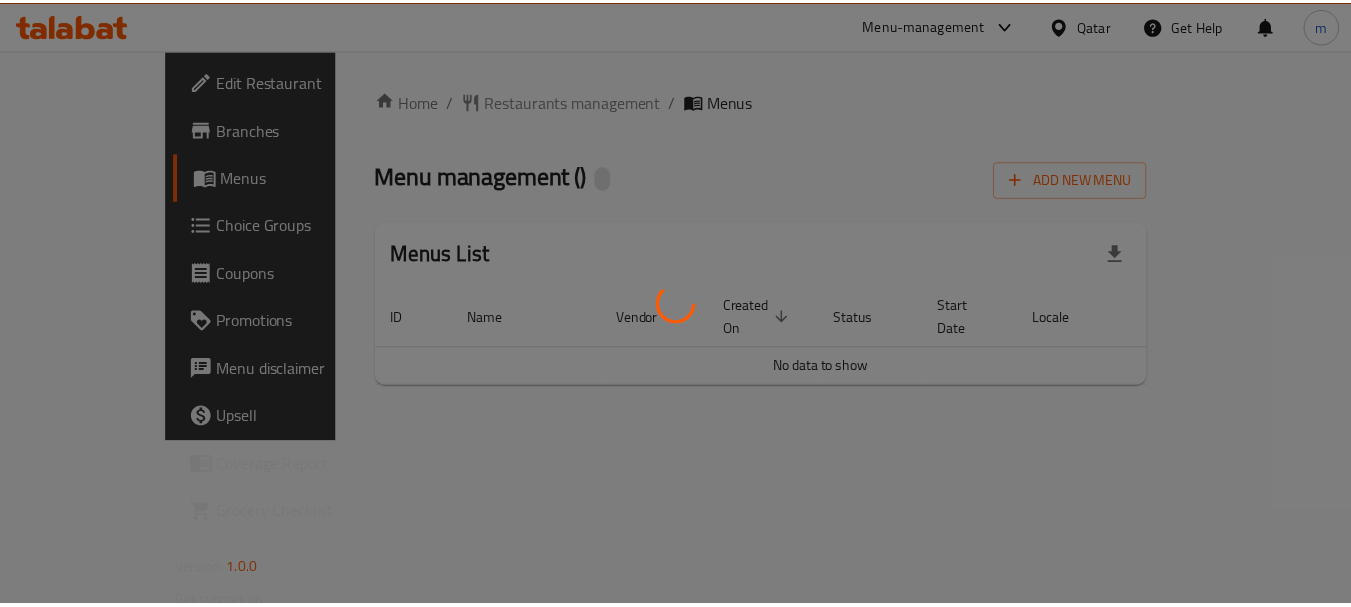 scroll, scrollTop: 0, scrollLeft: 0, axis: both 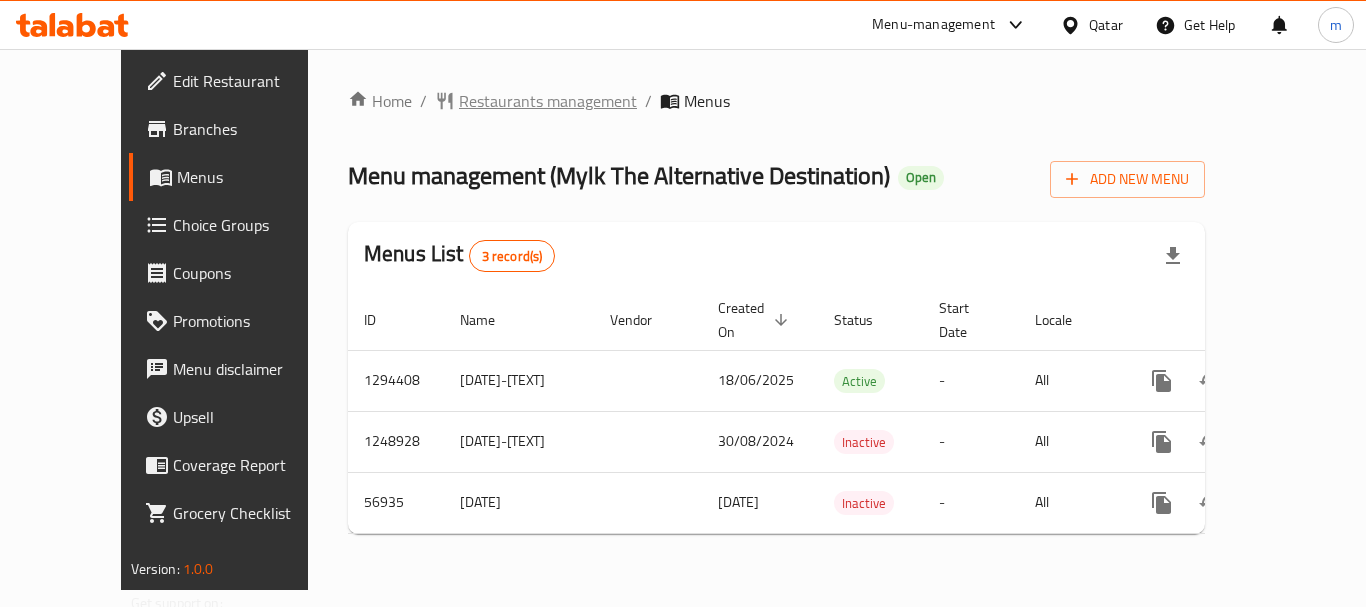 click on "Restaurants management" at bounding box center [548, 101] 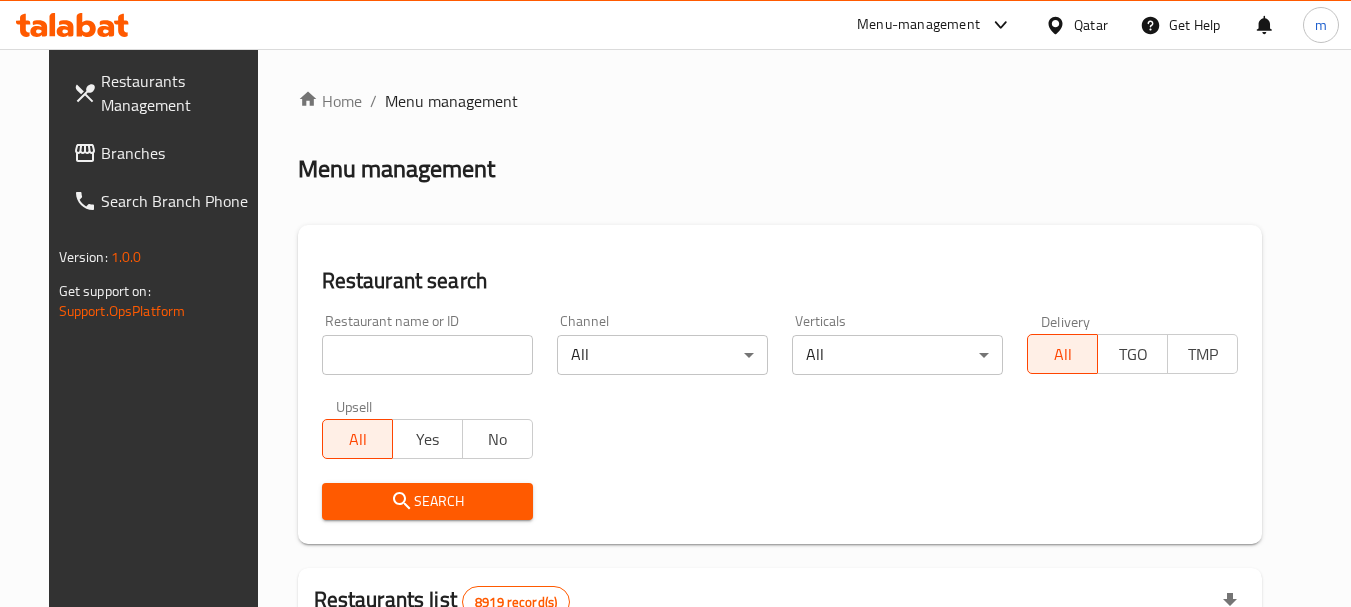click at bounding box center (427, 355) 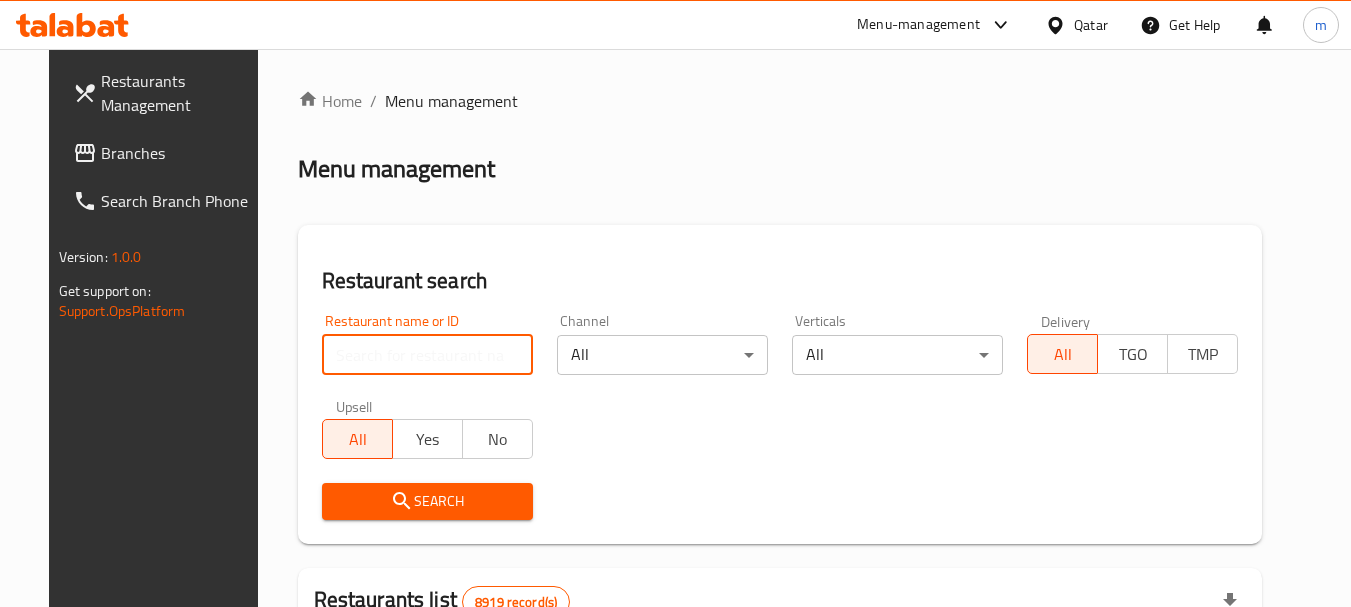 paste on "27791" 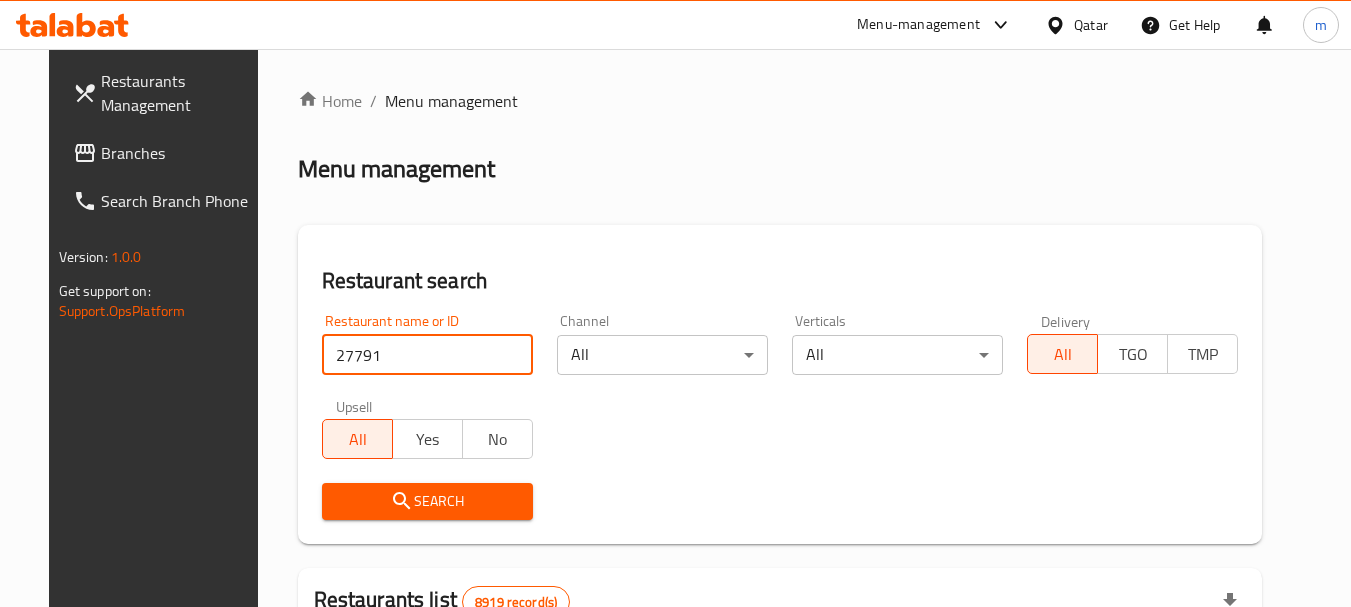 type on "27791" 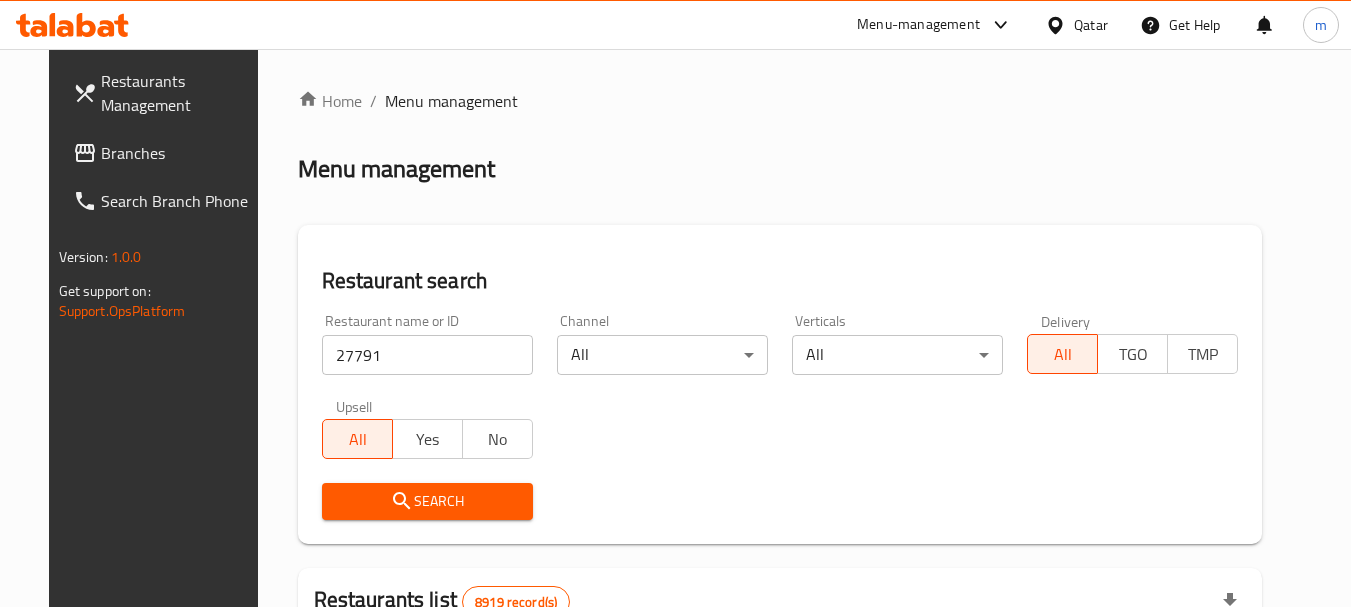 drag, startPoint x: 399, startPoint y: 498, endPoint x: 417, endPoint y: 484, distance: 22.803509 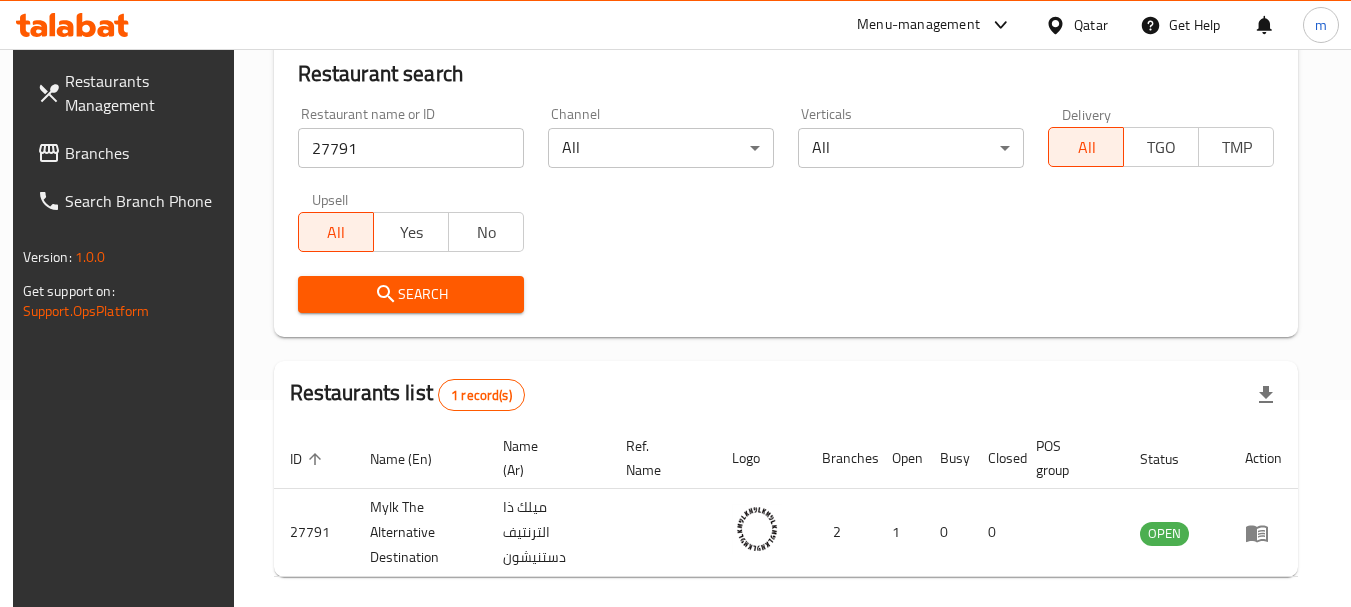 scroll, scrollTop: 285, scrollLeft: 0, axis: vertical 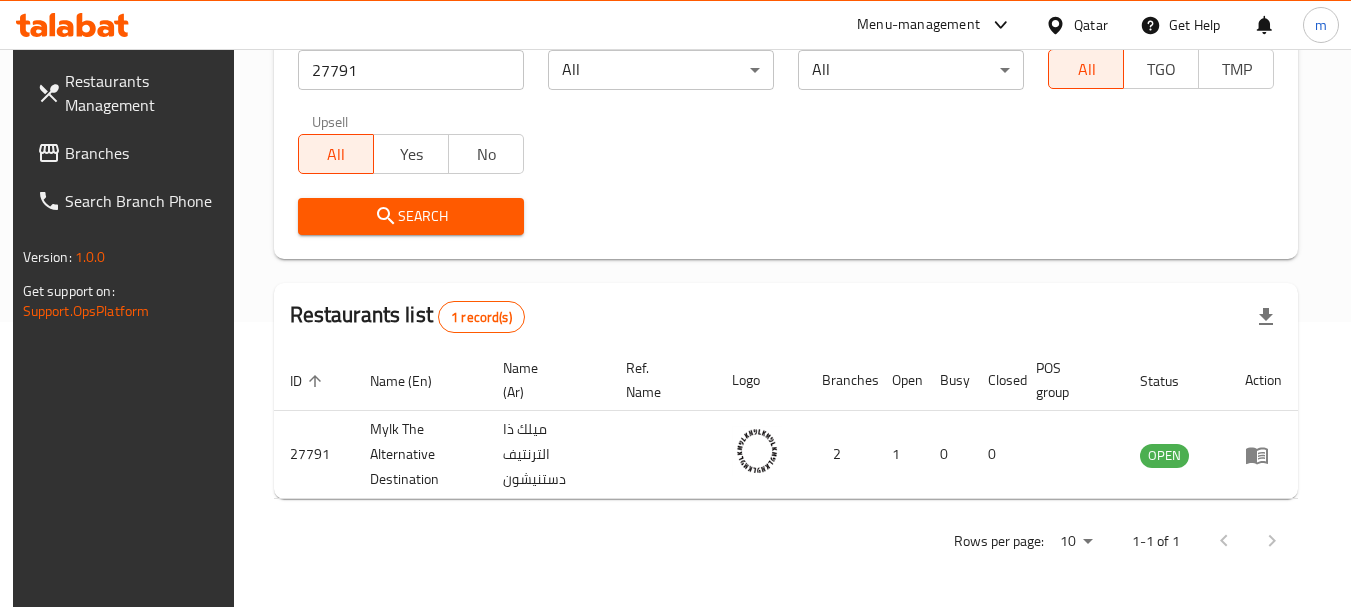 drag, startPoint x: 1080, startPoint y: 29, endPoint x: 1111, endPoint y: 14, distance: 34.43835 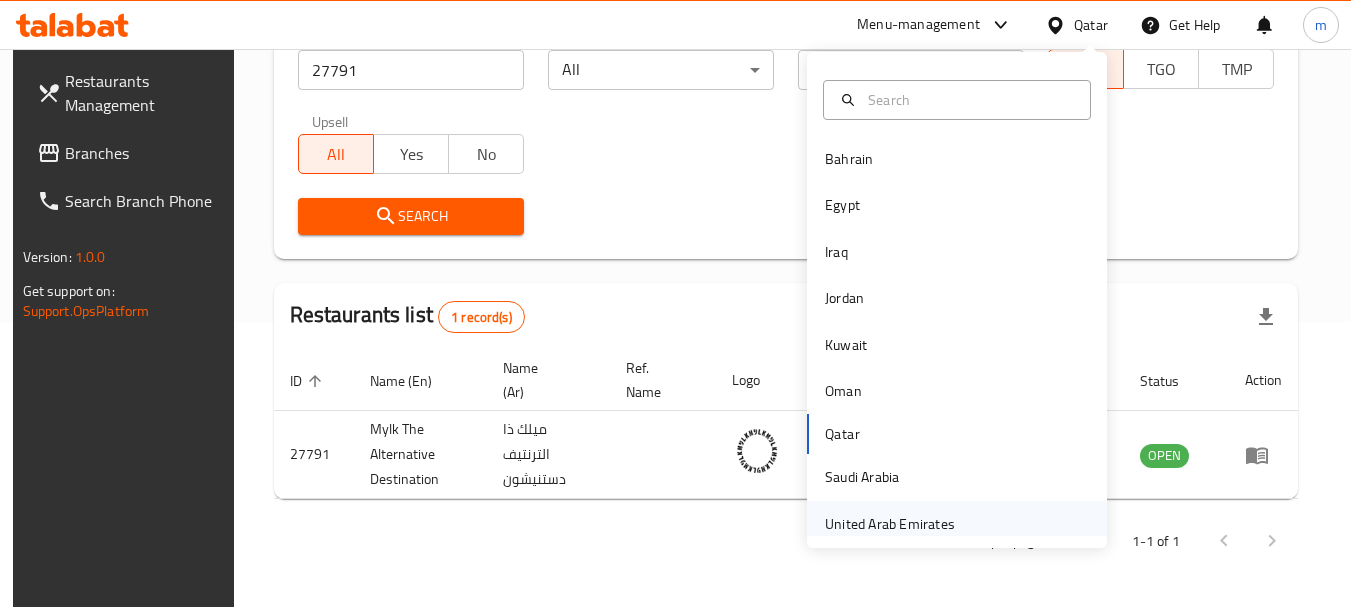 click on "United Arab Emirates" at bounding box center [890, 524] 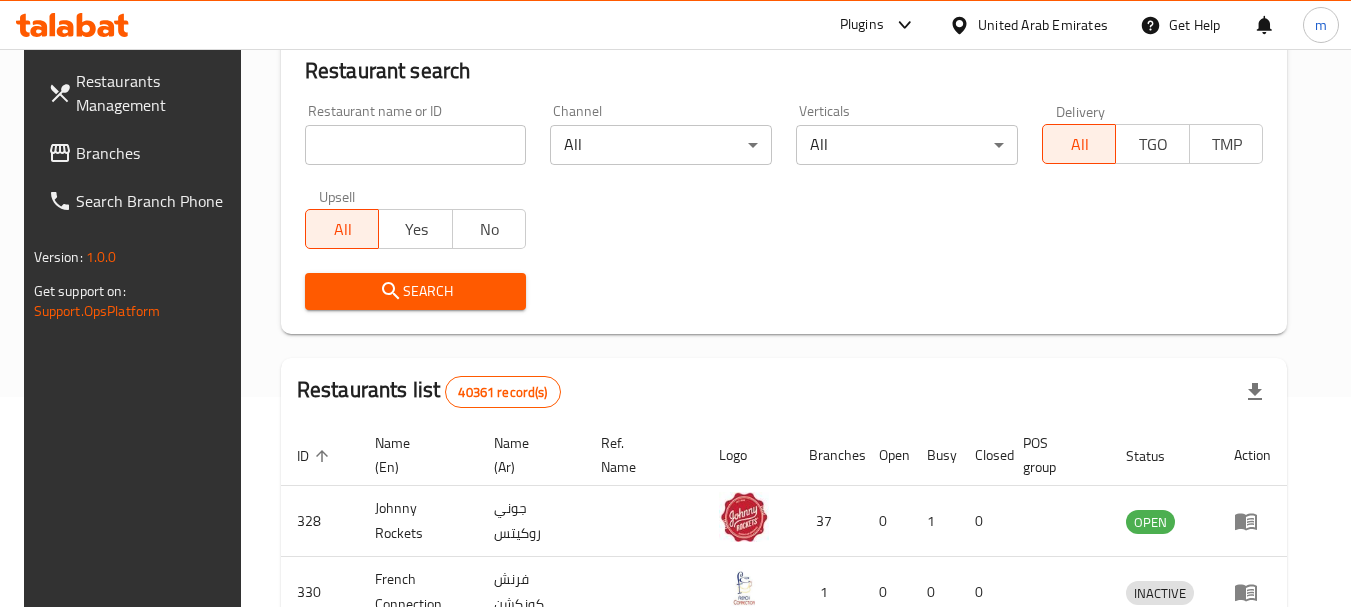 scroll, scrollTop: 285, scrollLeft: 0, axis: vertical 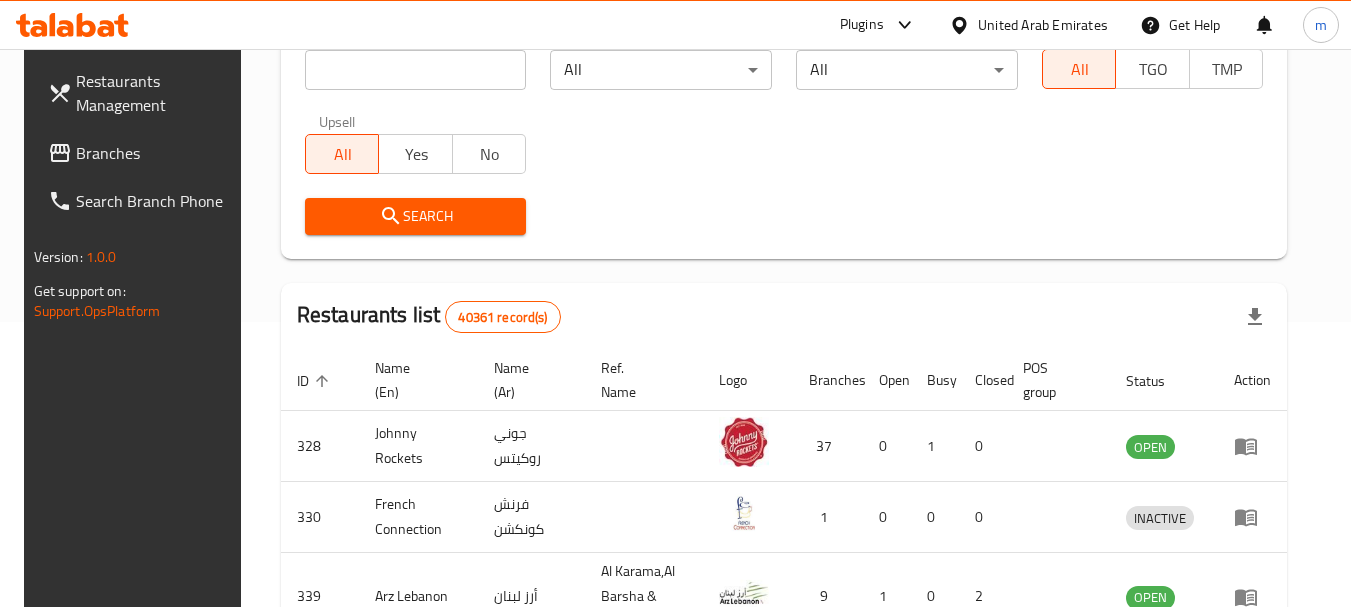 click on "Branches" at bounding box center (155, 153) 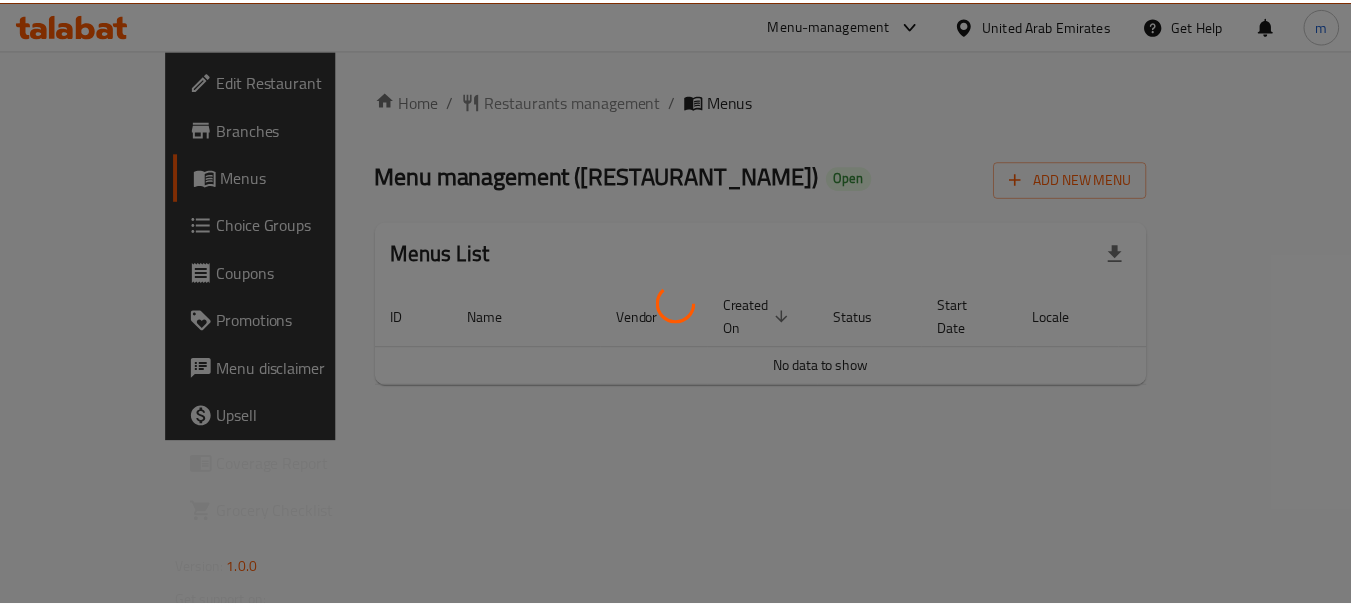 scroll, scrollTop: 0, scrollLeft: 0, axis: both 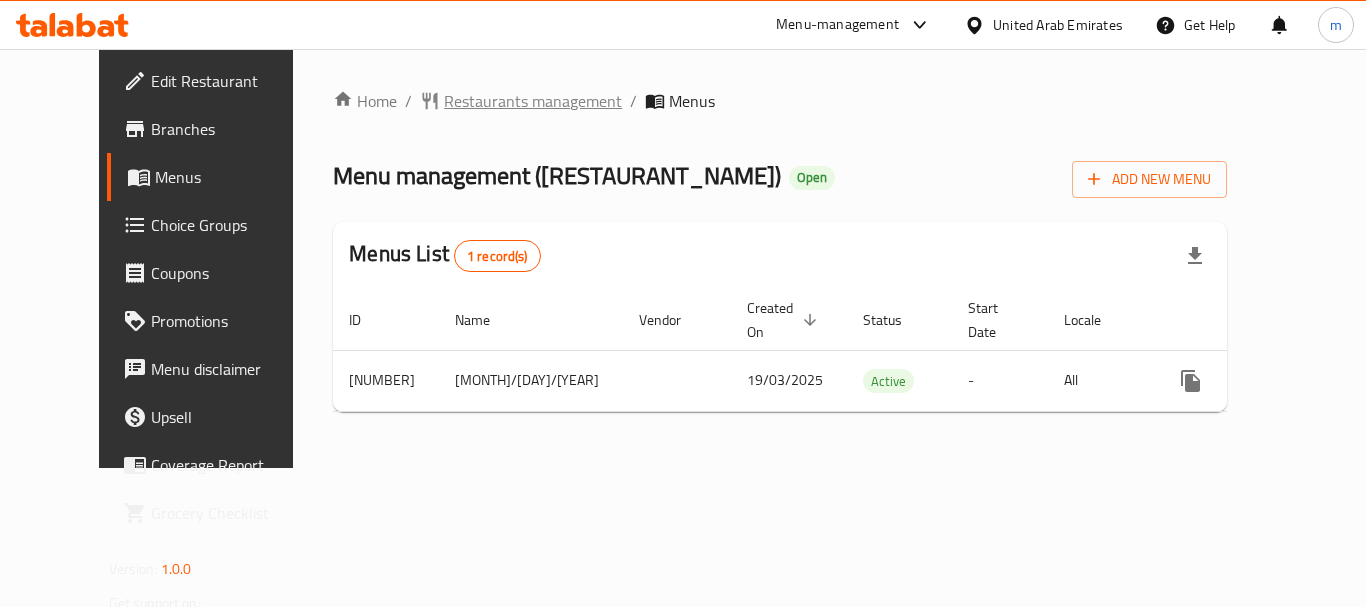 click on "Restaurants management" at bounding box center [533, 101] 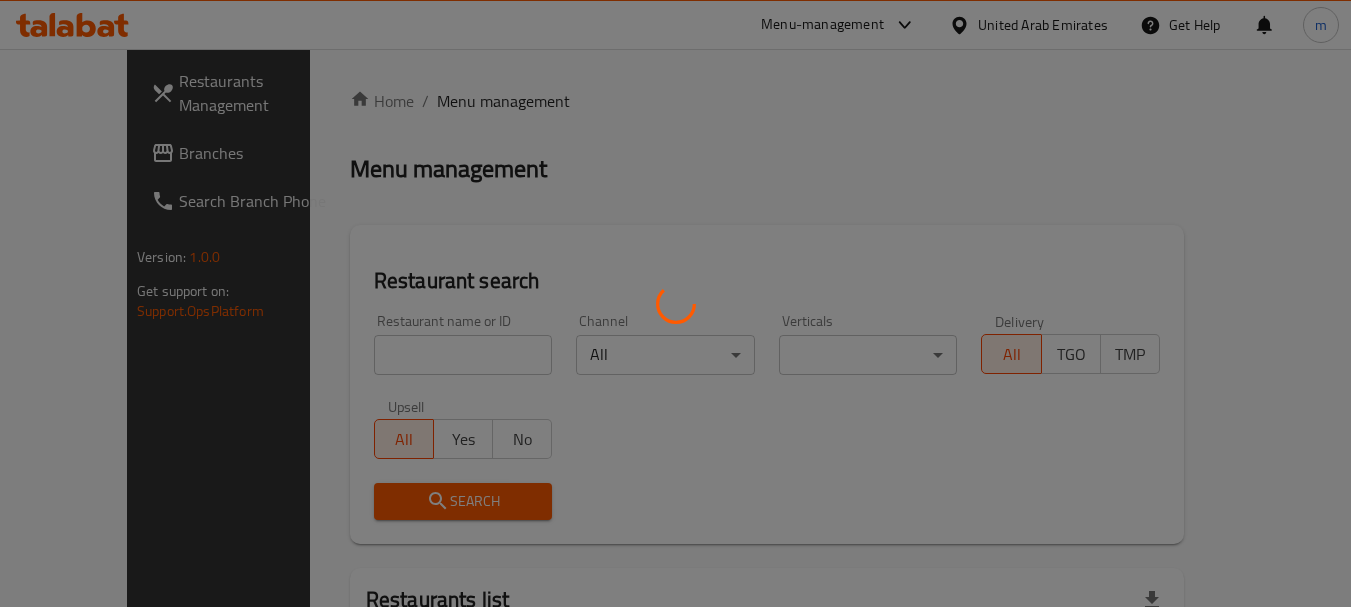 click at bounding box center (675, 303) 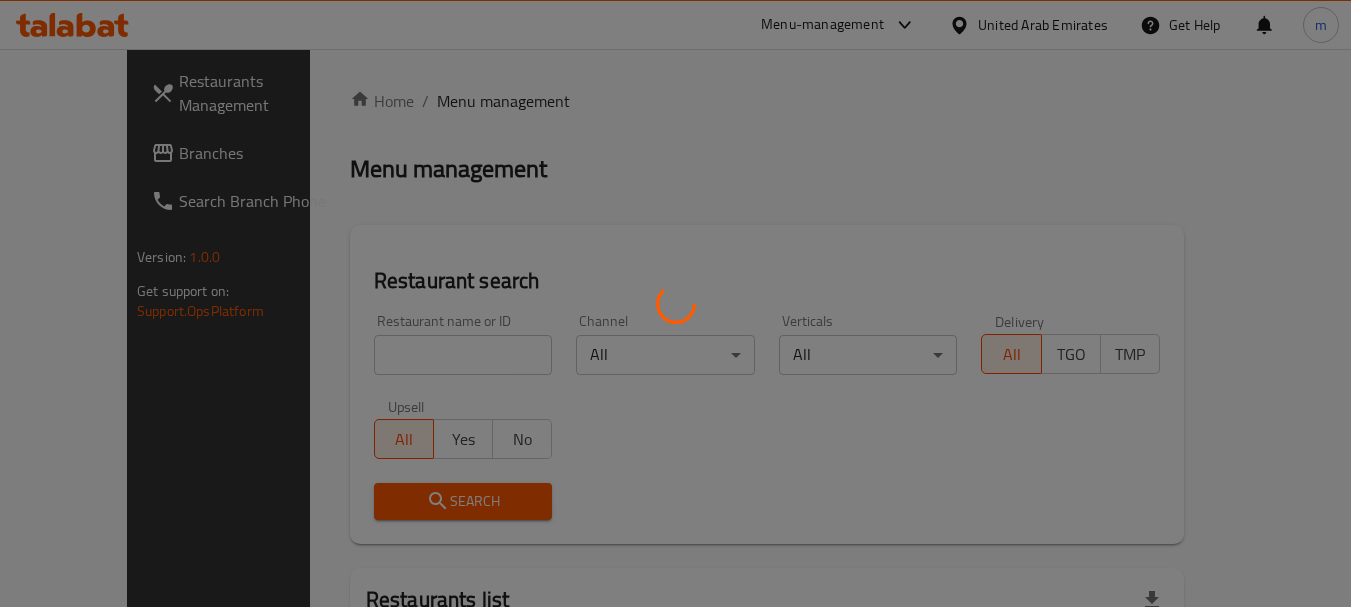 click at bounding box center (675, 303) 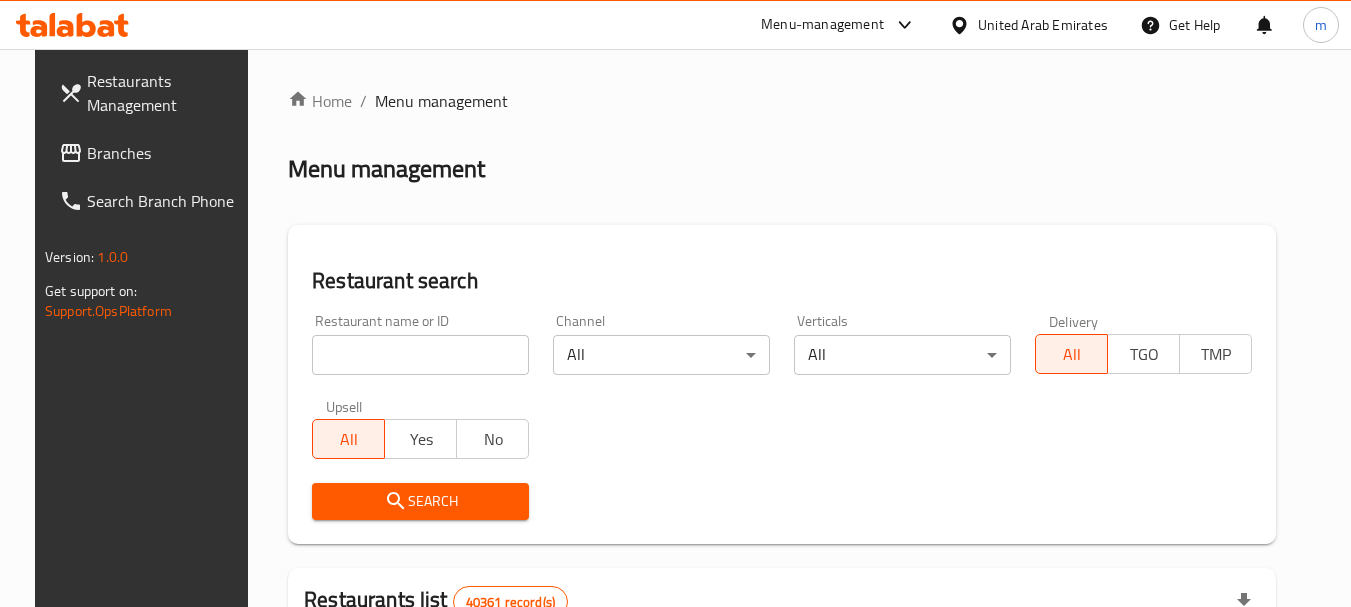 click at bounding box center (675, 303) 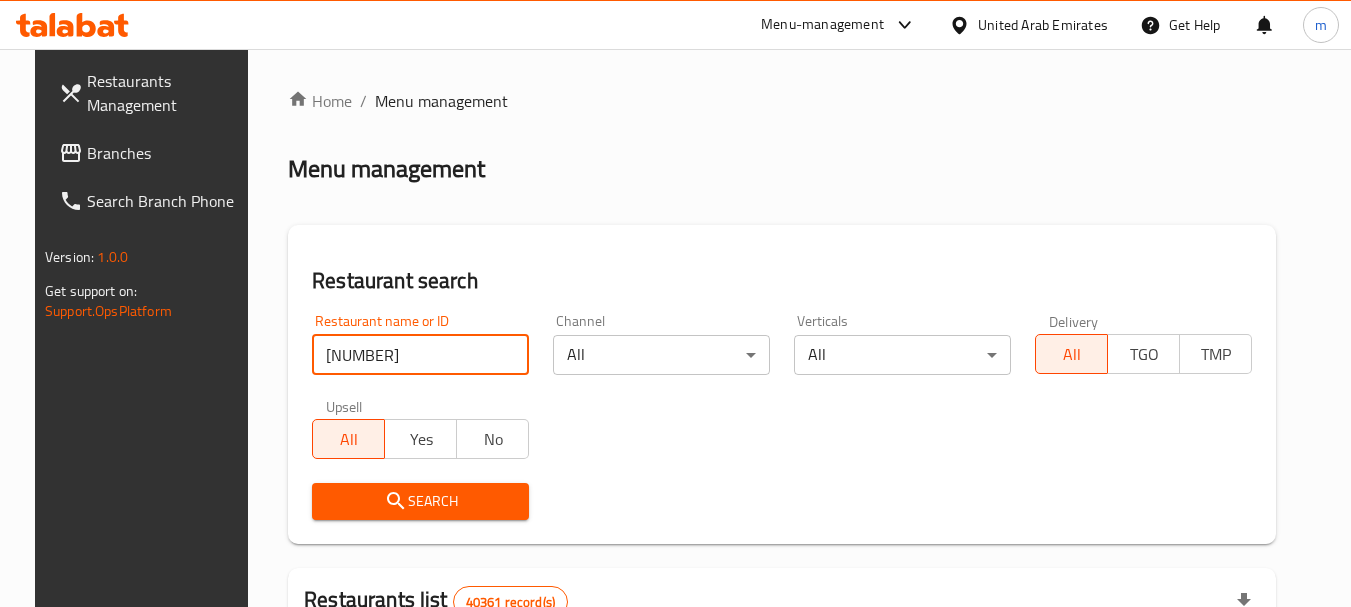 type on "693901" 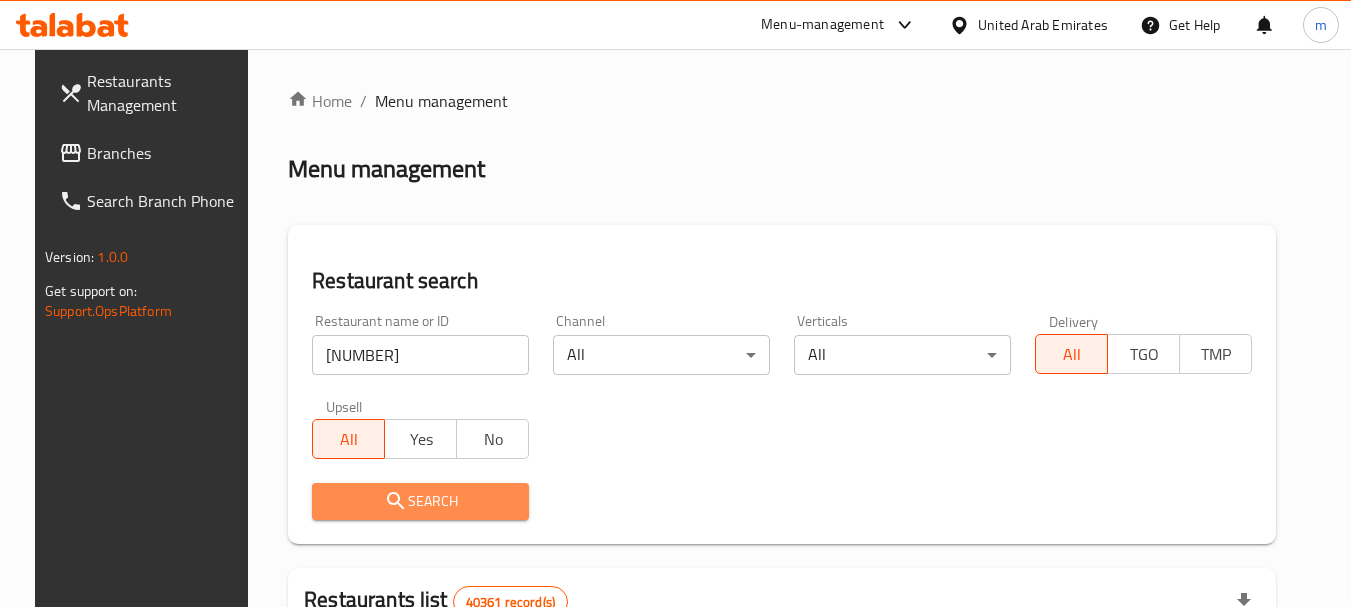 drag, startPoint x: 366, startPoint y: 498, endPoint x: 627, endPoint y: 404, distance: 277.41125 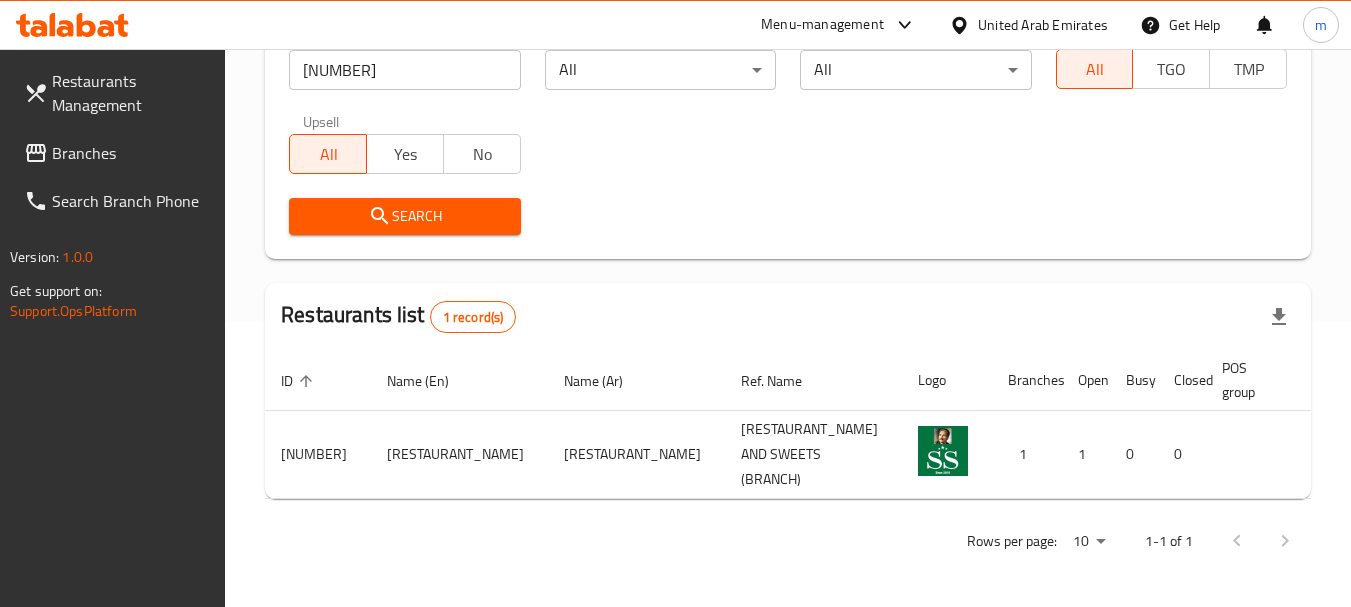 scroll, scrollTop: 310, scrollLeft: 0, axis: vertical 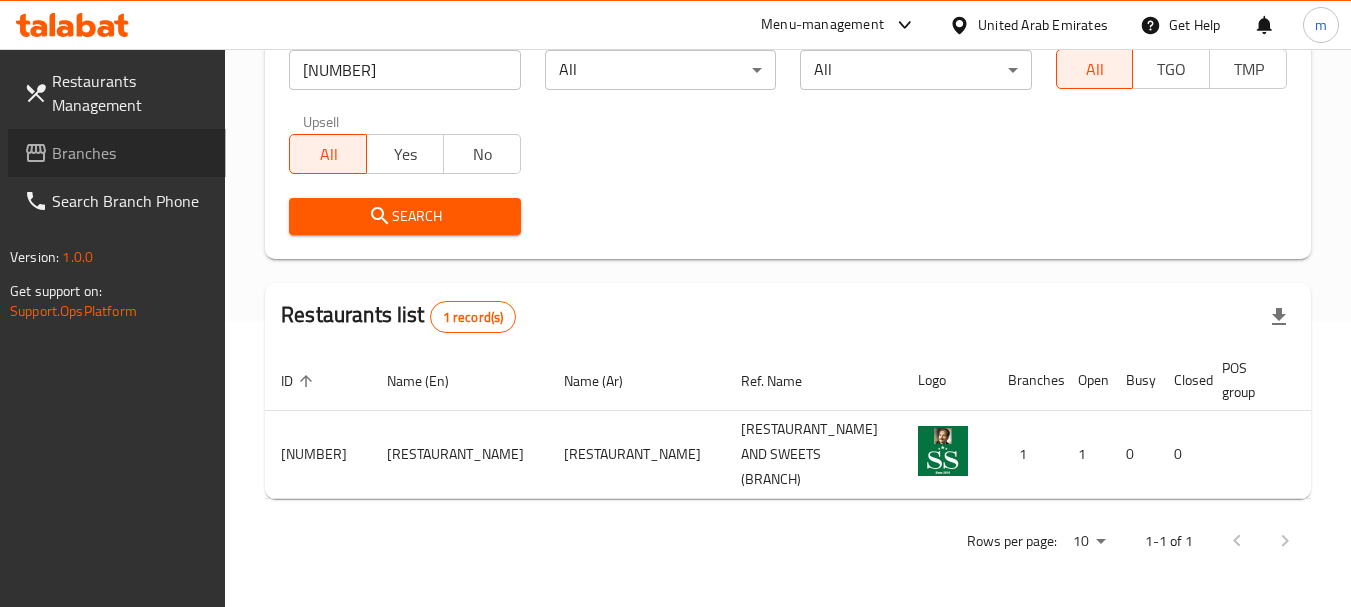 click on "Branches" at bounding box center (131, 153) 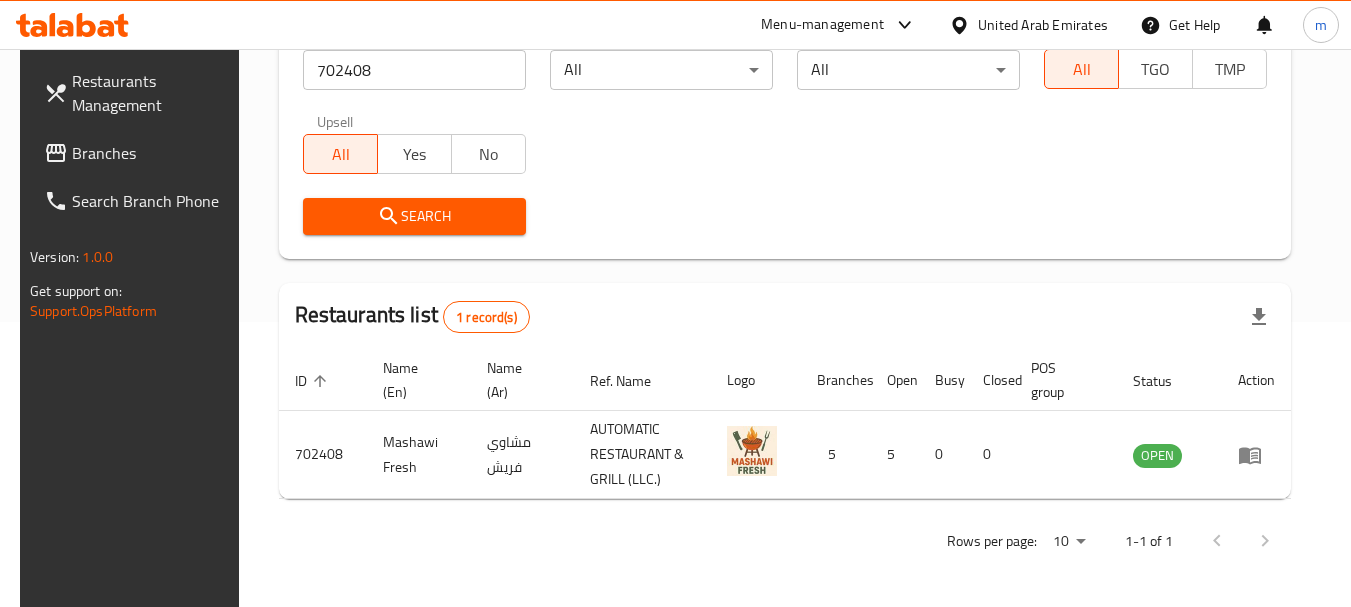 scroll, scrollTop: 245, scrollLeft: 0, axis: vertical 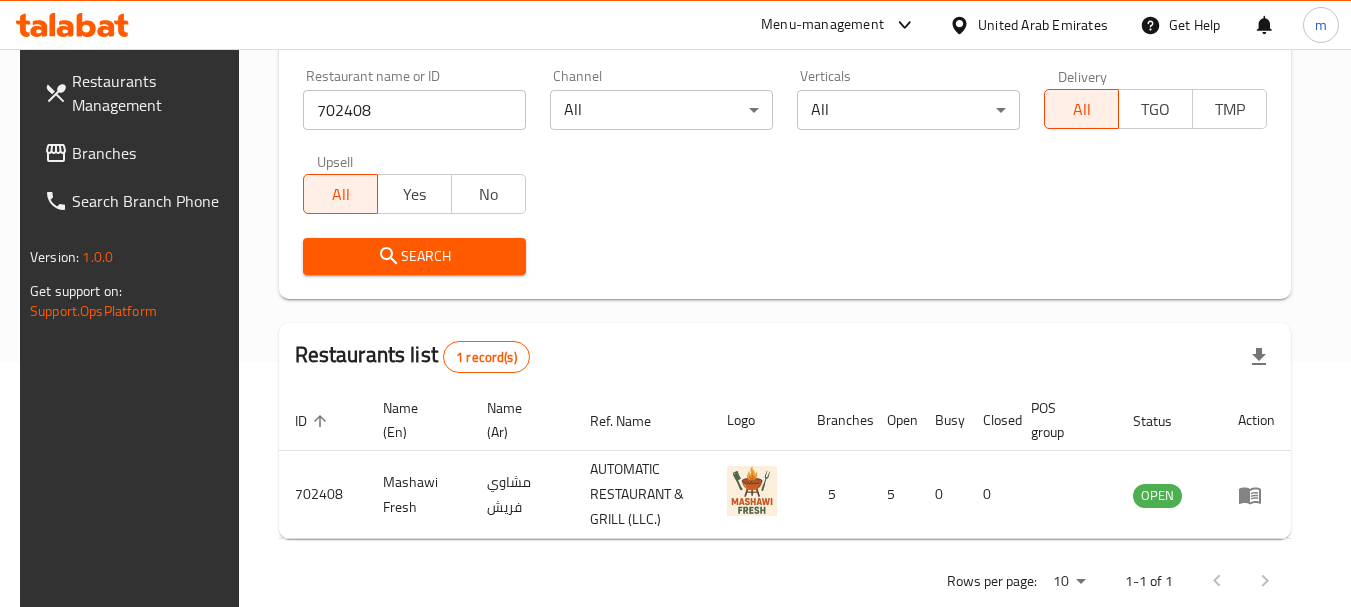 click on "United Arab Emirates" at bounding box center (1043, 25) 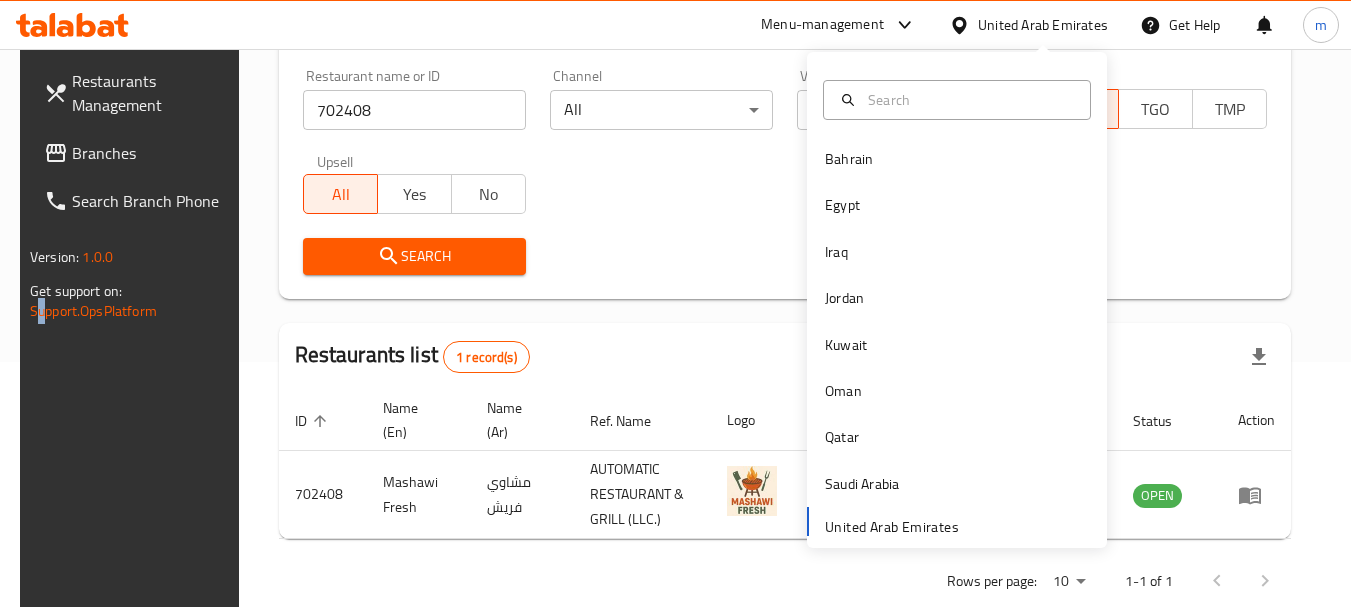 drag, startPoint x: 21, startPoint y: 447, endPoint x: 55, endPoint y: 288, distance: 162.59459 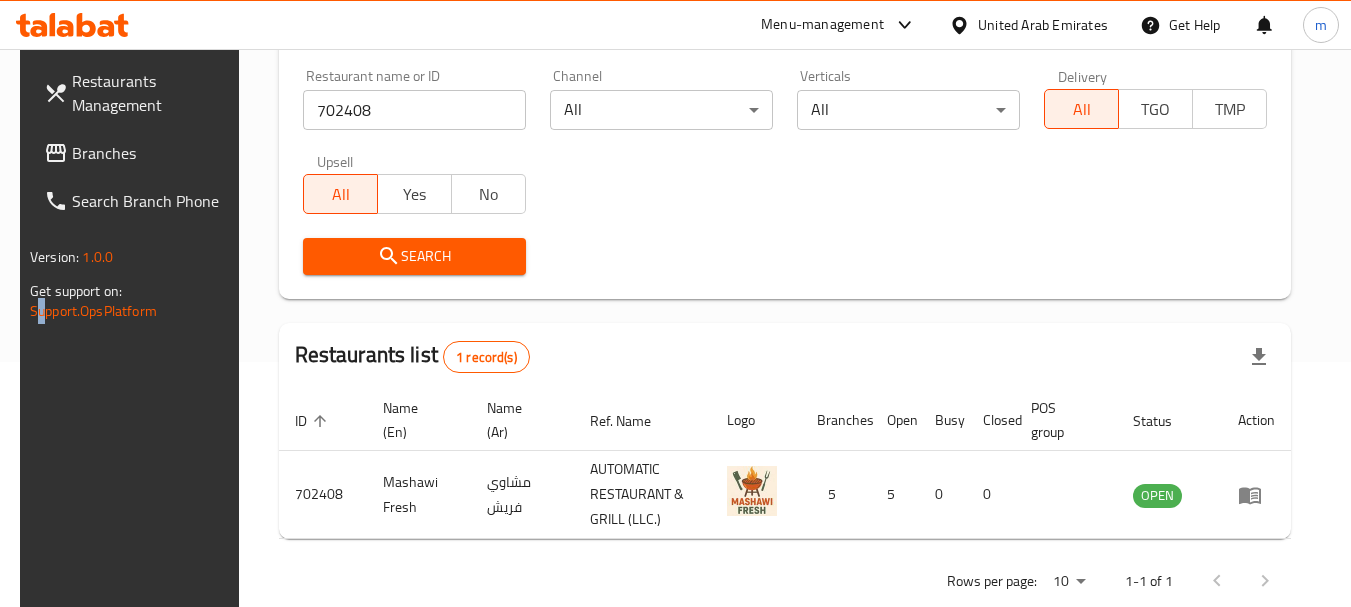 click on "Branches" at bounding box center (151, 153) 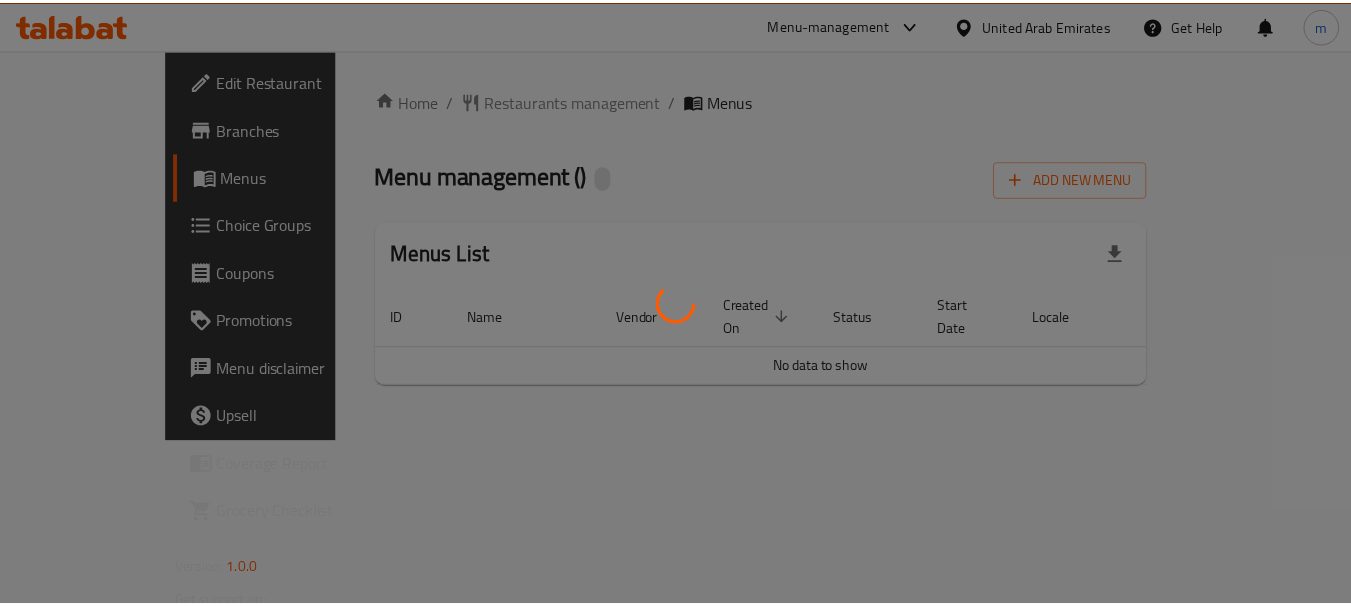 scroll, scrollTop: 0, scrollLeft: 0, axis: both 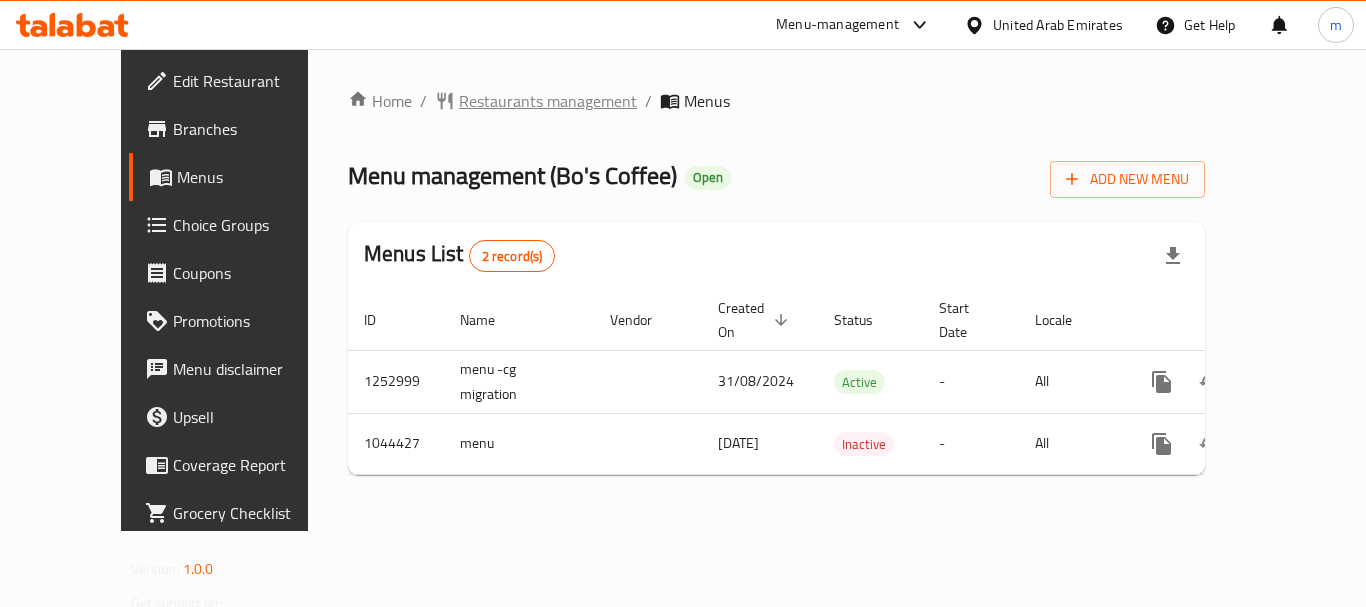 click on "Restaurants management" at bounding box center (548, 101) 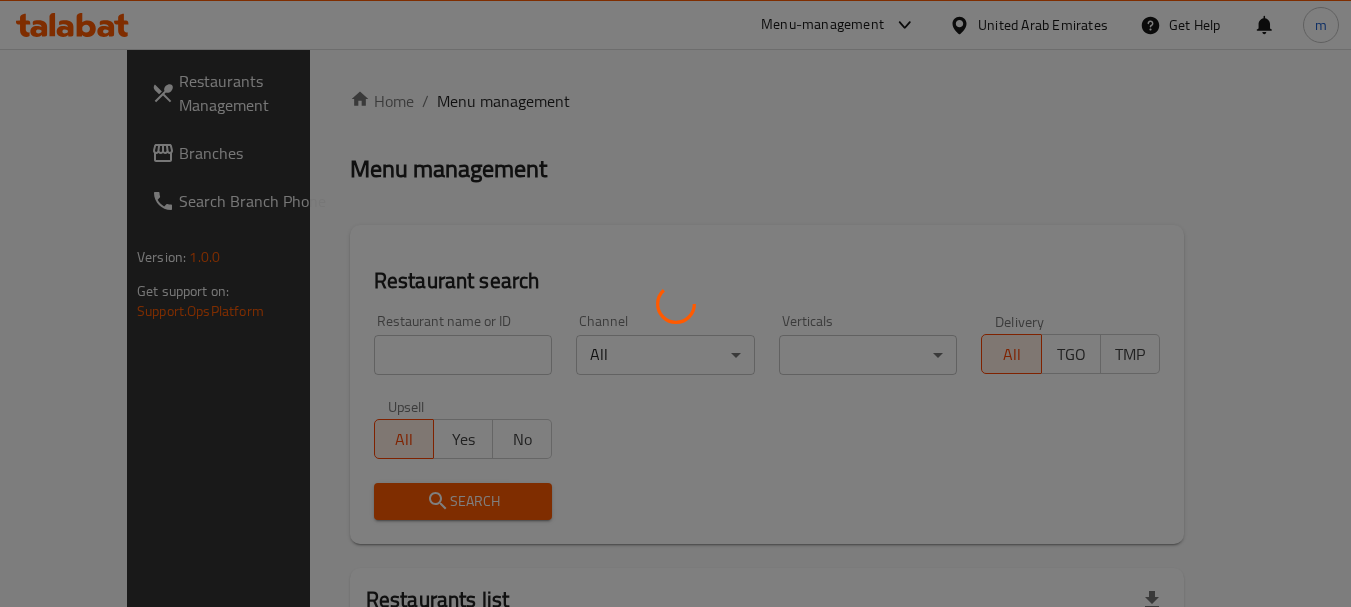 click at bounding box center [675, 303] 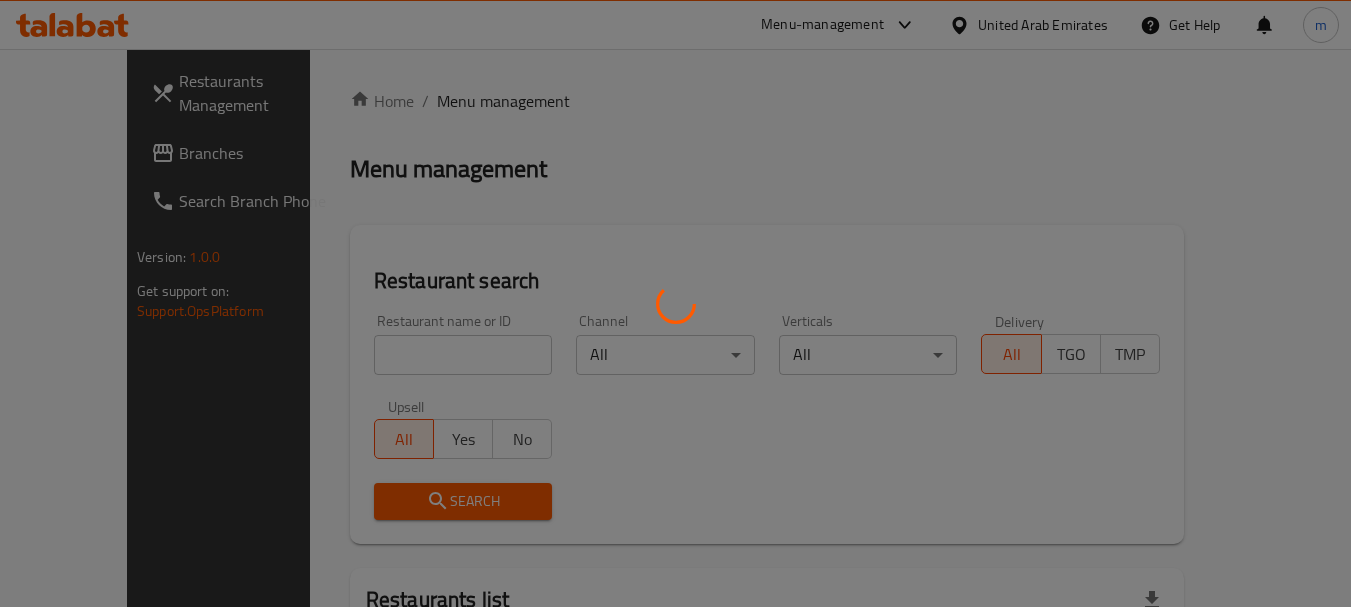 click at bounding box center [675, 303] 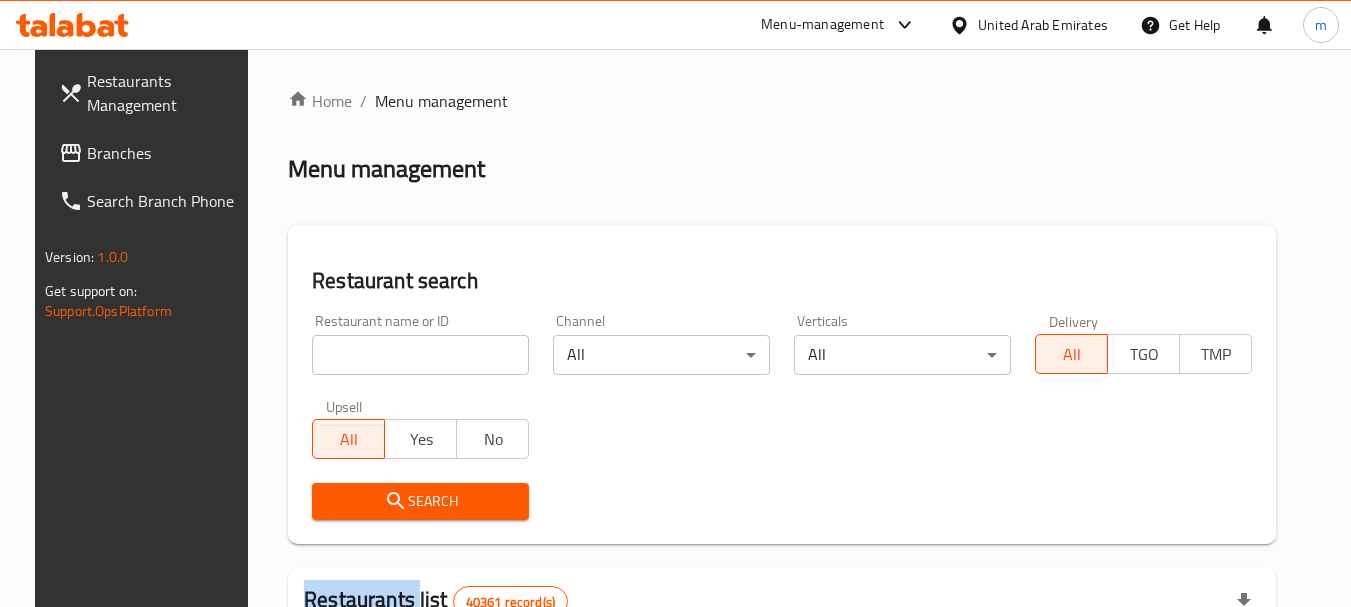 click on "Home / Menu management Menu management Restaurant search Restaurant name or ID Restaurant name or ID Channel All ​ Verticals All ​ Delivery All TGO TMP Upsell All Yes No   Search Restaurants list   40361 record(s) ID sorted ascending Name (En) Name (Ar) Ref. Name Logo Branches Open Busy Closed POS group Status Action 328 [BRAND] جوني روكيتس 37 0 1 0 OPEN 330 [BRAND] فرنش كونكشن 1 0 0 0 INACTIVE 339 [BRAND] أرز لبنان Al Karama,[NEIGHBORHOOD] ​& [NEIGHBORHOOD] 9 1 0 2 OPEN 340 [BRAND] ميجا رابس 3 0 0 0 INACTIVE 342 [BRAND] سانديلاز فلات براد 7 0 0 0 INACTIVE 343 [BRAND] كوخ التنين 1 0 0 0 INACTIVE 348 [BRAND] المطبخ التايلندى 1 0 0 0 INACTIVE 349 [BRAND] موغل 1 0 0 0 HIDDEN 350 [BRAND] (Old) هوت و كول 1 0 0 0 INACTIVE 355 [BRAND]  الحبشة 11 1 0 0 HIDDEN Rows per page: 10 1-10 of 40361" at bounding box center (782, 717) 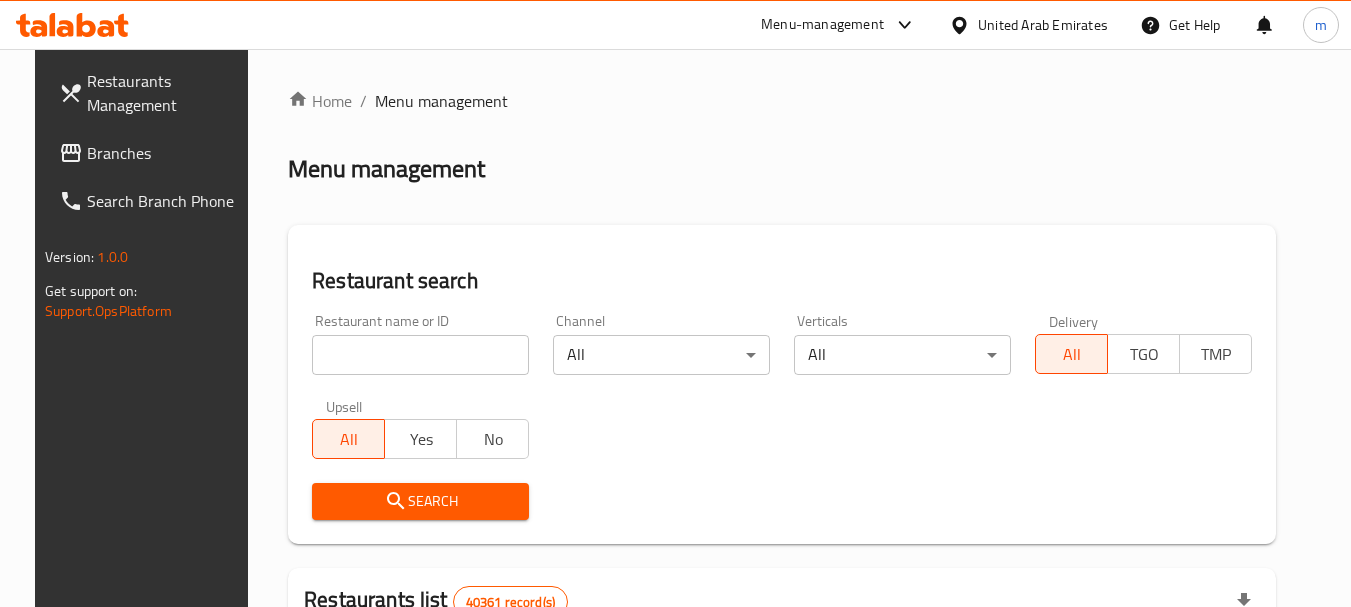 click at bounding box center [420, 355] 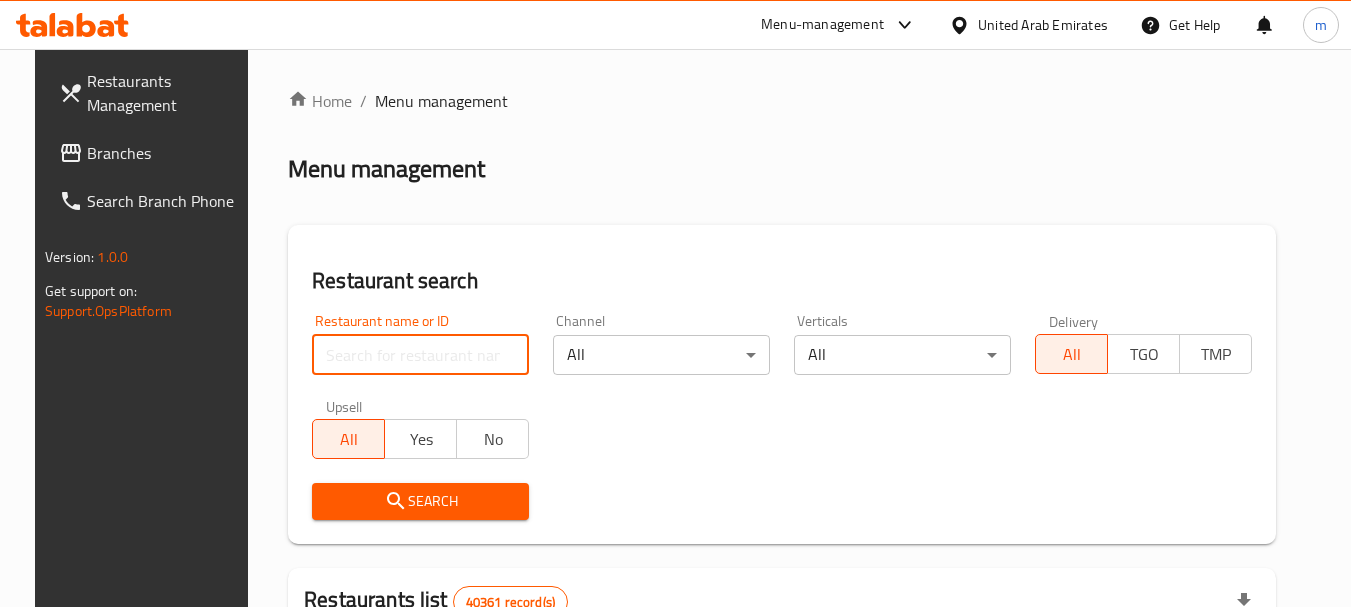 paste on "662297" 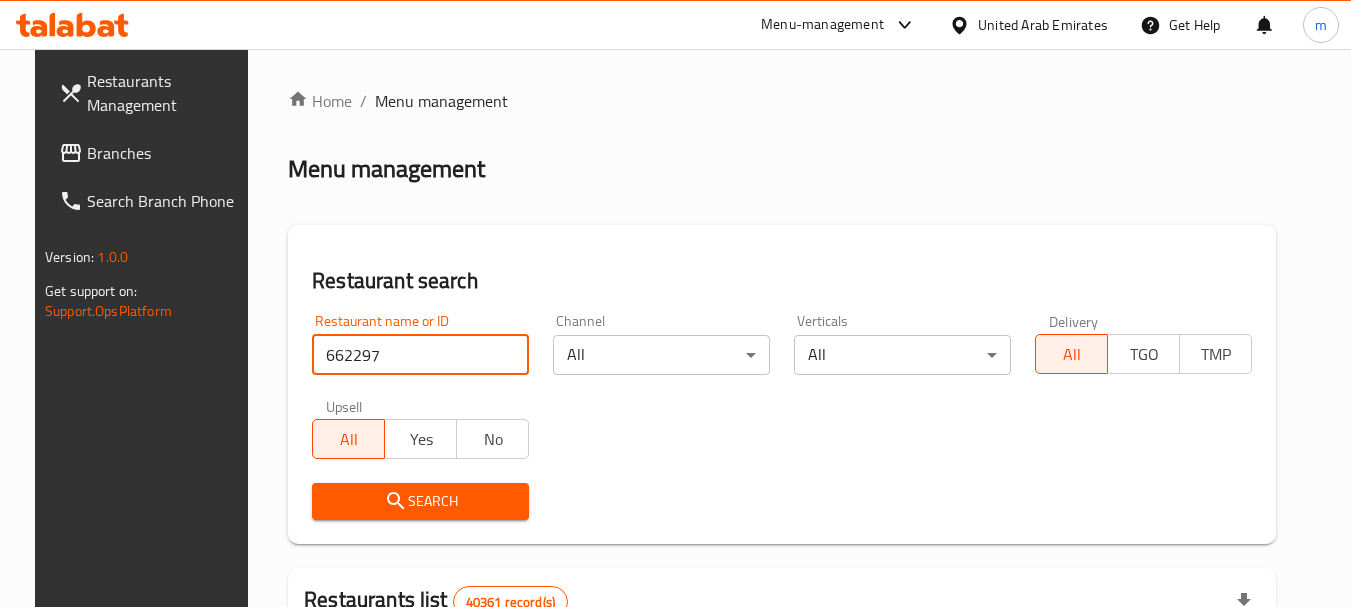 type on "662297" 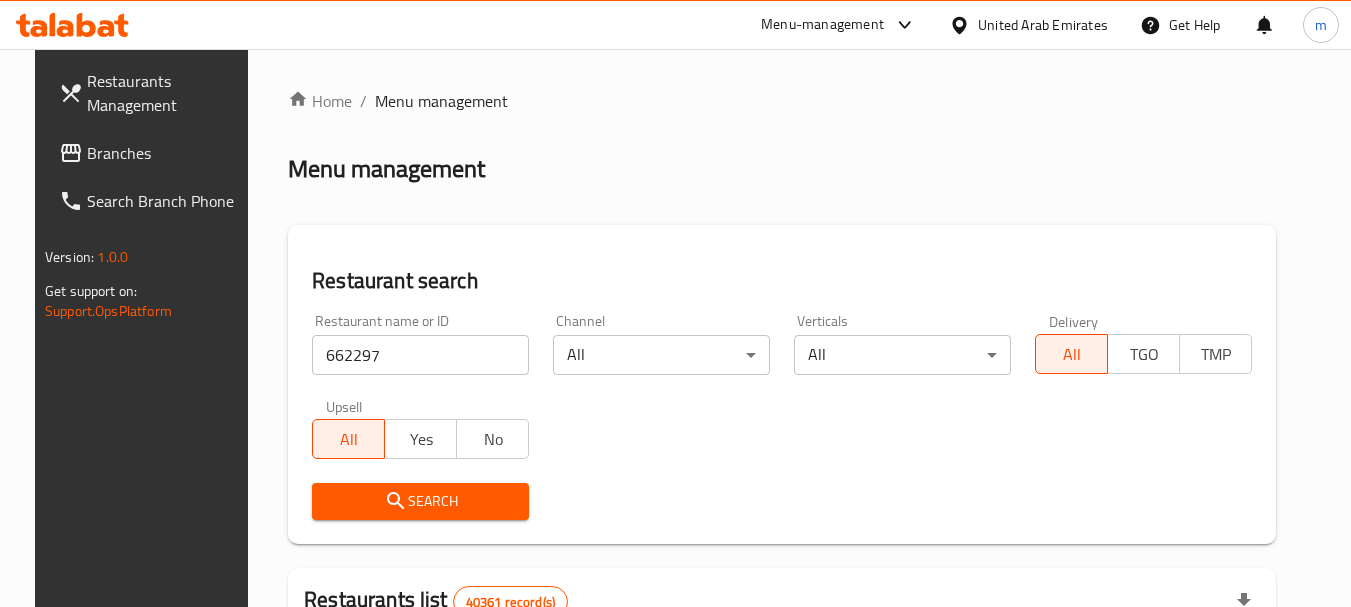 click on "Search" at bounding box center (420, 501) 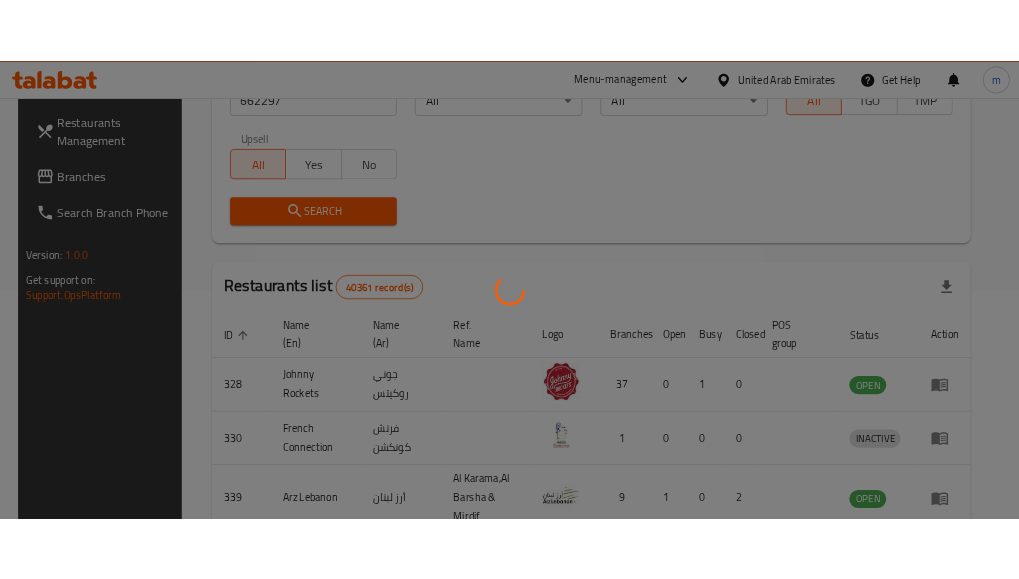 scroll, scrollTop: 285, scrollLeft: 0, axis: vertical 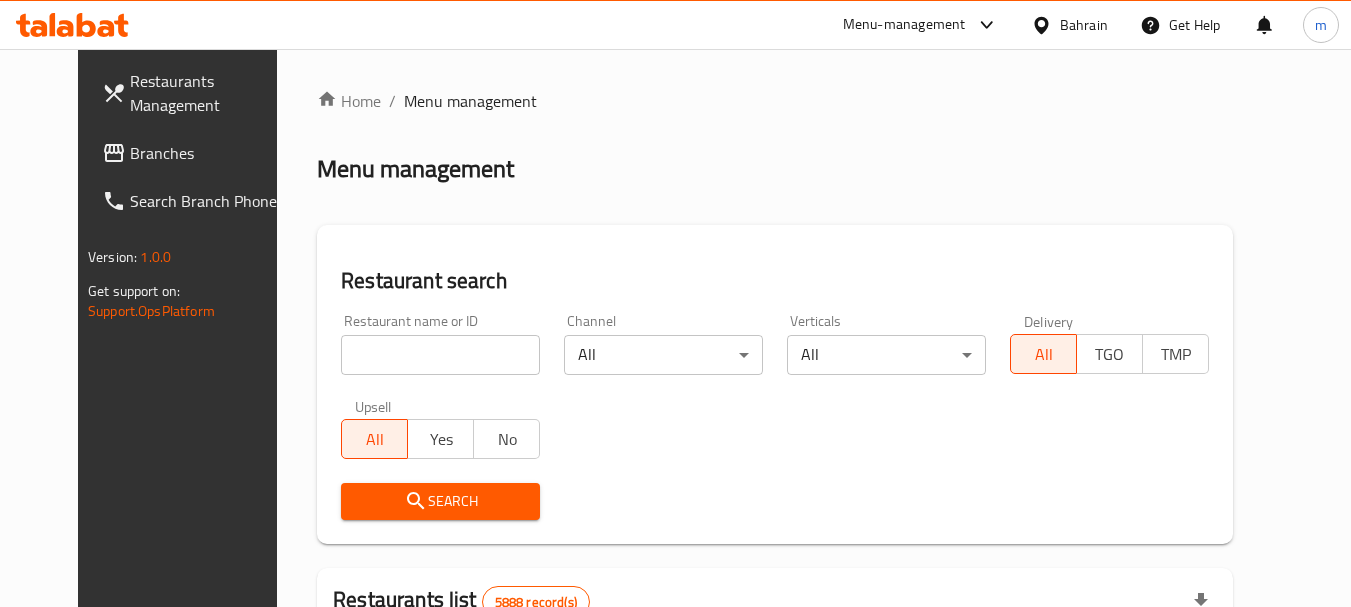 click on "Bahrain" at bounding box center [1084, 25] 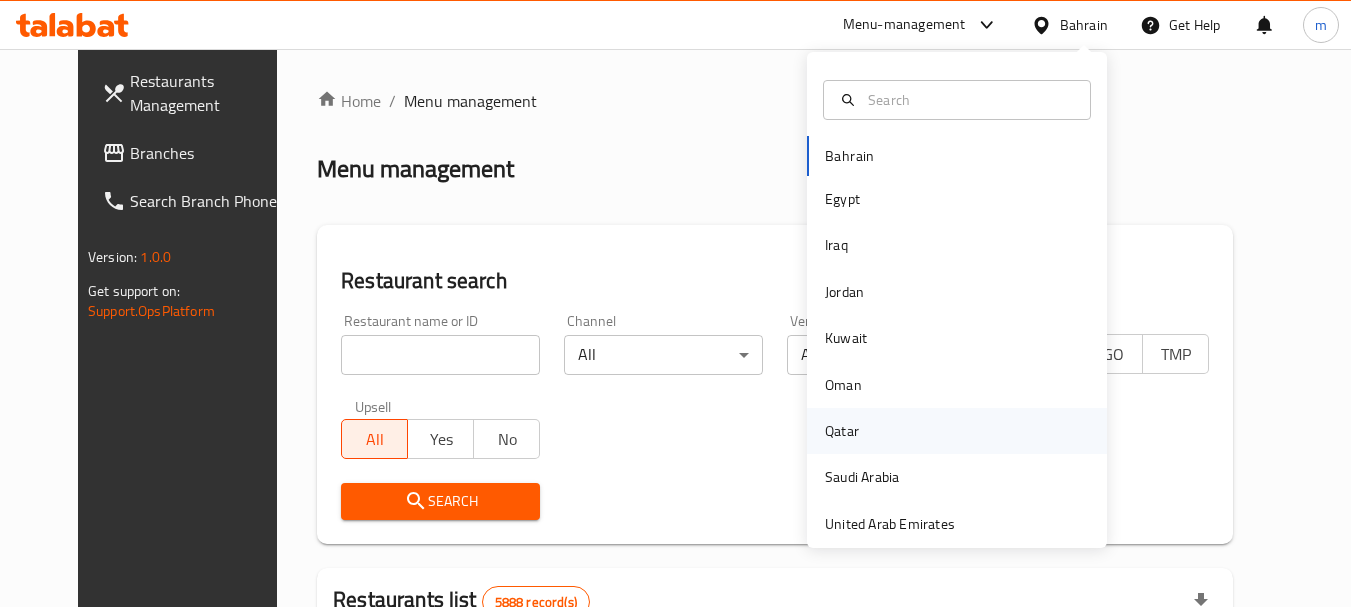 click on "Qatar" at bounding box center (842, 431) 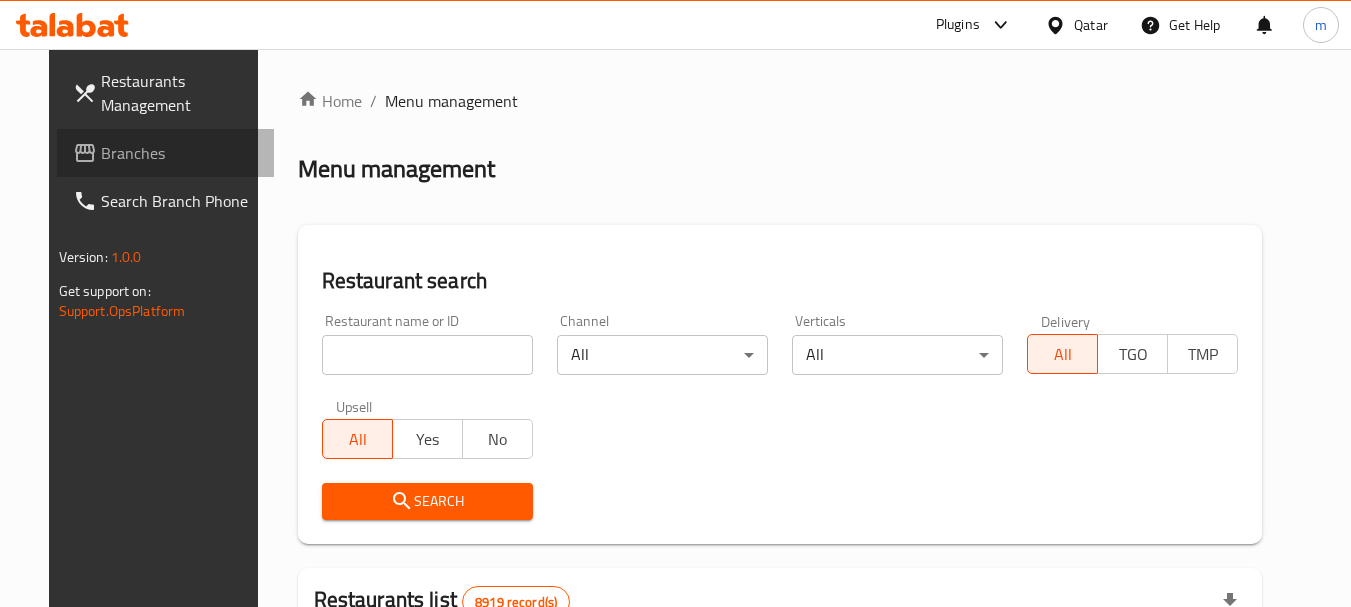 click on "Branches" at bounding box center (180, 153) 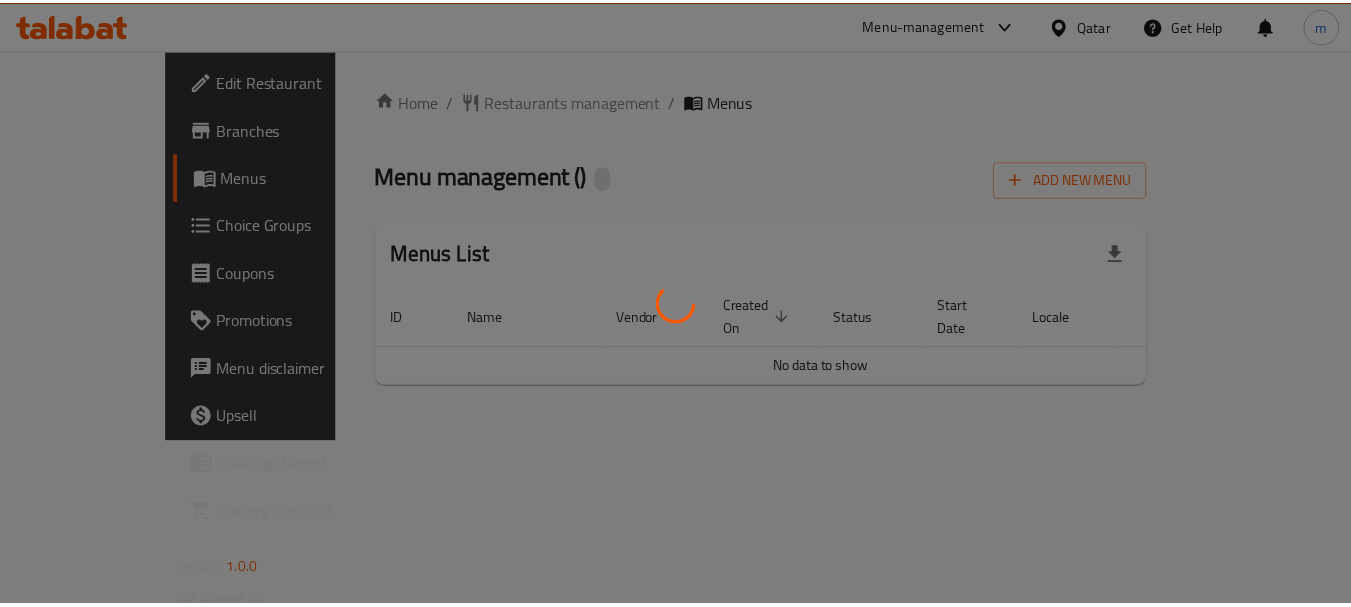 scroll, scrollTop: 0, scrollLeft: 0, axis: both 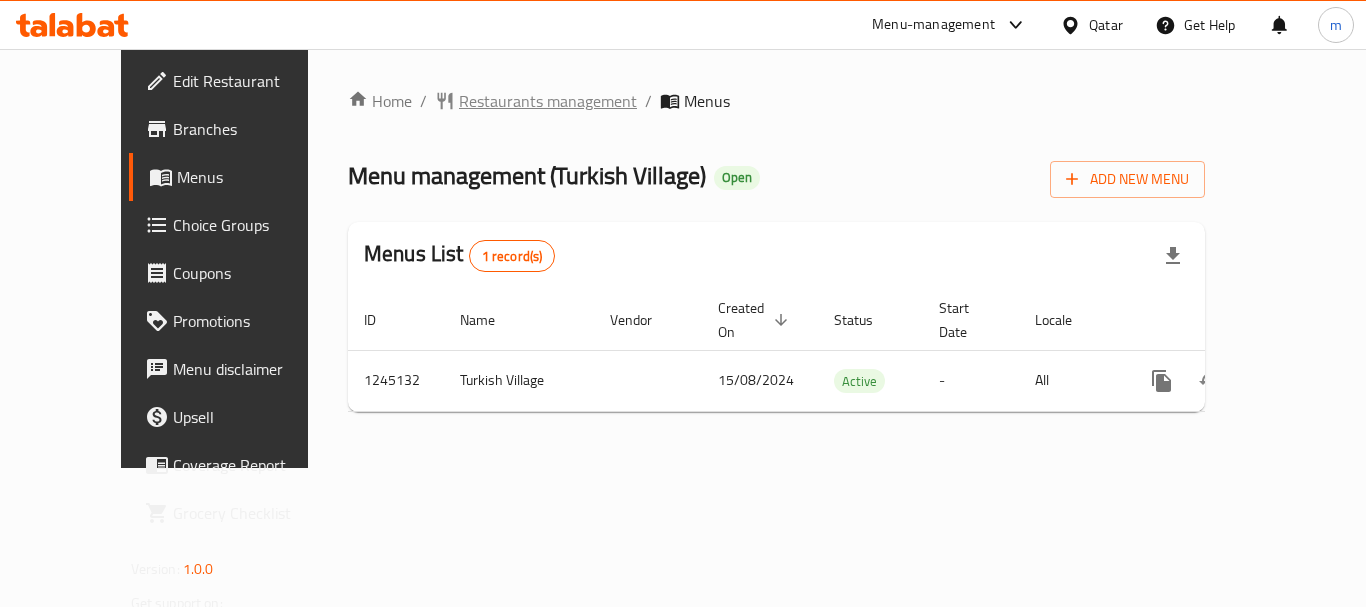 click on "Restaurants management" at bounding box center [548, 101] 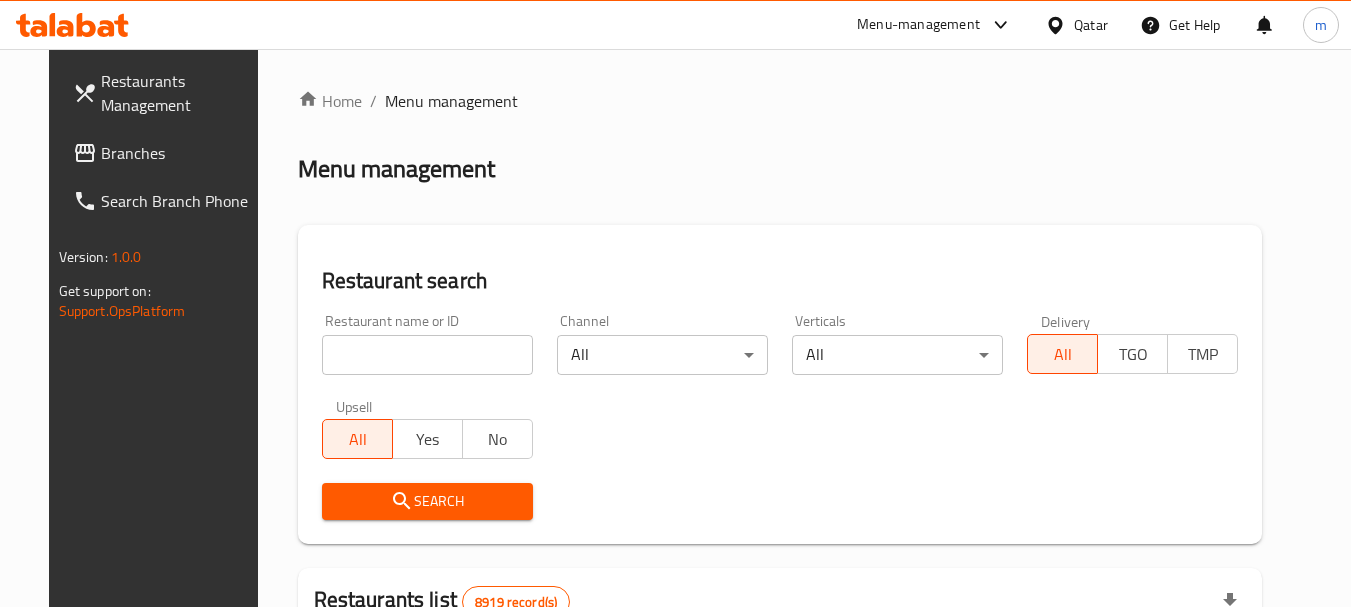 drag, startPoint x: 391, startPoint y: 355, endPoint x: 391, endPoint y: 342, distance: 13 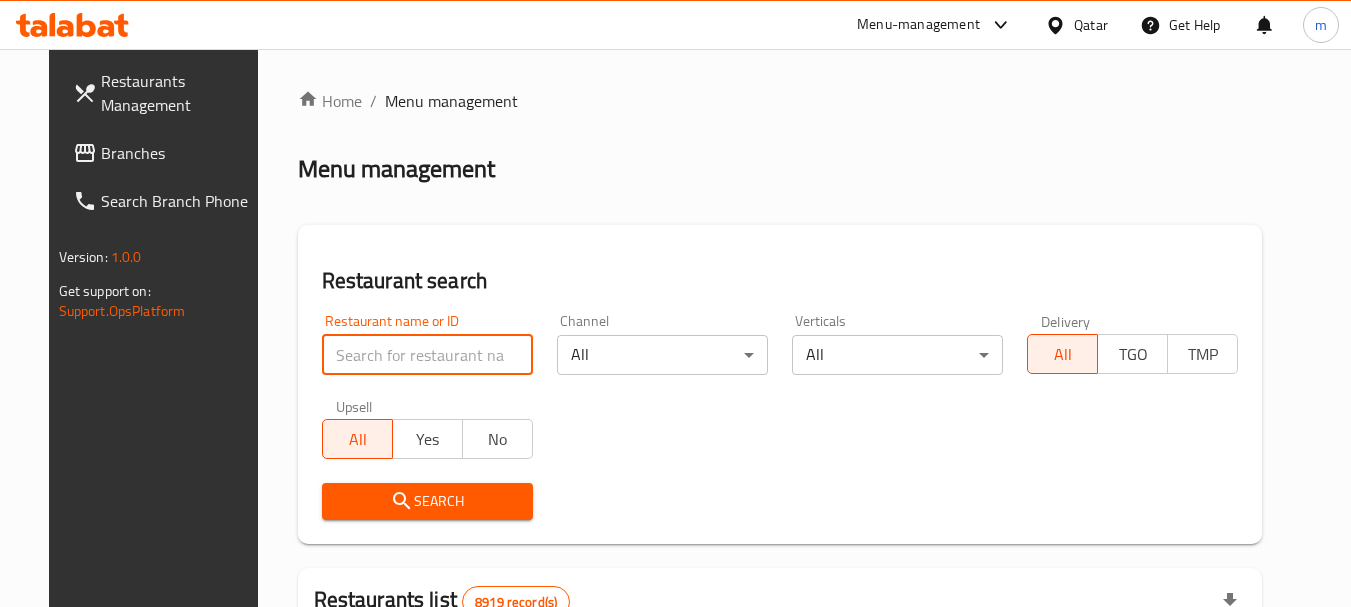 paste on "682392" 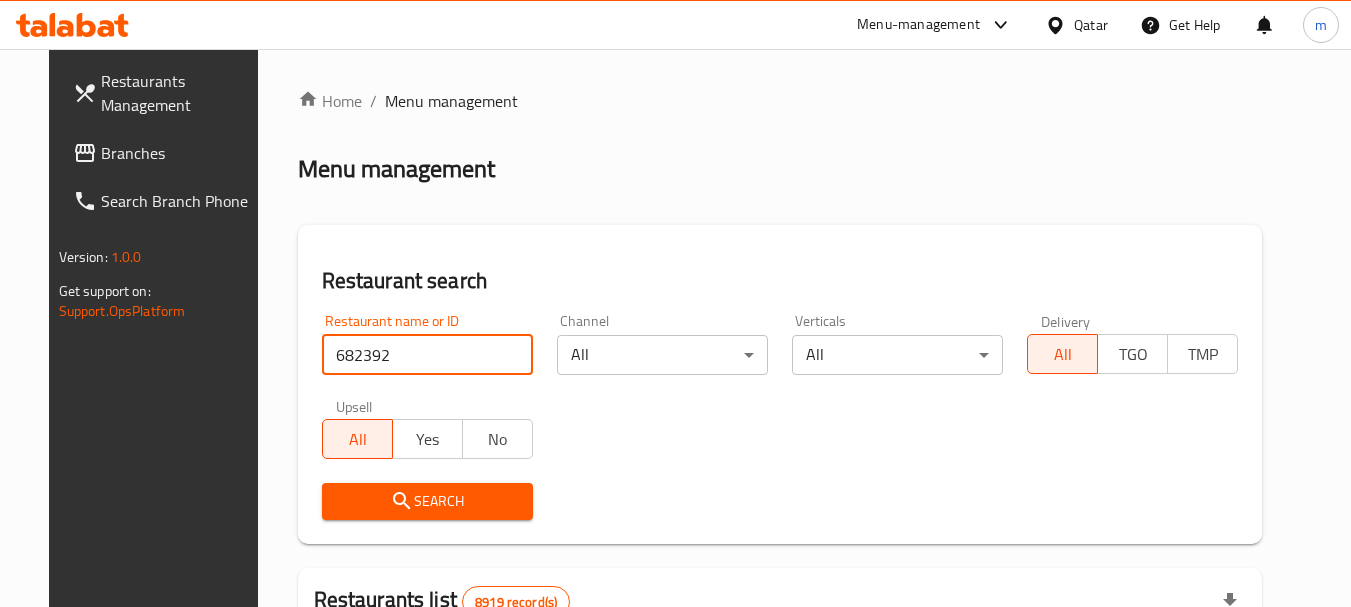 type on "682392" 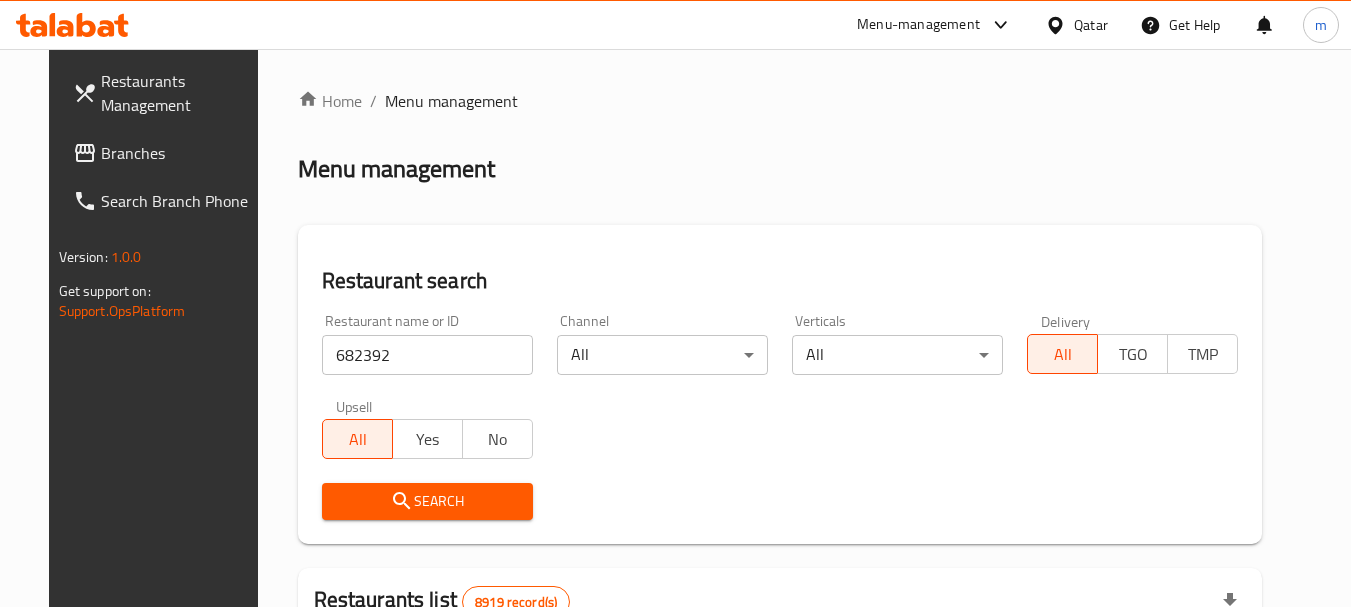 click on "Search" at bounding box center [427, 501] 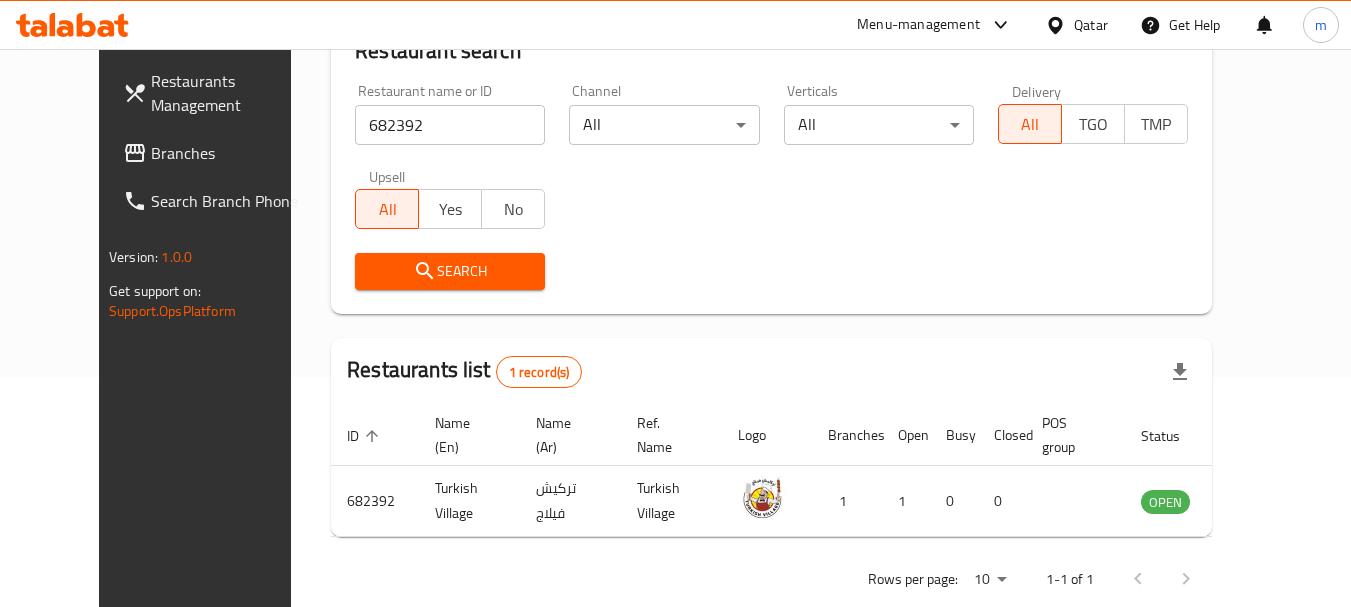 scroll, scrollTop: 228, scrollLeft: 0, axis: vertical 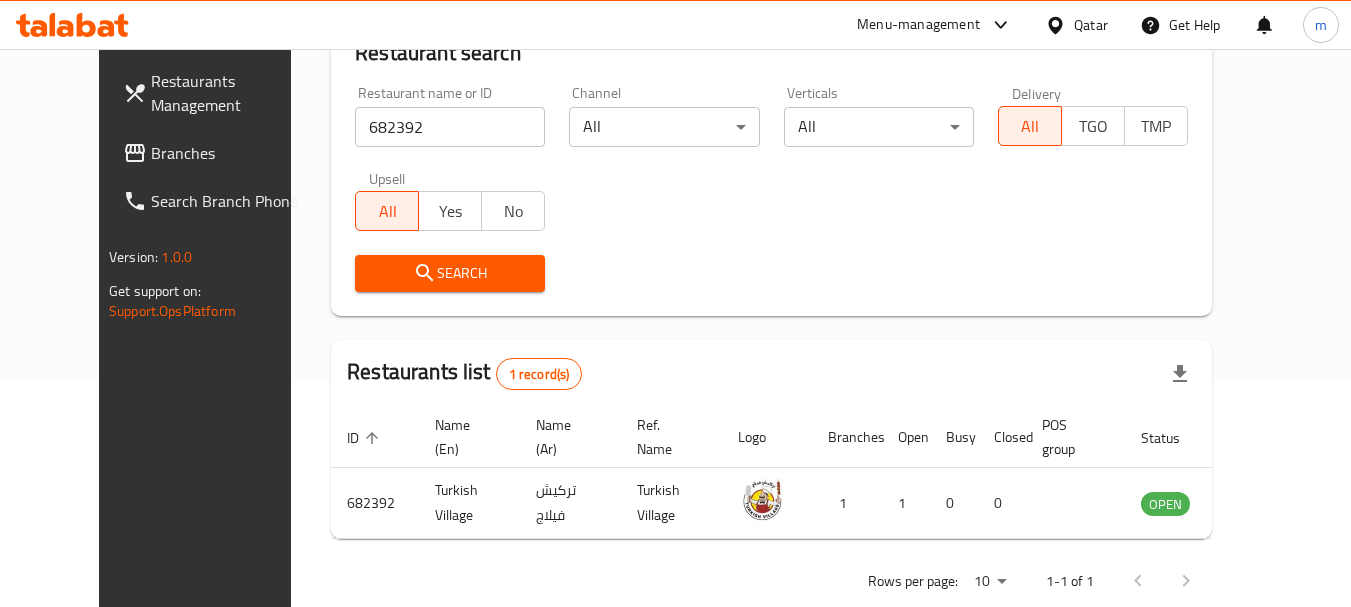 click at bounding box center (1059, 25) 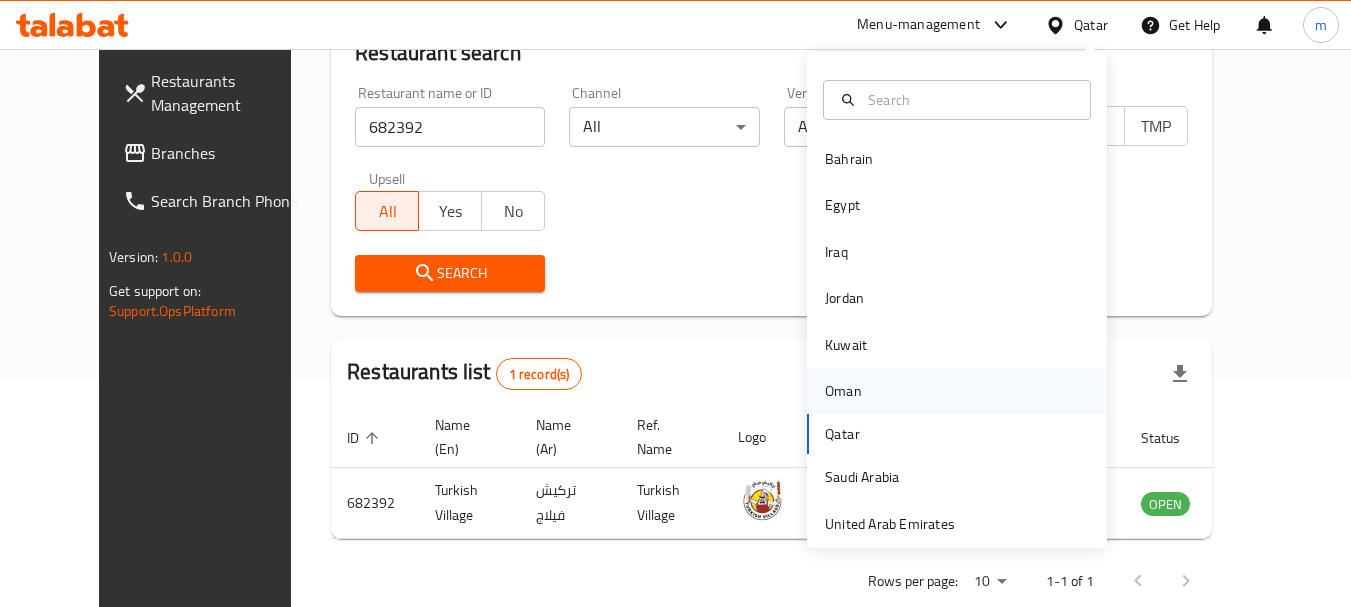 click on "Oman" at bounding box center [843, 391] 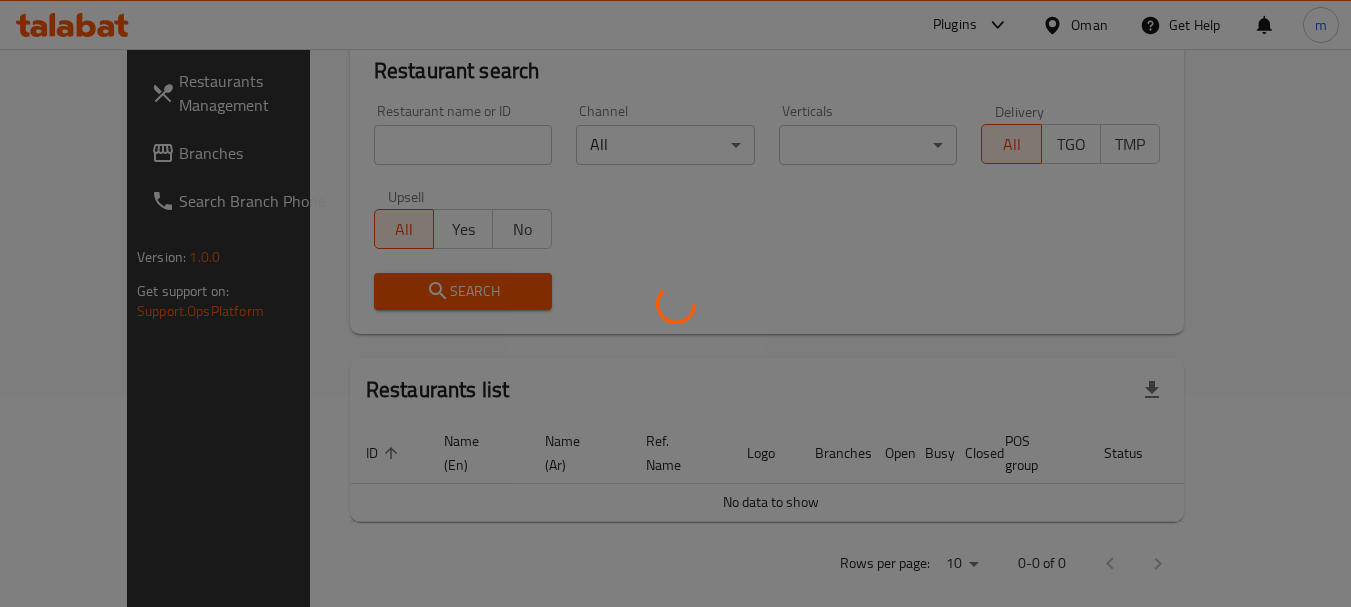 scroll, scrollTop: 228, scrollLeft: 0, axis: vertical 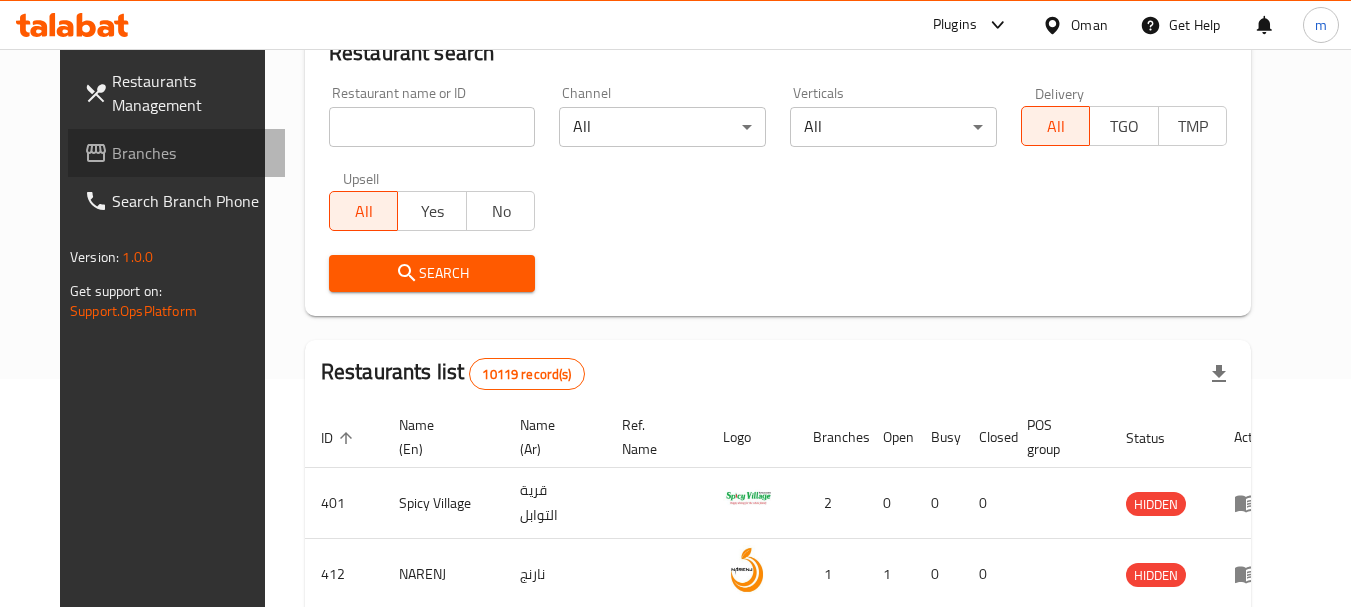 click on "Branches" at bounding box center [191, 153] 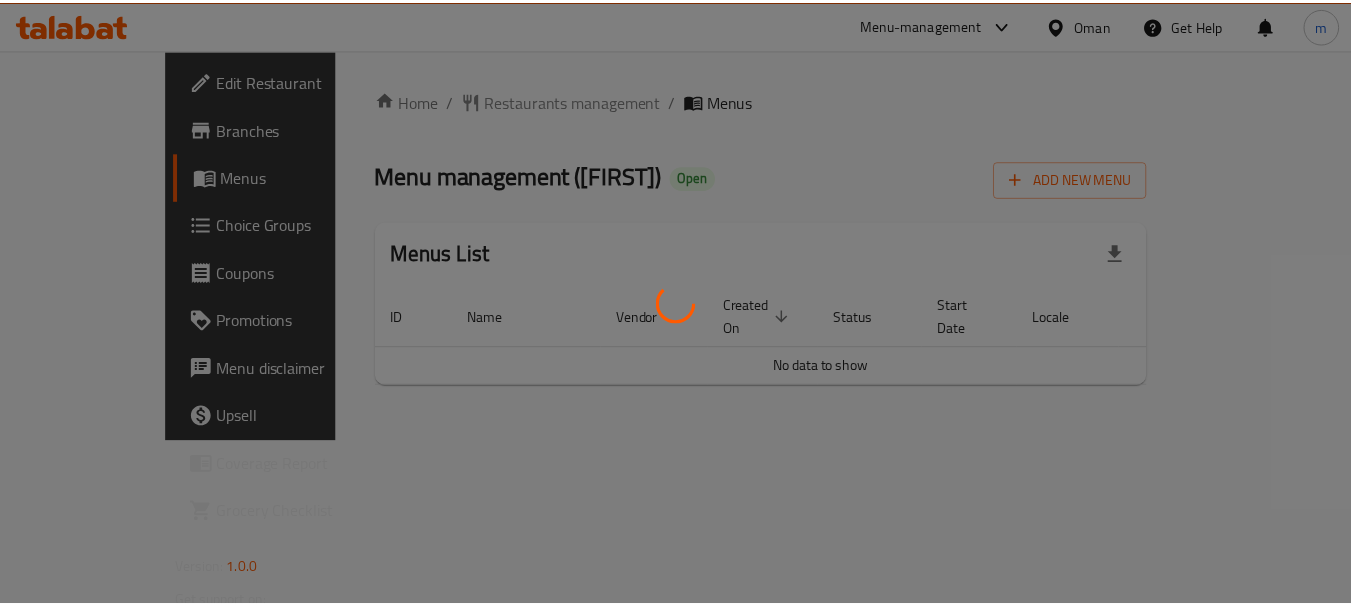 scroll, scrollTop: 0, scrollLeft: 0, axis: both 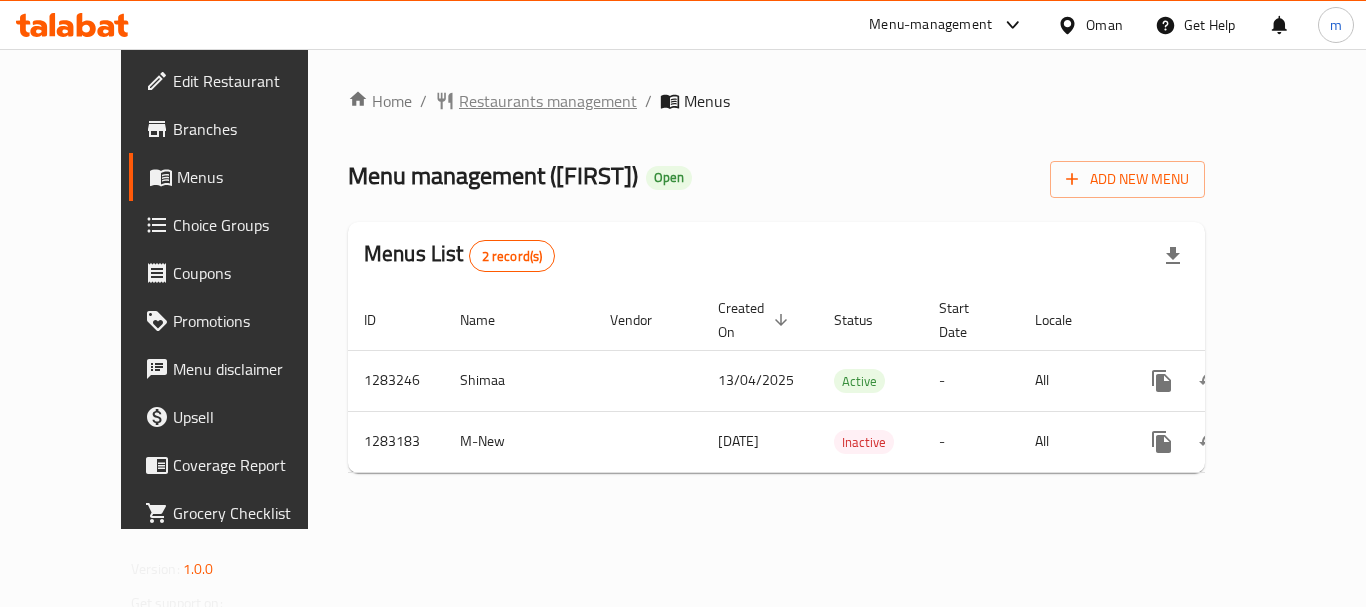 click on "Restaurants management" at bounding box center [548, 101] 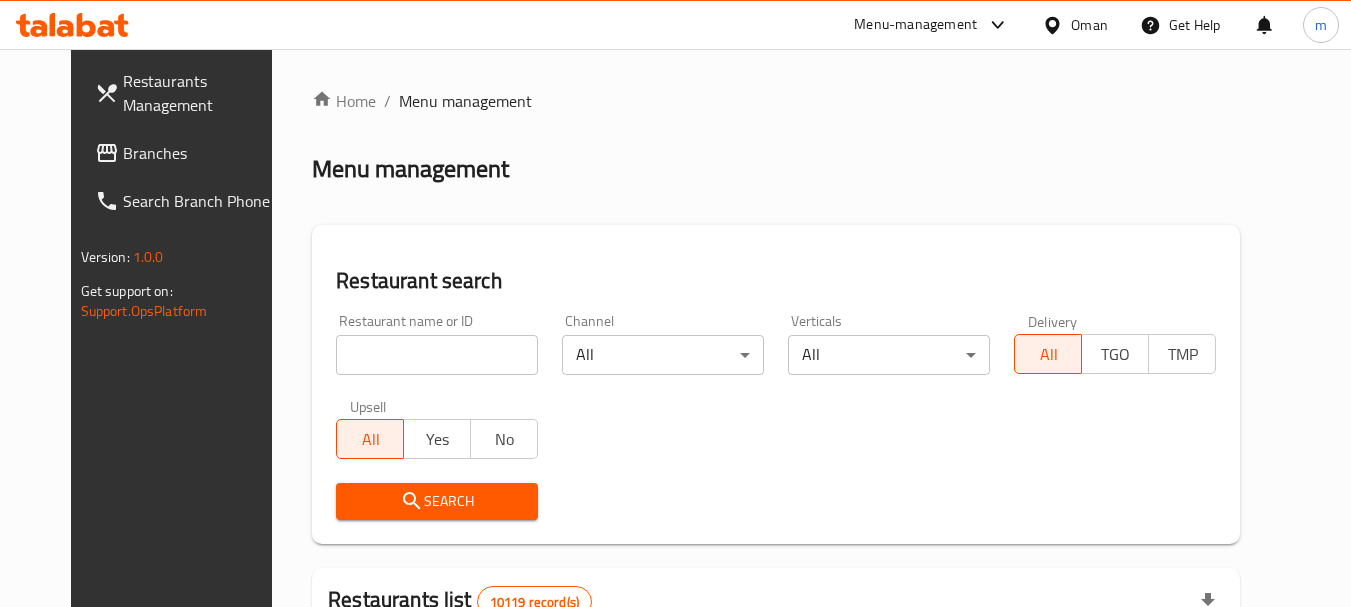 click on "Home / Menu management Menu management Restaurant search Restaurant name or ID Restaurant name or ID Channel All ​ Verticals All ​ Delivery All TGO TMP Upsell All Yes No   Search Restaurants list   10119 record(s) ID sorted ascending Name (En) Name (Ar) Ref. Name Logo Branches Open Busy Closed POS group Status Action 401 Spicy Village قرية التوابل 2 0 0 0 HIDDEN 412 NARENJ نارنج 1 1 0 0 HIDDEN 415 Best Burger بست برجر 2 0 0 0 INACTIVE 416 HOT POT RESTAURANT مطعم الوعاء الساخن Darsait Branch  1 0 0 0 INACTIVE 417 FUSION فيوجن 1 0 0 0 INACTIVE 420 BAMBOO KITCHEN بامبو كتشن 1 1 0 0 HIDDEN 422 GOLDEN BEAN CAFE مقهى البن الذهبي 1 1 0 0 INACTIVE 424 Just Grilled جست جريلد 1 0 0 0 INACTIVE 467 MEERATH FAMOUS ميرات المشهورة 1 1 0 0 OPEN 470 ZAIKA DELHI KA مذاق من دلهي  1 0 0 0 INACTIVE Rows per page: 10 1-10 of 10119" at bounding box center [776, 730] 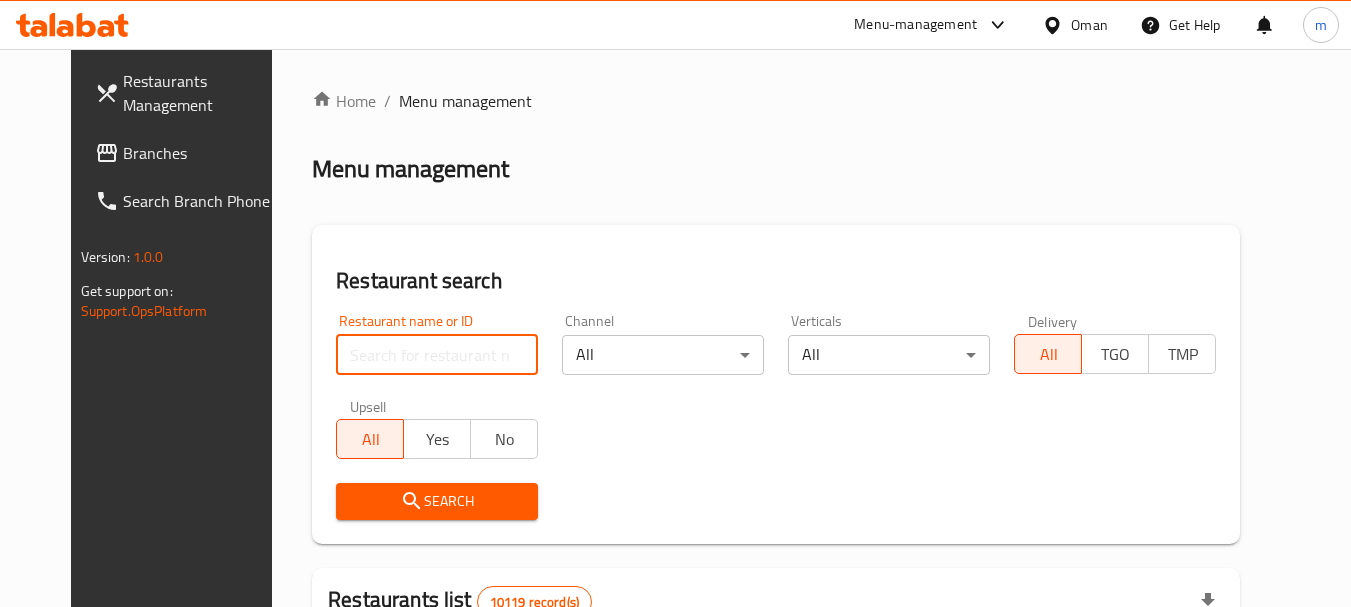 paste on "695146" 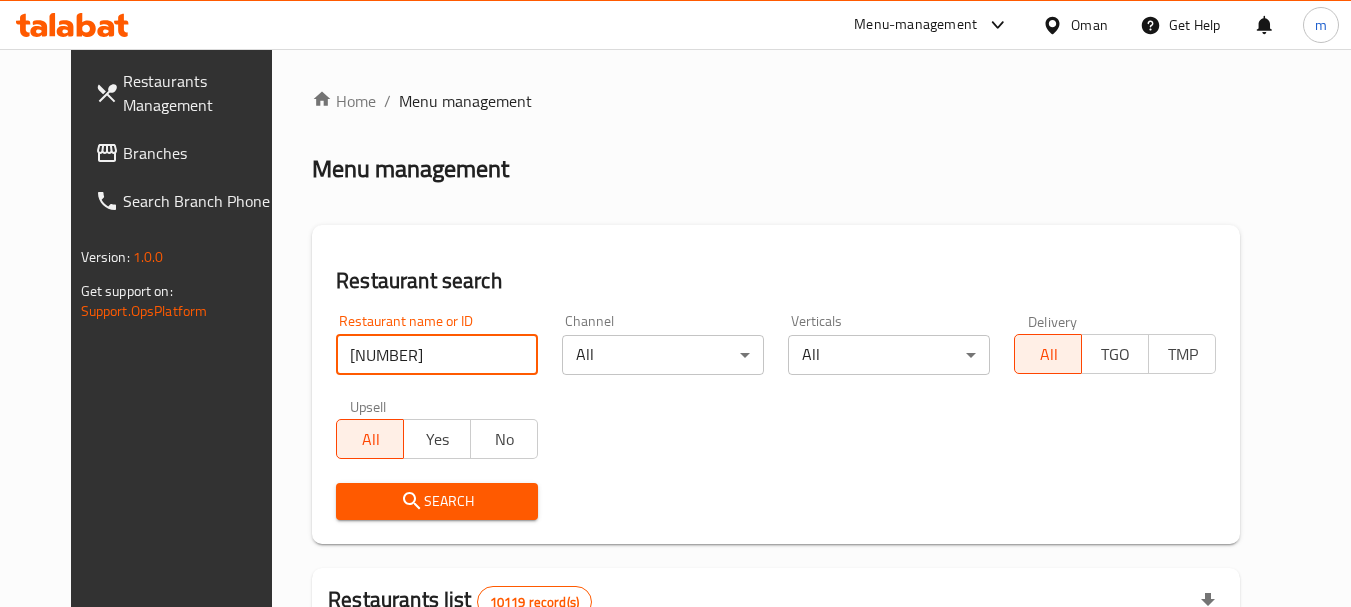 type on "695146" 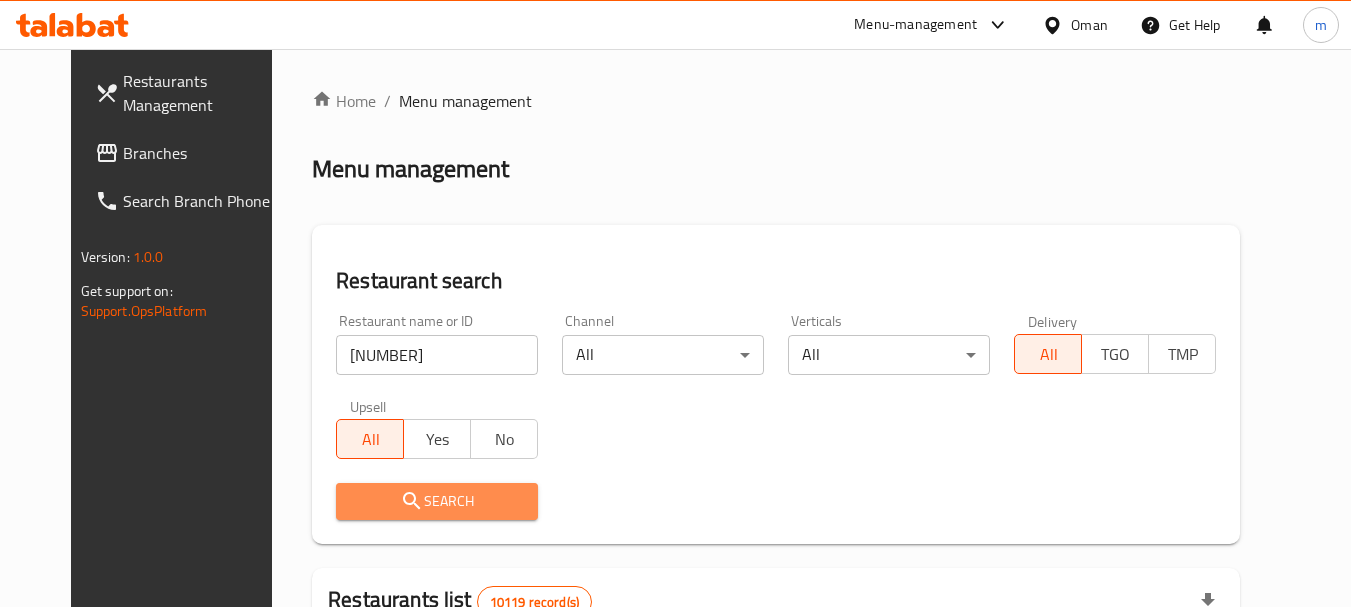 drag, startPoint x: 421, startPoint y: 491, endPoint x: 658, endPoint y: 423, distance: 246.56236 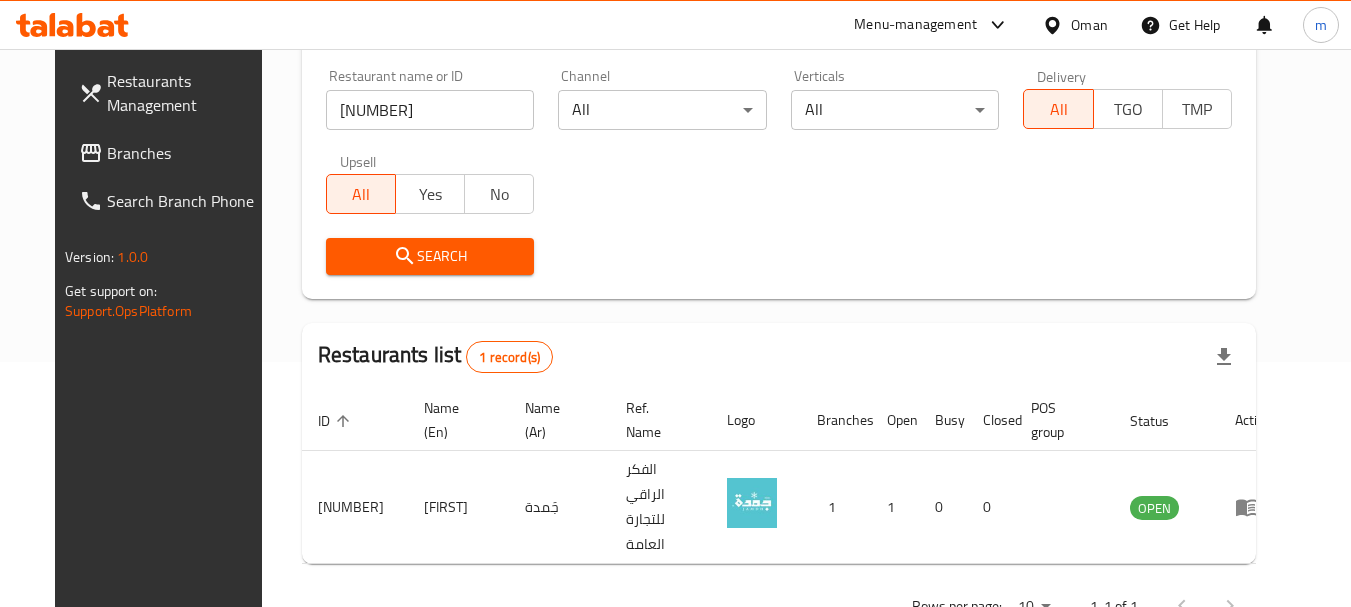 scroll, scrollTop: 268, scrollLeft: 0, axis: vertical 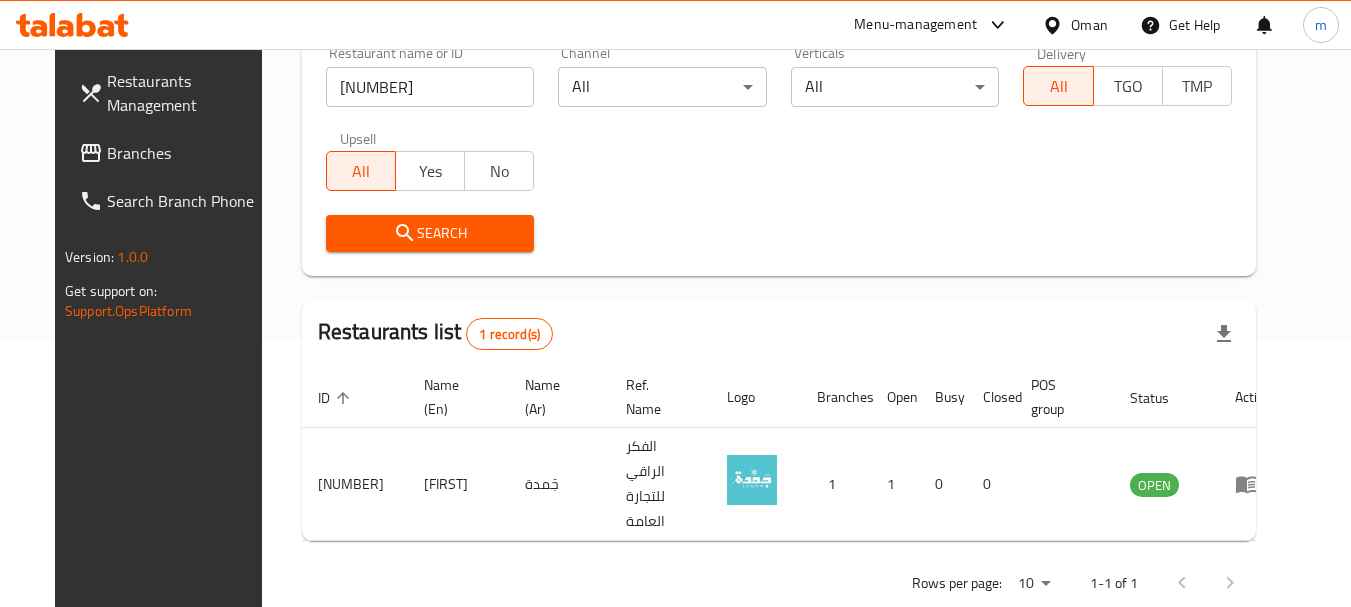 click on "Oman" at bounding box center [1089, 25] 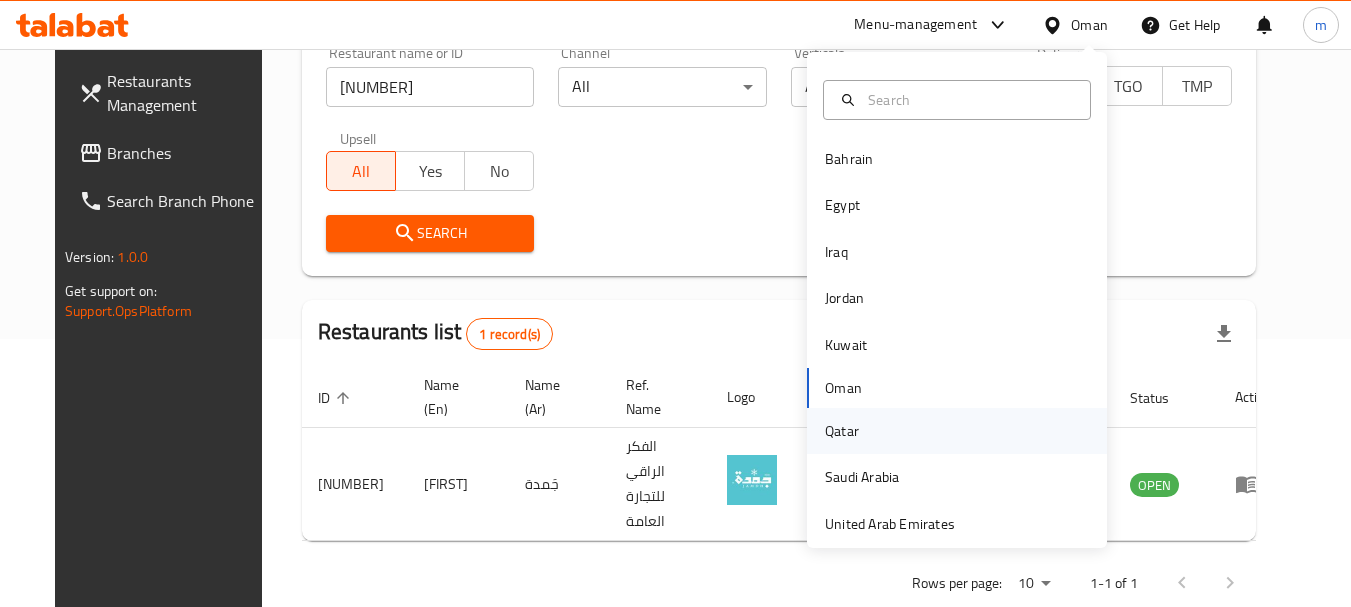 click on "Qatar" at bounding box center (842, 431) 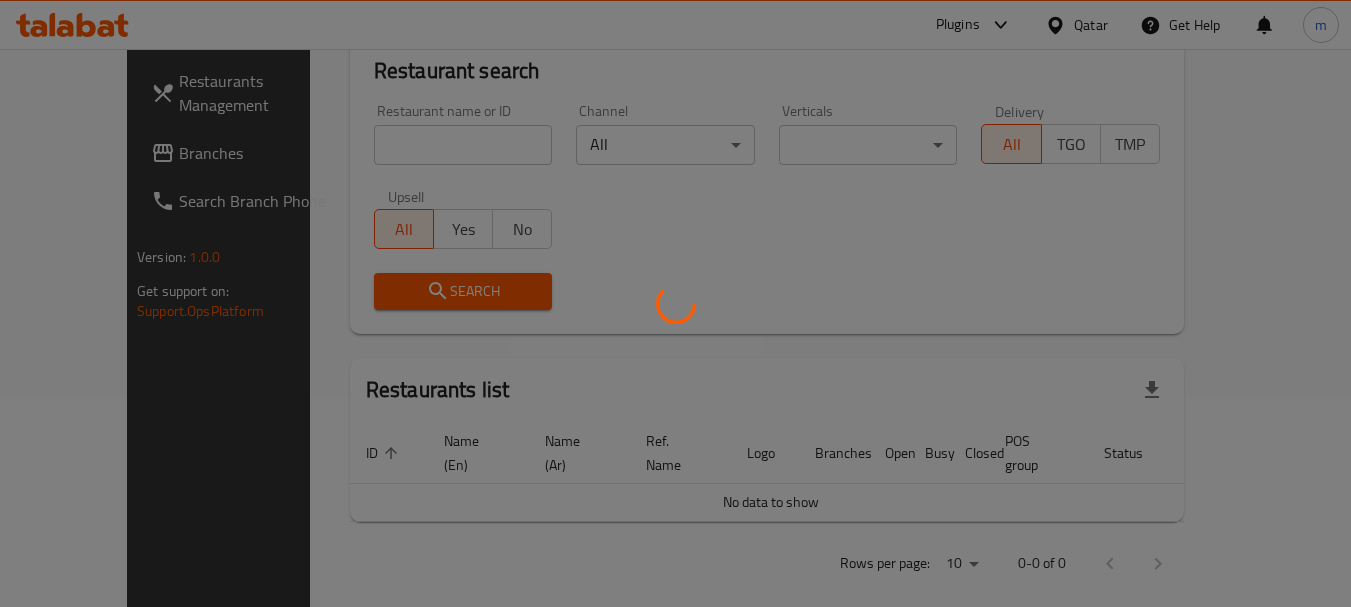 scroll, scrollTop: 268, scrollLeft: 0, axis: vertical 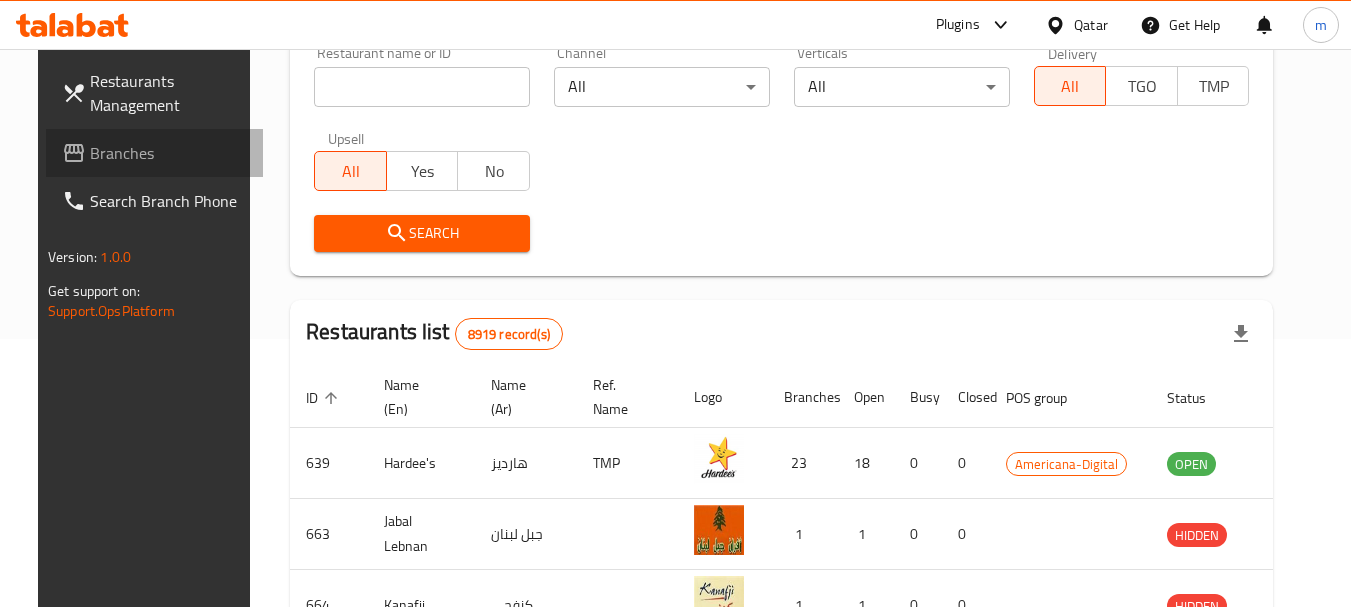 click on "Branches" at bounding box center (169, 153) 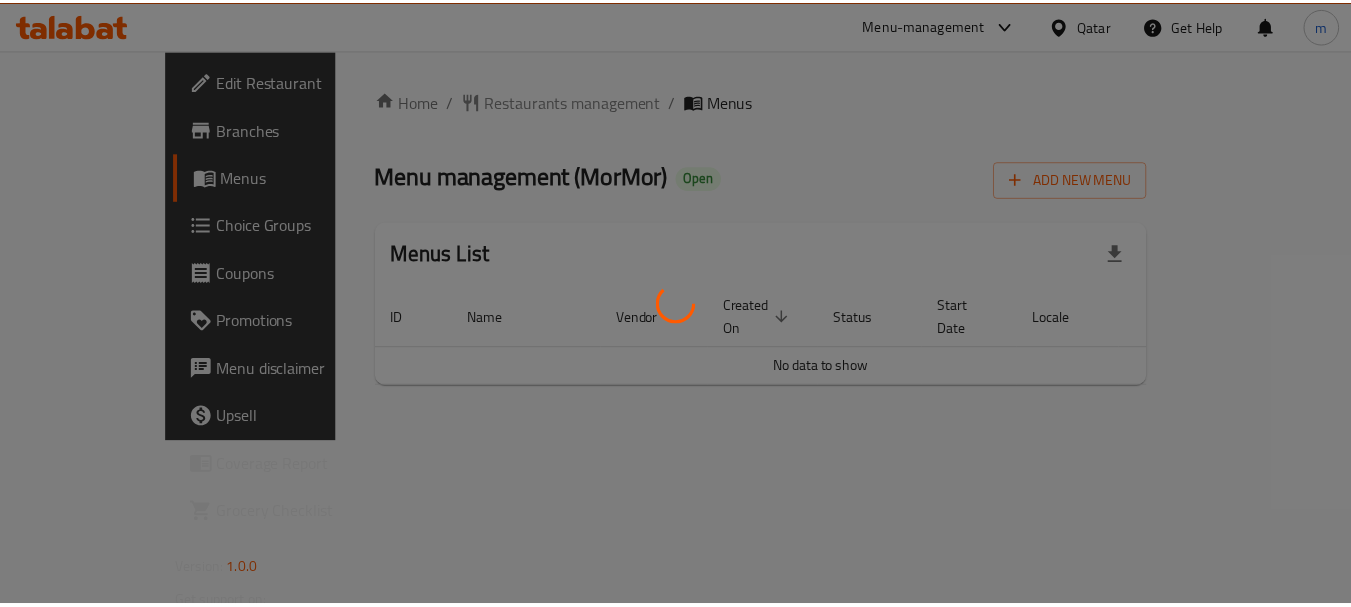scroll, scrollTop: 0, scrollLeft: 0, axis: both 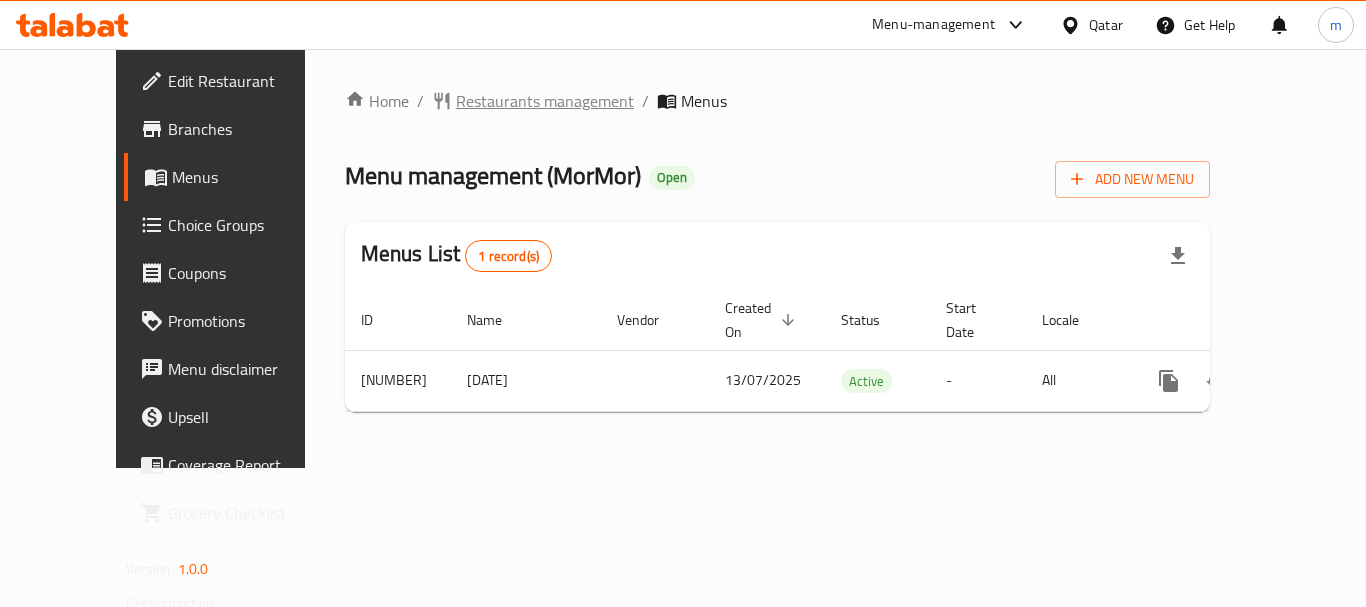 click on "Restaurants management" at bounding box center (545, 101) 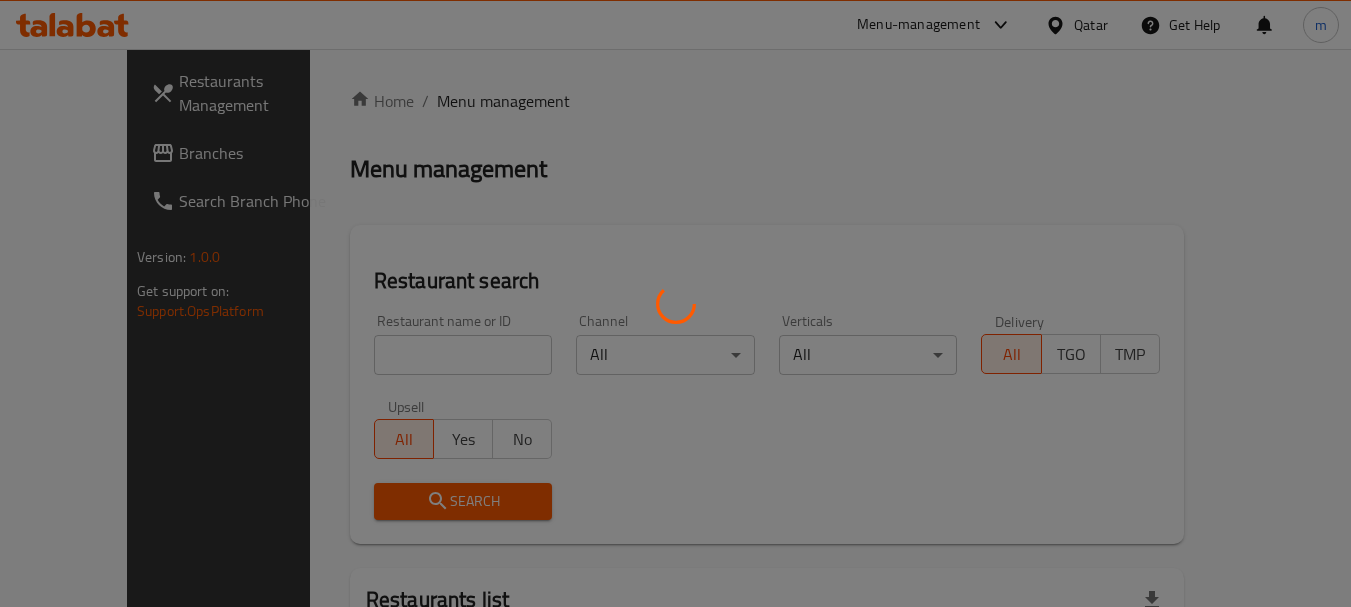 click at bounding box center [675, 303] 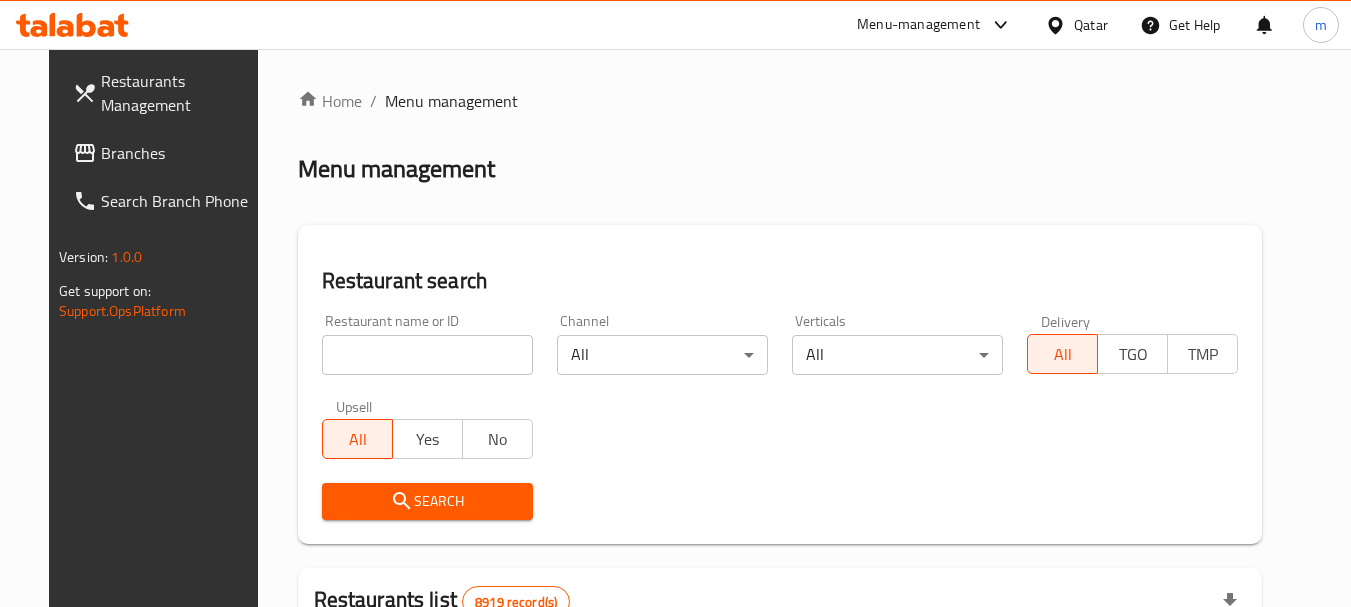 click on "Home / Menu management Menu management Restaurant search Restaurant name or ID Restaurant name or ID Channel All ​ Verticals All ​ Delivery All TGO TMP Upsell All Yes No   Search Restaurants list   8919 record(s) ID sorted ascending Name (En) Name (Ar) Ref. Name Logo Branches Open Busy Closed POS group Status Action 639 Hardee's هارديز TMP 23 18 0 0 Americana-Digital OPEN 663 Jabal Lebnan جبل لبنان 1 1 0 0 HIDDEN 664 Kanafji كنفجي 1 1 0 0 HIDDEN 665 Take Away تيك آوي 1 1 0 0 HIDDEN 666 Zaman Al-Khair Restaurant مطعم زمان الخير 1 0 0 0 INACTIVE 667 Al-Rabwah الربوة 1 0 0 0 INACTIVE 672 Bait Jedy بيت جدي 1 1 0 0 HIDDEN 673 Coffee Centre مركز القهوة 1 0 0 0 INACTIVE 676 Morning fresh مورنيج فريش 1 1 0 0 HIDDEN 680 Al-Qarmouty القرموطي 1 0 0 0 HIDDEN Rows per page: 10 1-10 of 8919" at bounding box center [780, 693] 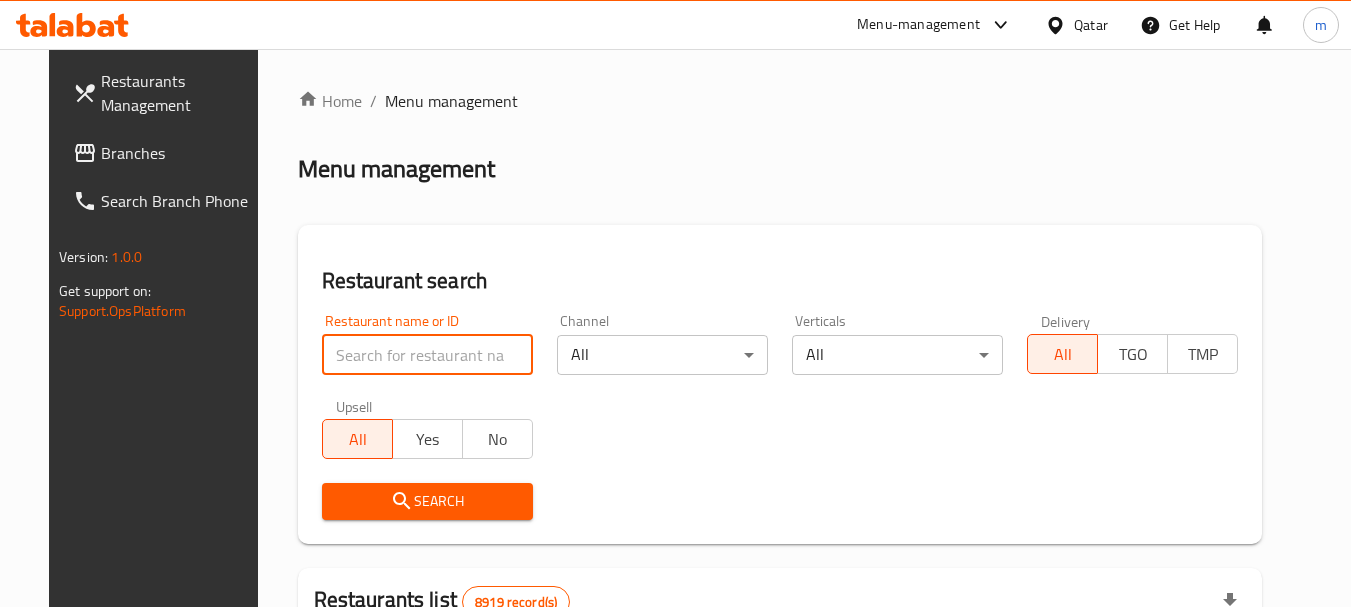 click at bounding box center [427, 355] 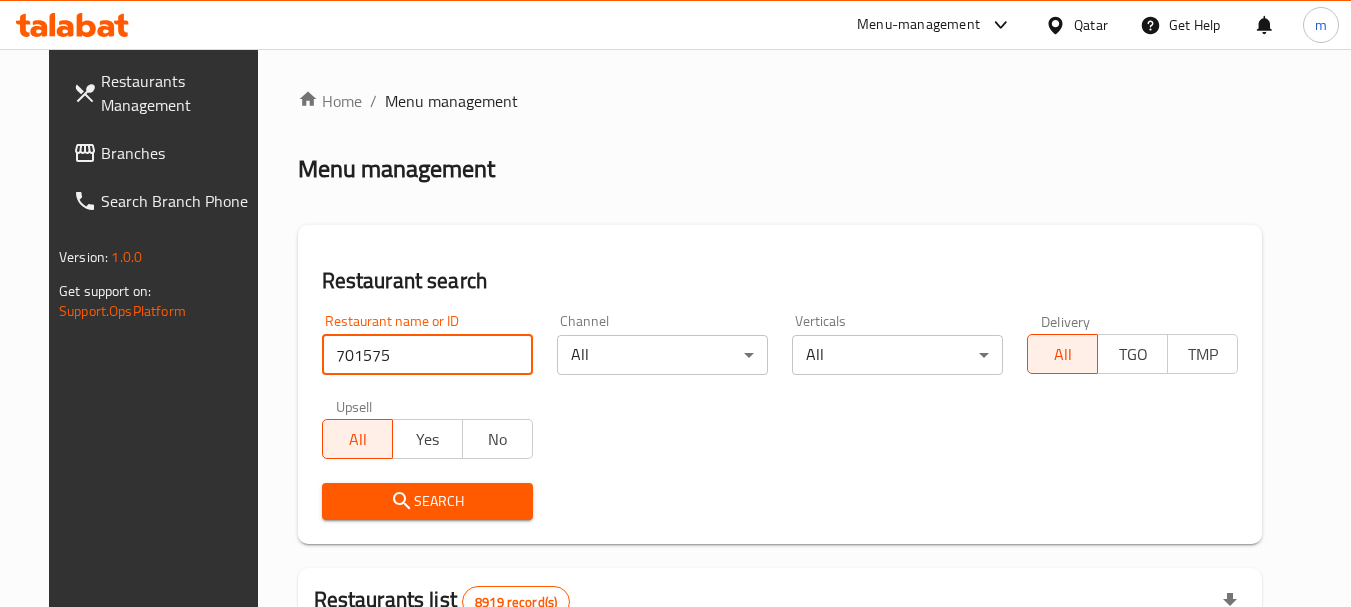 type on "701575" 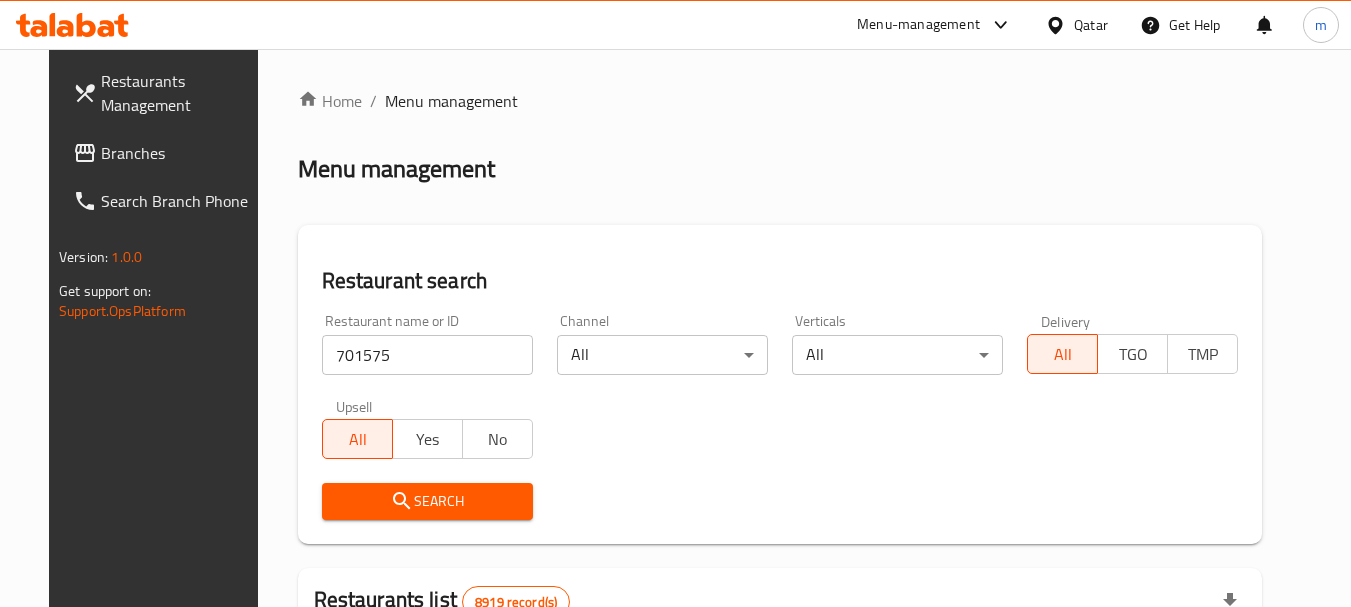 drag, startPoint x: 378, startPoint y: 498, endPoint x: 391, endPoint y: 497, distance: 13.038404 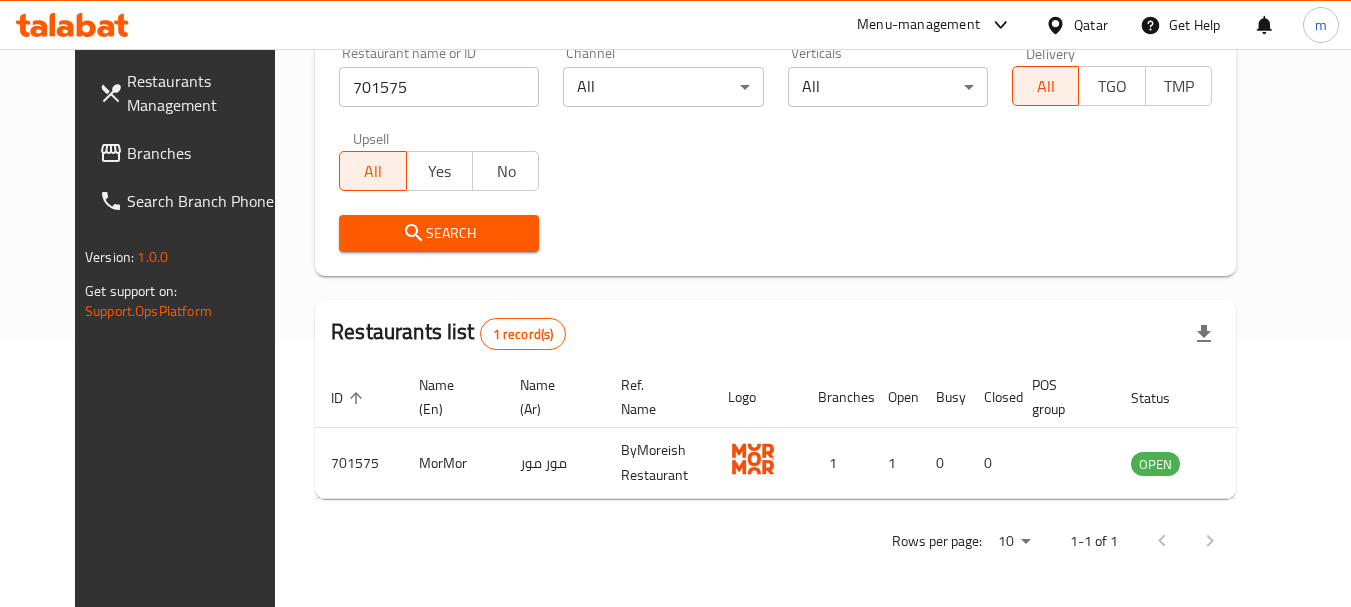 scroll, scrollTop: 268, scrollLeft: 0, axis: vertical 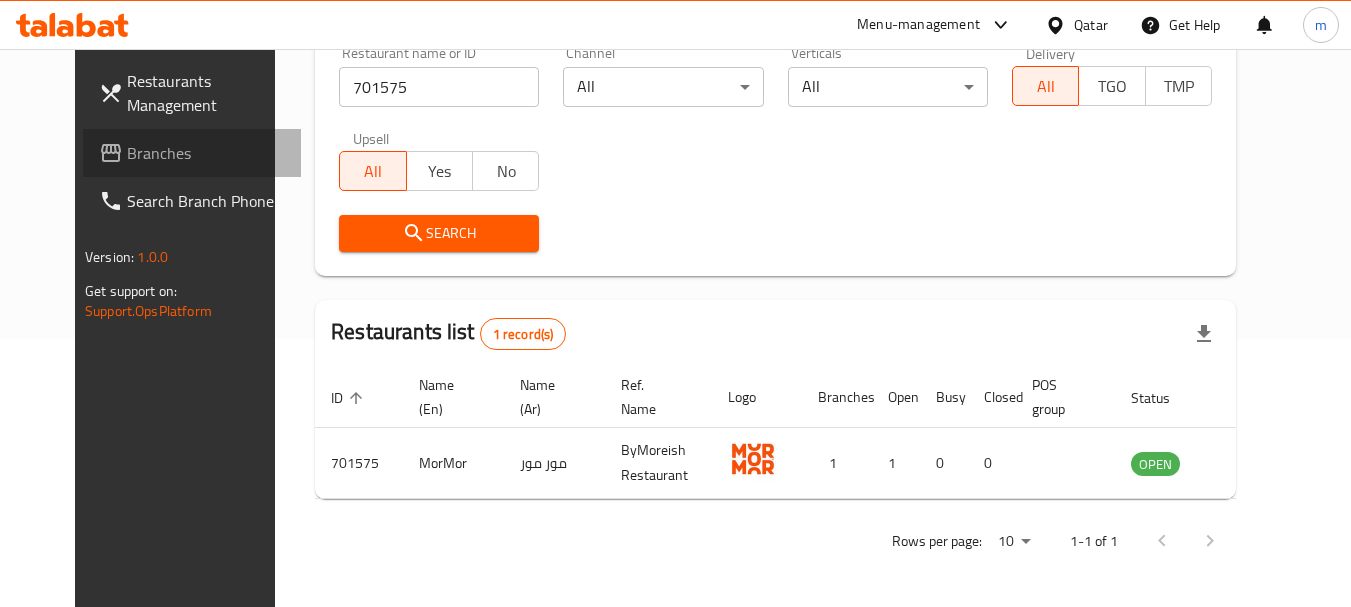 click on "Branches" at bounding box center (206, 153) 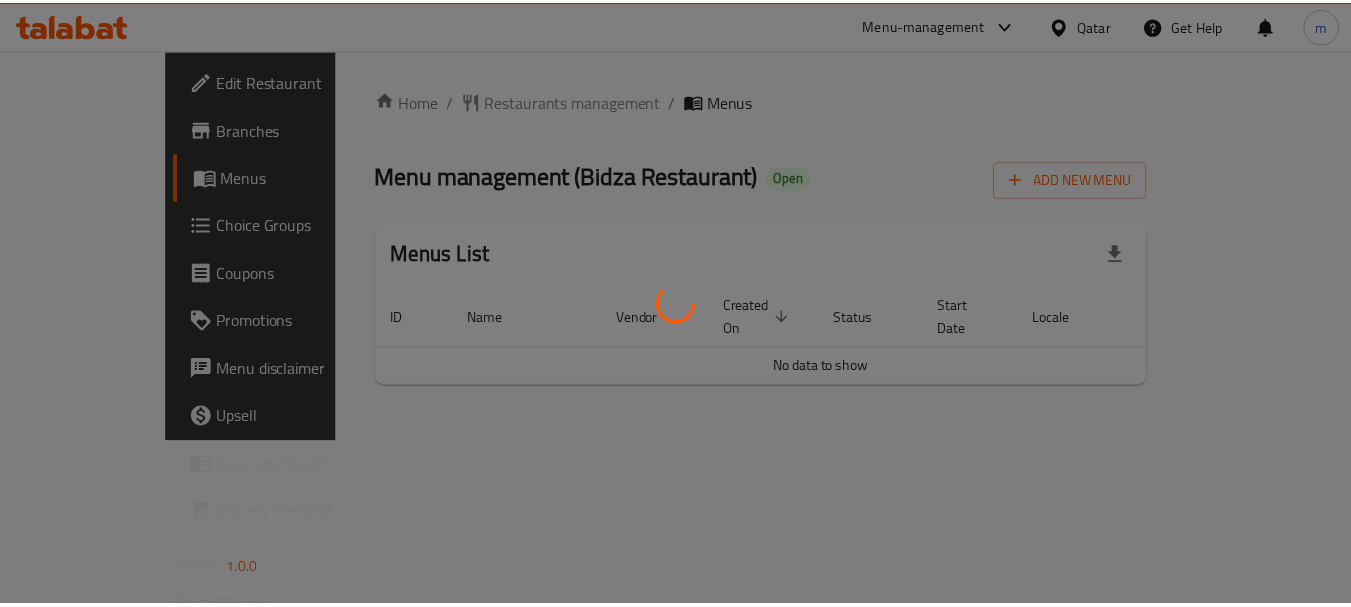 scroll, scrollTop: 0, scrollLeft: 0, axis: both 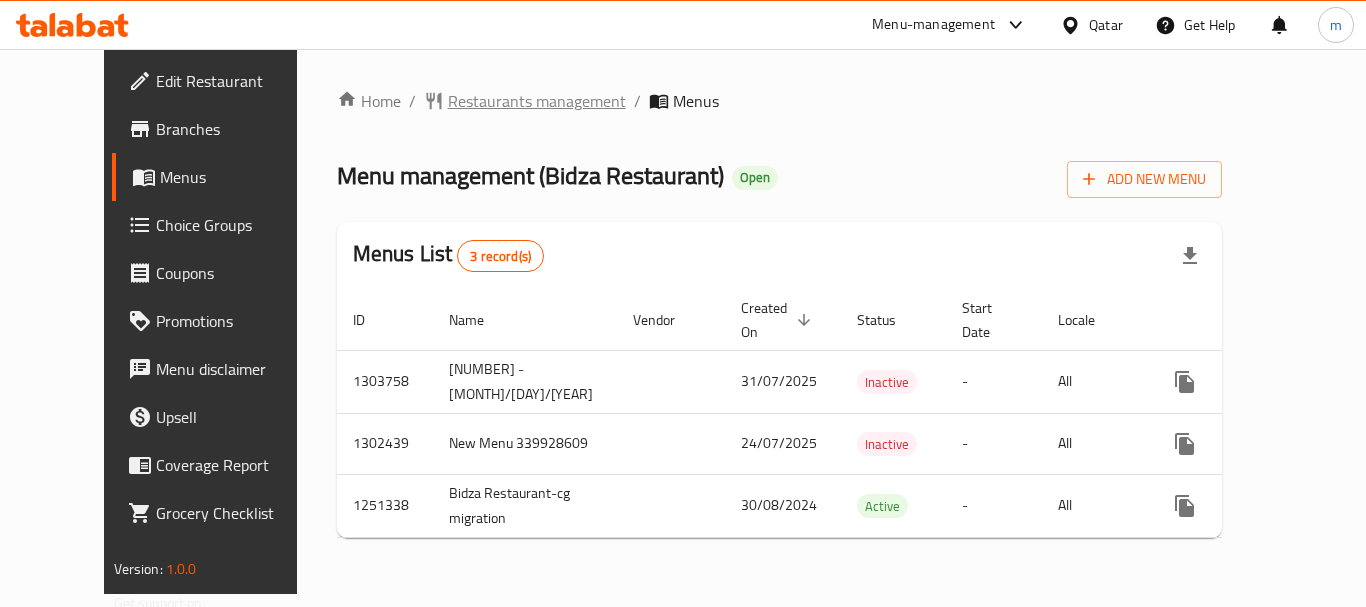 click on "Restaurants management" at bounding box center (537, 101) 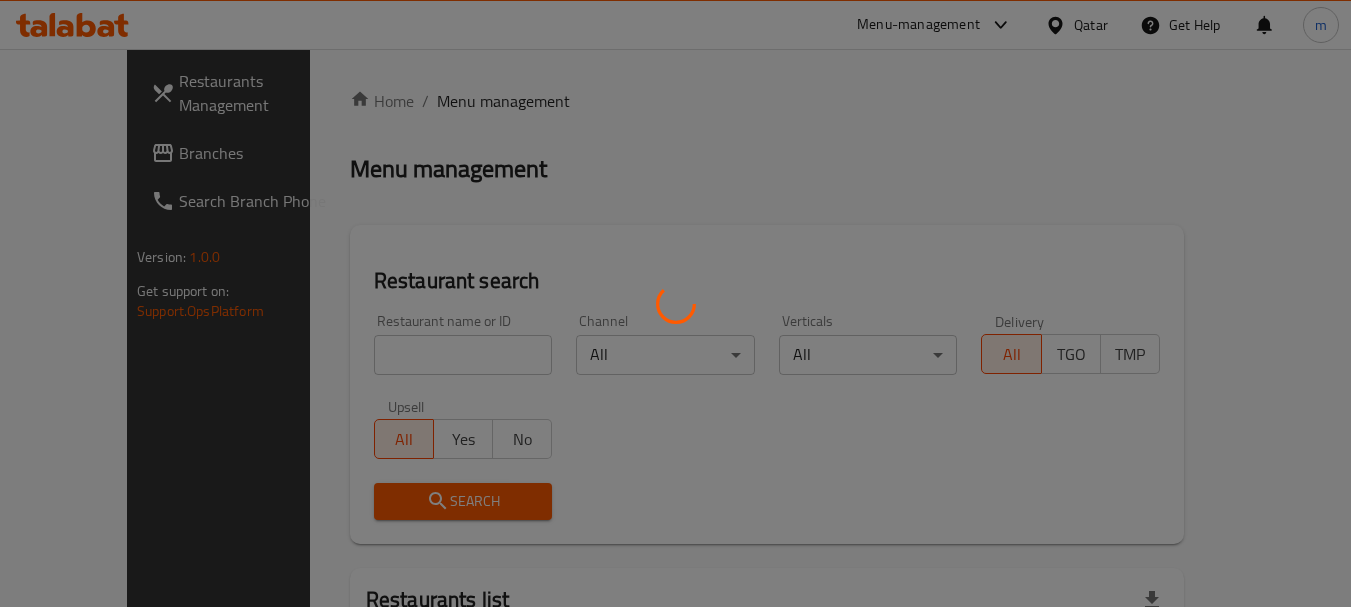 click at bounding box center [675, 303] 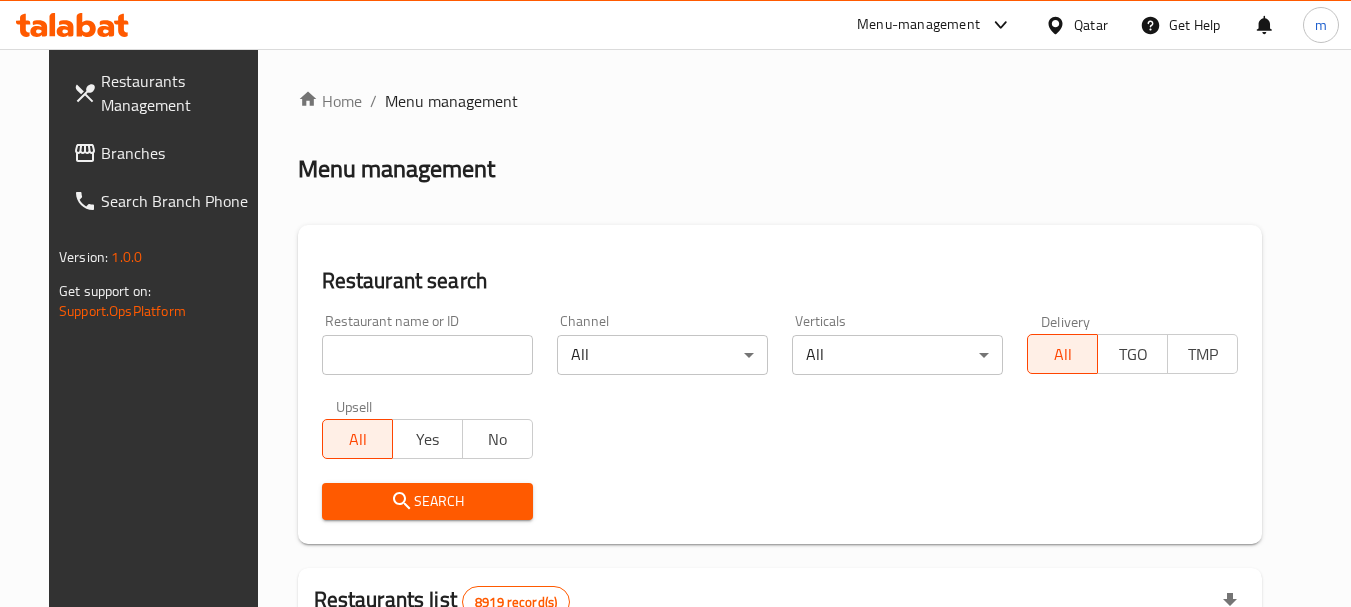 click at bounding box center (427, 355) 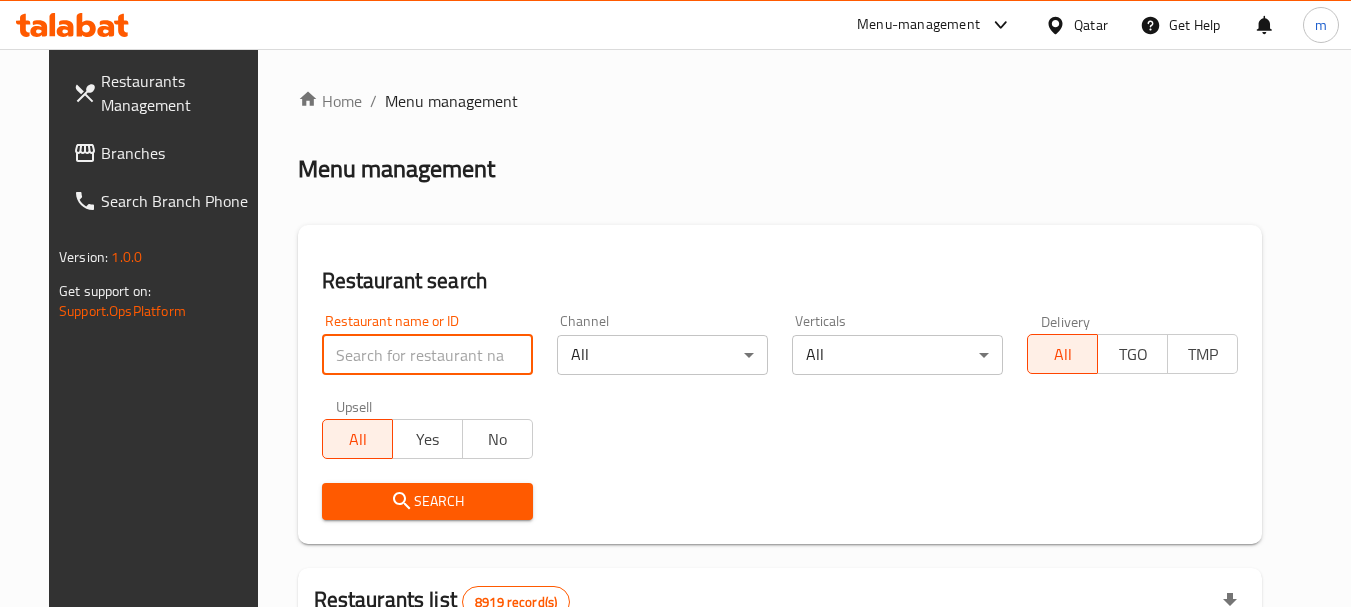 click at bounding box center [427, 355] 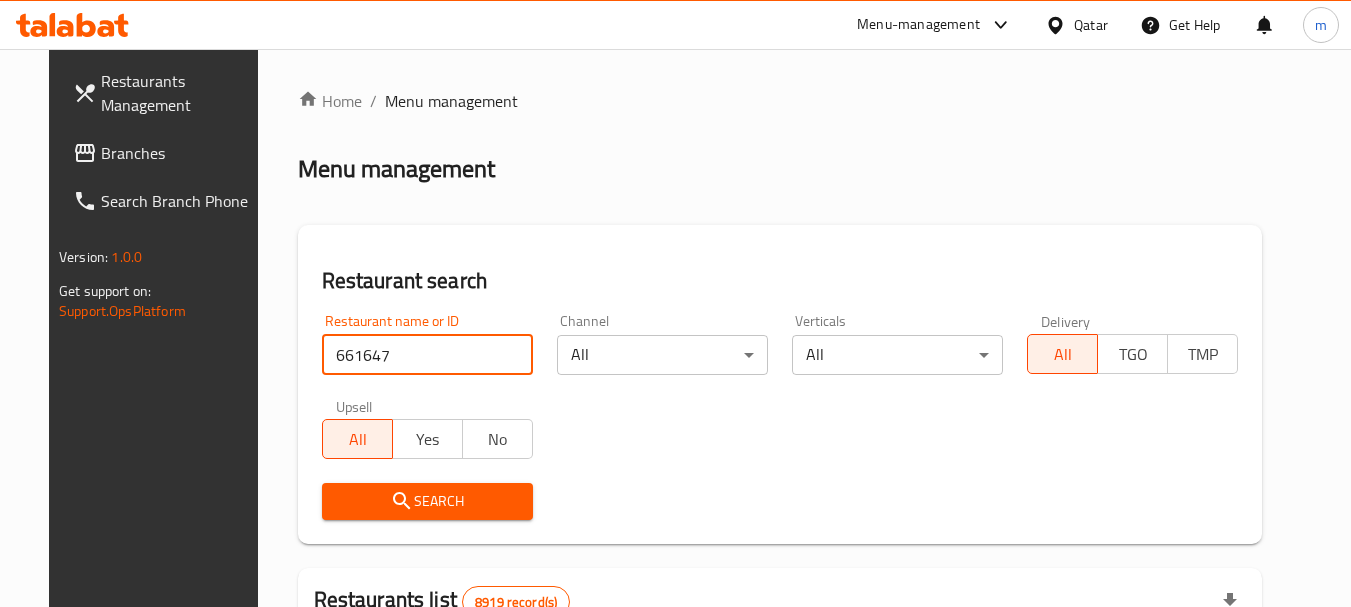 type on "661647" 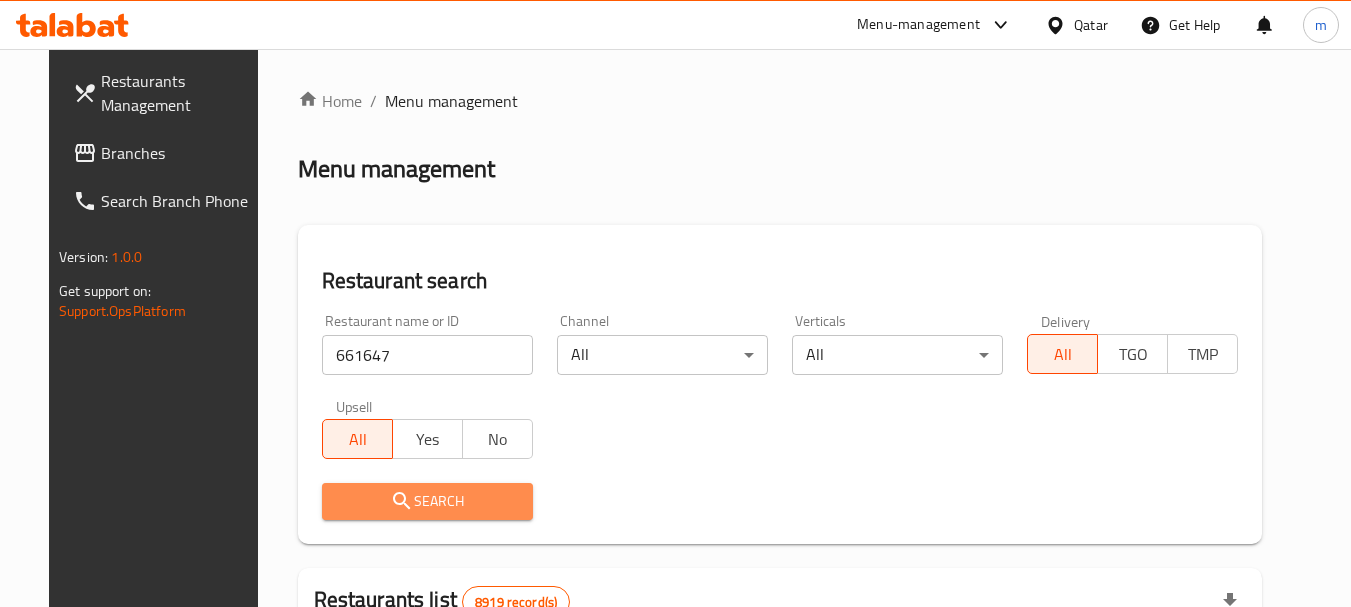 click on "Search" at bounding box center (427, 501) 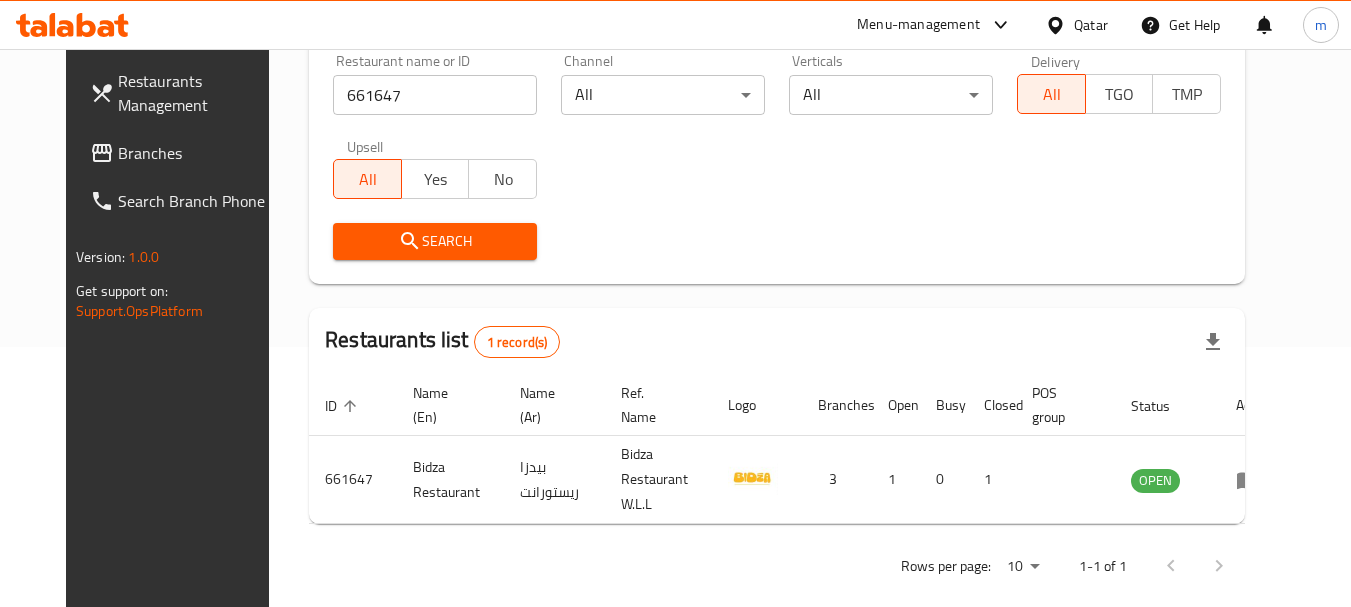 scroll, scrollTop: 285, scrollLeft: 0, axis: vertical 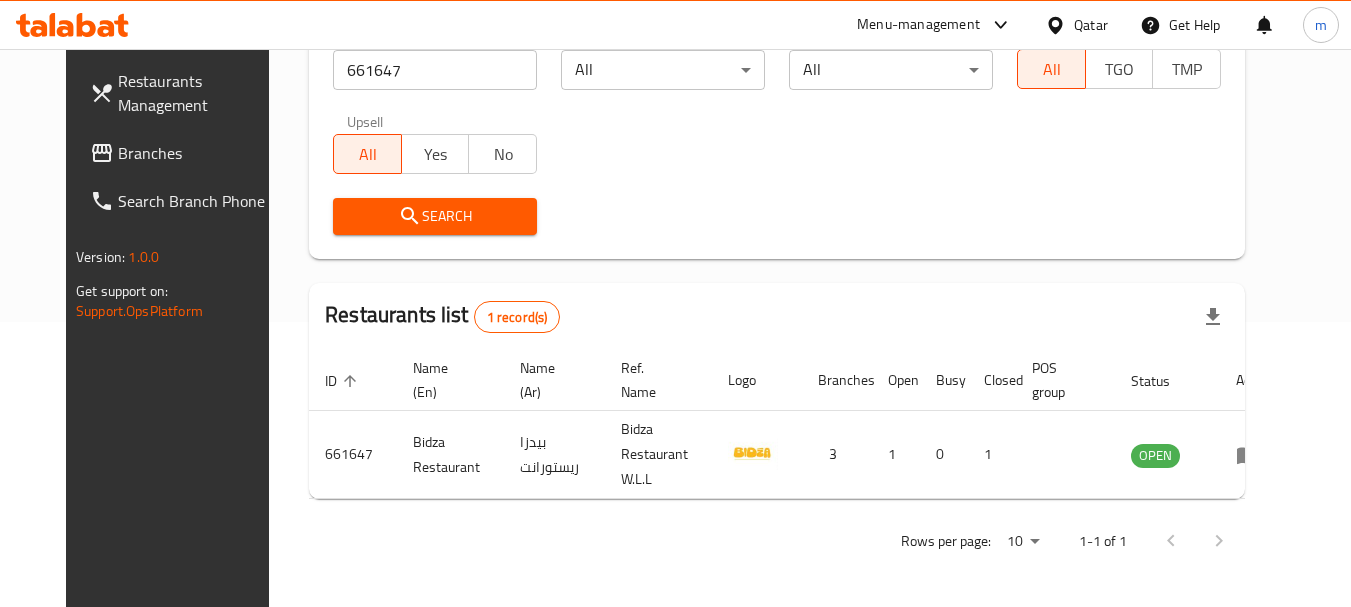 click on "Qatar" at bounding box center [1091, 25] 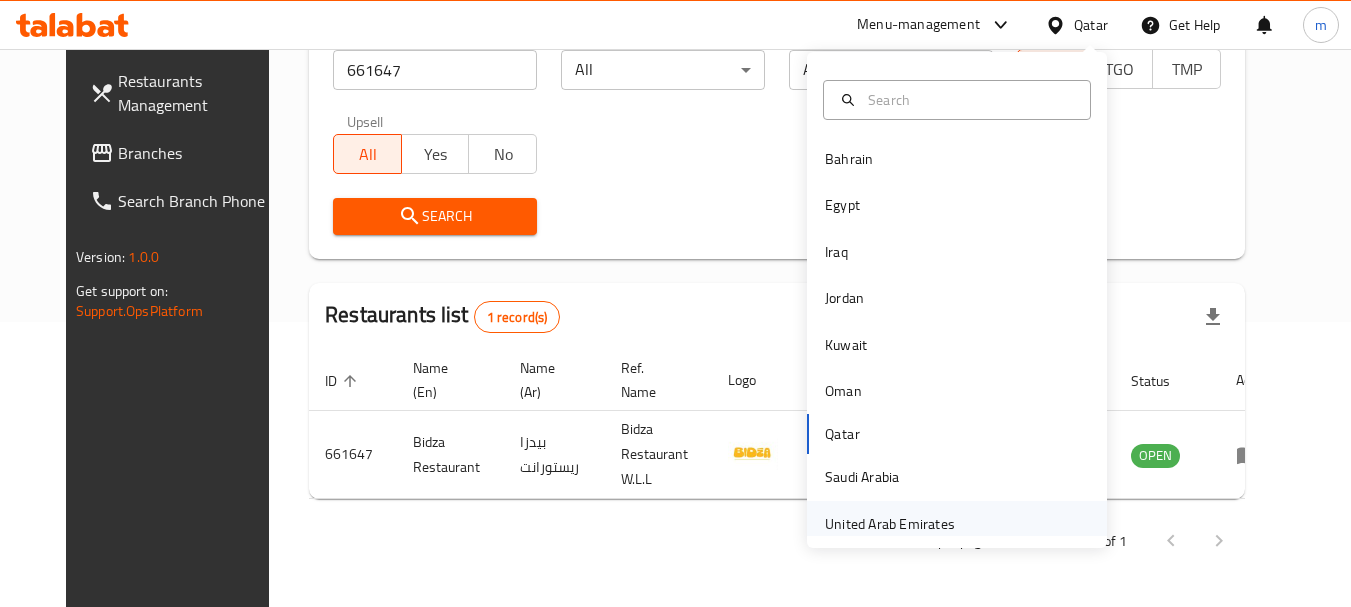 click on "United Arab Emirates" at bounding box center (890, 524) 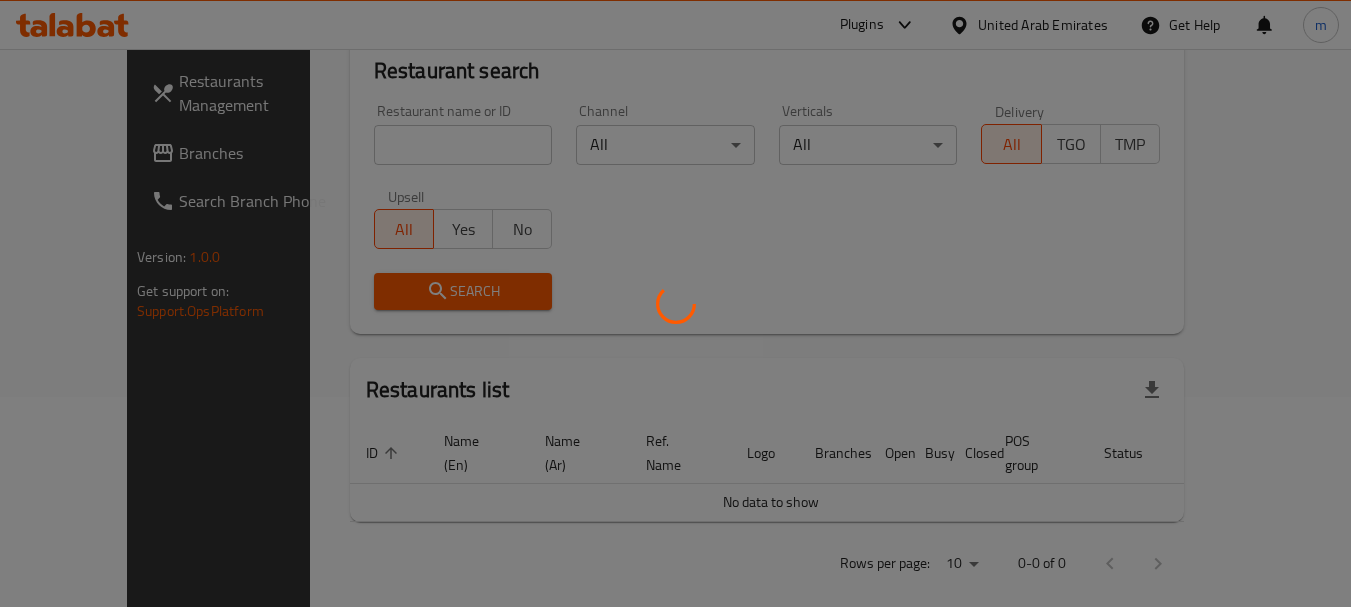 scroll, scrollTop: 285, scrollLeft: 0, axis: vertical 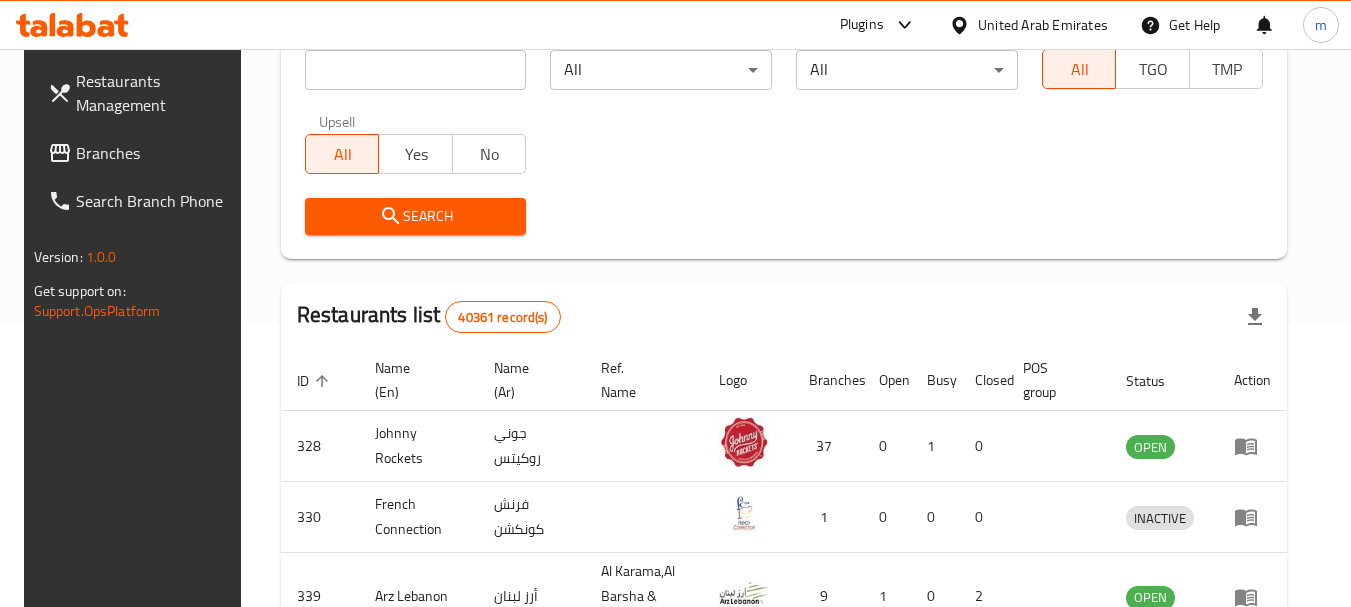 drag, startPoint x: 115, startPoint y: 152, endPoint x: 125, endPoint y: 154, distance: 10.198039 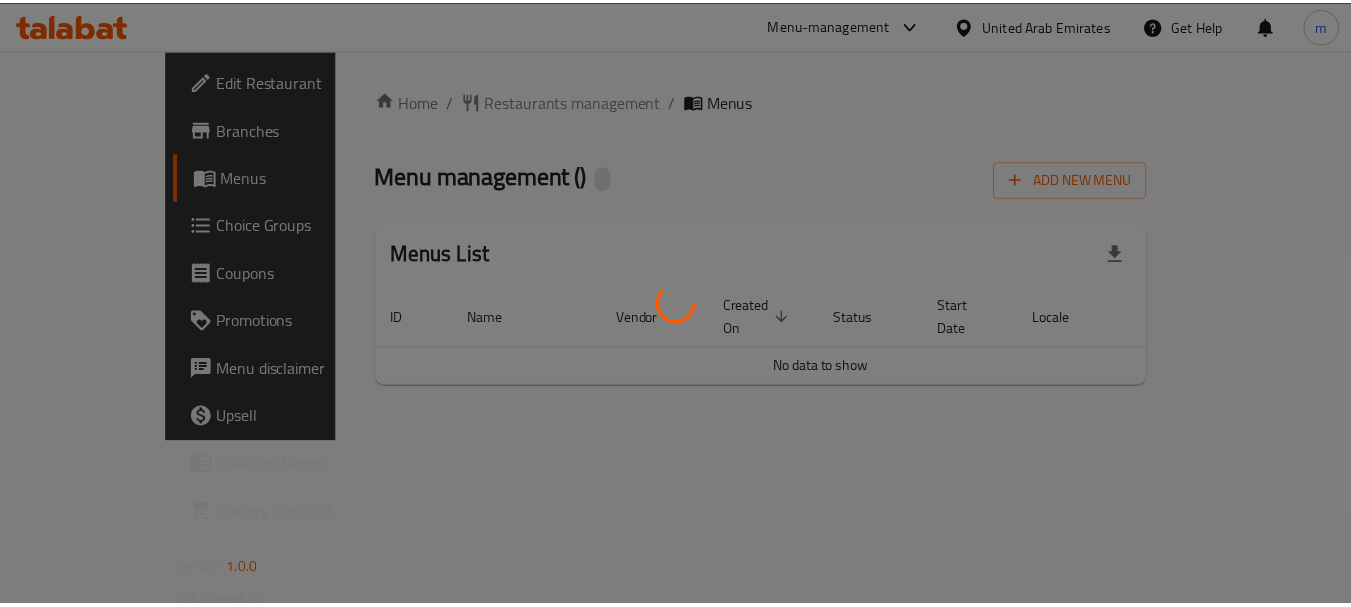 scroll, scrollTop: 0, scrollLeft: 0, axis: both 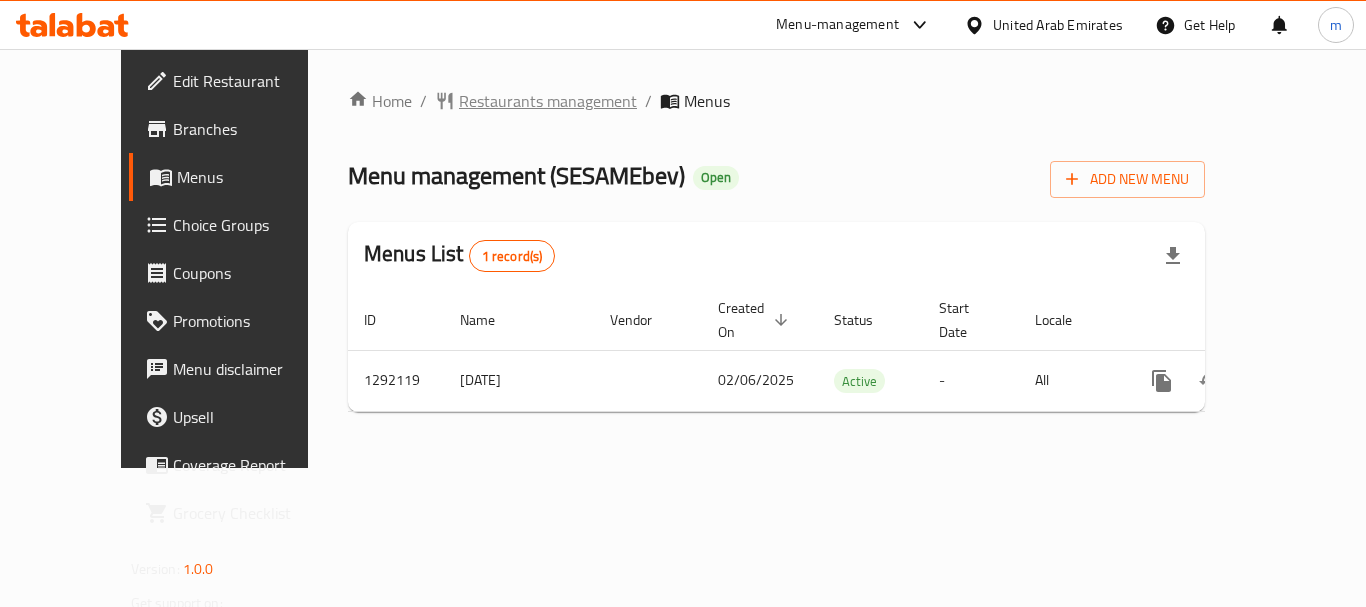 click on "Restaurants management" at bounding box center [548, 101] 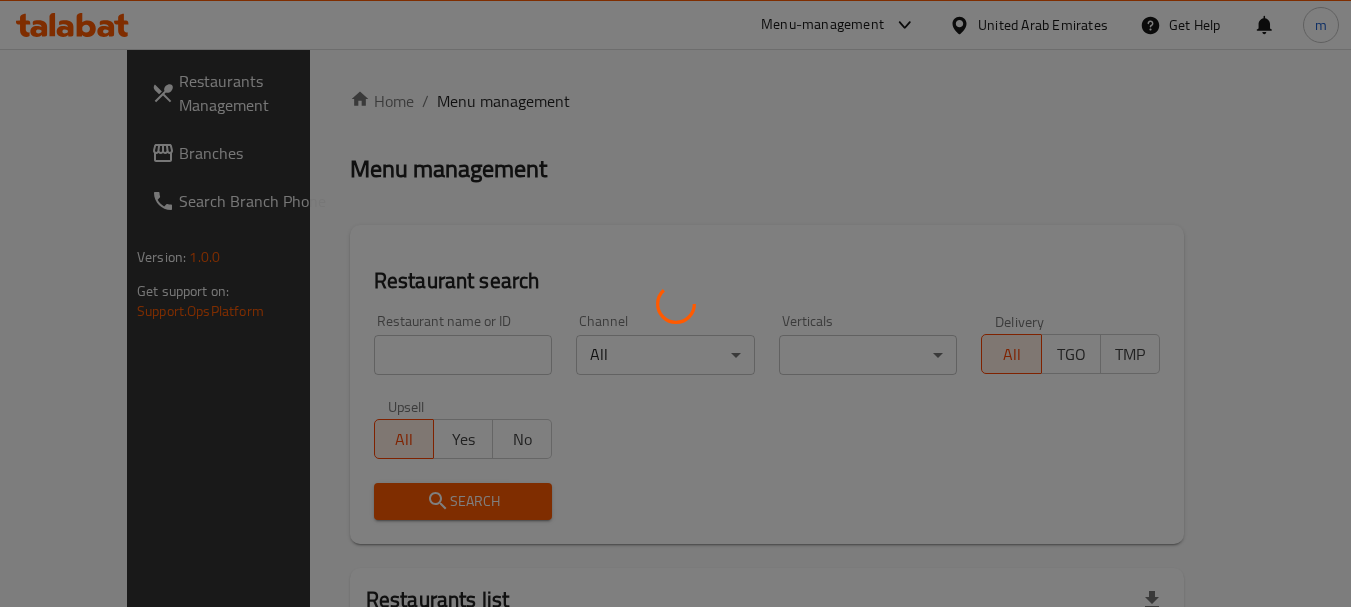 drag, startPoint x: 385, startPoint y: 357, endPoint x: 361, endPoint y: 354, distance: 24.186773 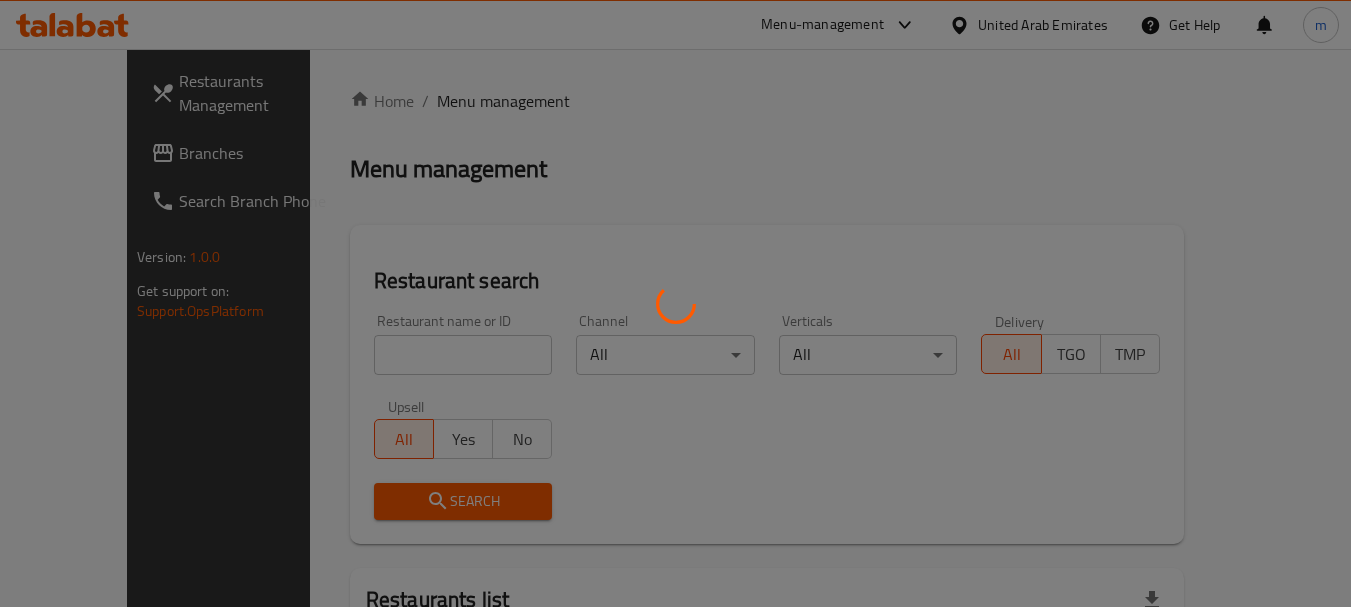 click at bounding box center [675, 303] 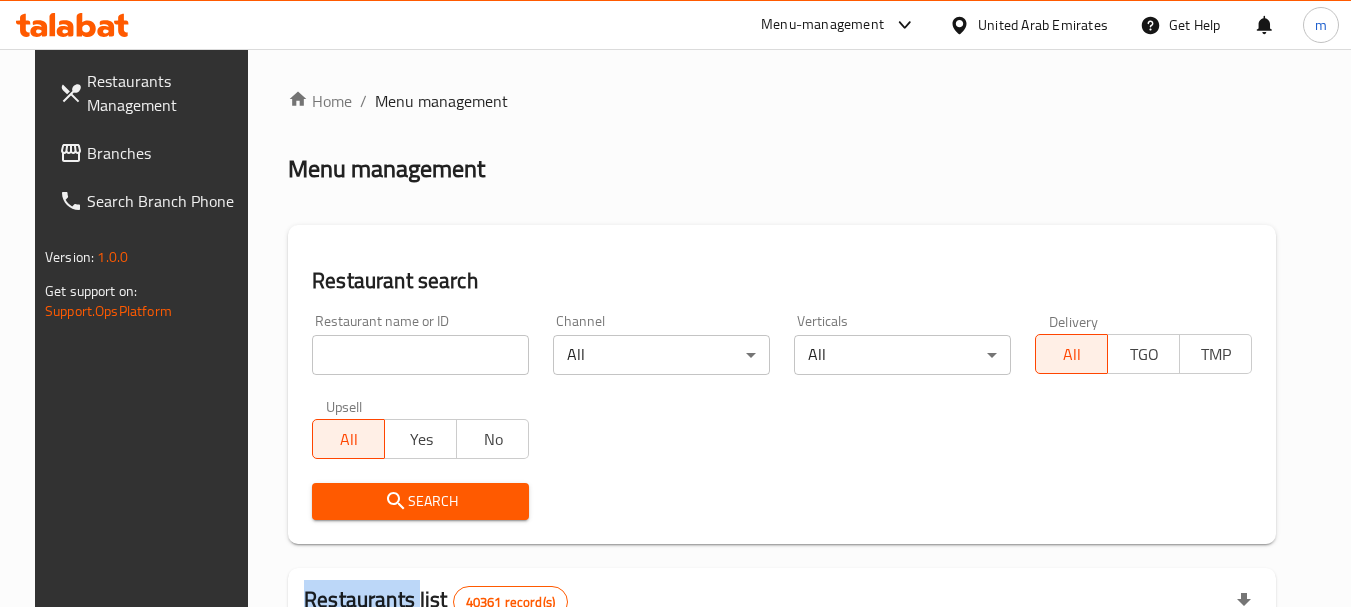click at bounding box center [675, 303] 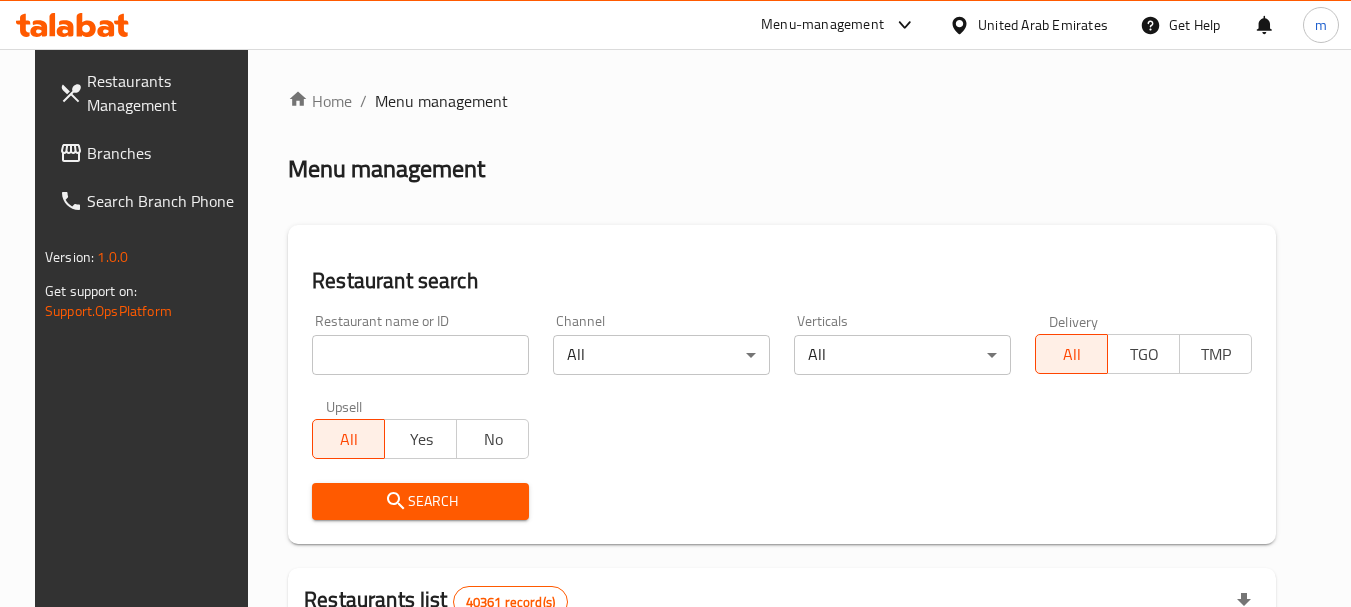 click at bounding box center (420, 355) 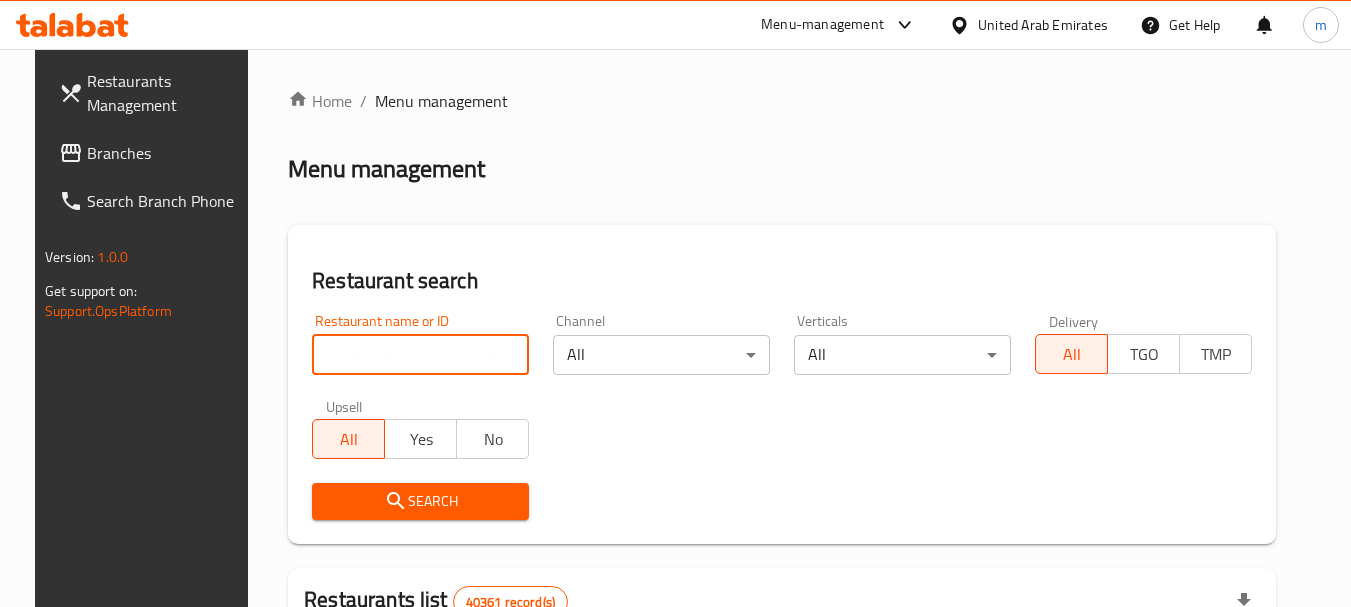 paste on "698984" 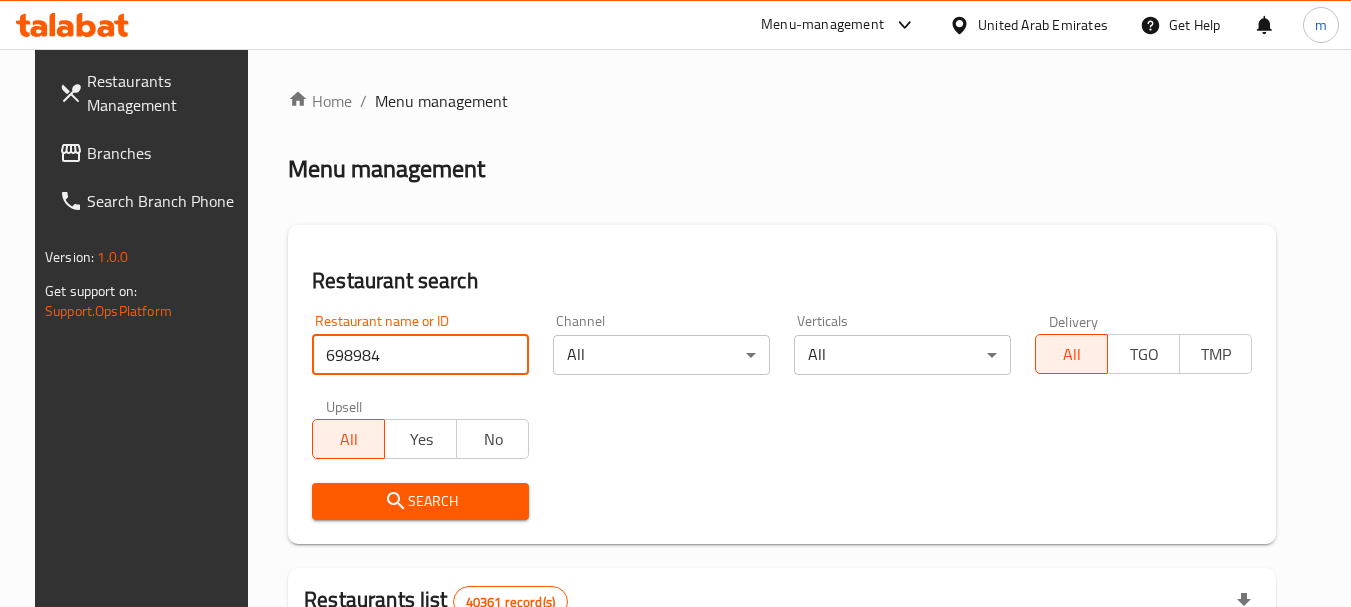 type on "698984" 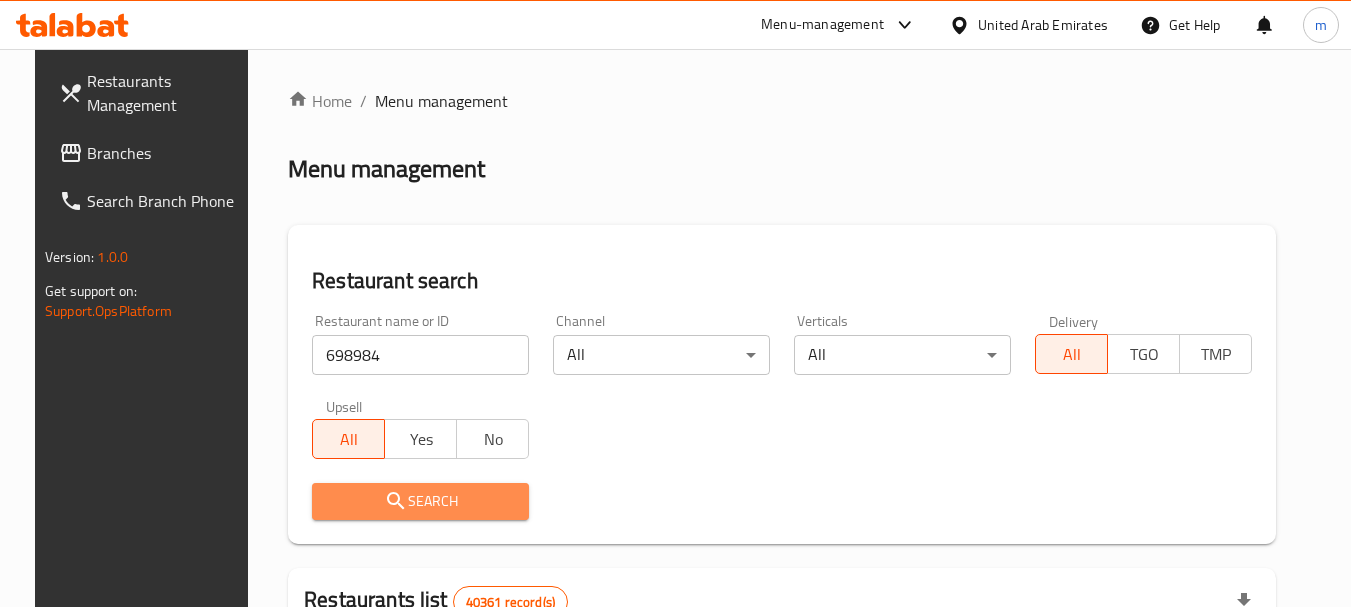 click on "Search" at bounding box center (420, 501) 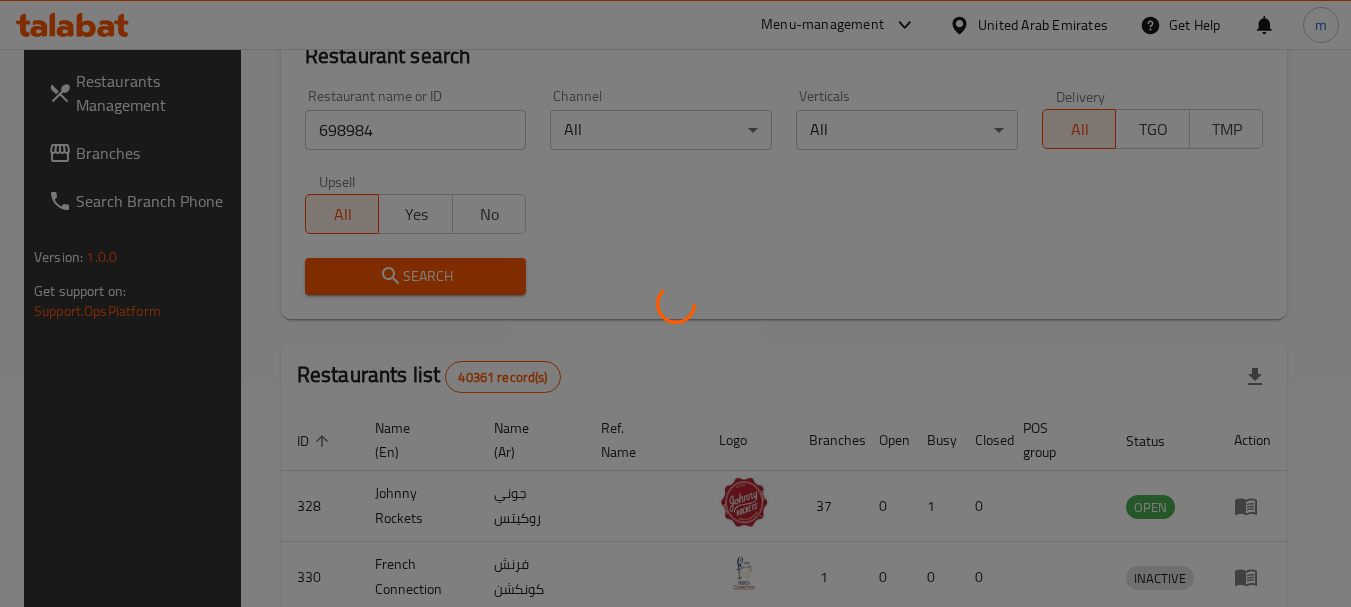 scroll, scrollTop: 285, scrollLeft: 0, axis: vertical 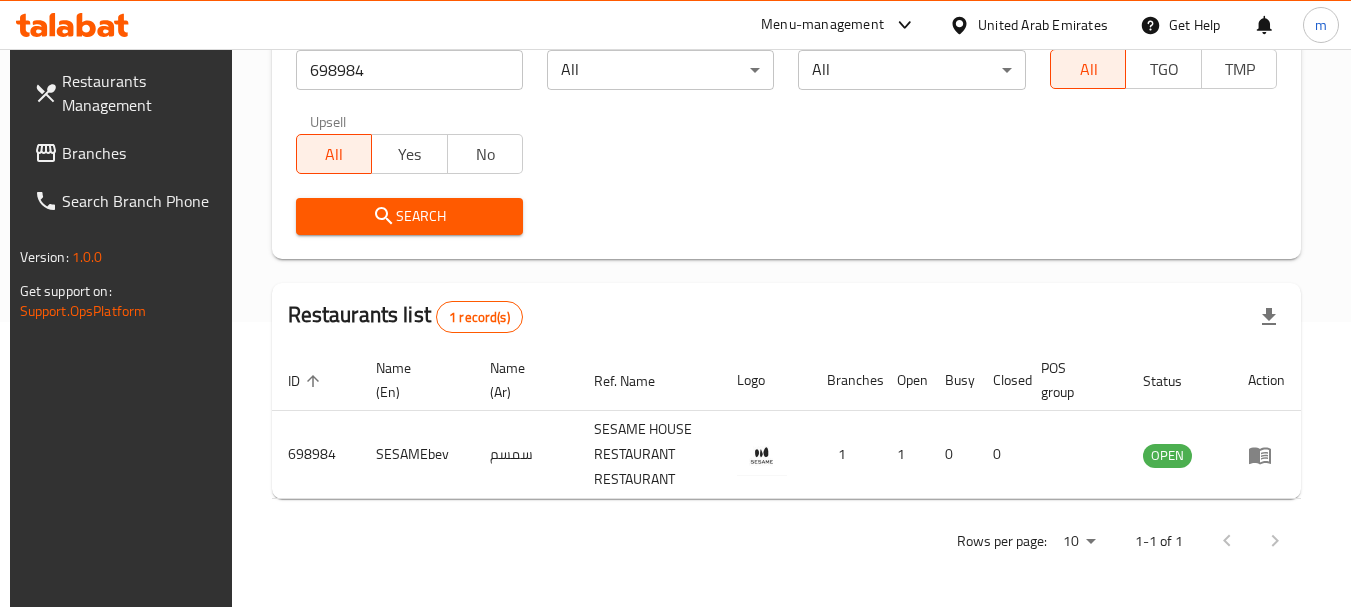 click on "Branches" at bounding box center [141, 153] 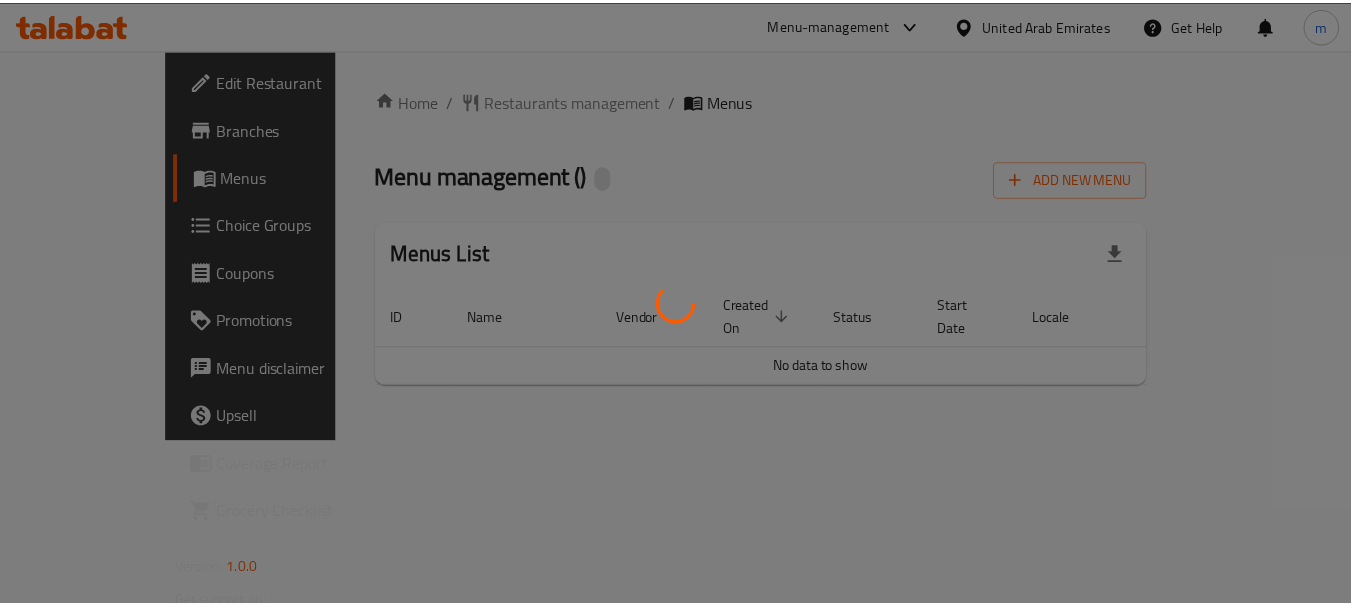 scroll, scrollTop: 0, scrollLeft: 0, axis: both 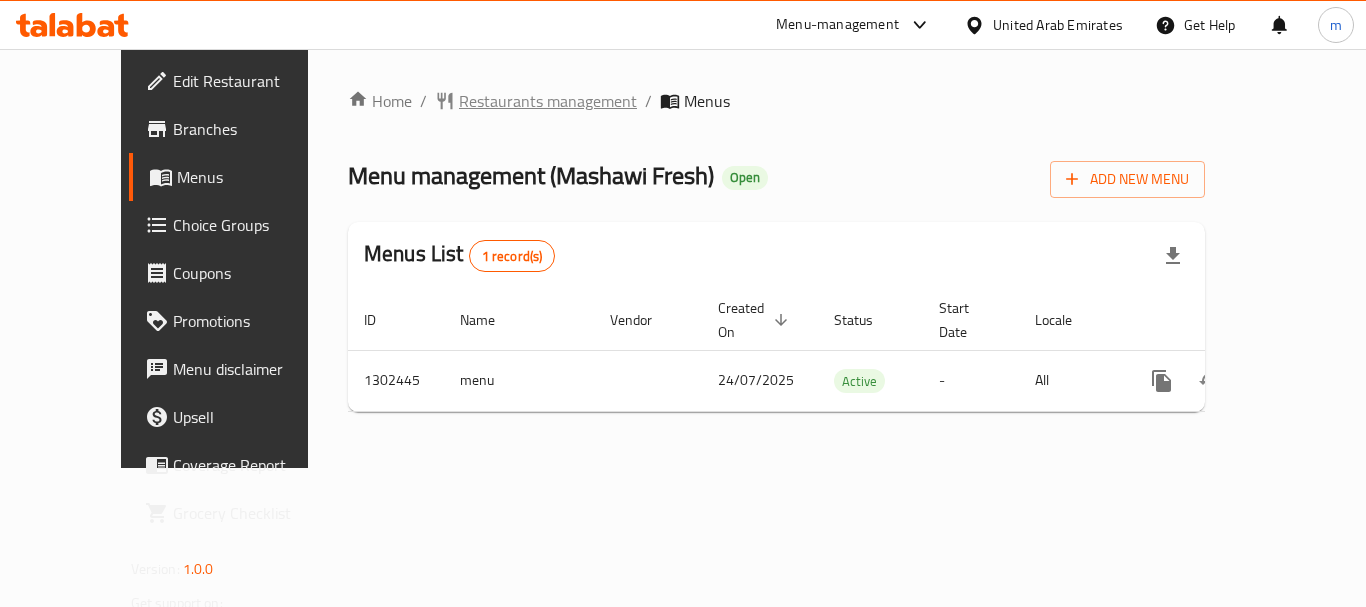 click on "Restaurants management" at bounding box center [548, 101] 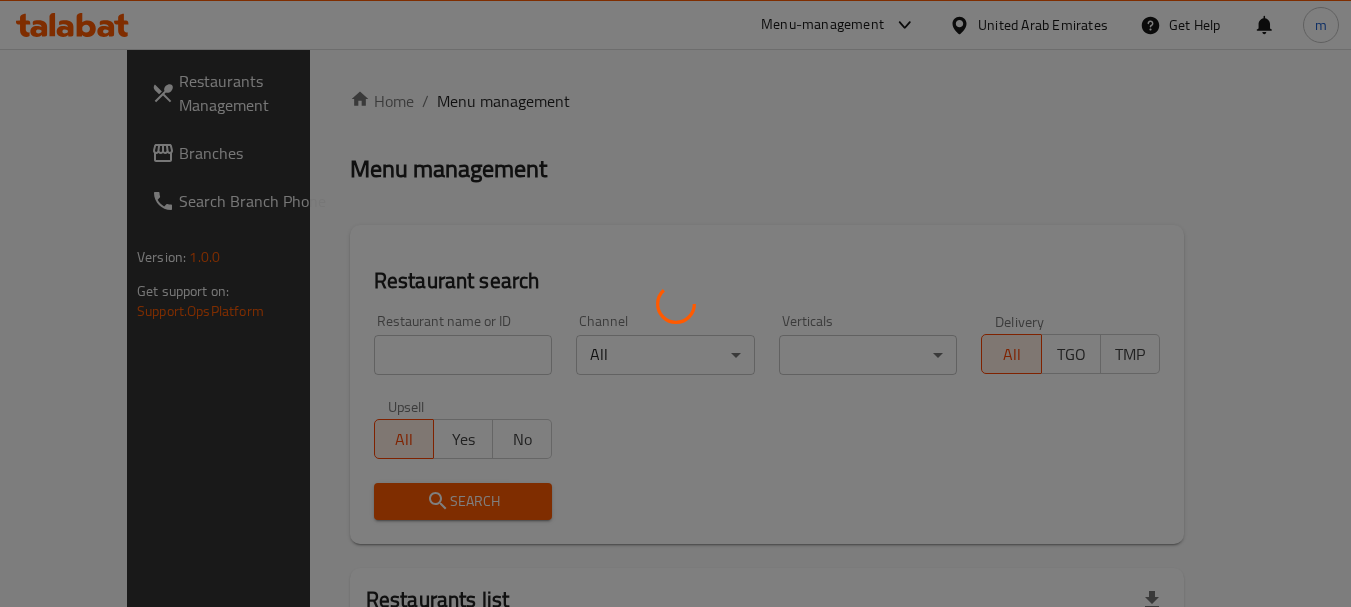 drag, startPoint x: 404, startPoint y: 352, endPoint x: 359, endPoint y: 353, distance: 45.01111 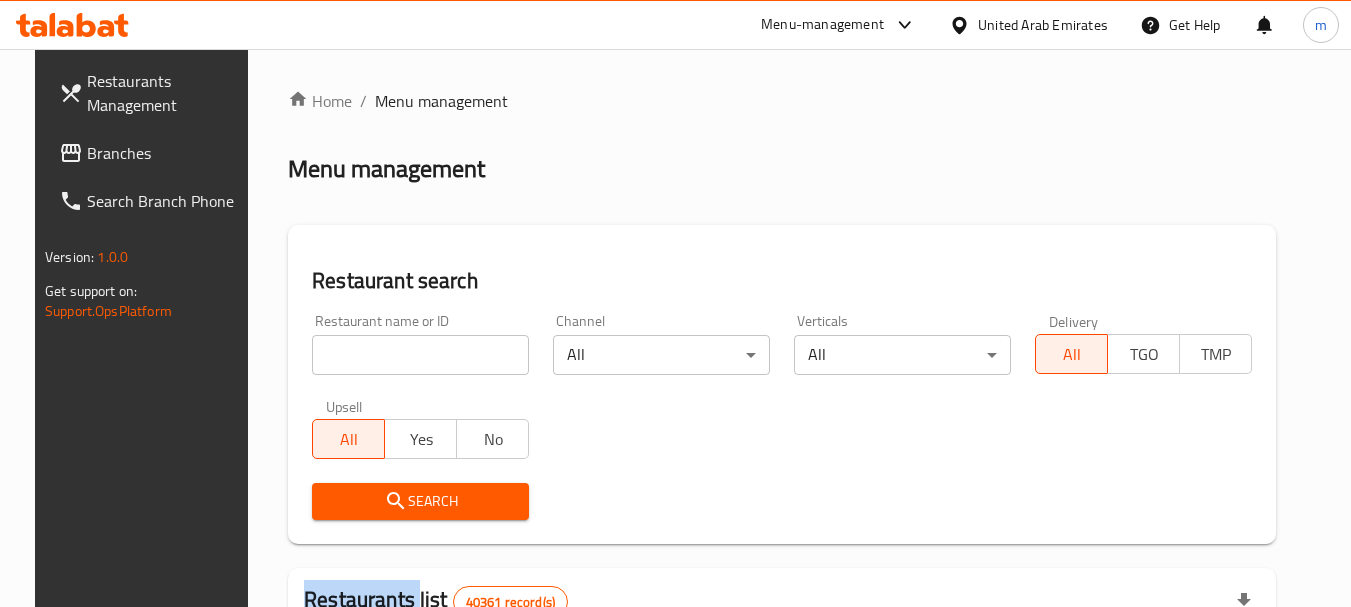 click on "Home / Menu management Menu management Restaurant search Restaurant name or ID Restaurant name or ID Channel All ​ Verticals All ​ Delivery All TGO TMP Upsell All Yes No   Search Restaurants list   40361 record(s) ID sorted ascending Name (En) Name (Ar) Ref. Name Logo Branches Open Busy Closed POS group Status Action 328 [BRAND] جوني روكيتس 37 0 1 0 OPEN 330 [BRAND] فرنش كونكشن 1 0 0 0 INACTIVE 339 [BRAND] أرز لبنان Al Karama,[NEIGHBORHOOD] ​ [NEIGHBORHOOD] 9 1 0 2 OPEN 340 [BRAND] ميجا رابس 3 0 0 0 INACTIVE 342 [BRAND] سانديلاز فلات براد 7 0 0 0 INACTIVE 343 [BRAND] كوخ التنين 1 0 0 0 INACTIVE 348 [BRAND] المطبخ التايلندى 1 0 0 0 INACTIVE 349 [BRAND] موغل 1 0 0 0 HIDDEN 350 [BRAND] (Old) هوت و كول 1 0 0 0 INACTIVE 355 [BRAND] الحبشة 11 1 0 0 HIDDEN Rows per page: 10 1-10 of 40361" at bounding box center [782, 717] 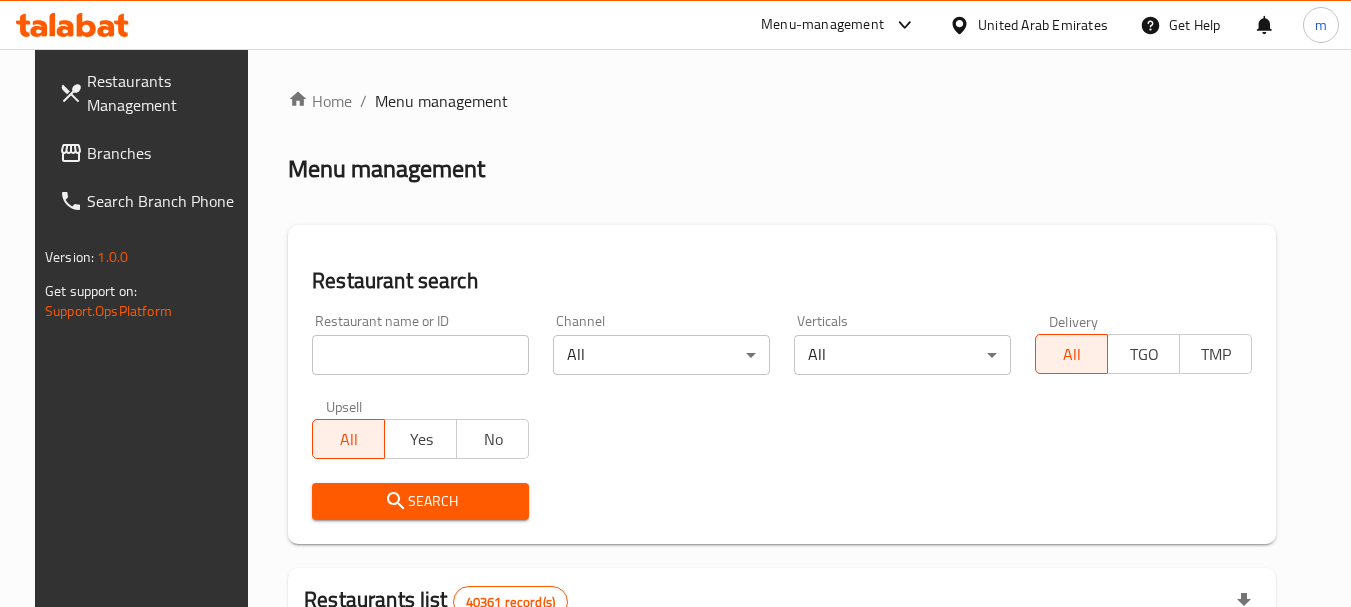click at bounding box center (420, 355) 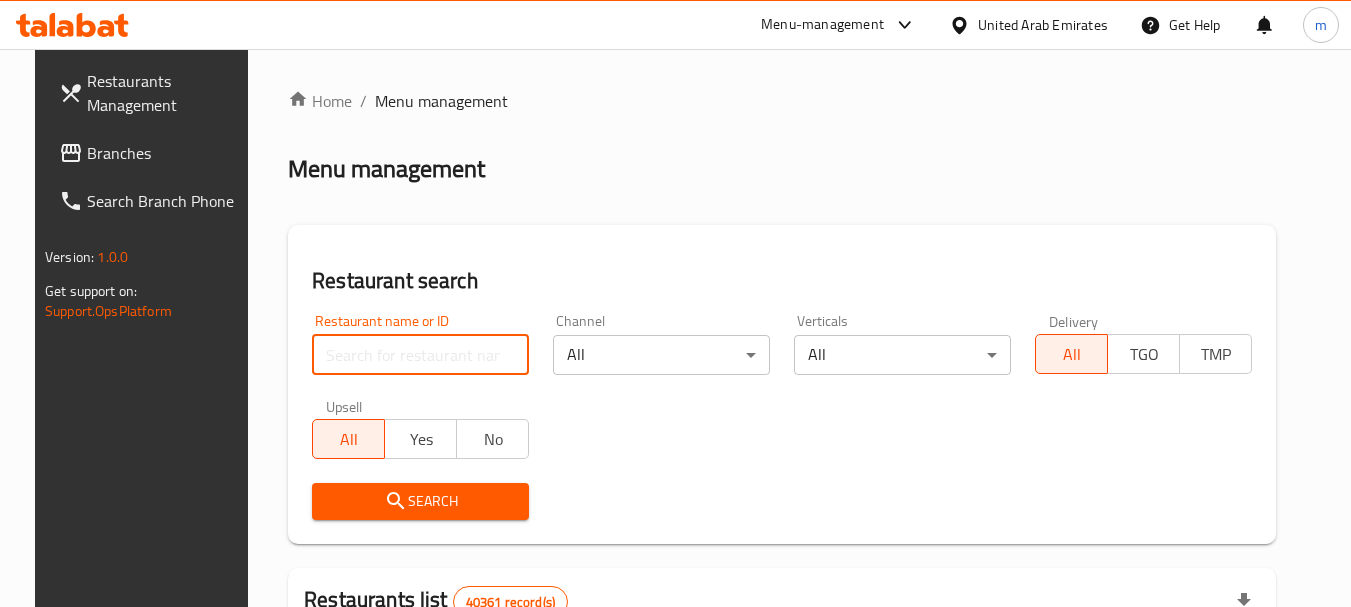 paste on "702408" 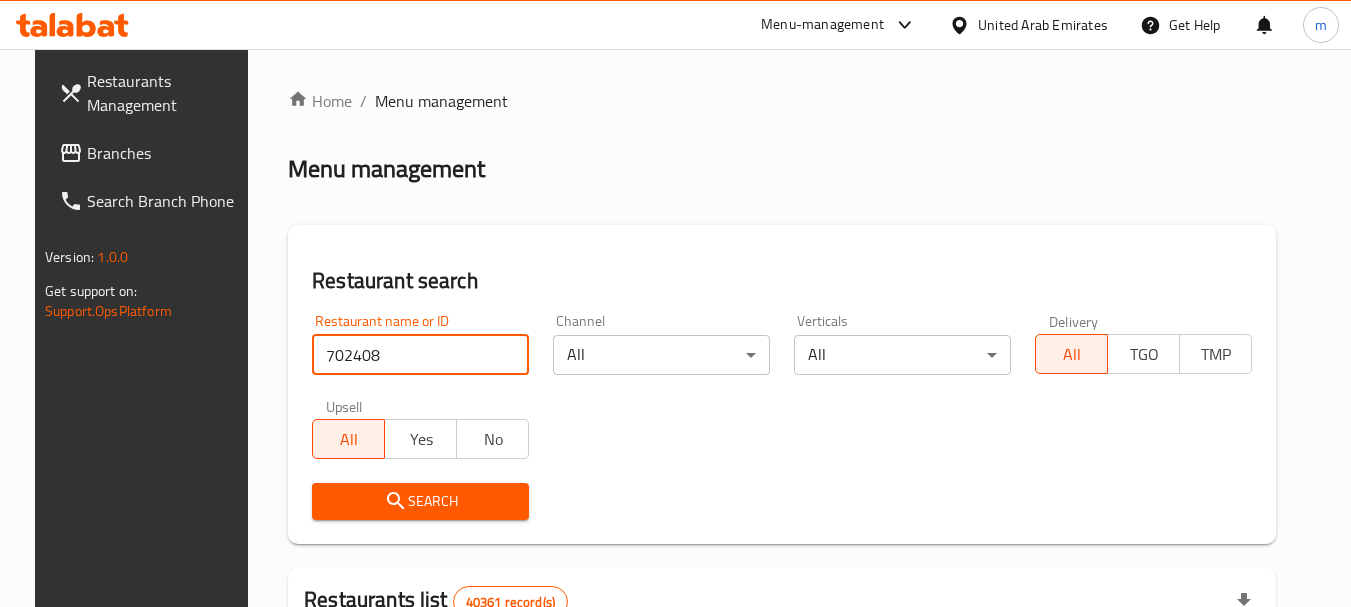 type on "702408" 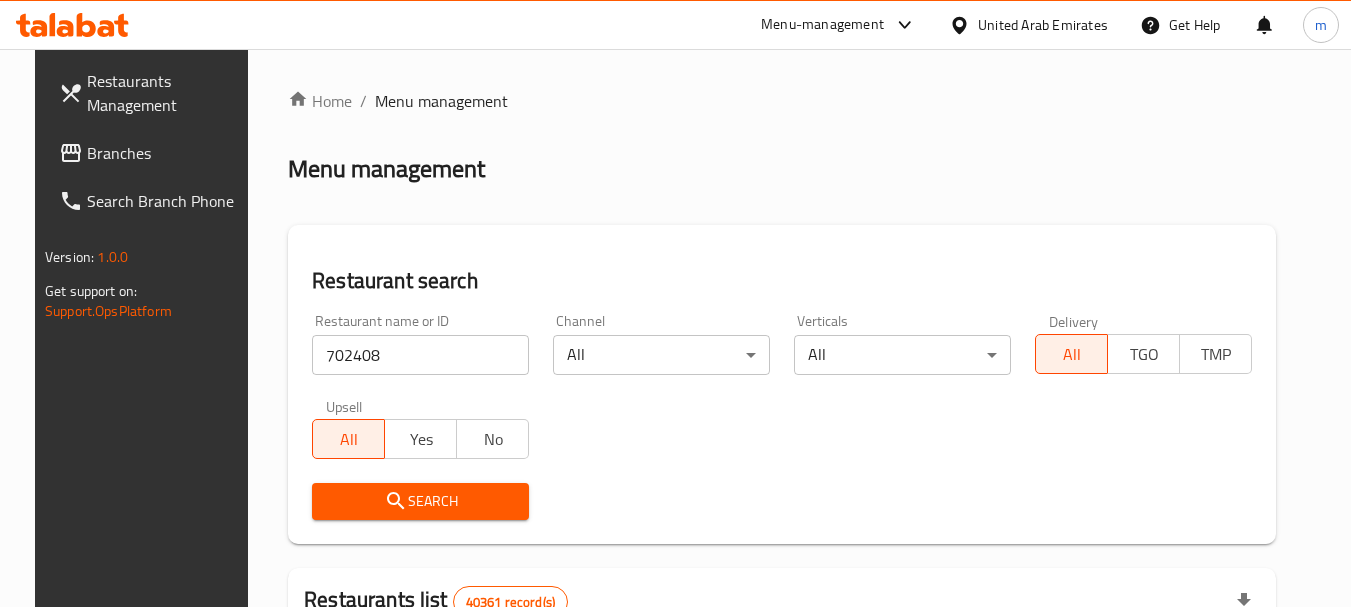 click on "Search" at bounding box center [420, 501] 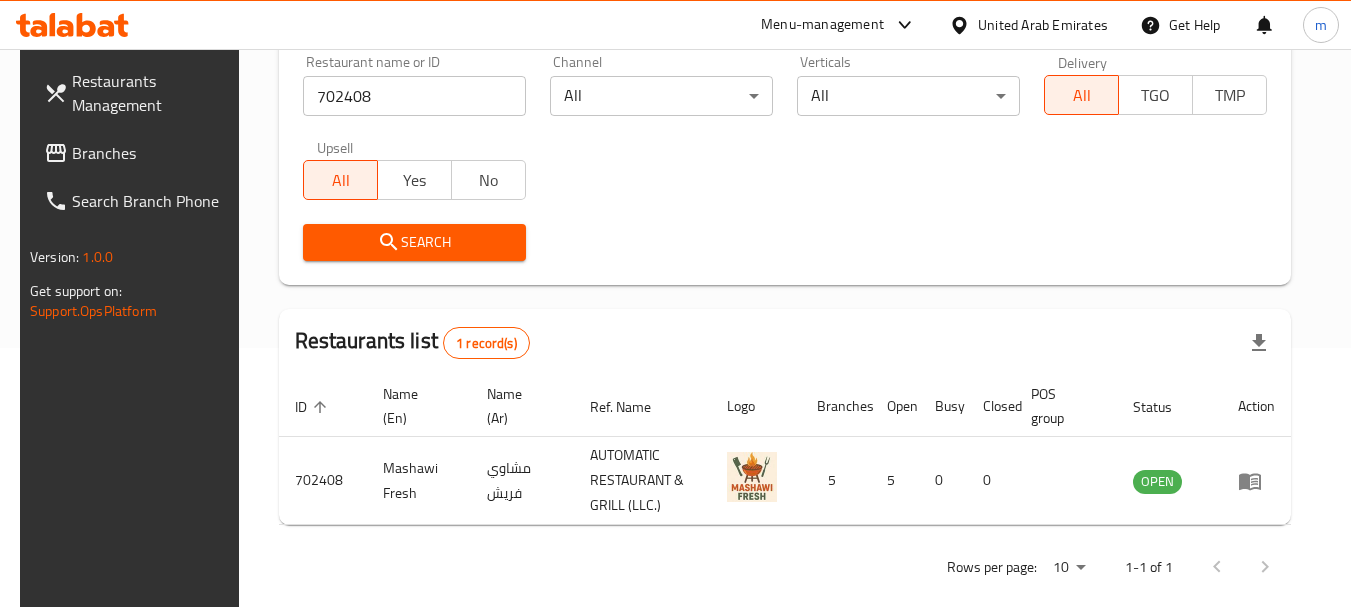 scroll, scrollTop: 285, scrollLeft: 0, axis: vertical 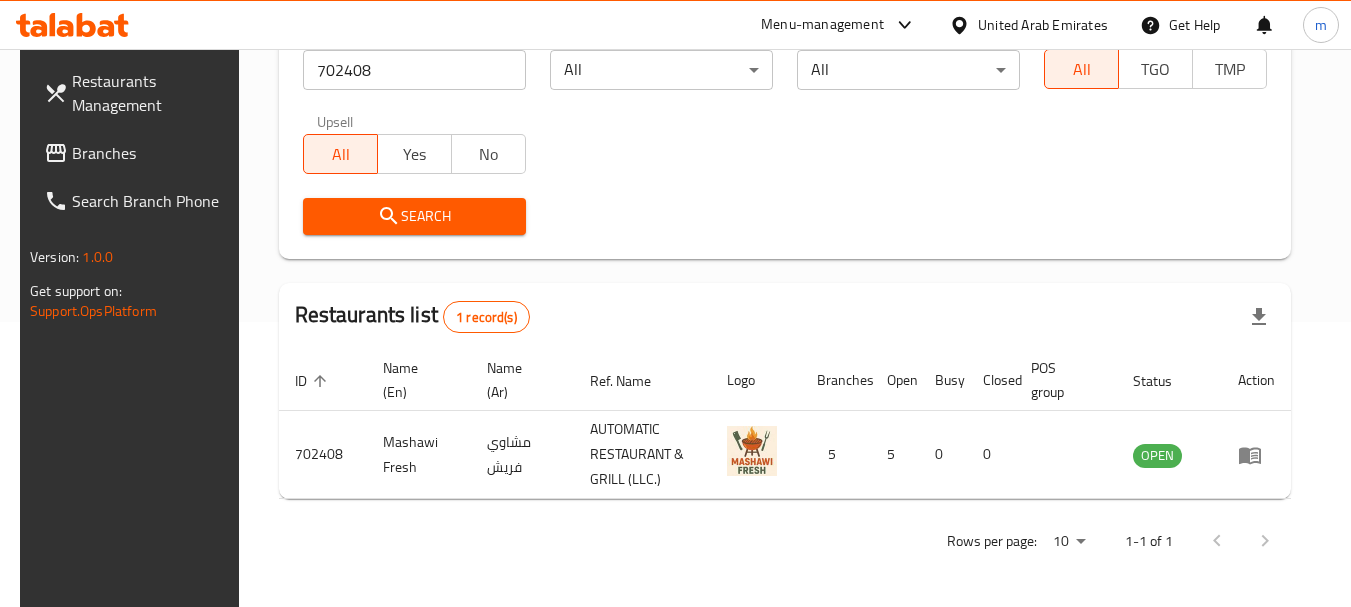 click on "United Arab Emirates" at bounding box center [1043, 25] 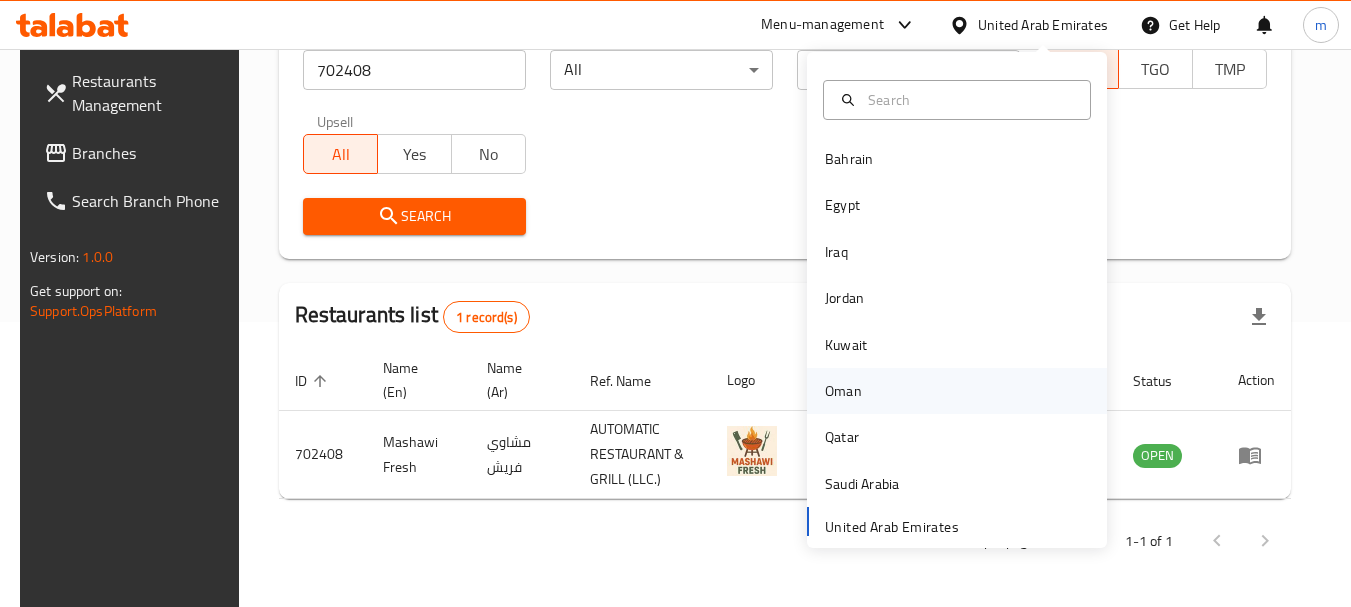 click on "Oman" at bounding box center [843, 391] 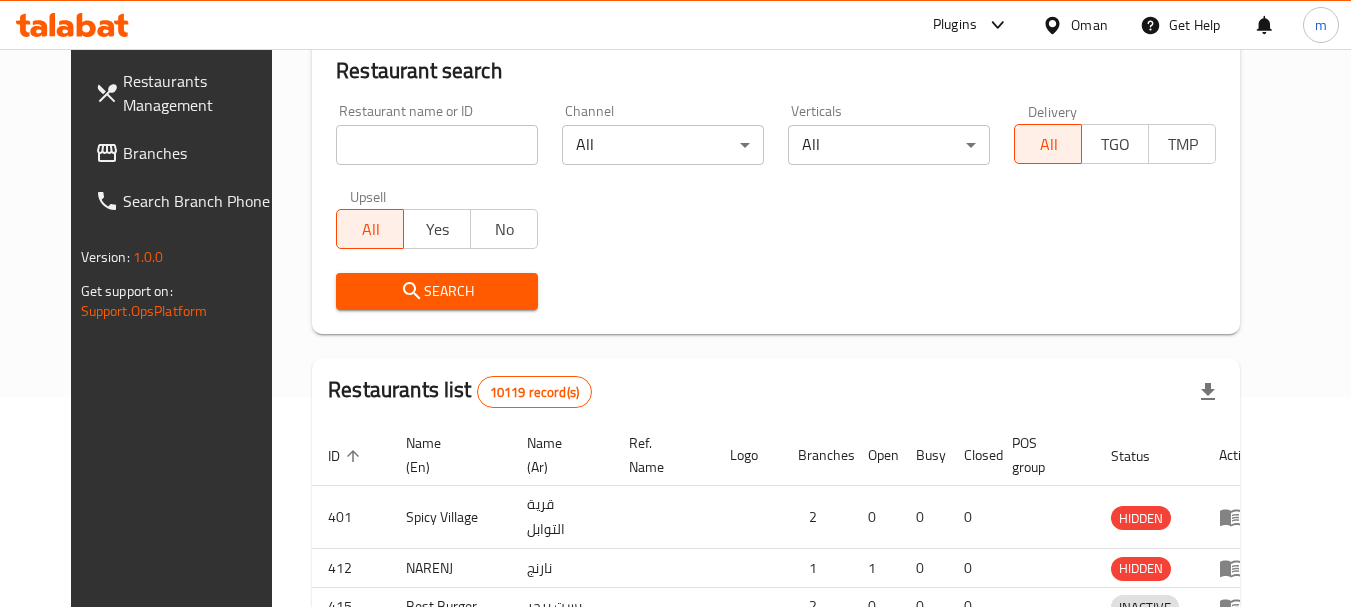 scroll, scrollTop: 285, scrollLeft: 0, axis: vertical 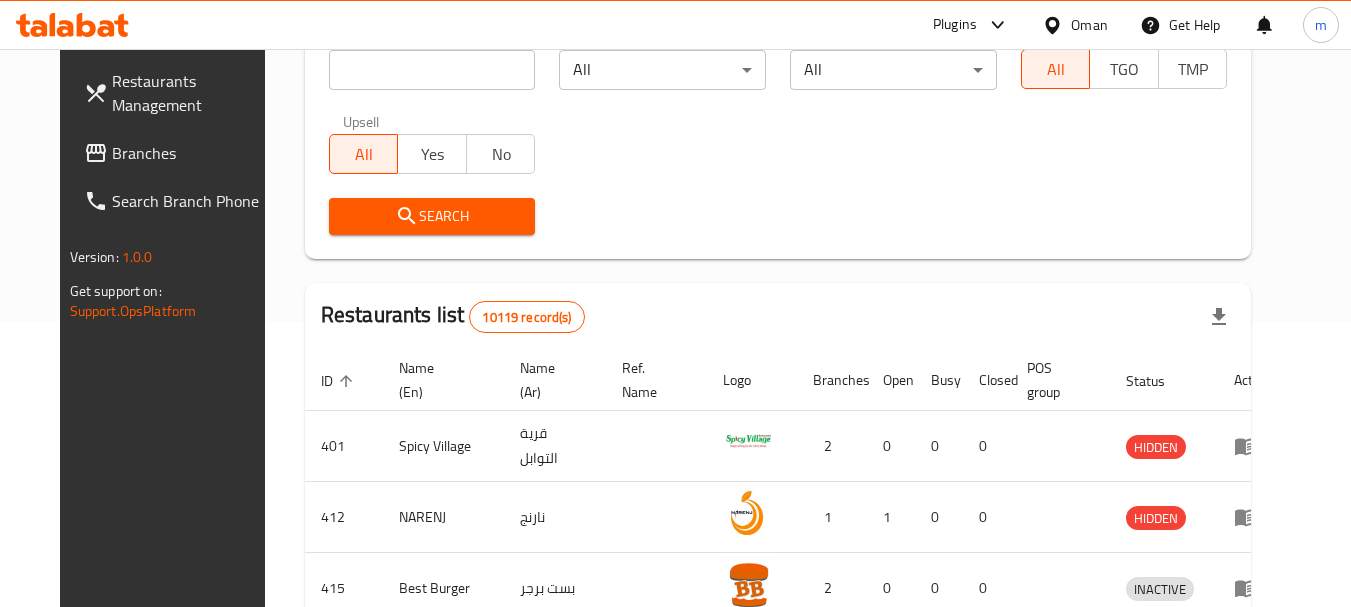 click on "Branches" at bounding box center (191, 153) 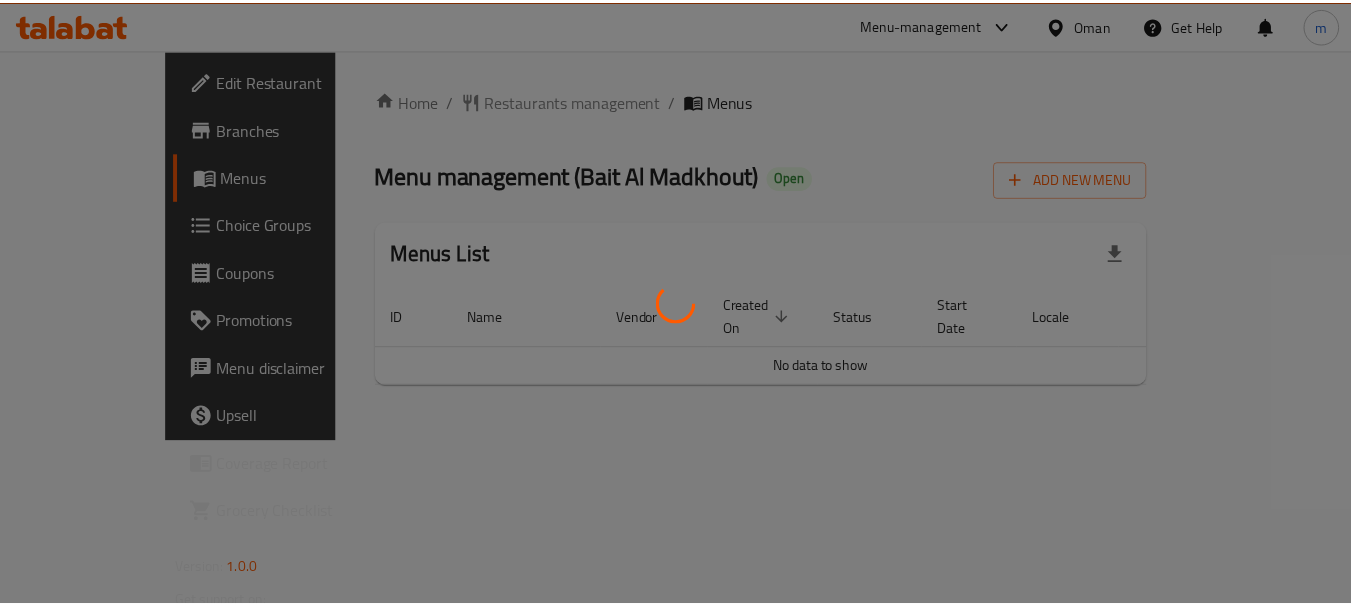 scroll, scrollTop: 0, scrollLeft: 0, axis: both 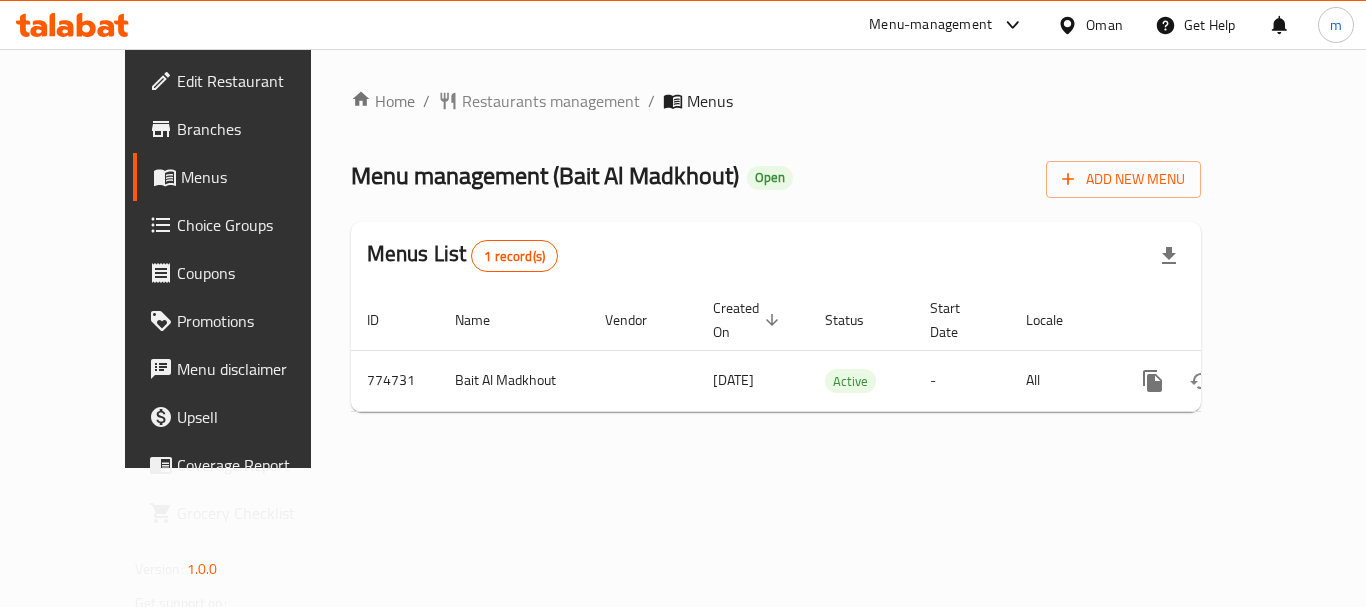 click on "Restaurants management" at bounding box center (551, 101) 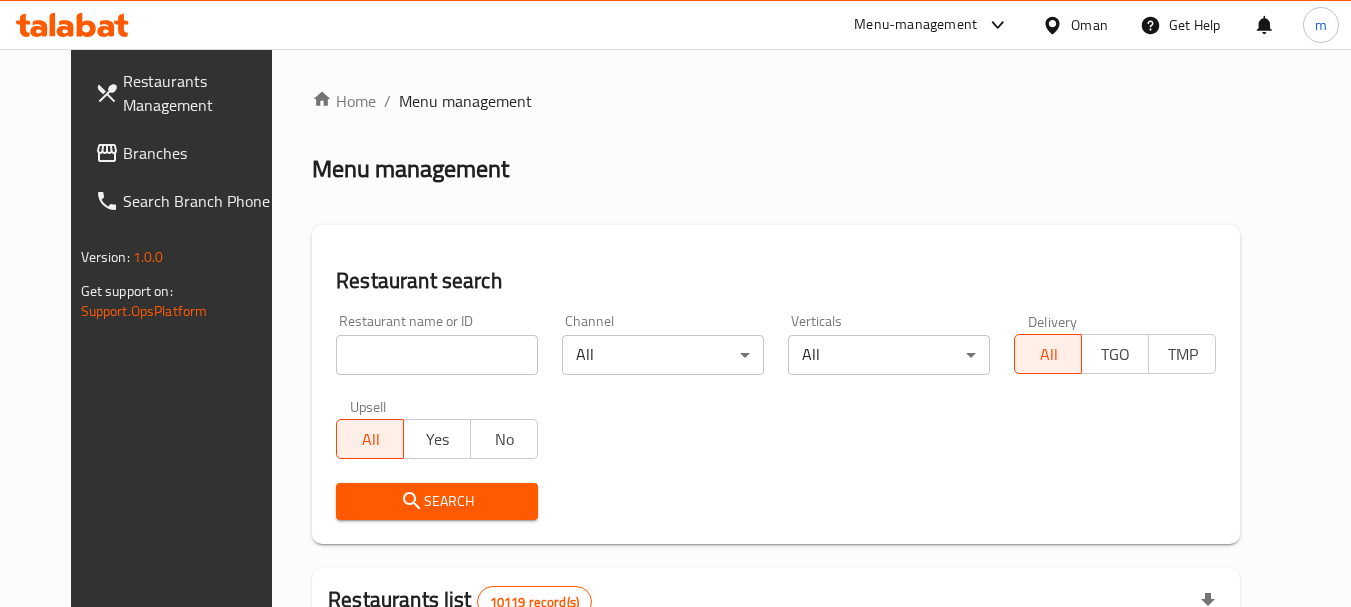 click at bounding box center [675, 303] 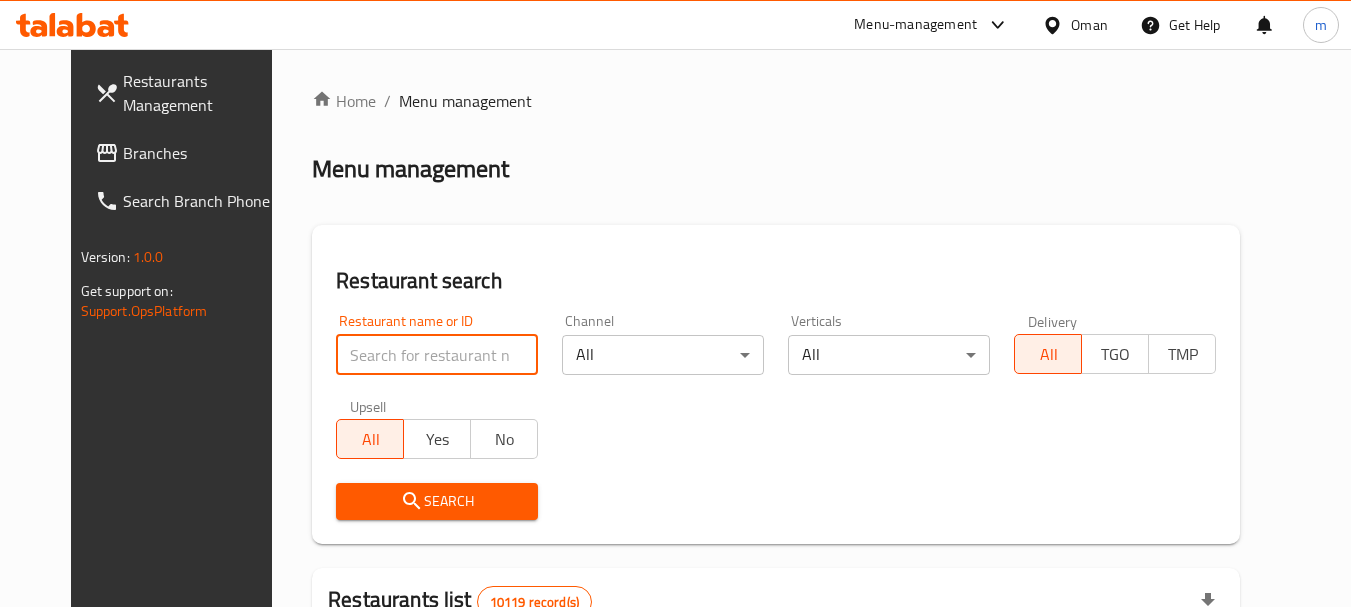 paste on "652064" 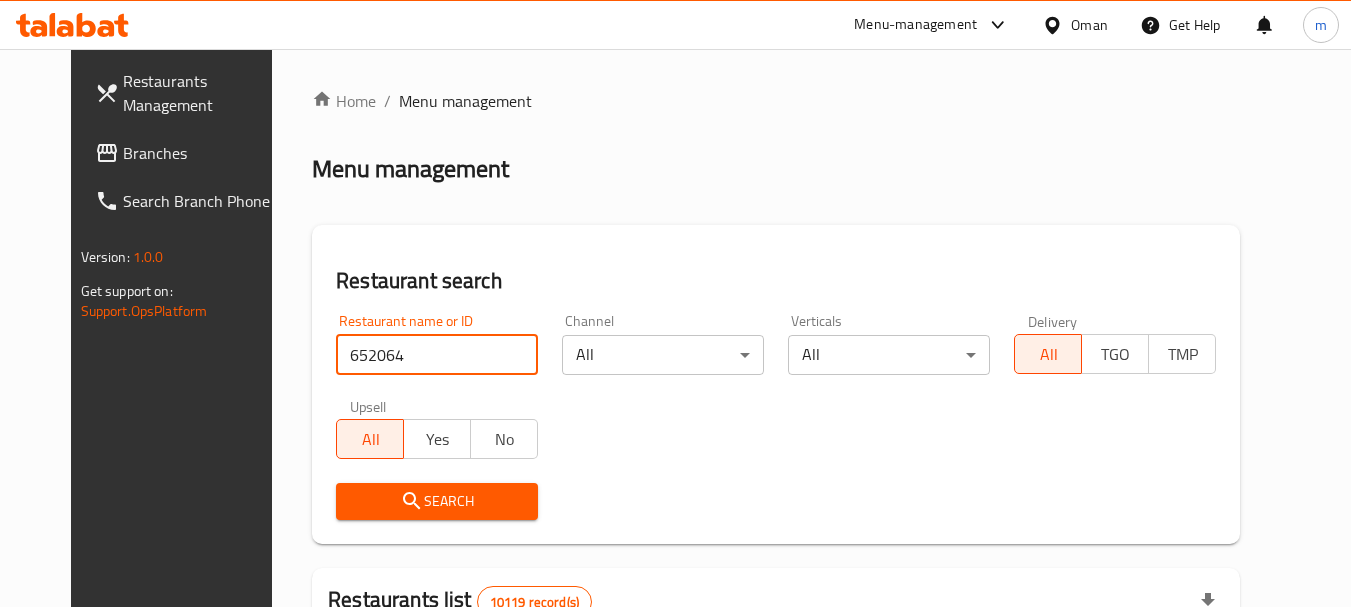 type on "652064" 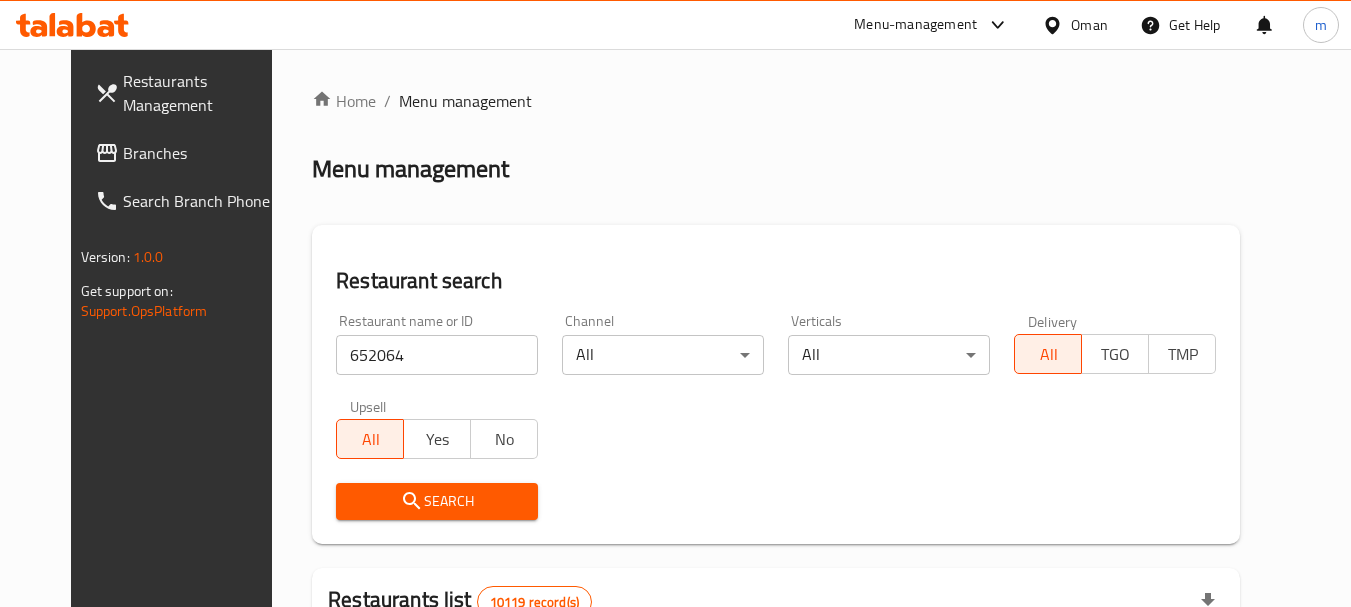 drag, startPoint x: 454, startPoint y: 497, endPoint x: 455, endPoint y: 484, distance: 13.038404 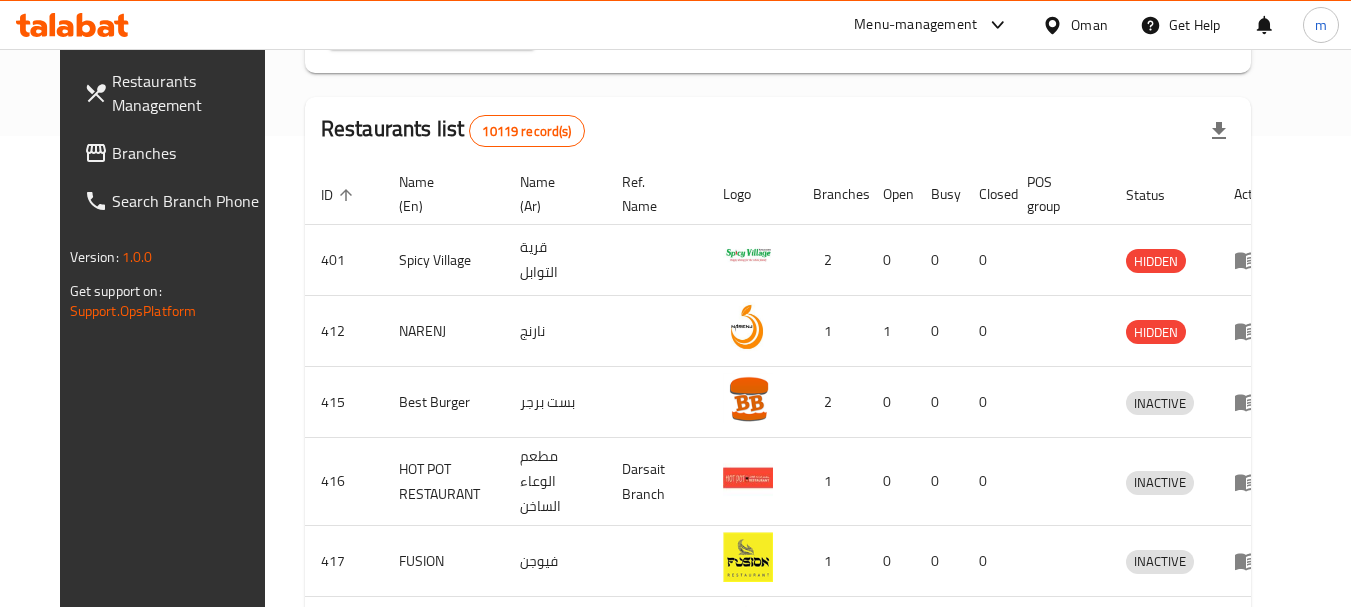 scroll, scrollTop: 300, scrollLeft: 0, axis: vertical 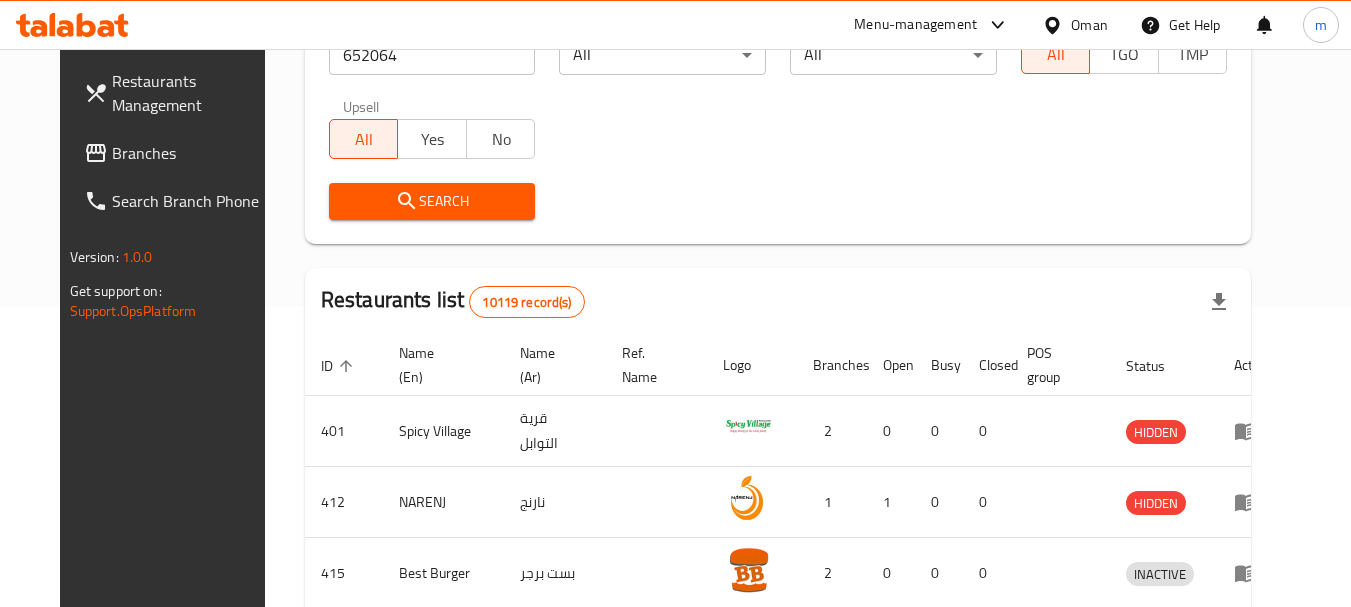 click on "Search" at bounding box center (432, 201) 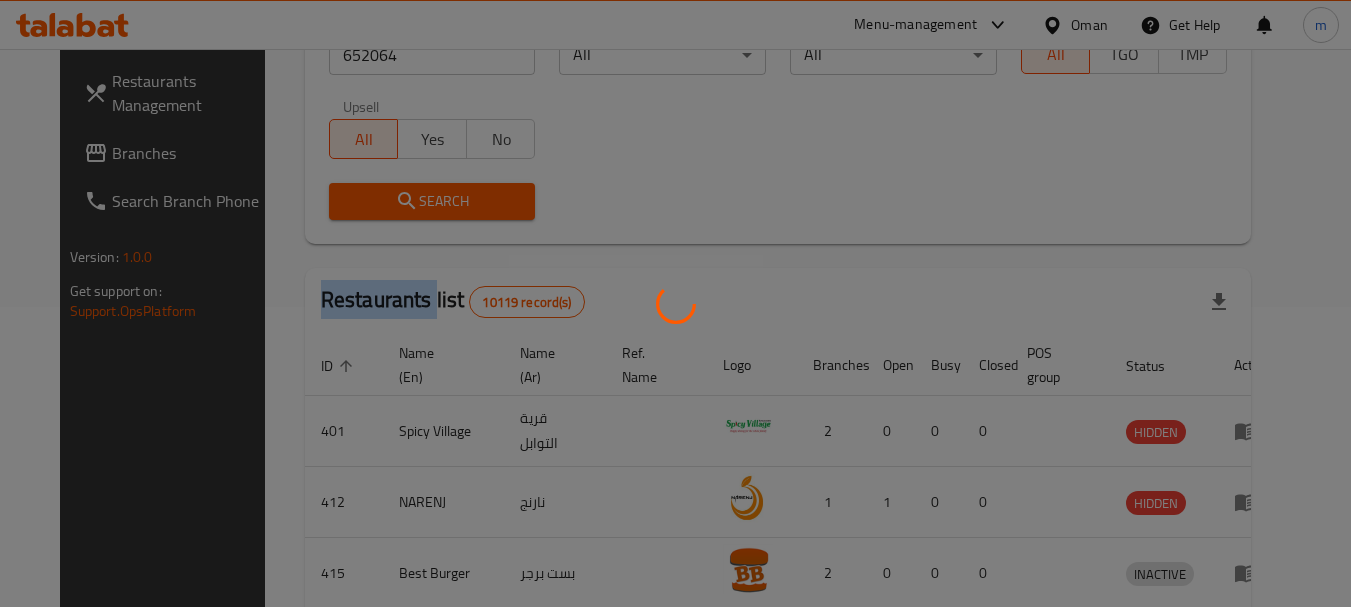 click at bounding box center (675, 303) 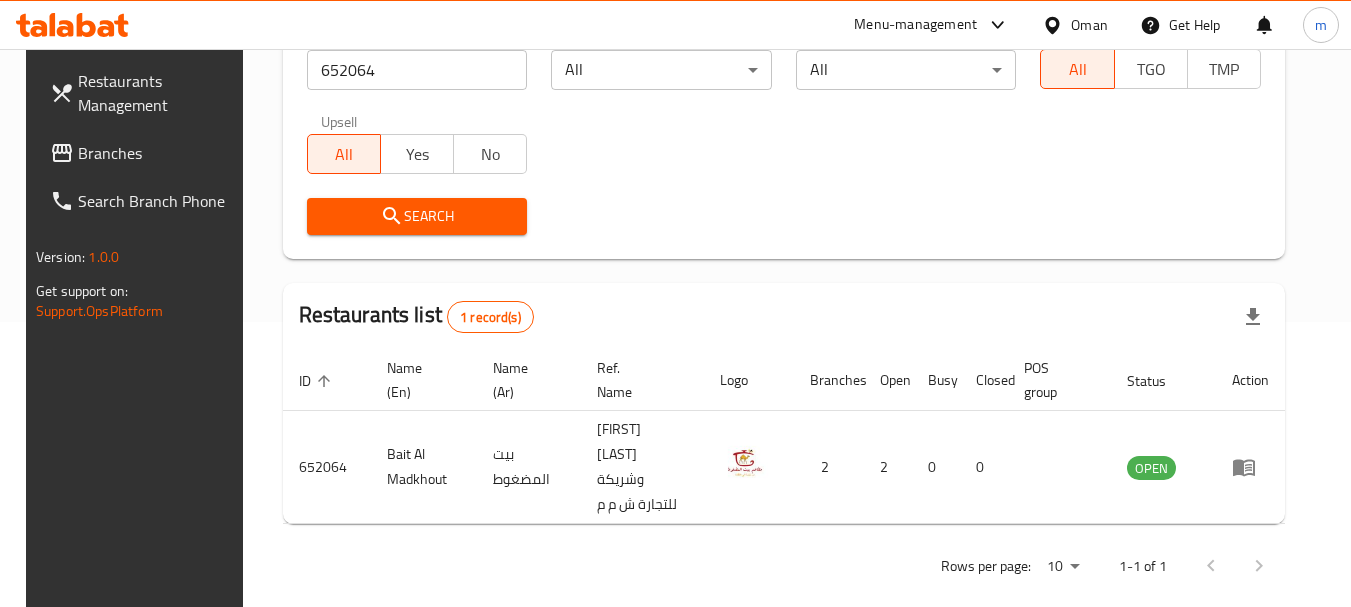 click on "Oman" at bounding box center (1089, 25) 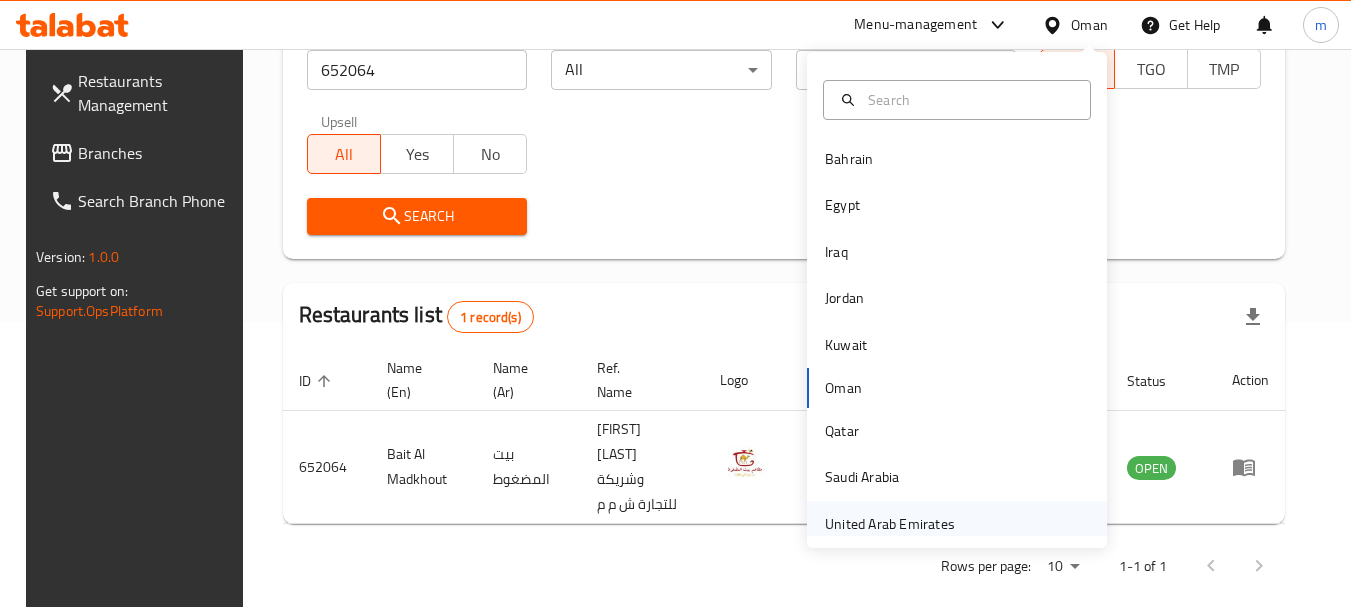 click on "United Arab Emirates" at bounding box center (890, 524) 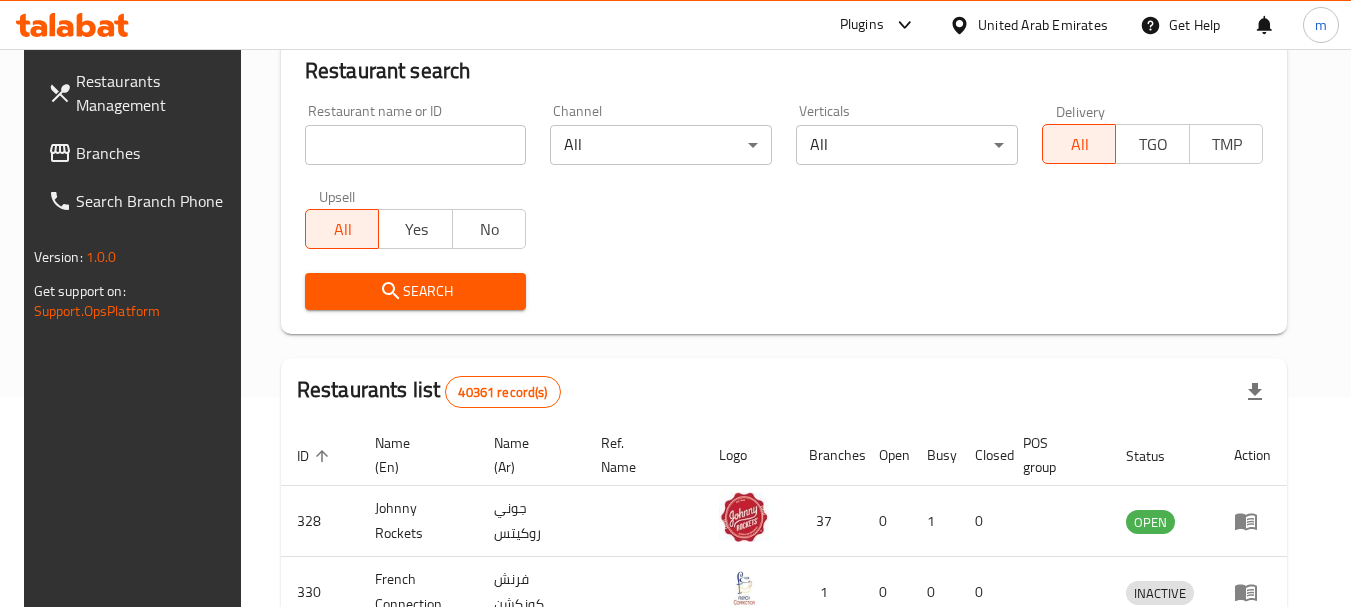 scroll, scrollTop: 285, scrollLeft: 0, axis: vertical 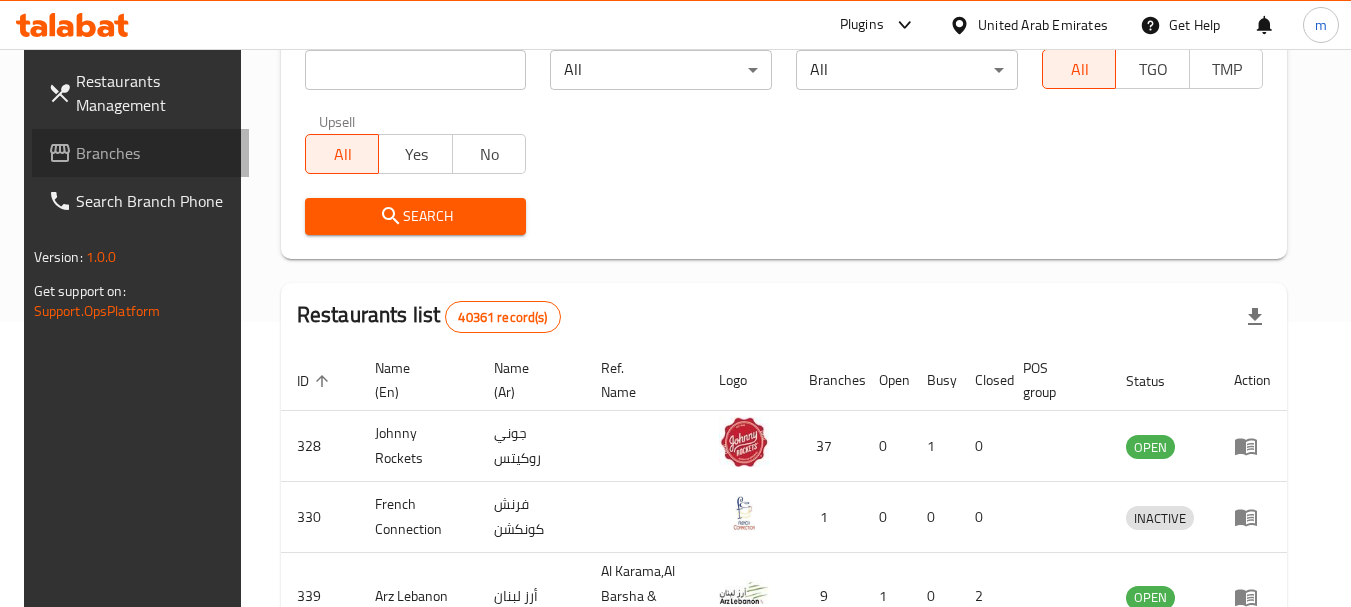 click on "Branches" at bounding box center [155, 153] 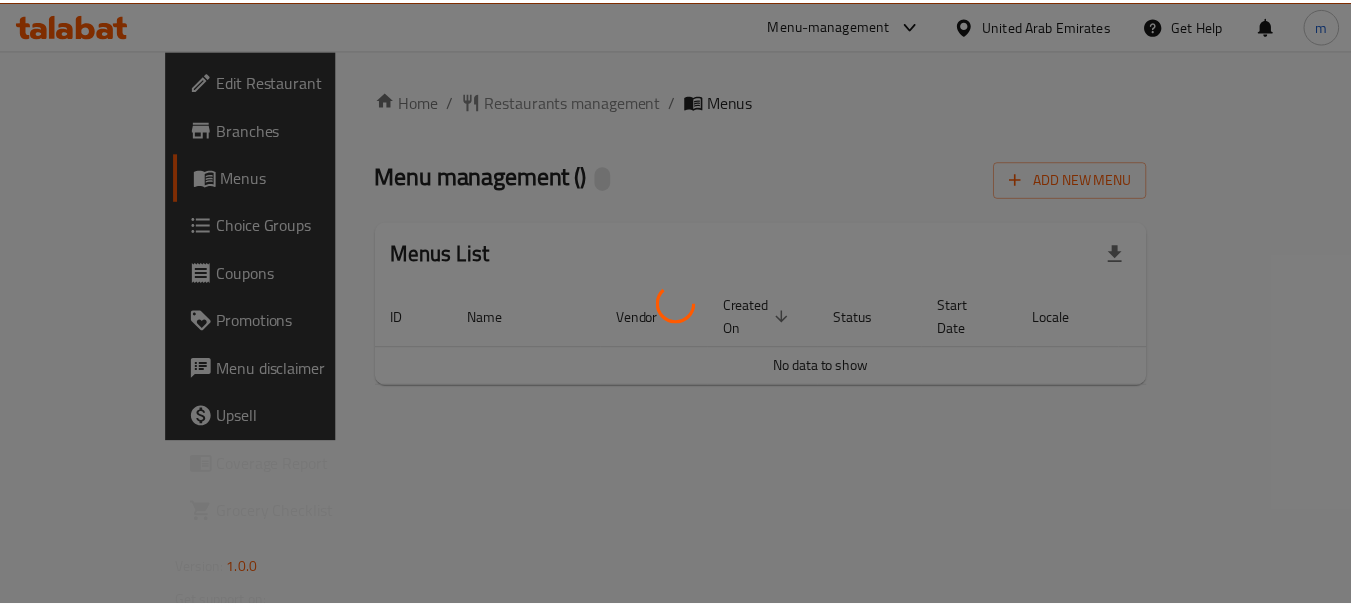 scroll, scrollTop: 0, scrollLeft: 0, axis: both 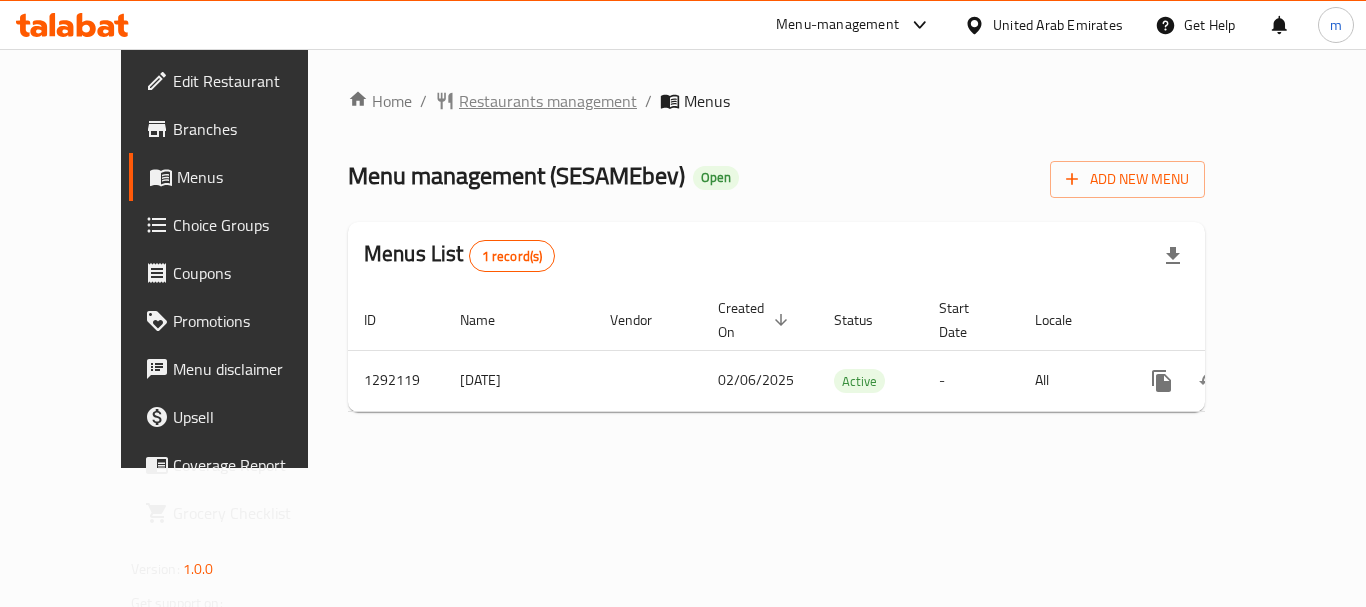 click on "Restaurants management" at bounding box center (548, 101) 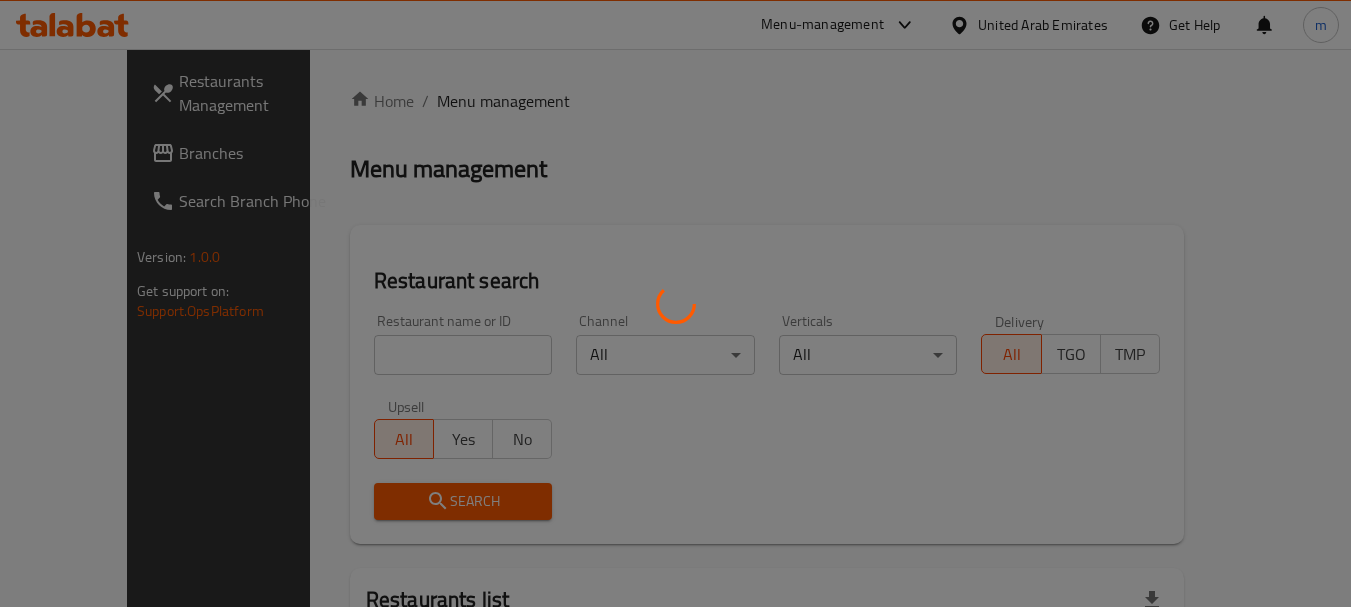 click at bounding box center (675, 303) 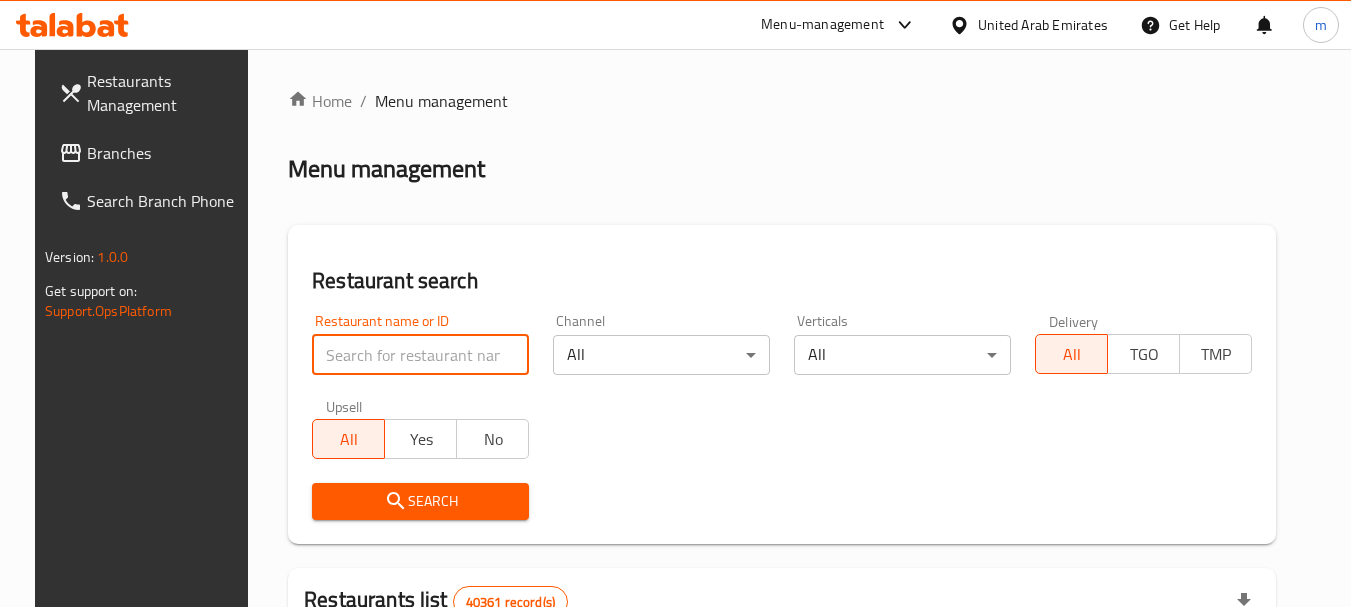 click at bounding box center (420, 355) 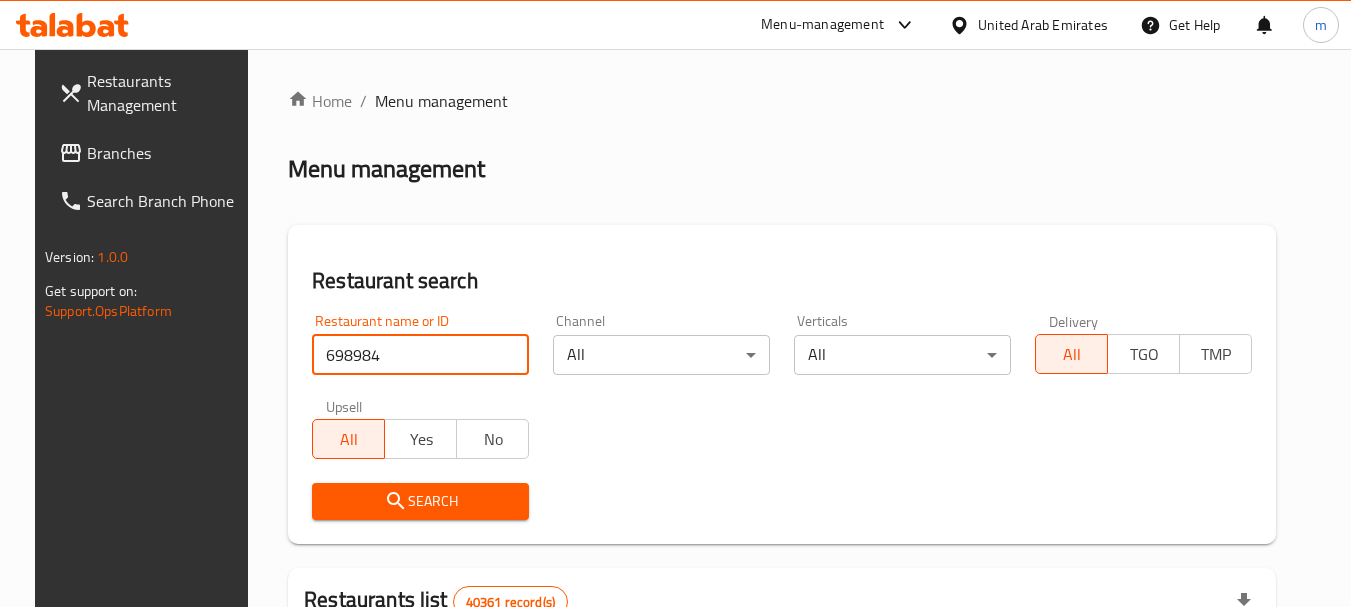 type on "698984" 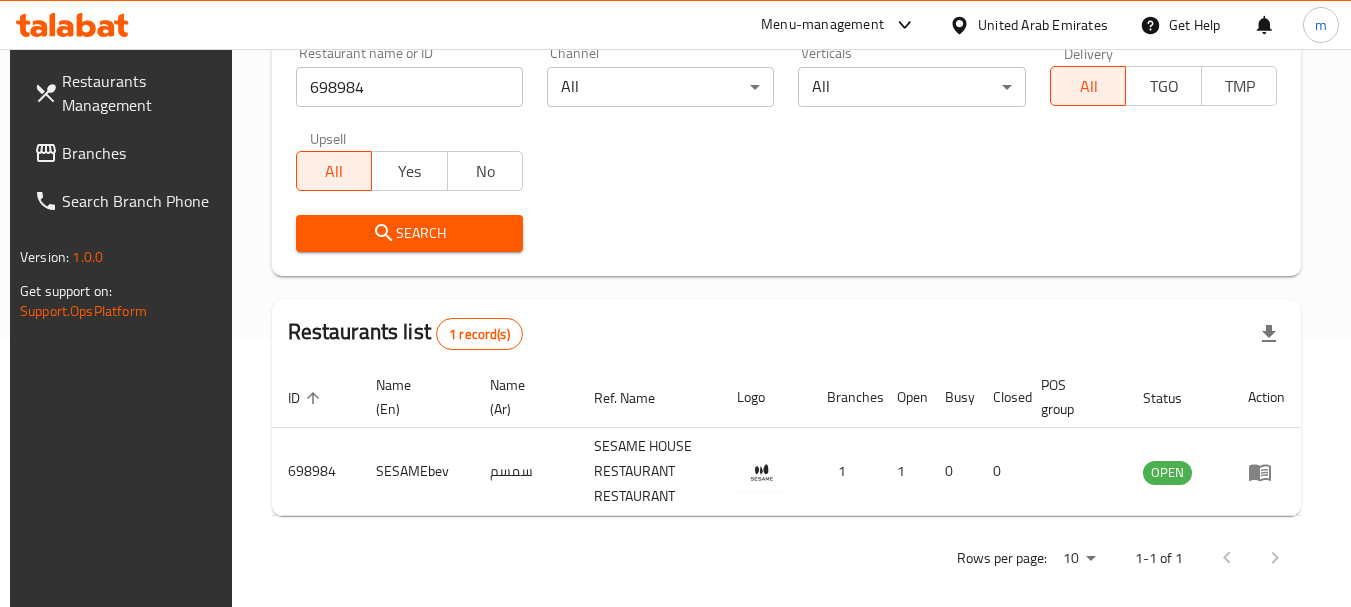 scroll, scrollTop: 285, scrollLeft: 0, axis: vertical 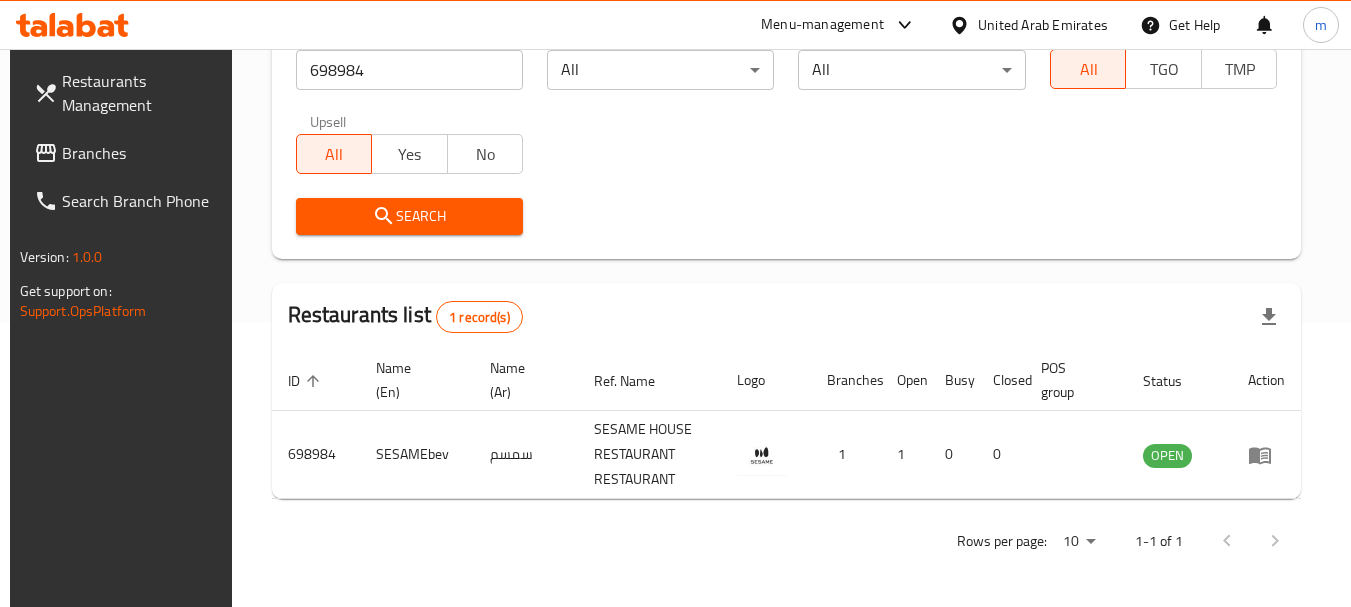 drag, startPoint x: 1041, startPoint y: 29, endPoint x: 1040, endPoint y: 14, distance: 15.033297 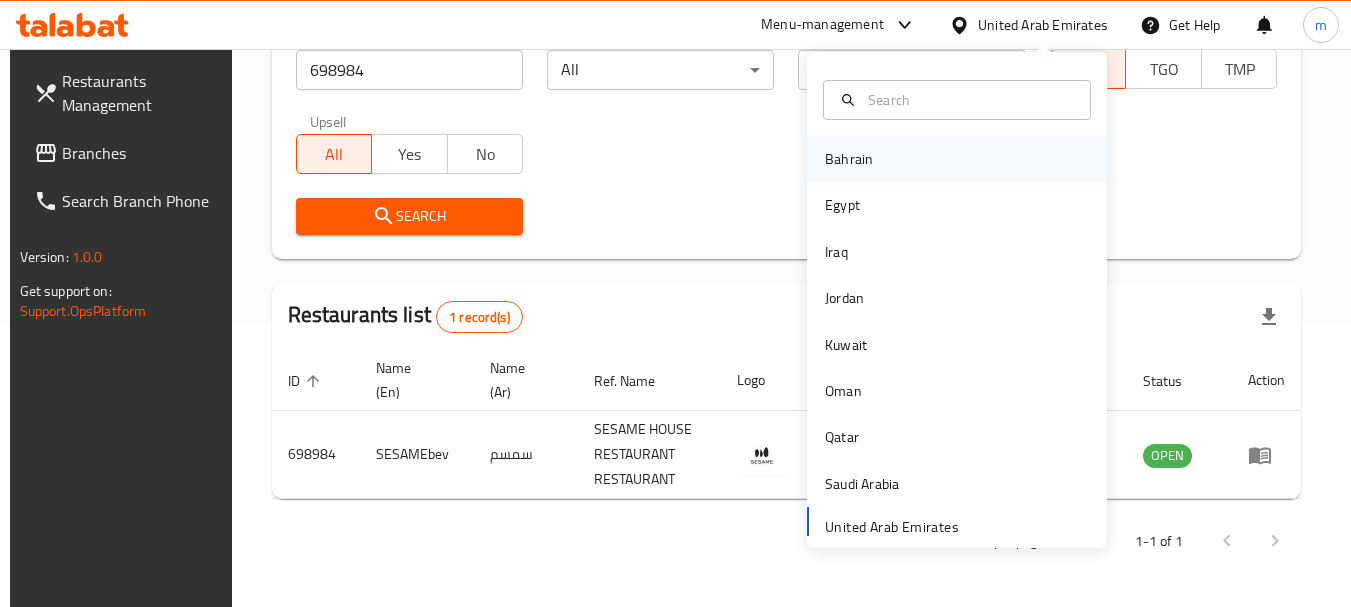 click on "Bahrain" at bounding box center [849, 159] 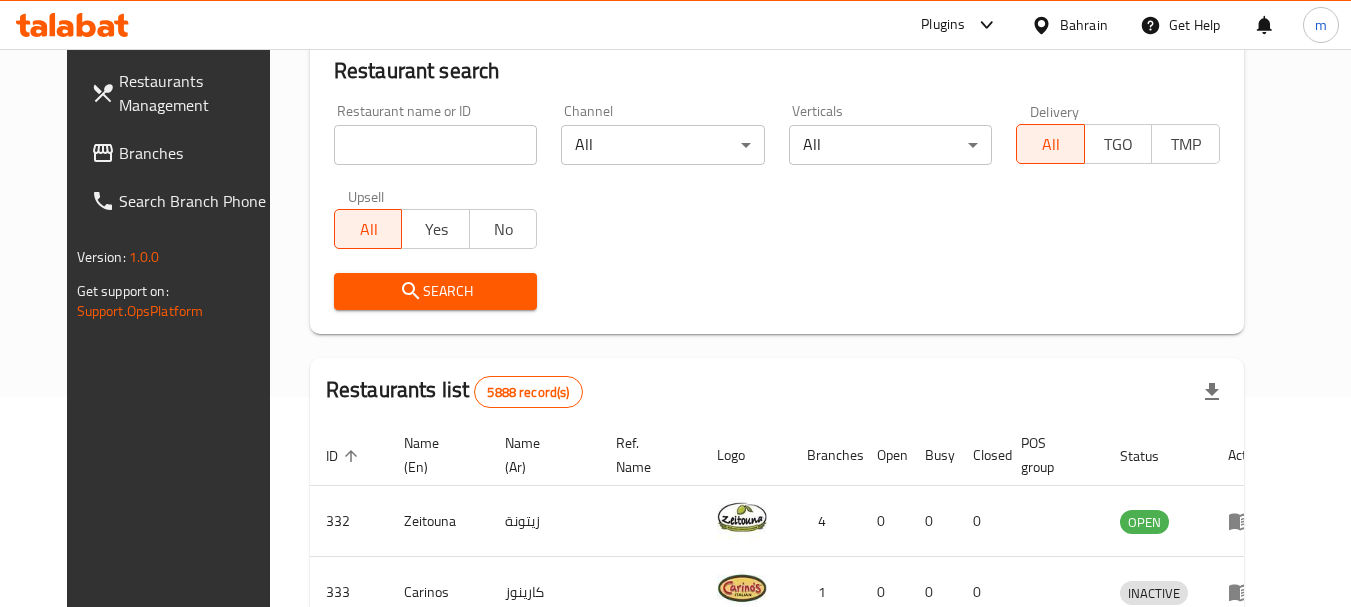 scroll, scrollTop: 285, scrollLeft: 0, axis: vertical 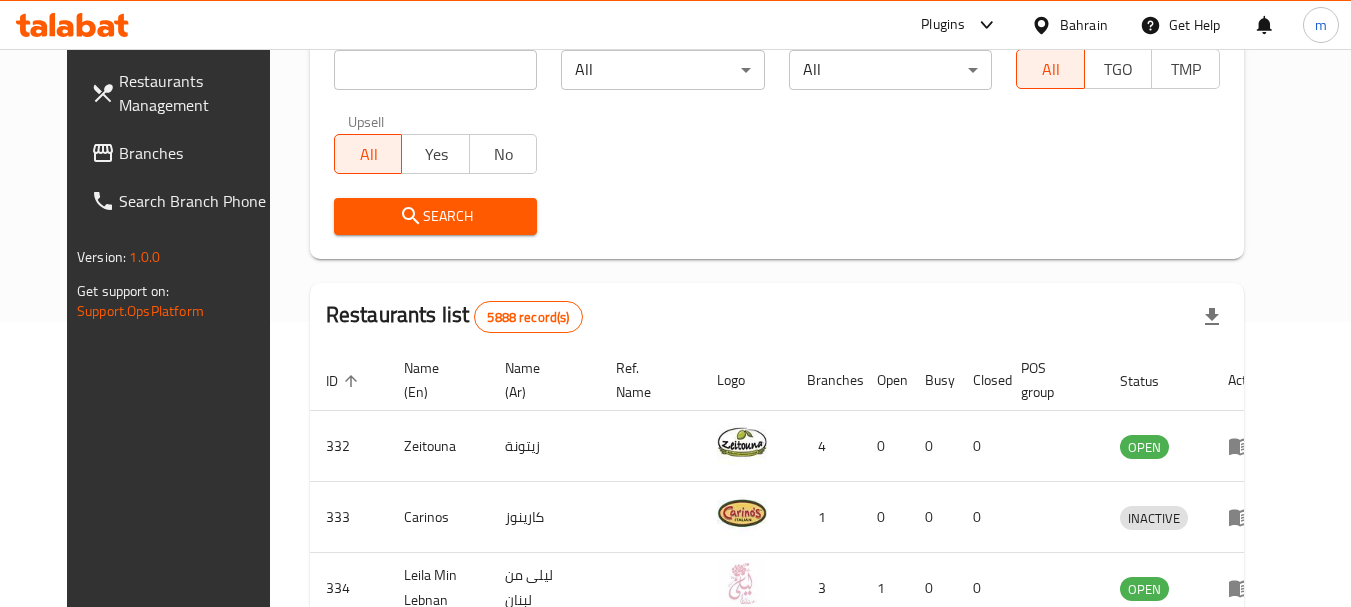 click on "Branches" at bounding box center (198, 153) 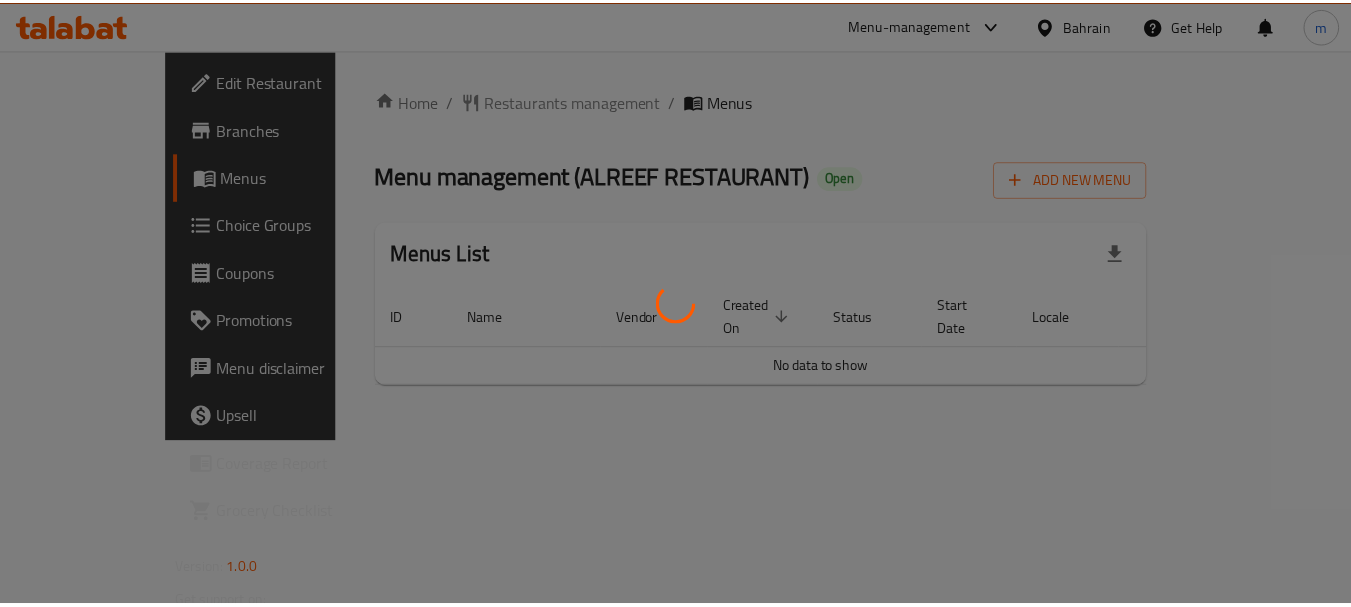 scroll, scrollTop: 0, scrollLeft: 0, axis: both 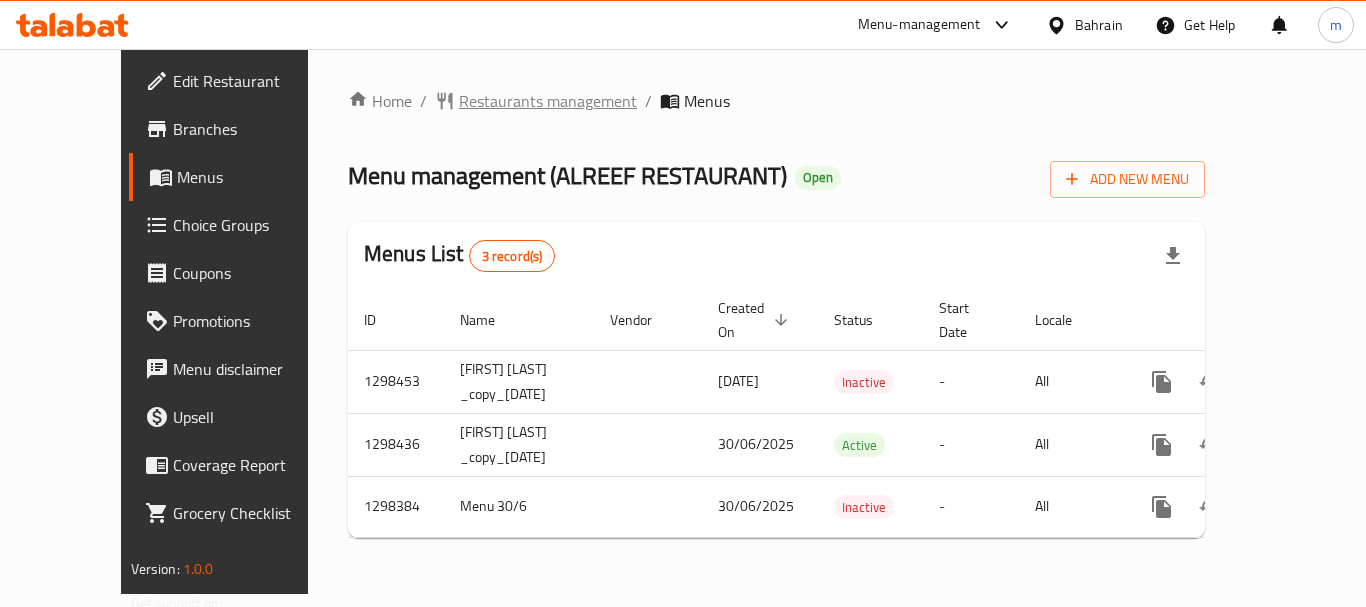 click on "Restaurants management" at bounding box center (548, 101) 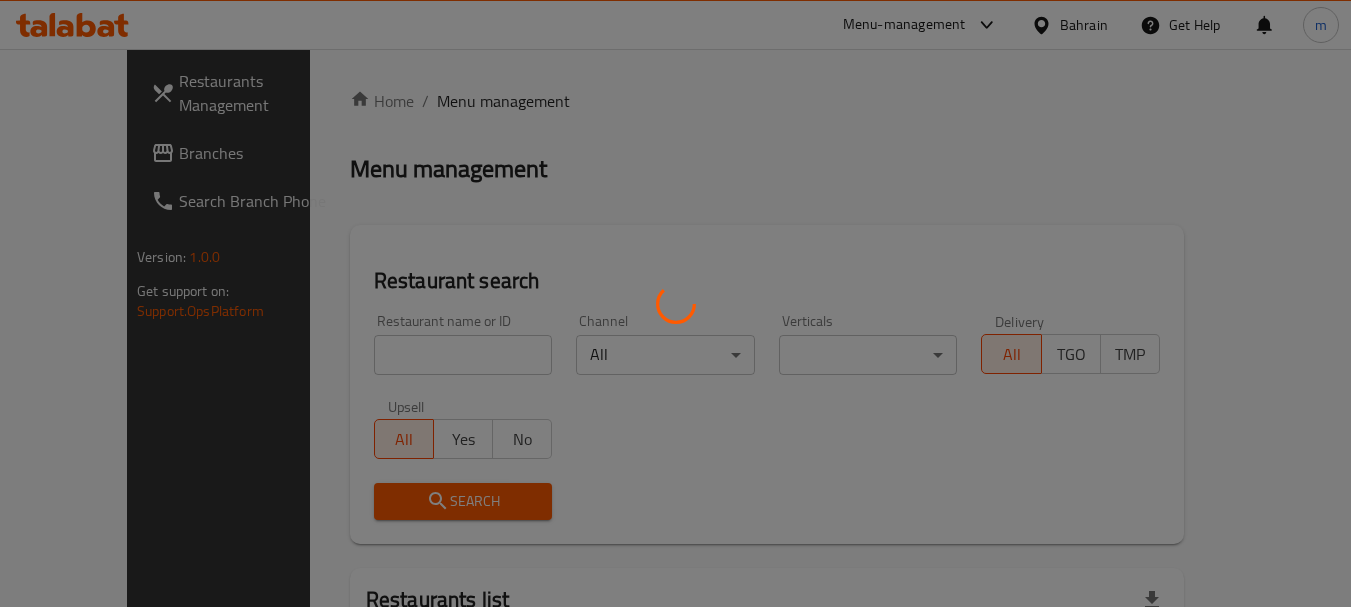drag, startPoint x: 419, startPoint y: 376, endPoint x: 405, endPoint y: 358, distance: 22.803509 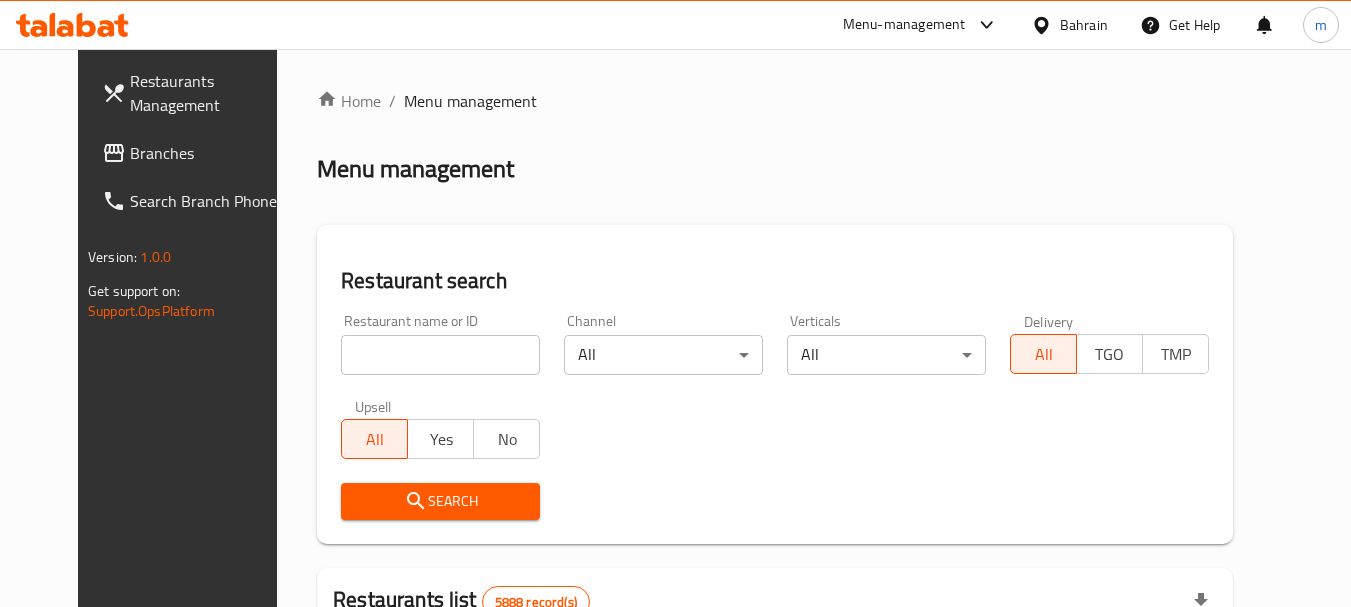 click on "Home / Menu management Menu management Restaurant search Restaurant name or ID Restaurant name or ID Channel All ​ Verticals All ​ Delivery All TGO TMP Upsell All Yes No   Search Restaurants list   5888 record(s) ID sorted ascending Name (En) Name (Ar) Ref. Name Logo Branches Open Busy Closed POS group Status Action 332 Zeitouna زيتونة 4 0 0 0 OPEN 333 Carinos كارينوز 1 0 0 0 INACTIVE 334 Leila Min Lebnan ليلى من لبنان 3 1 0 0 OPEN 335 Johnny Rockets جوني روكيتس 4 0 0 0 INACTIVE 336 Hussien حسين 1 0 0 0 INACTIVE 337 2466 2466 1 0 0 0 INACTIVE 341 Healthy Calorie هيلثي كالوري 7 3 0 0 OPEN 344 Franks A Lot فرانكس ألوت 2 1 0 0 OPEN 346 Mr.Candy مستر.كاندي 1 0 0 0 INACTIVE 351 REDPAN BURGER STEAK رد بان برجر ستيك 1 0 0 0 INACTIVE Rows per page: 10 1-10 of 5888" at bounding box center (775, 693) 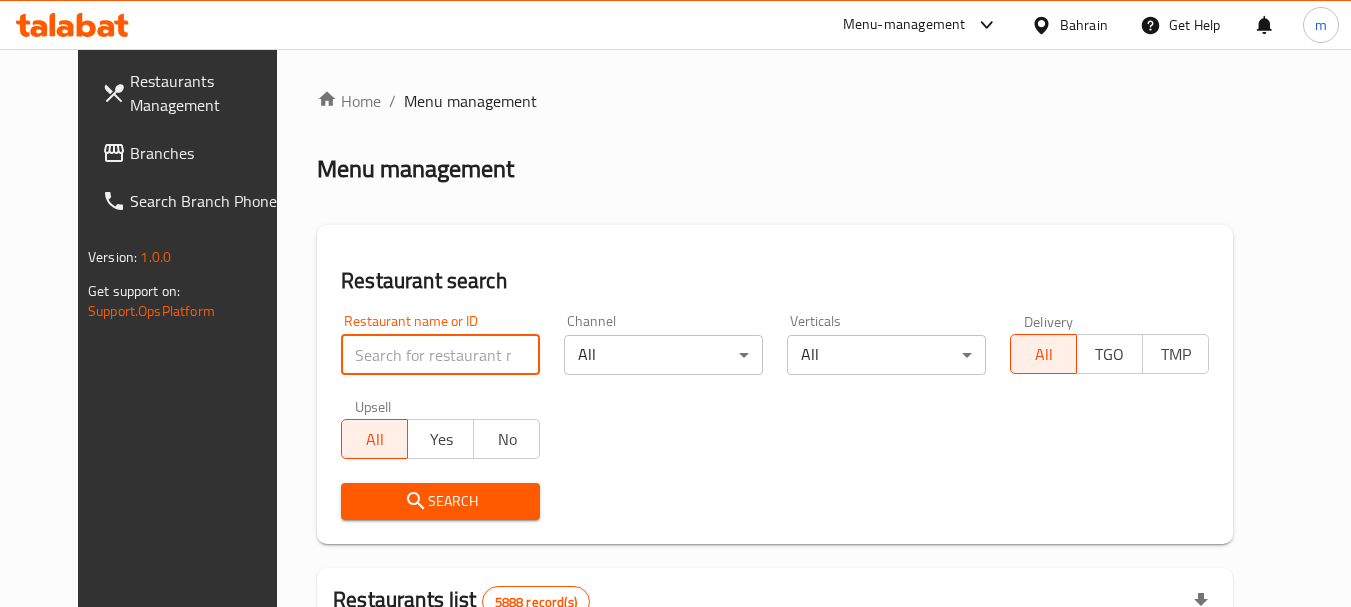 click at bounding box center (440, 355) 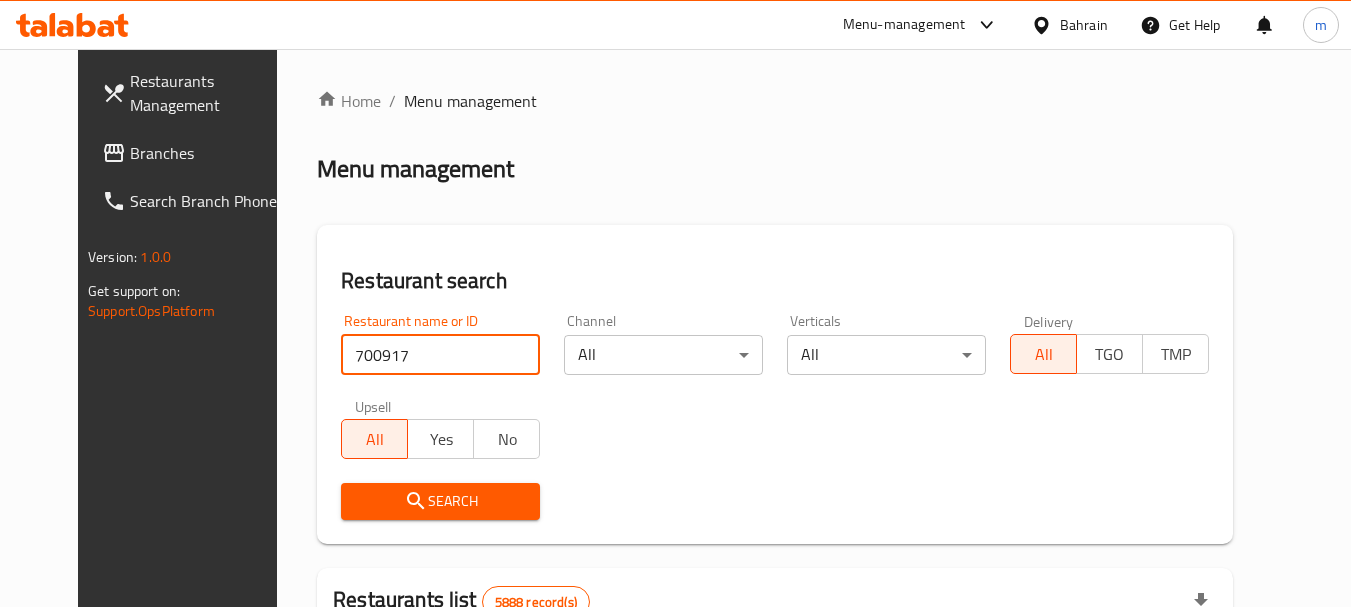 type on "700917" 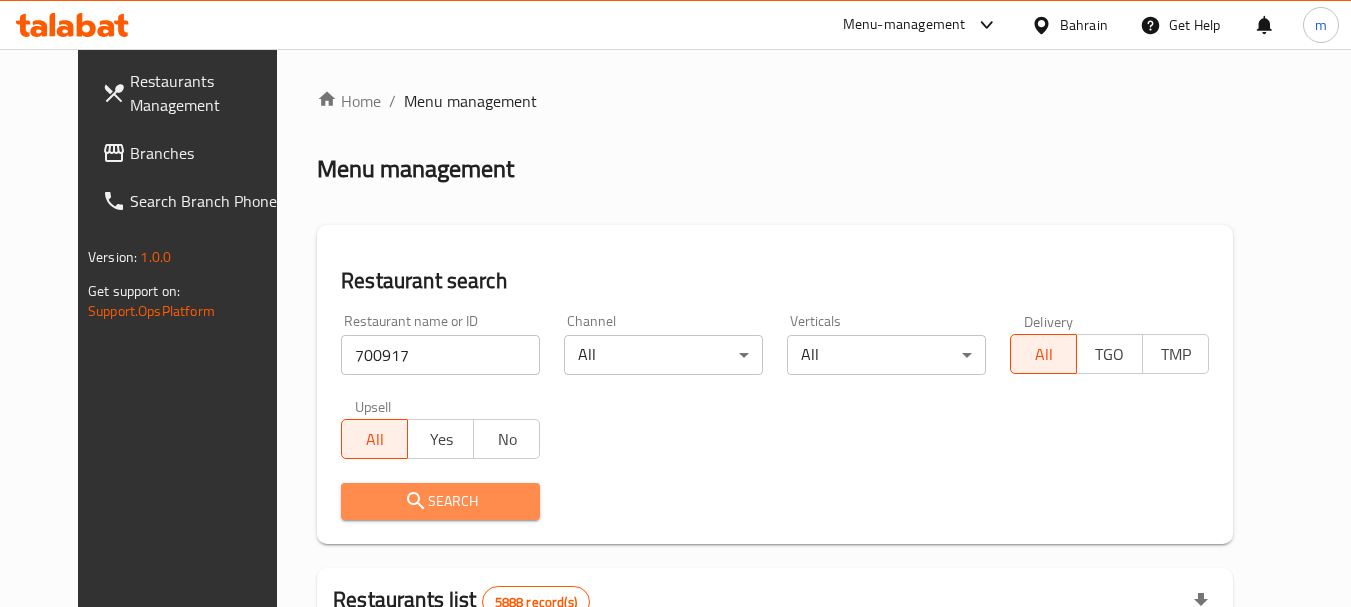 click on "Search" at bounding box center (440, 501) 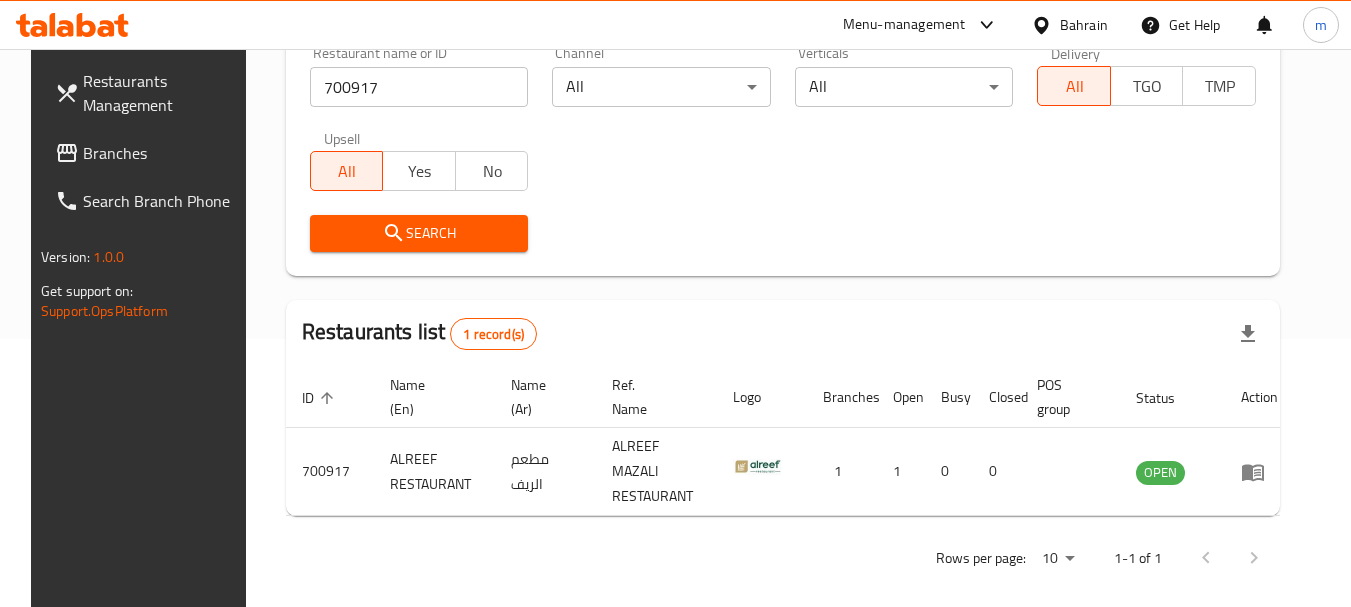 scroll, scrollTop: 260, scrollLeft: 0, axis: vertical 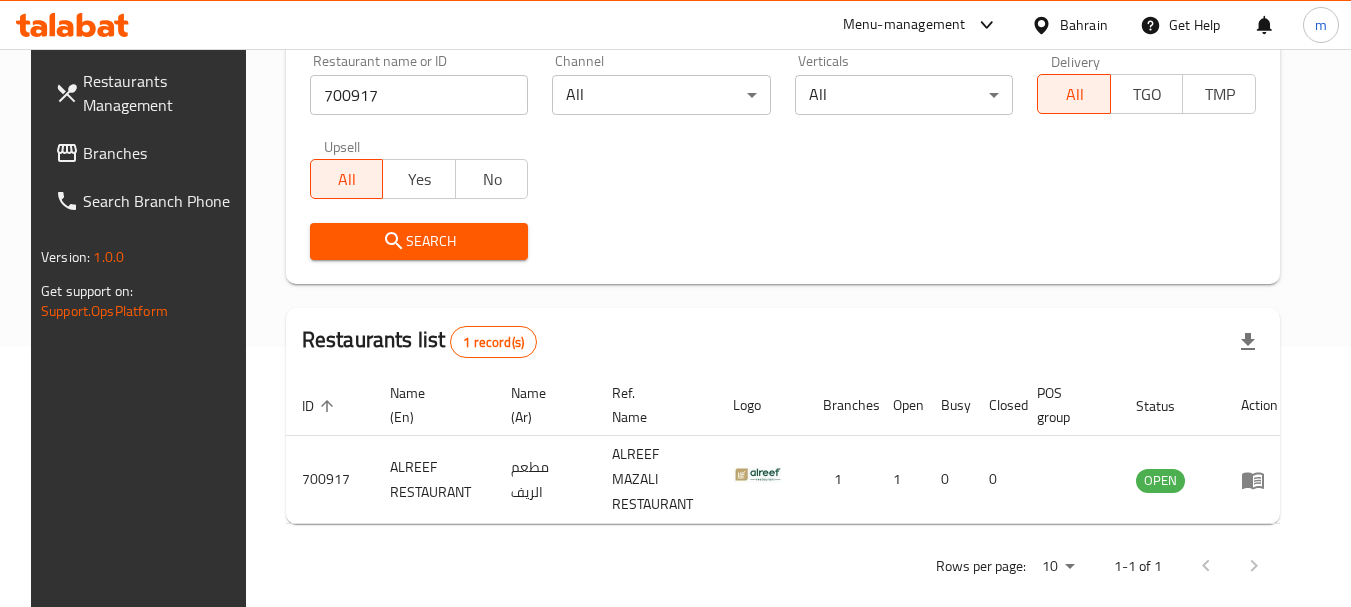 click on "Bahrain" at bounding box center [1084, 25] 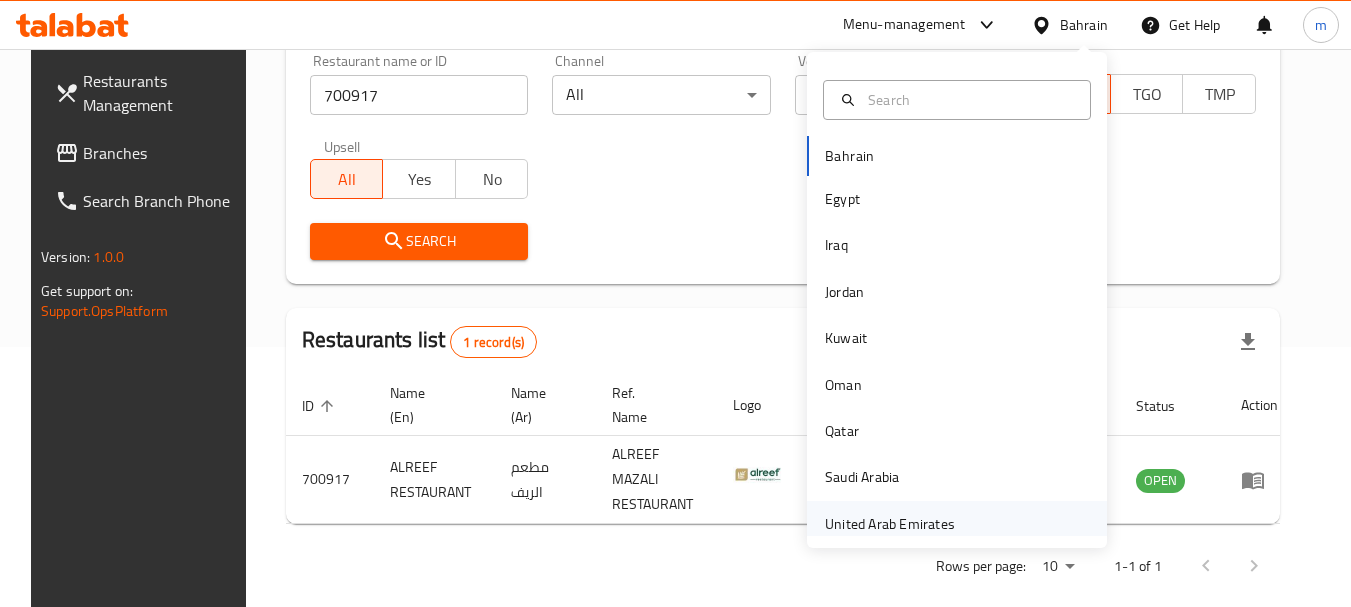 click on "United Arab Emirates" at bounding box center [890, 524] 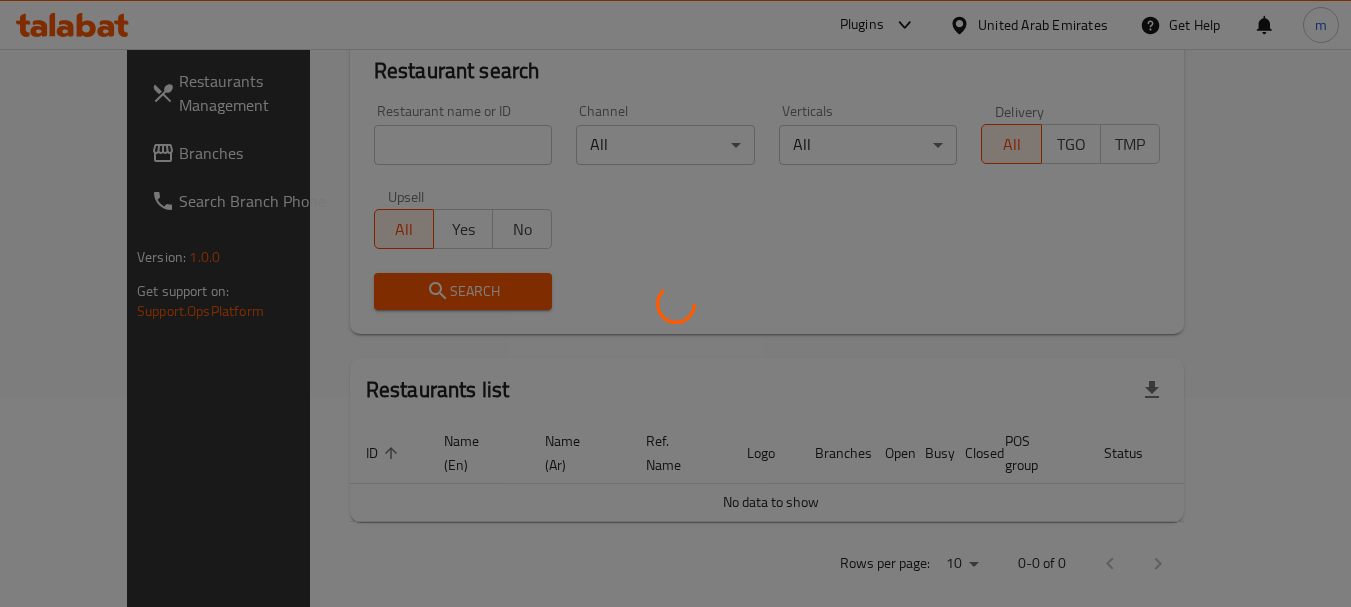 scroll, scrollTop: 260, scrollLeft: 0, axis: vertical 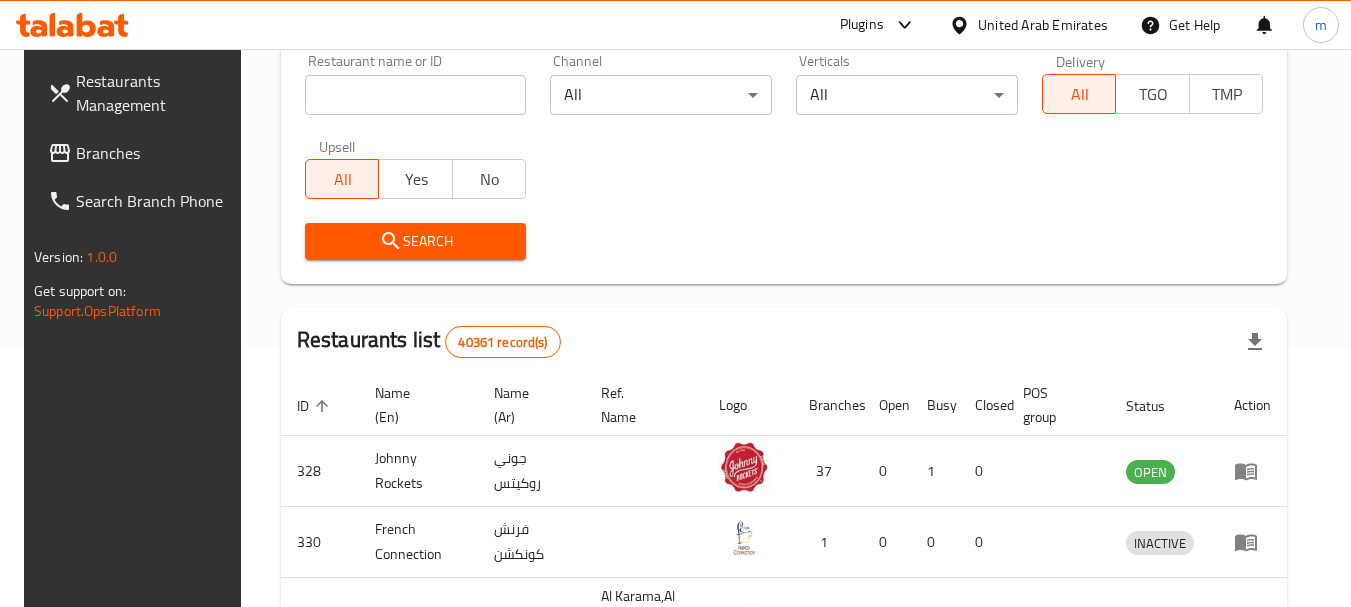 click on "Branches" at bounding box center [155, 153] 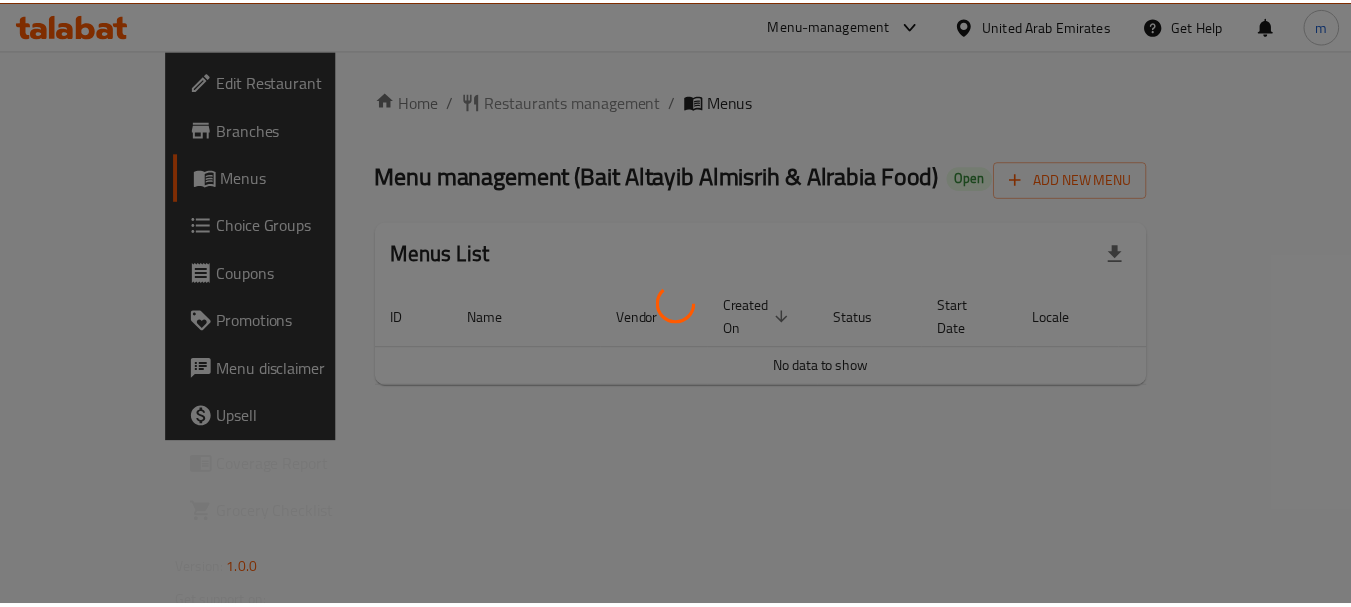 scroll, scrollTop: 0, scrollLeft: 0, axis: both 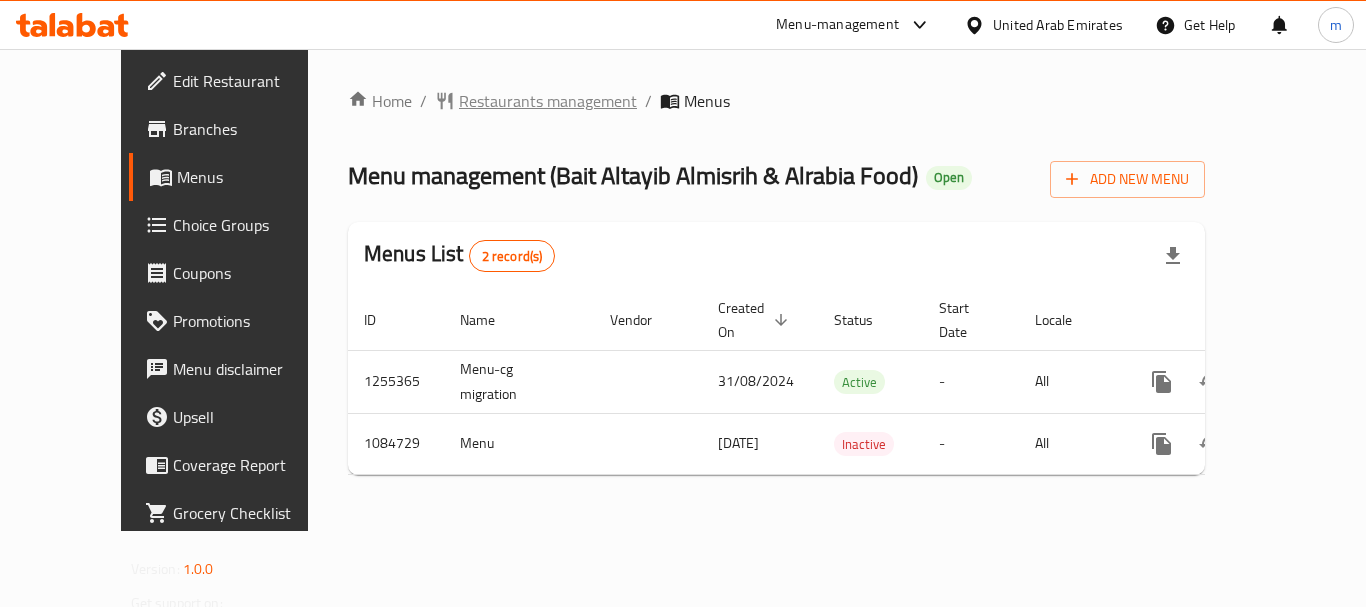 click on "Restaurants management" at bounding box center (548, 101) 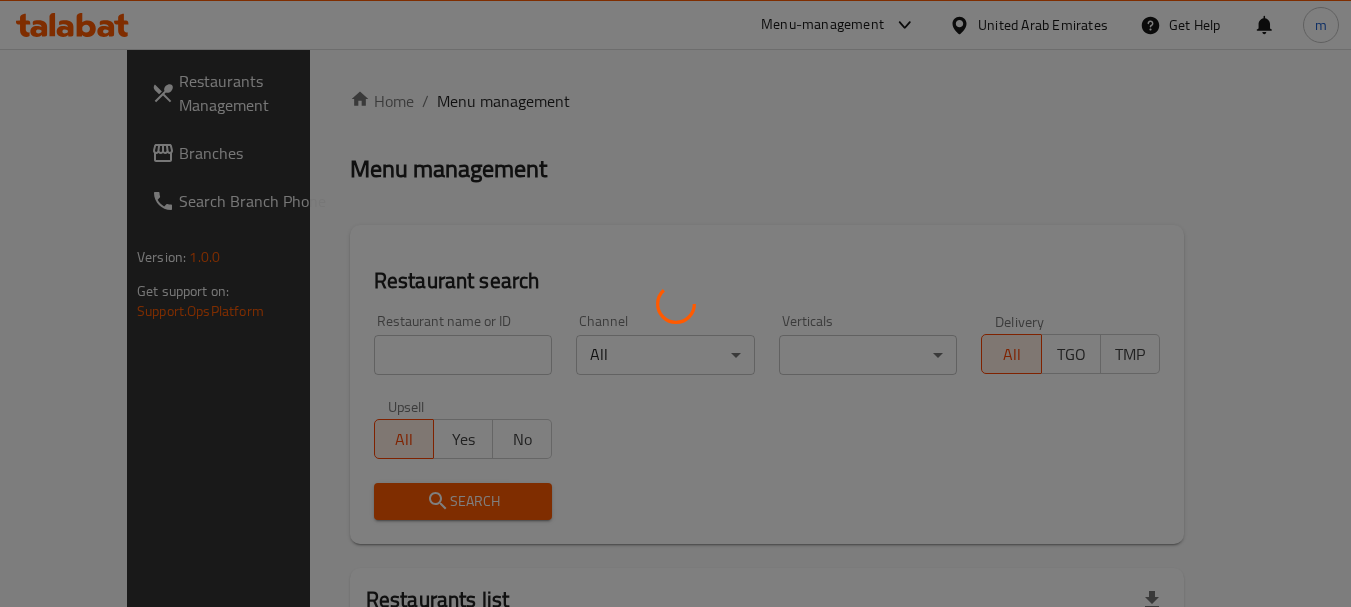 click at bounding box center [675, 303] 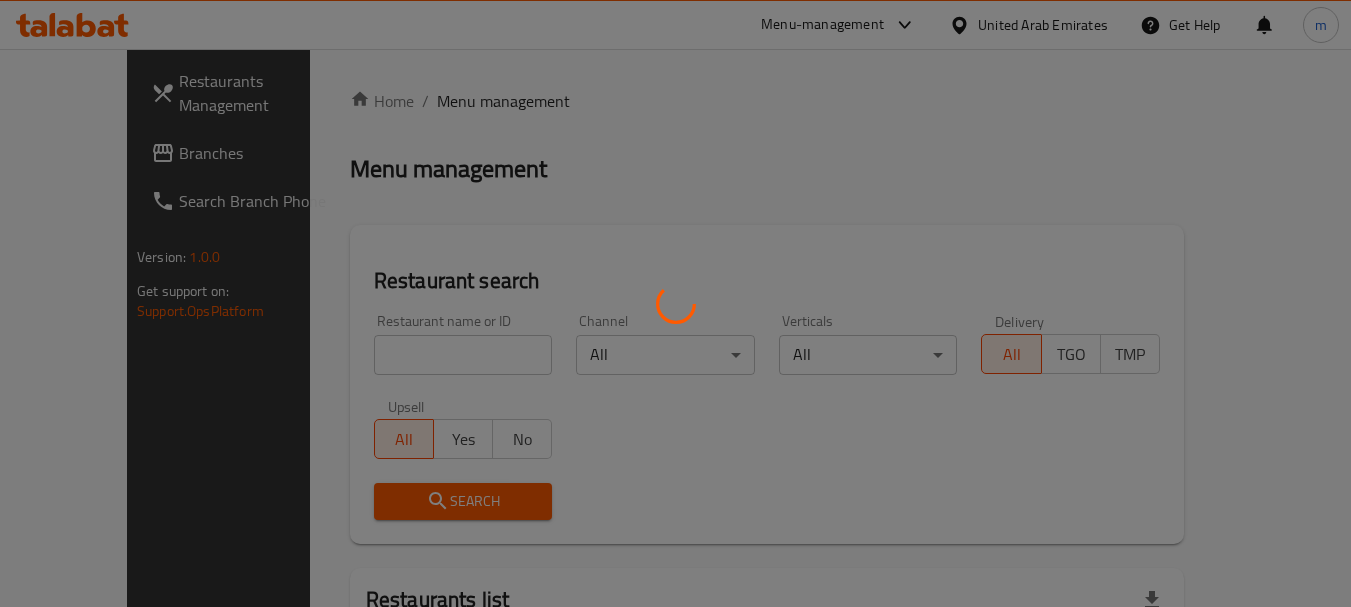 click at bounding box center (675, 303) 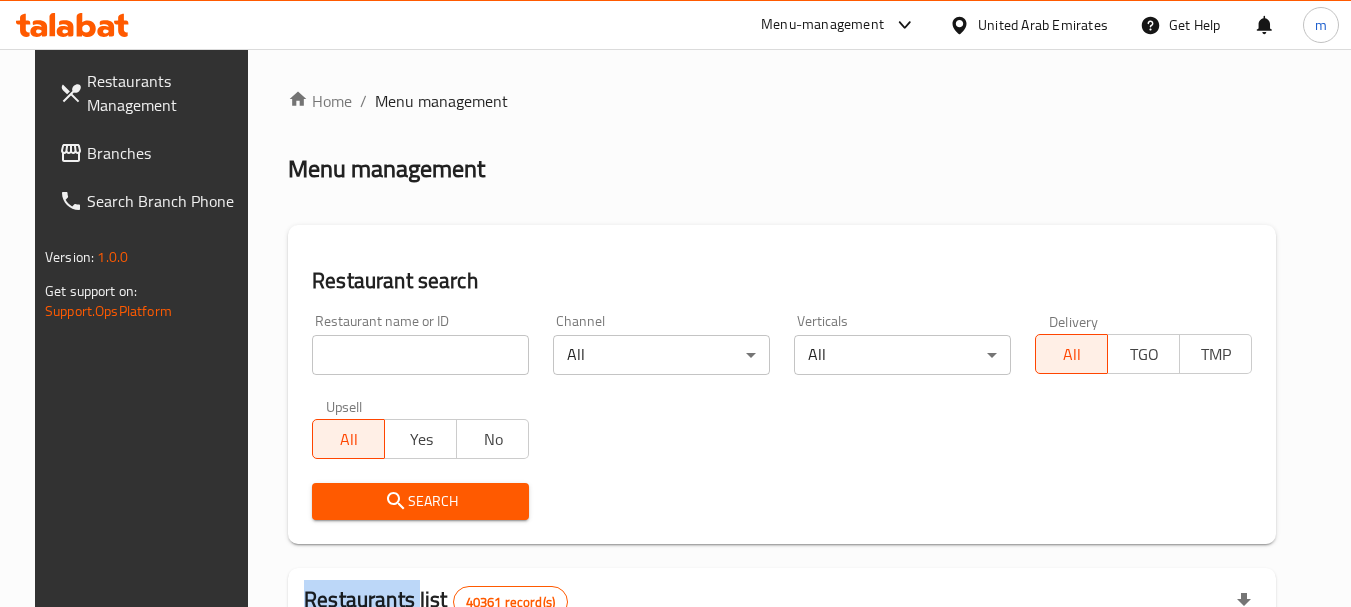 click at bounding box center (675, 303) 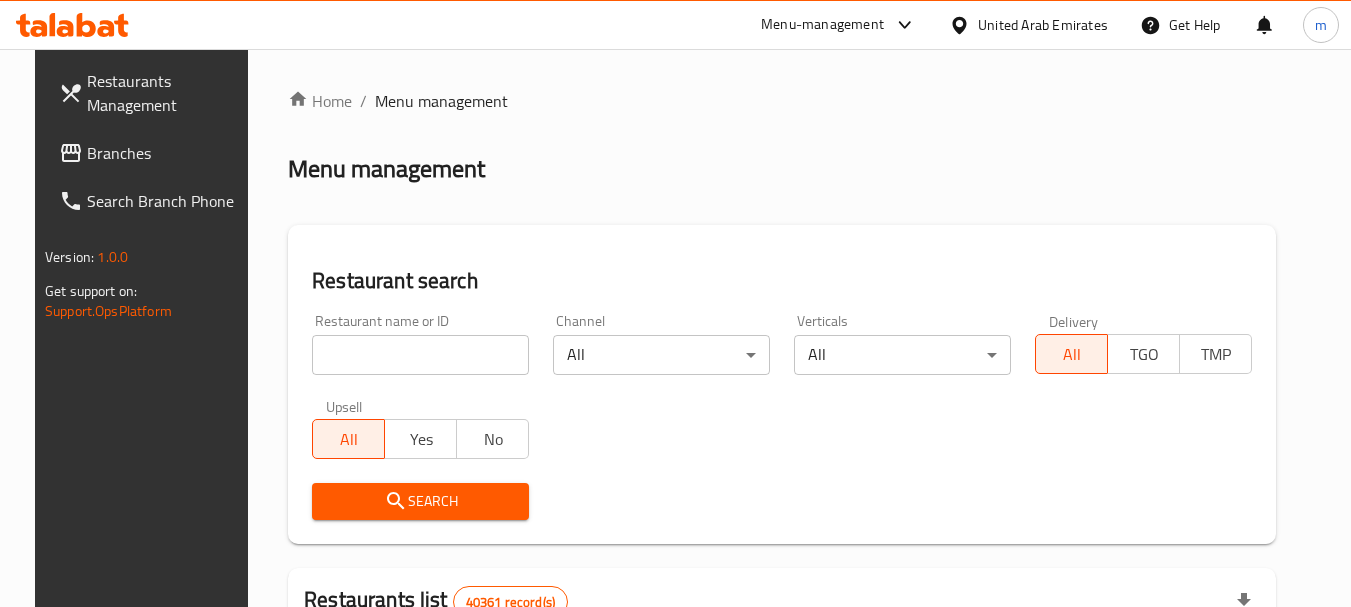 click at bounding box center [420, 355] 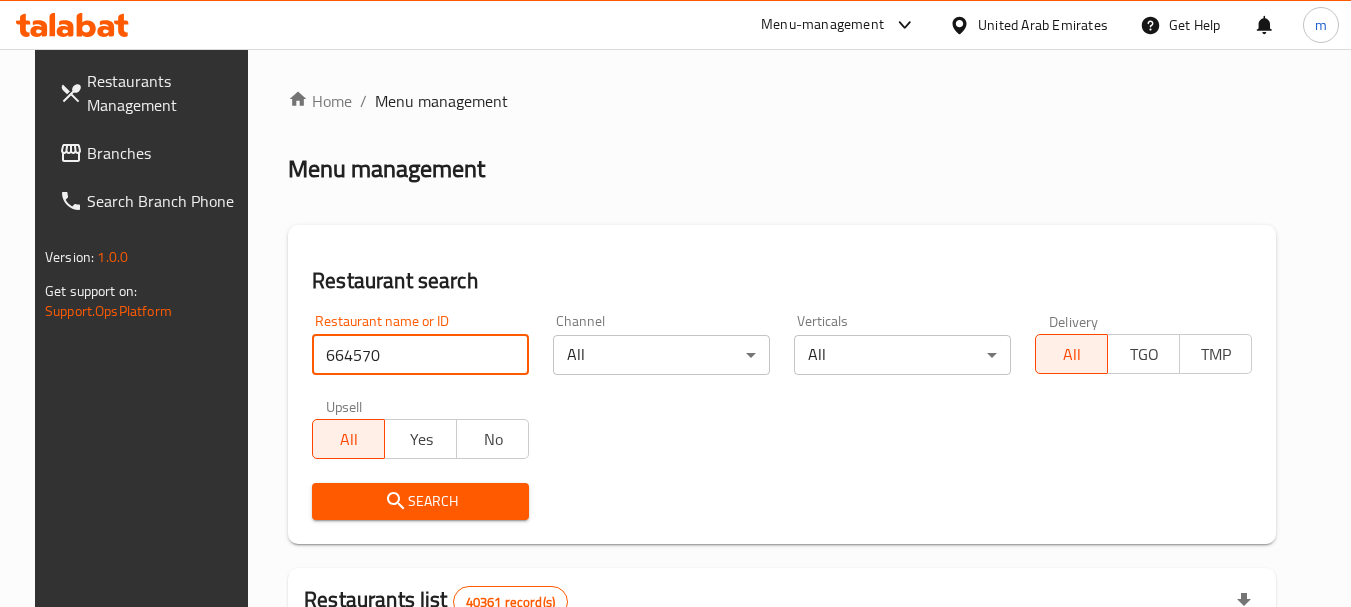 type on "664570" 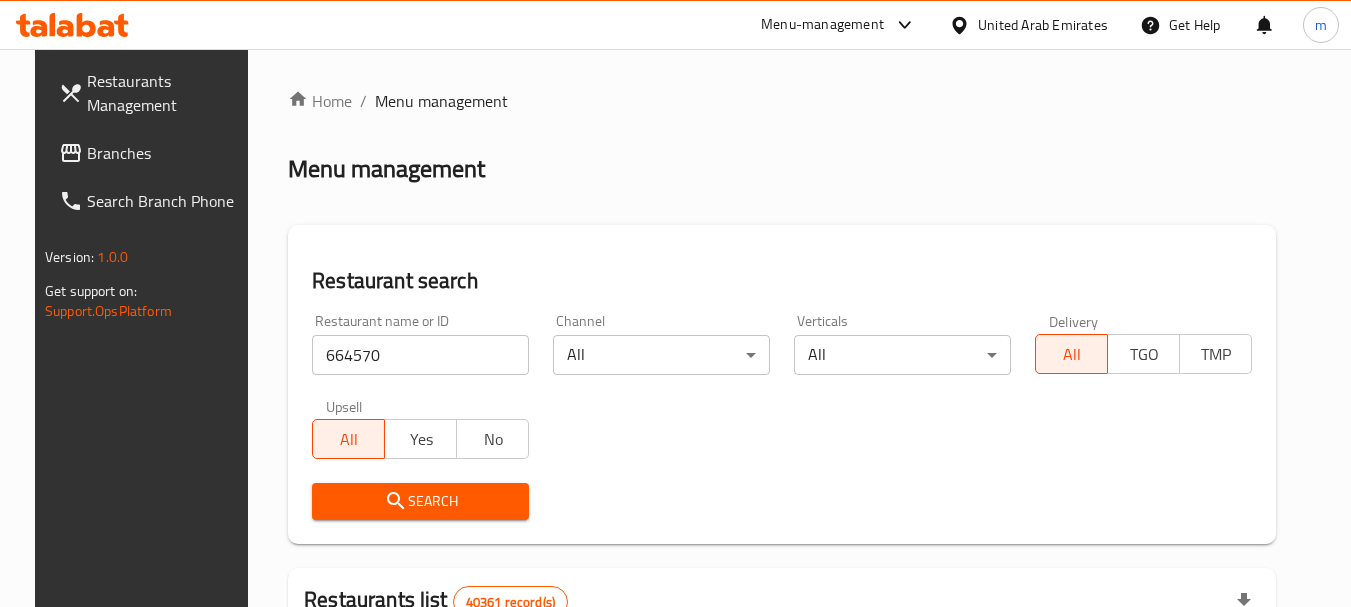 click on "Search" at bounding box center (420, 501) 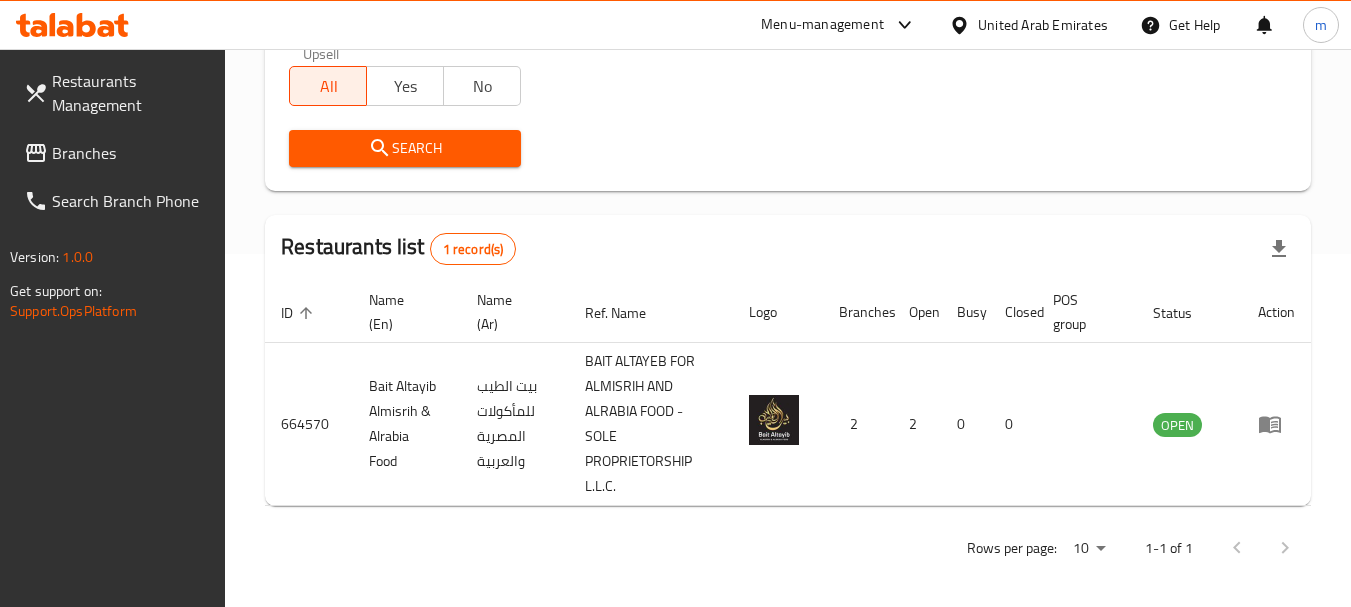 scroll, scrollTop: 360, scrollLeft: 0, axis: vertical 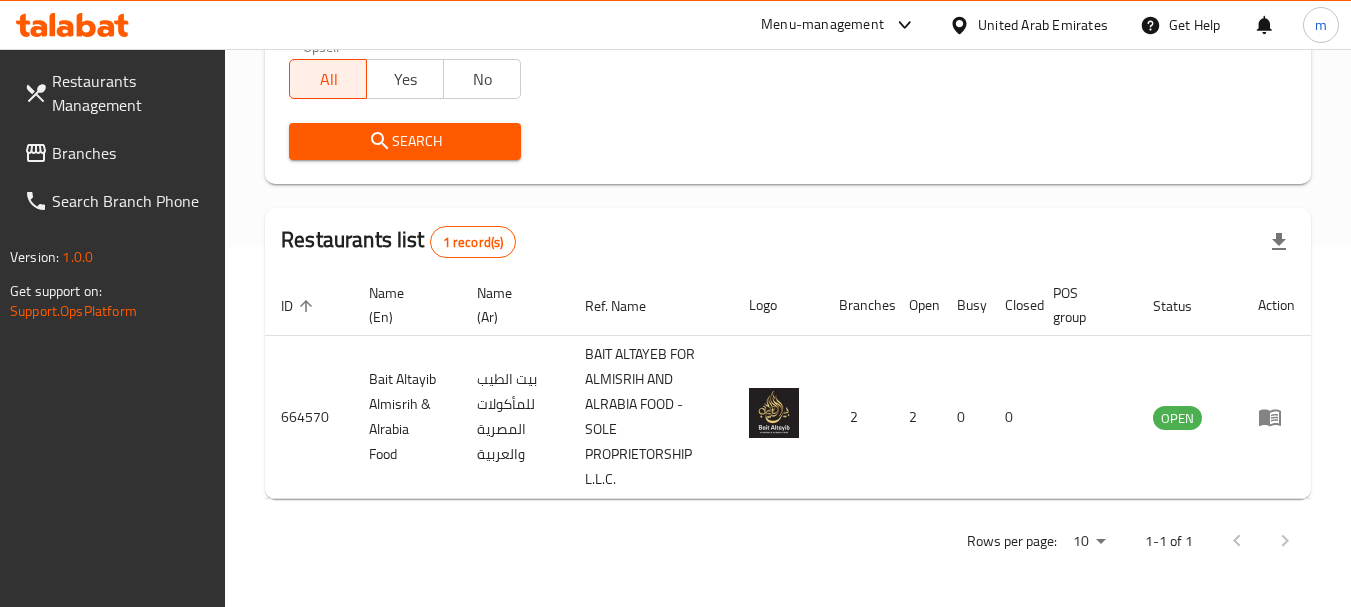 click on "Restaurants Management   Branches   Search Branch Phone  Version:    1.0.0  Get support on:    Support.OpsPlatform" at bounding box center (113, 352) 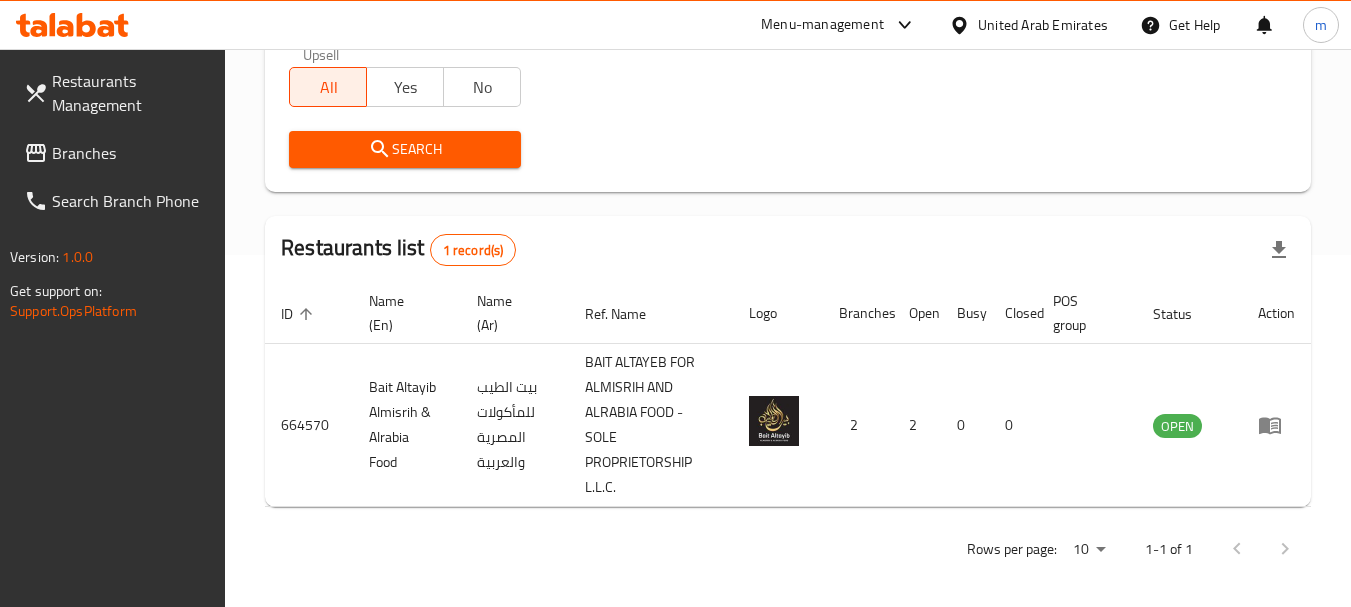 scroll, scrollTop: 320, scrollLeft: 0, axis: vertical 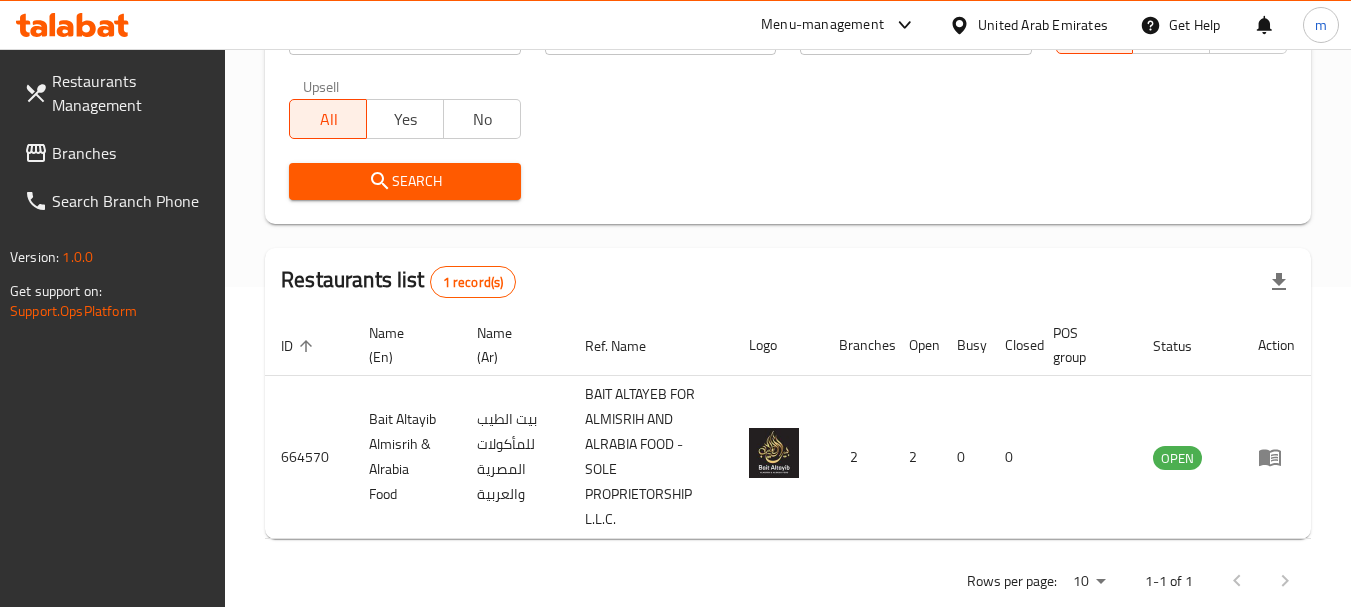 click on "Restaurants Management   Branches   Search Branch Phone  Version:    1.0.0  Get support on:    Support.OpsPlatform" at bounding box center (113, 352) 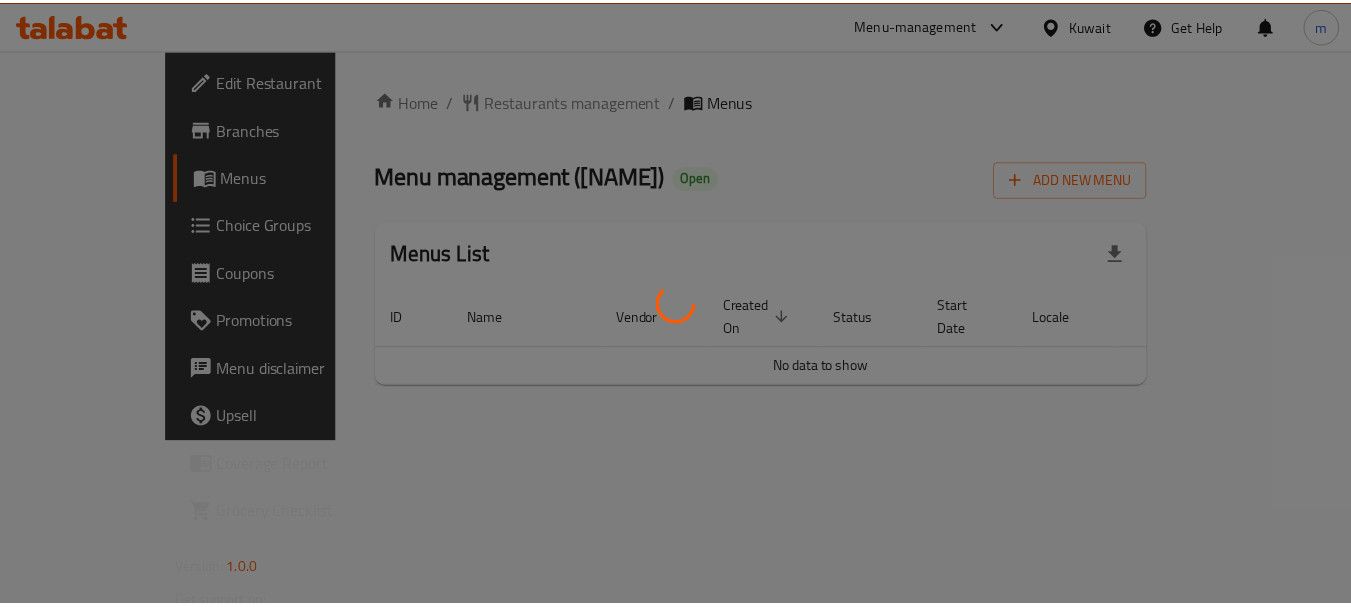 scroll, scrollTop: 0, scrollLeft: 0, axis: both 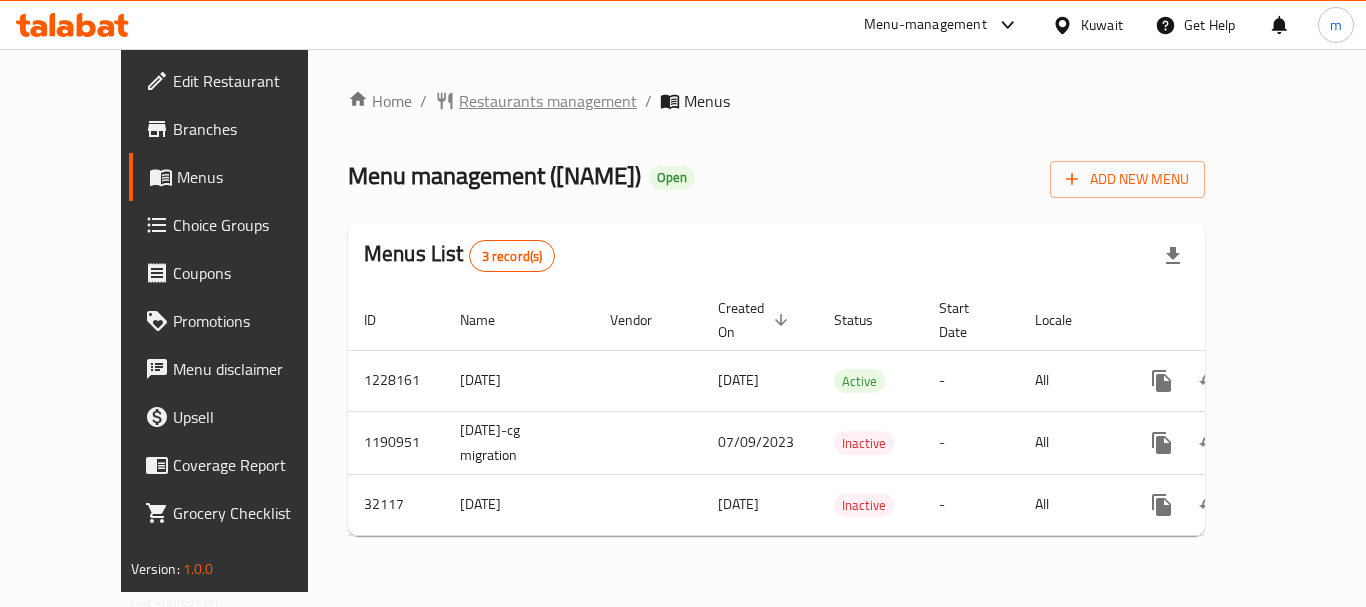click on "Restaurants management" at bounding box center (548, 101) 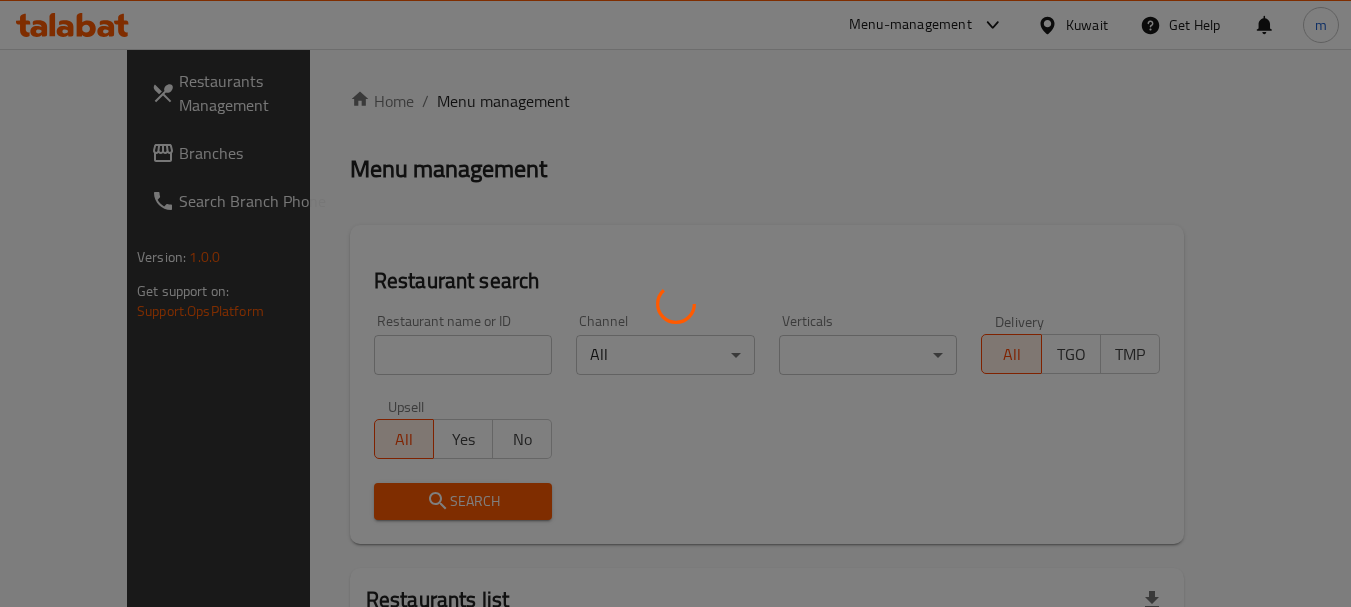 click at bounding box center (675, 303) 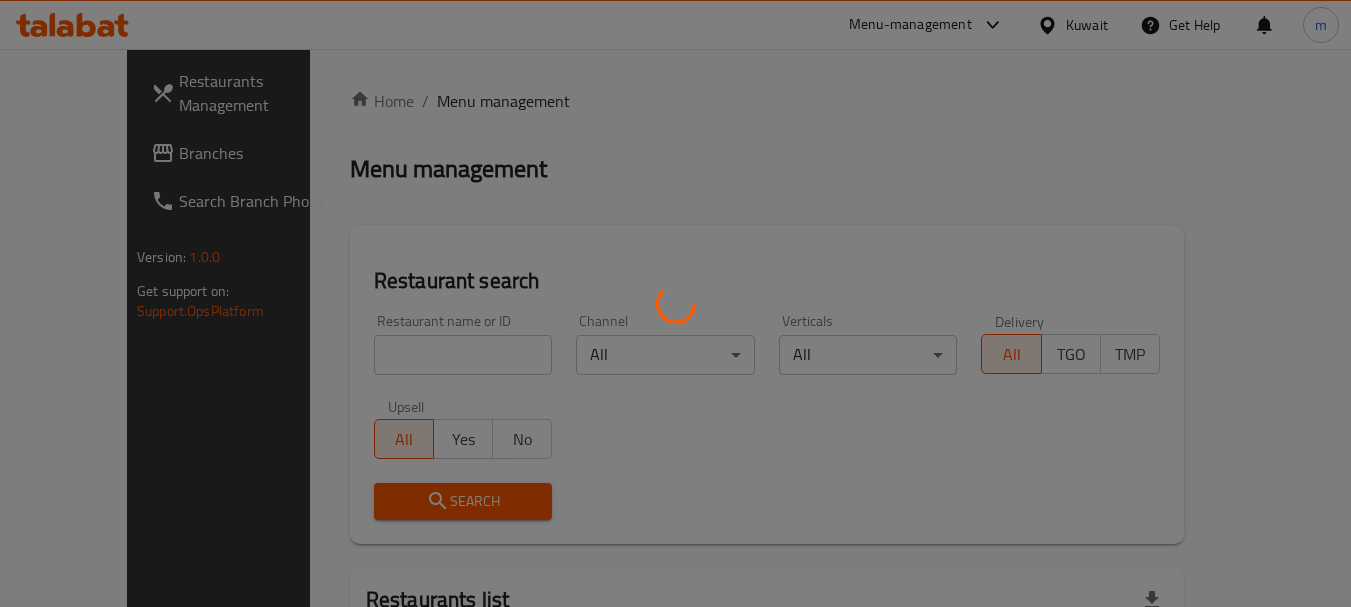 click at bounding box center (675, 303) 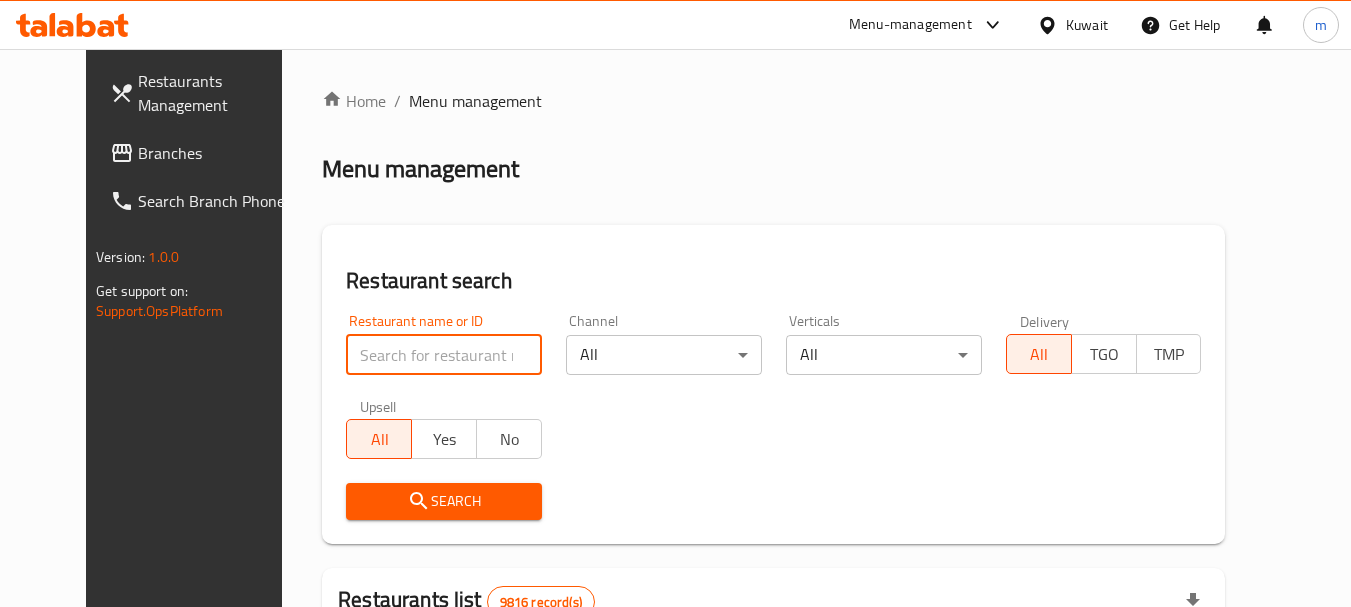 click at bounding box center (444, 355) 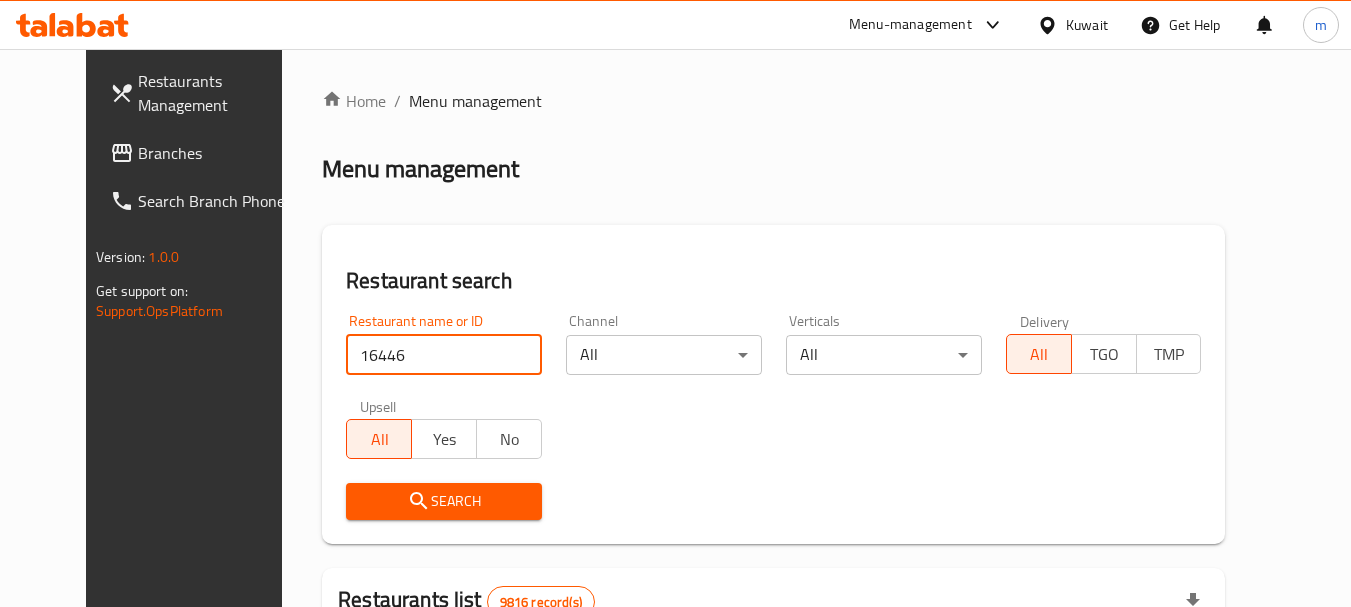 type on "16446" 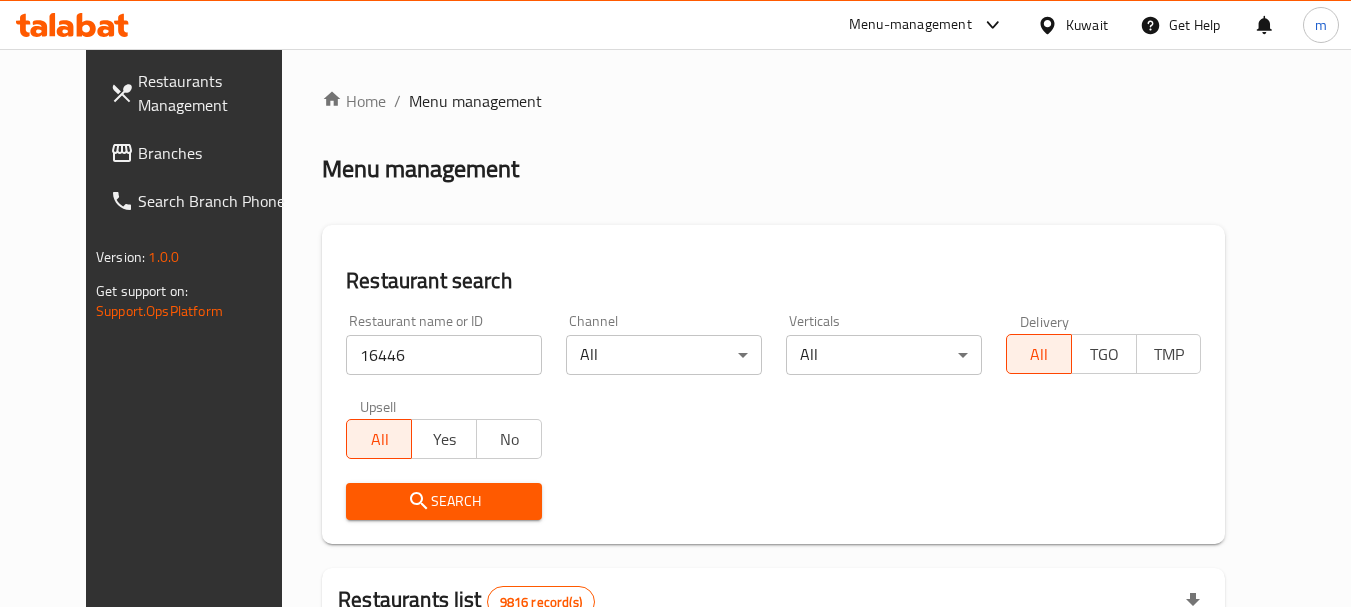 click on "Search" at bounding box center (444, 501) 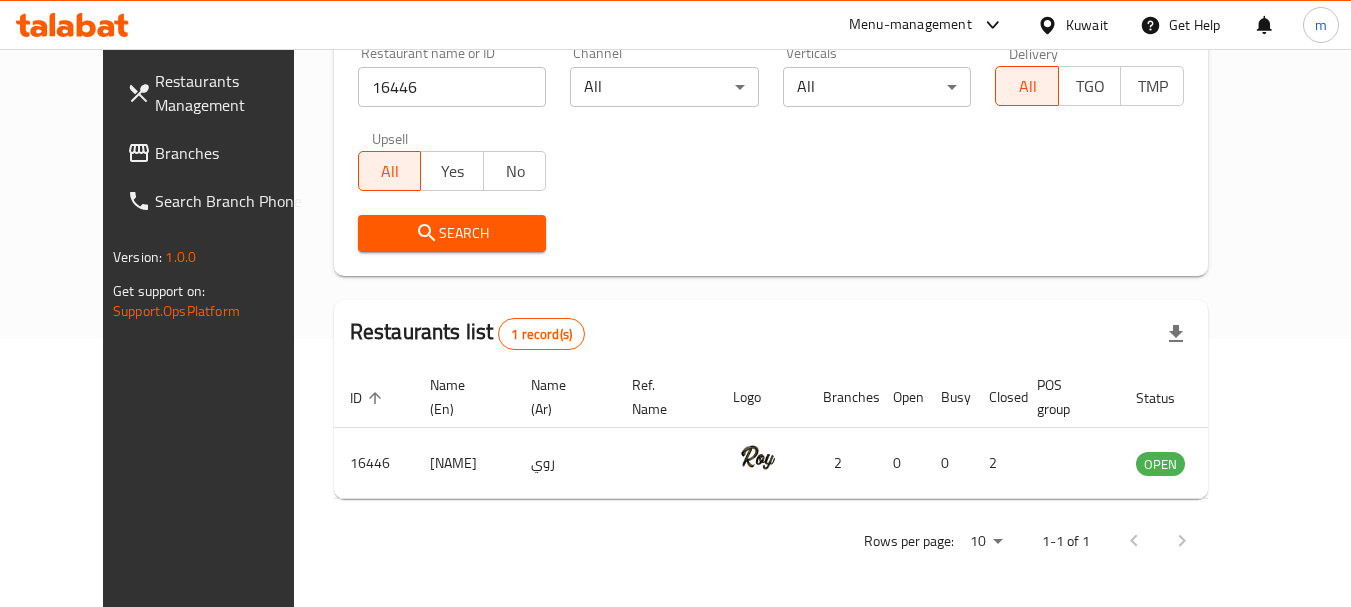 scroll, scrollTop: 268, scrollLeft: 0, axis: vertical 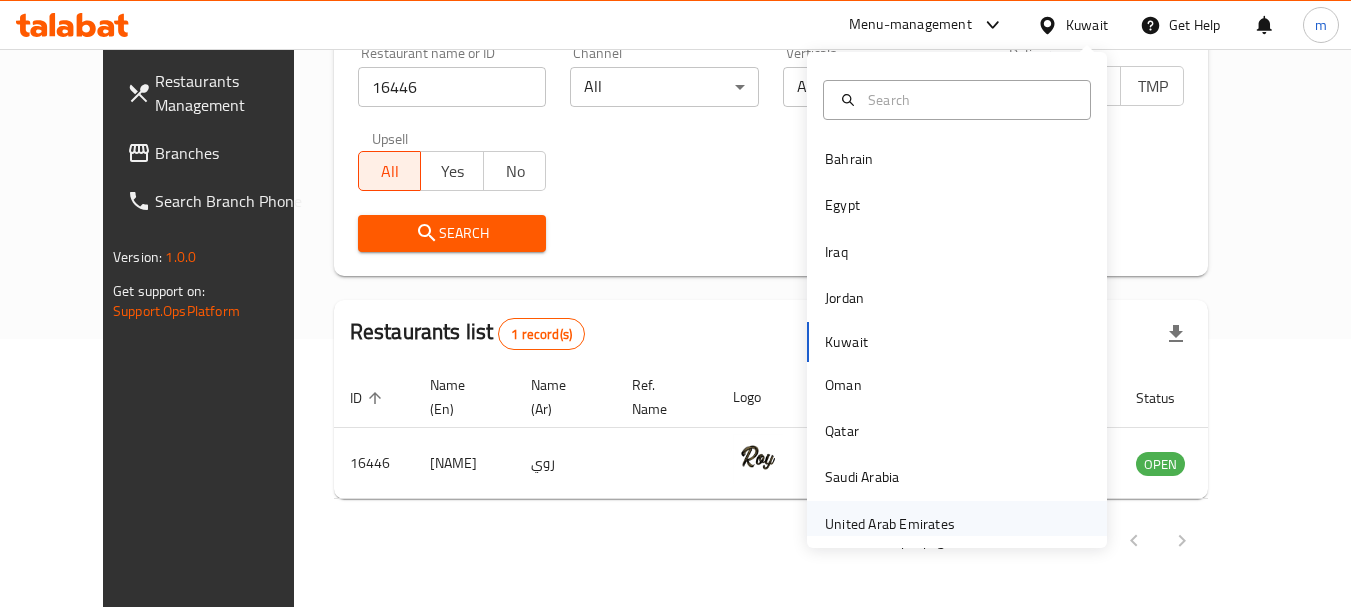click on "United Arab Emirates" at bounding box center [890, 524] 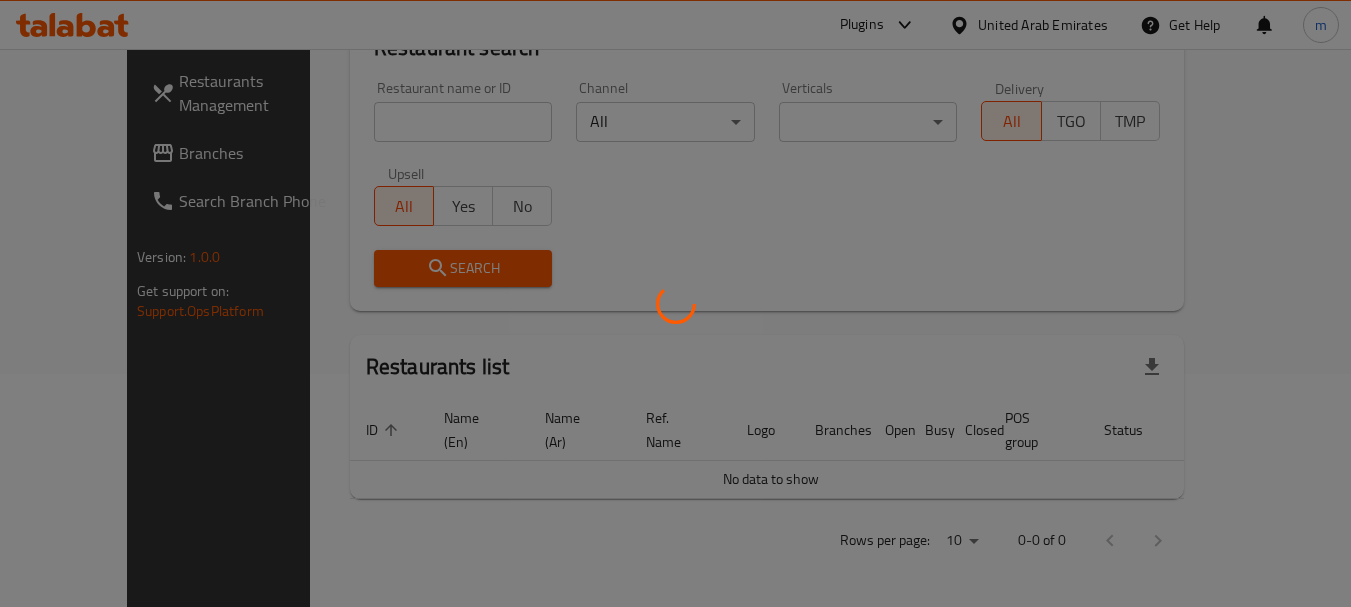 scroll, scrollTop: 210, scrollLeft: 0, axis: vertical 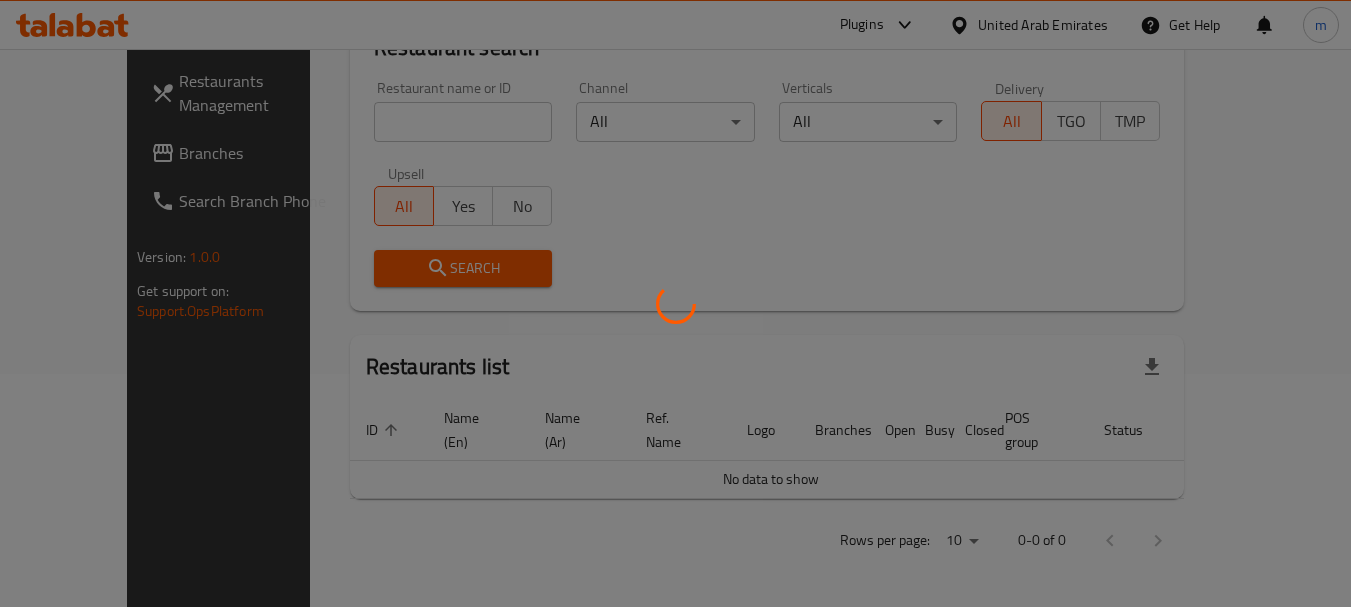click at bounding box center [675, 303] 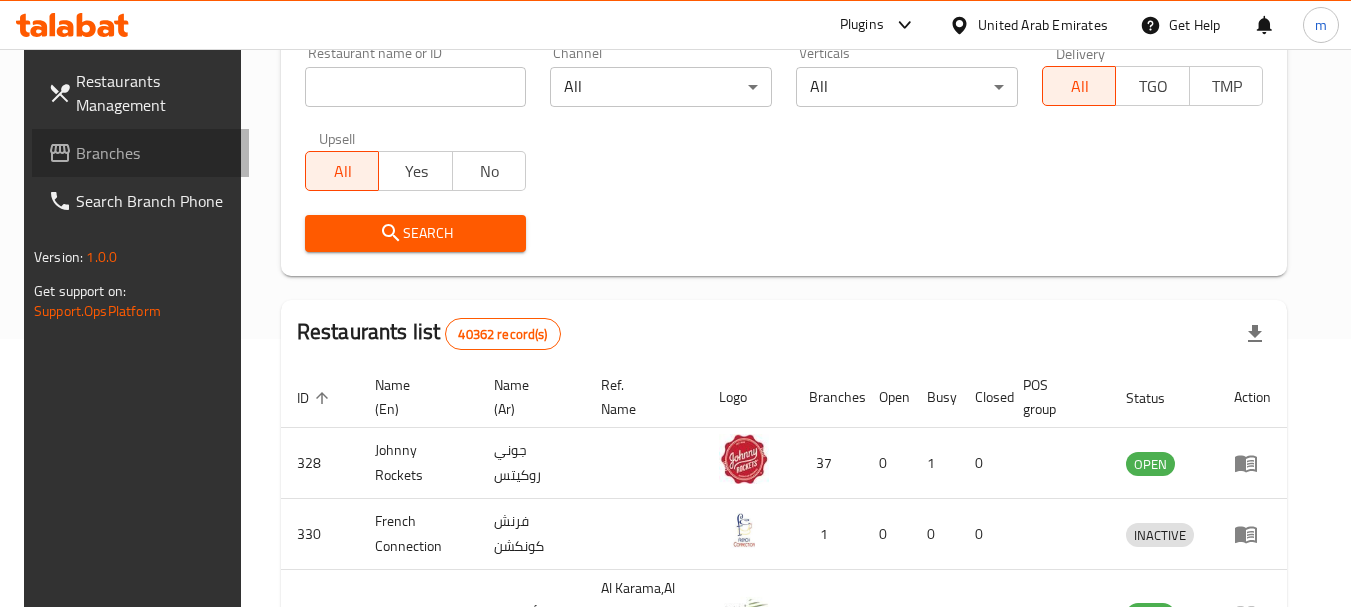 click on "Branches" at bounding box center (155, 153) 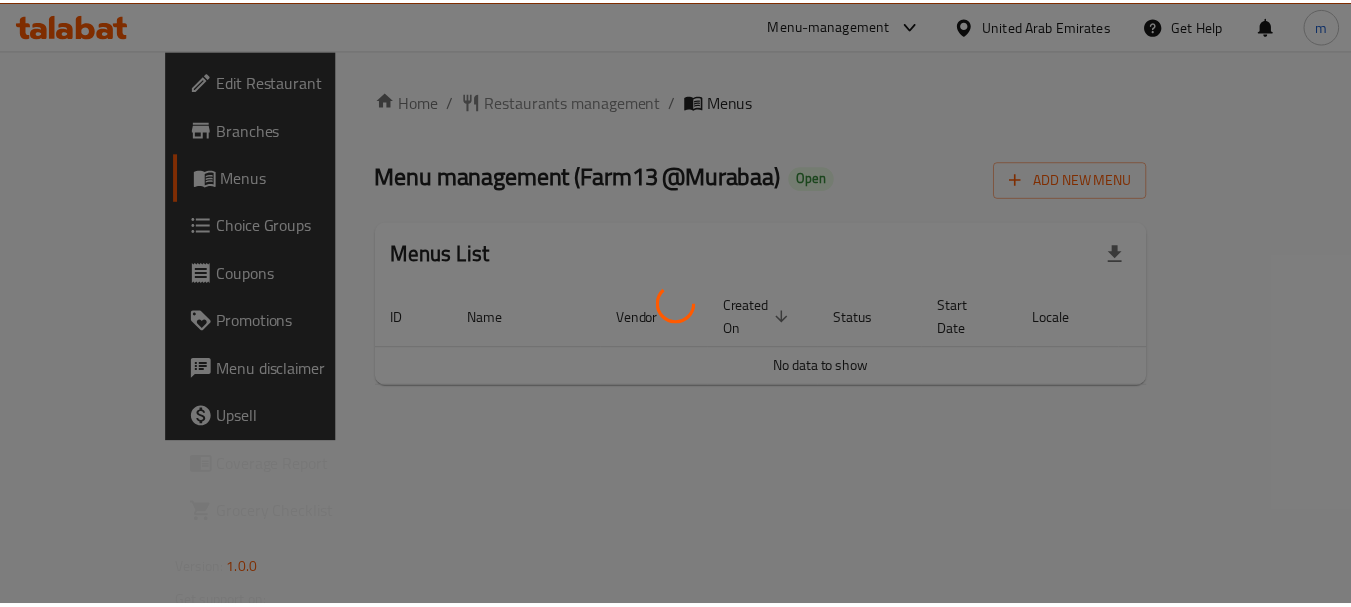 scroll, scrollTop: 0, scrollLeft: 0, axis: both 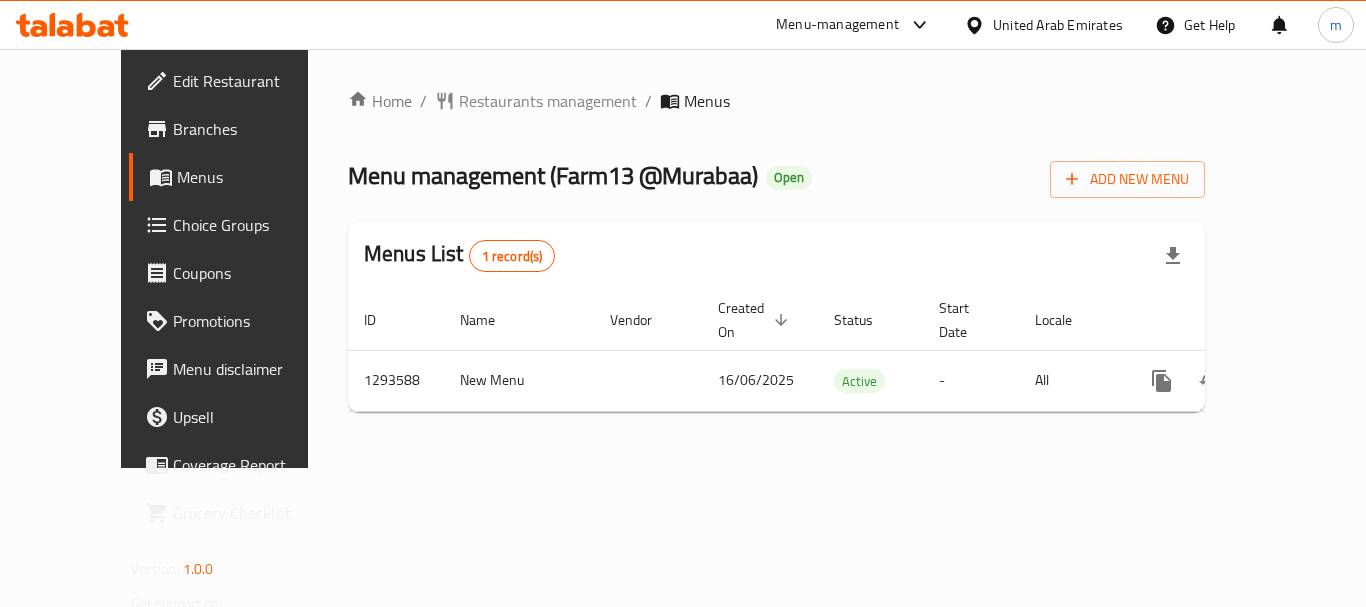 click on "Home / Restaurants management / Menus Menu management ( Farm13 @Murabaa )  Open Add New Menu Menus List   1 record(s) ID Name Vendor Created On sorted descending Status Start Date Locale Actions 1293588 New Menu 16/06/2025 Active - All" at bounding box center (776, 258) 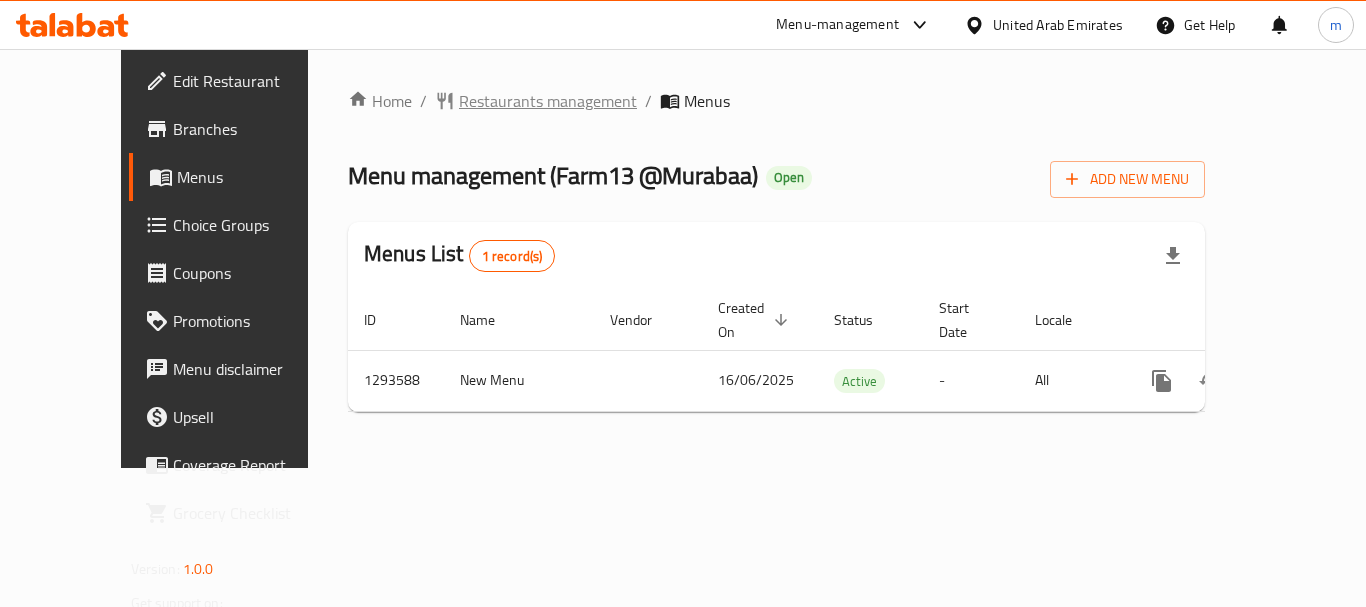 click on "Restaurants management" at bounding box center [548, 101] 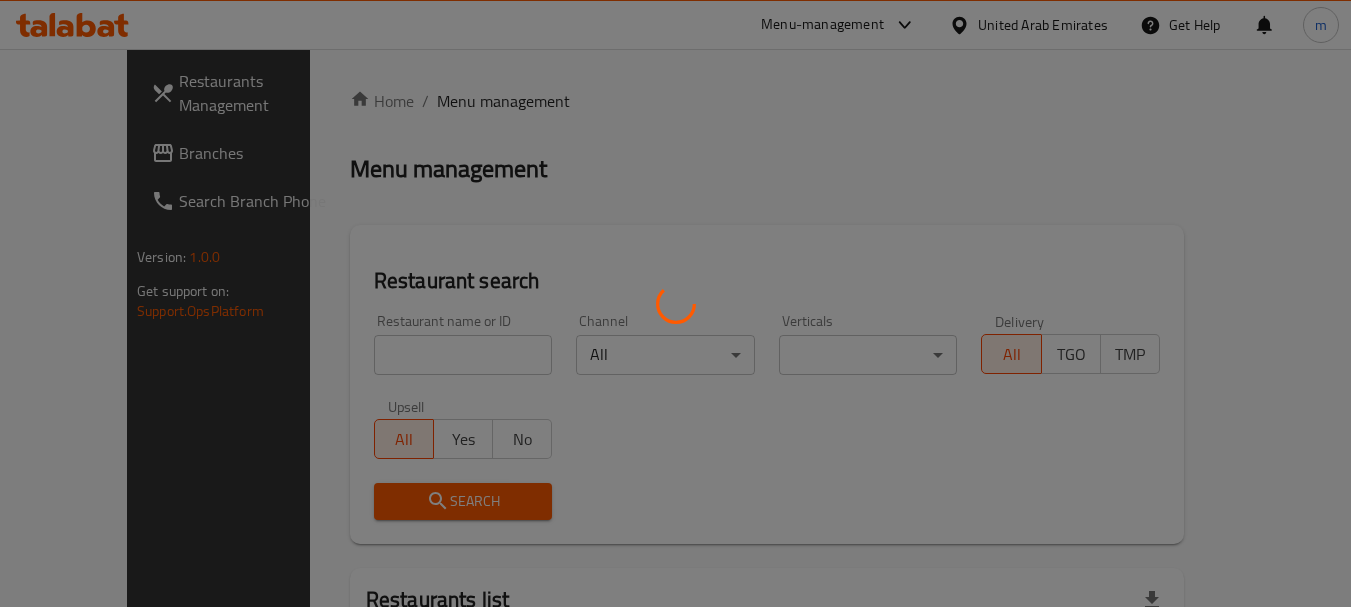 click at bounding box center [675, 303] 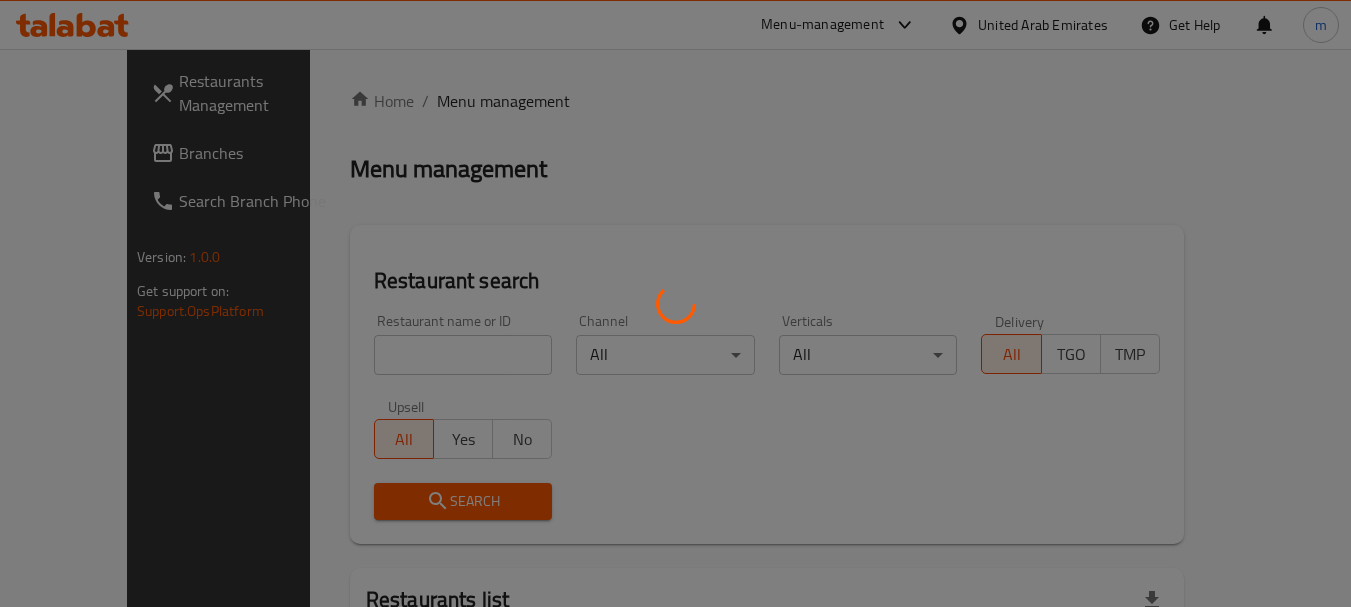 click at bounding box center [675, 303] 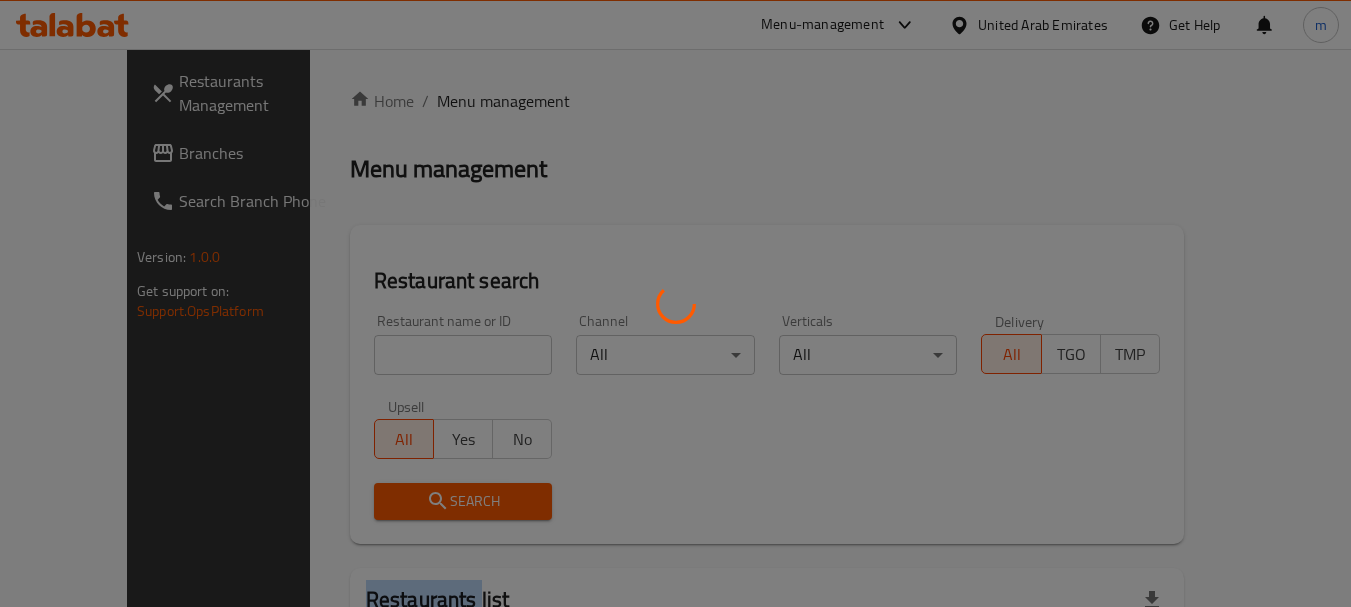 click at bounding box center (675, 303) 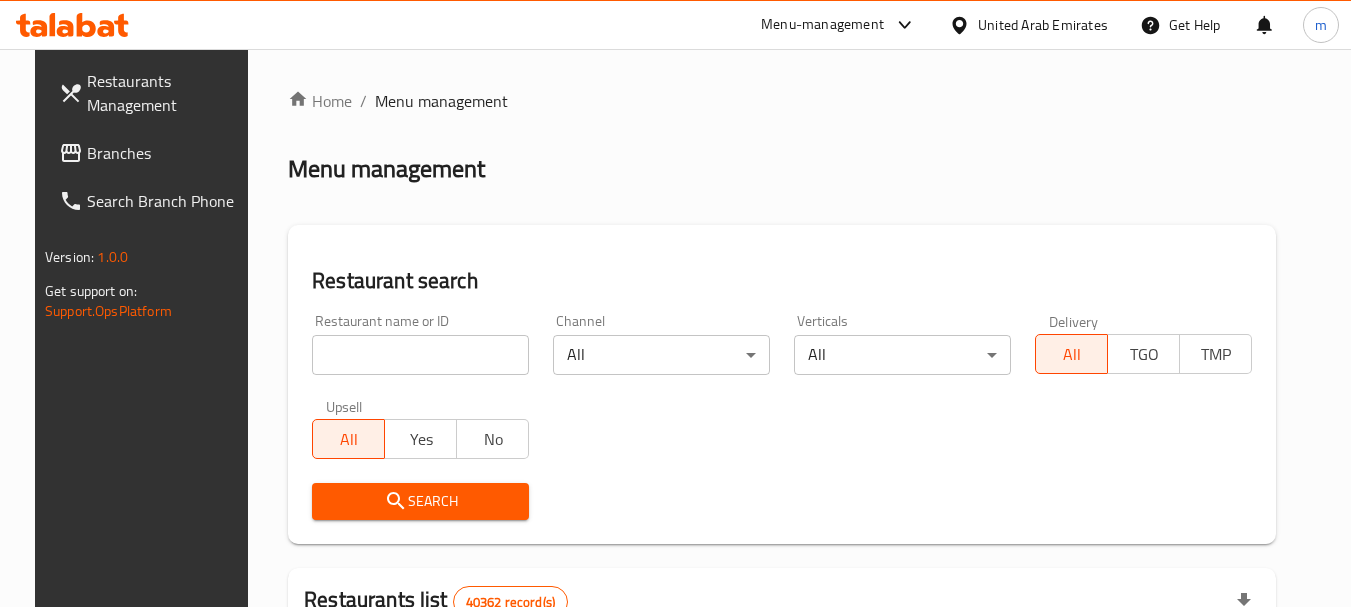 click at bounding box center (420, 355) 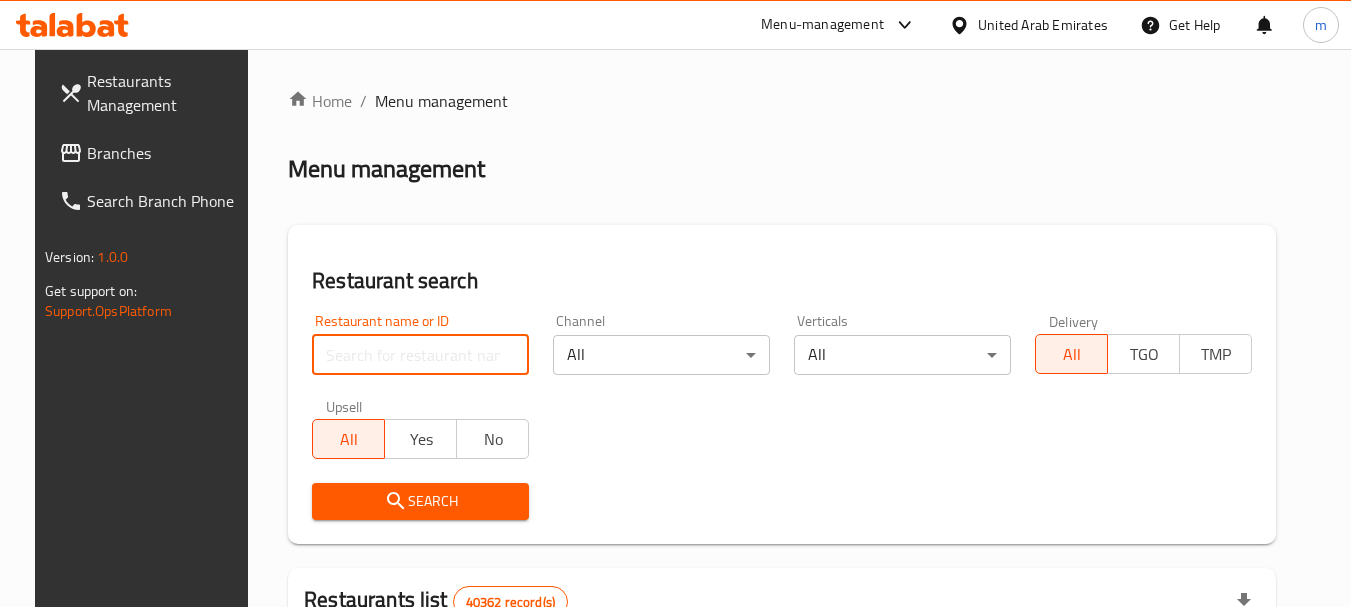 paste on "699608" 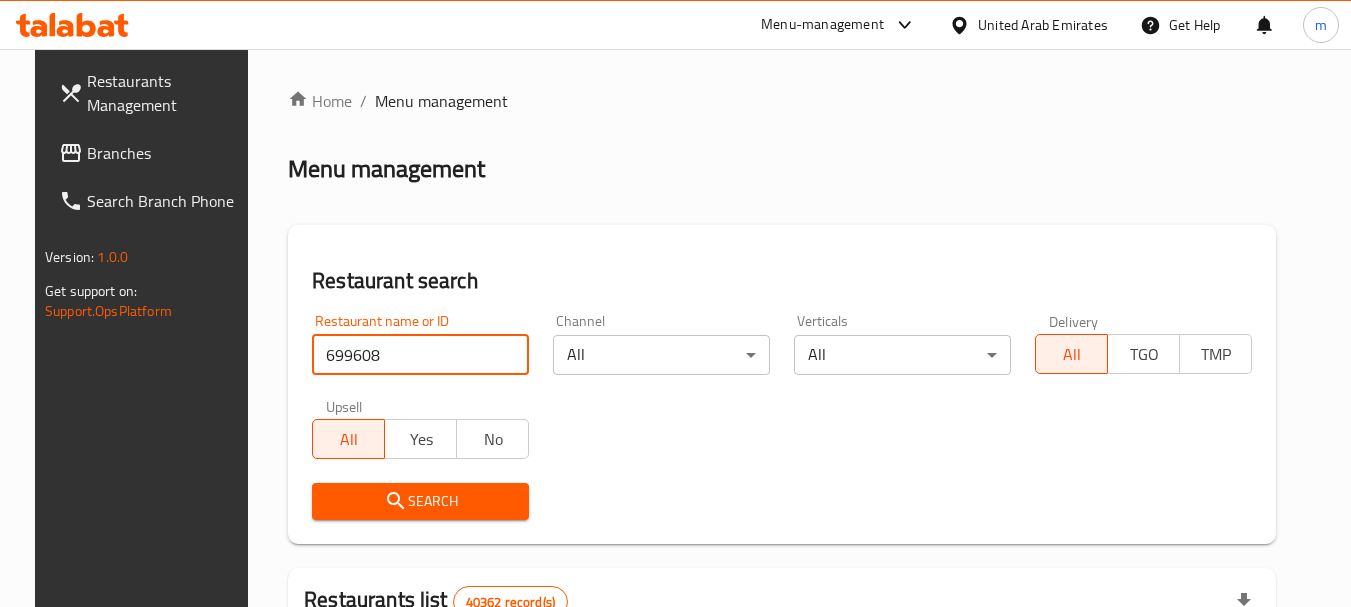 type on "699608" 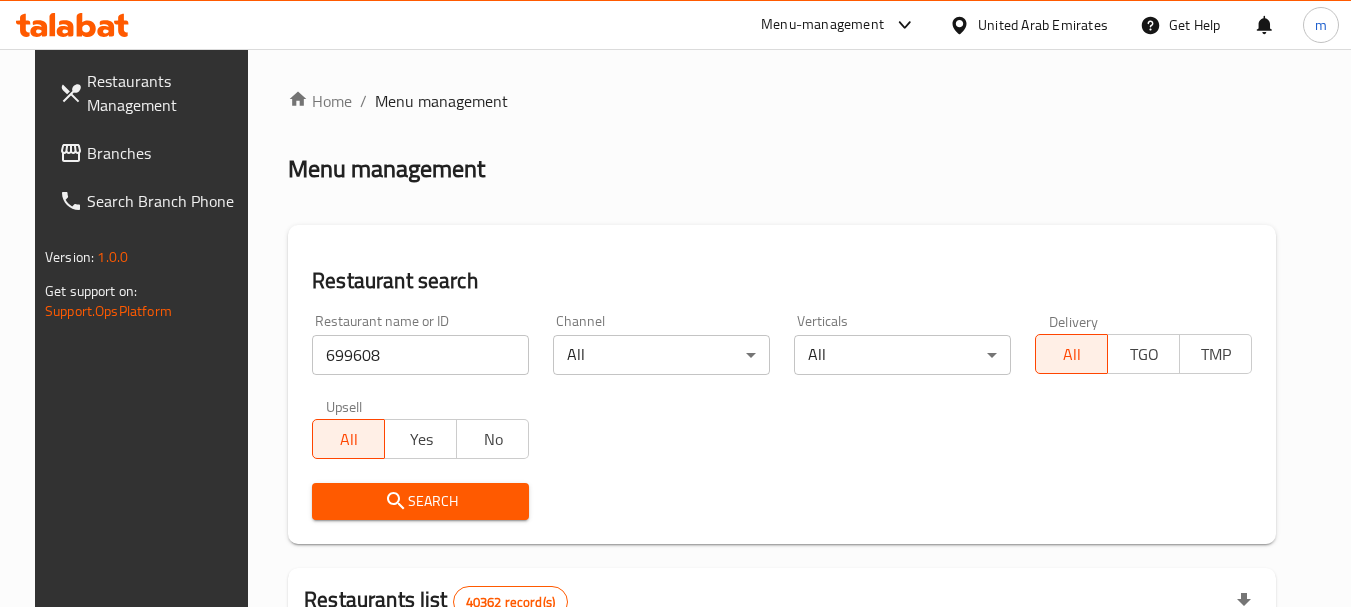 drag, startPoint x: 432, startPoint y: 497, endPoint x: 473, endPoint y: 467, distance: 50.803543 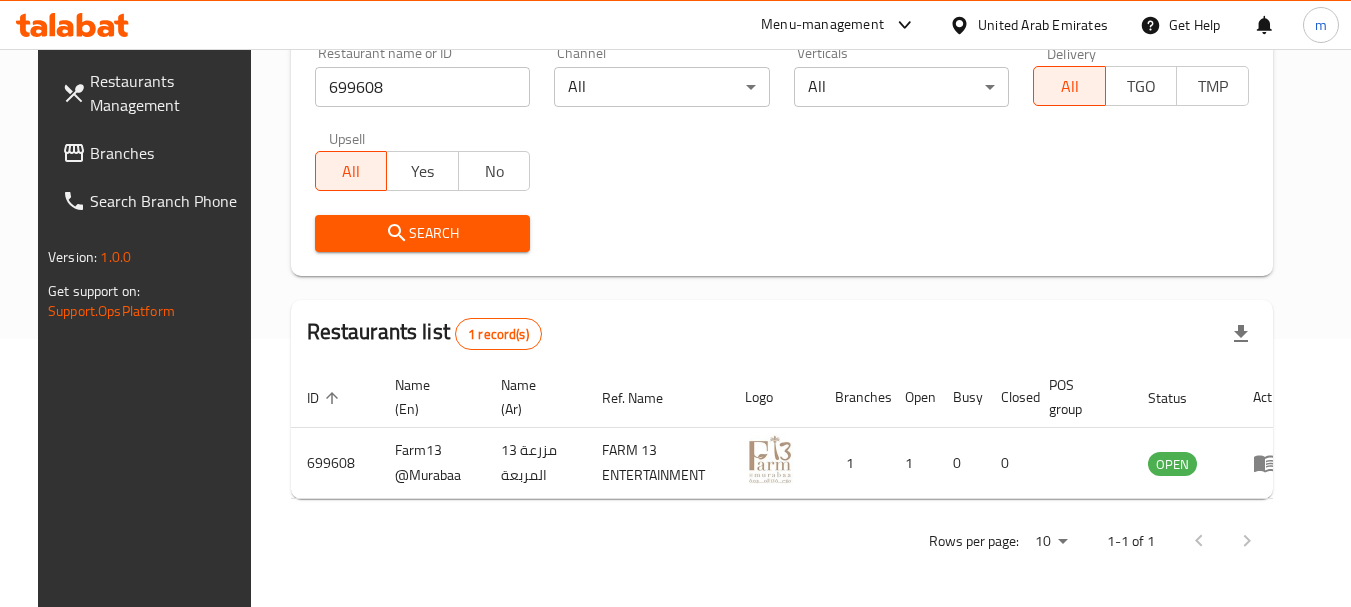 scroll, scrollTop: 268, scrollLeft: 0, axis: vertical 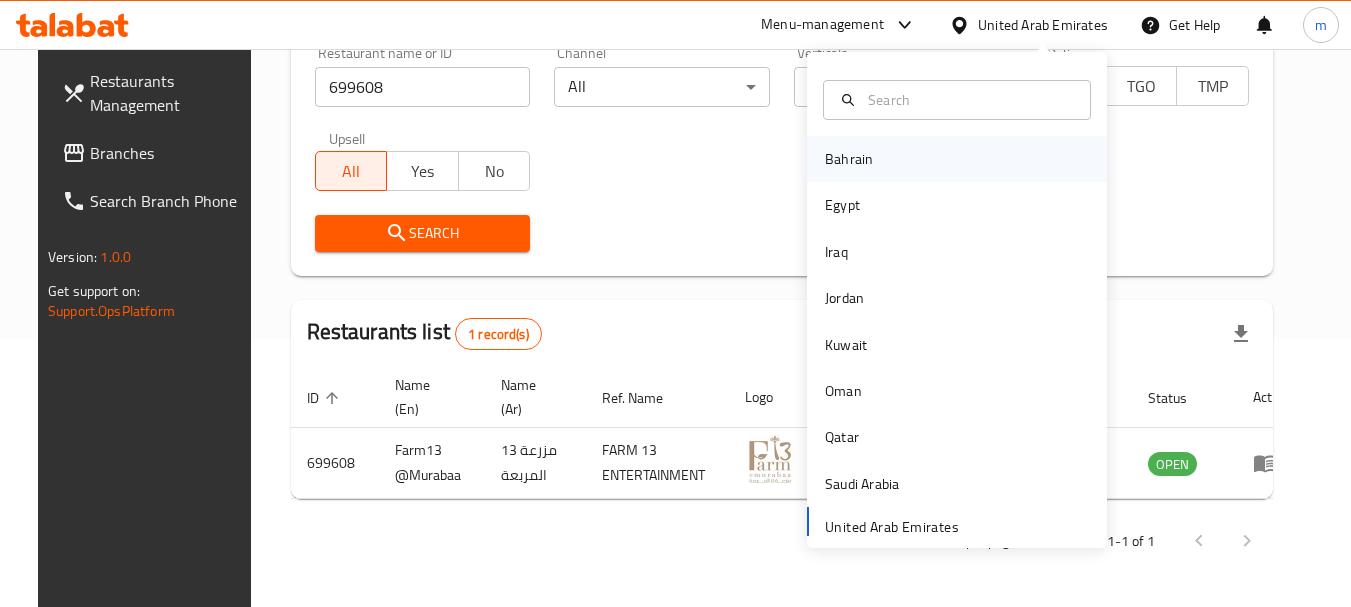 click on "Bahrain" at bounding box center [849, 159] 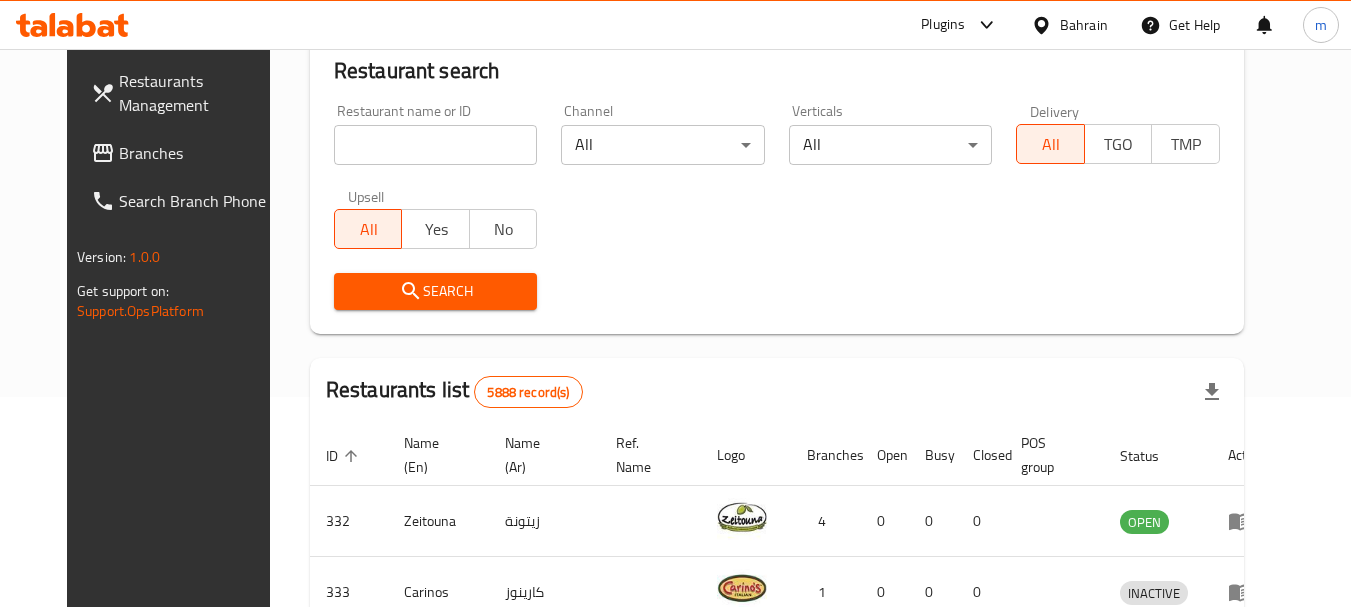 scroll, scrollTop: 268, scrollLeft: 0, axis: vertical 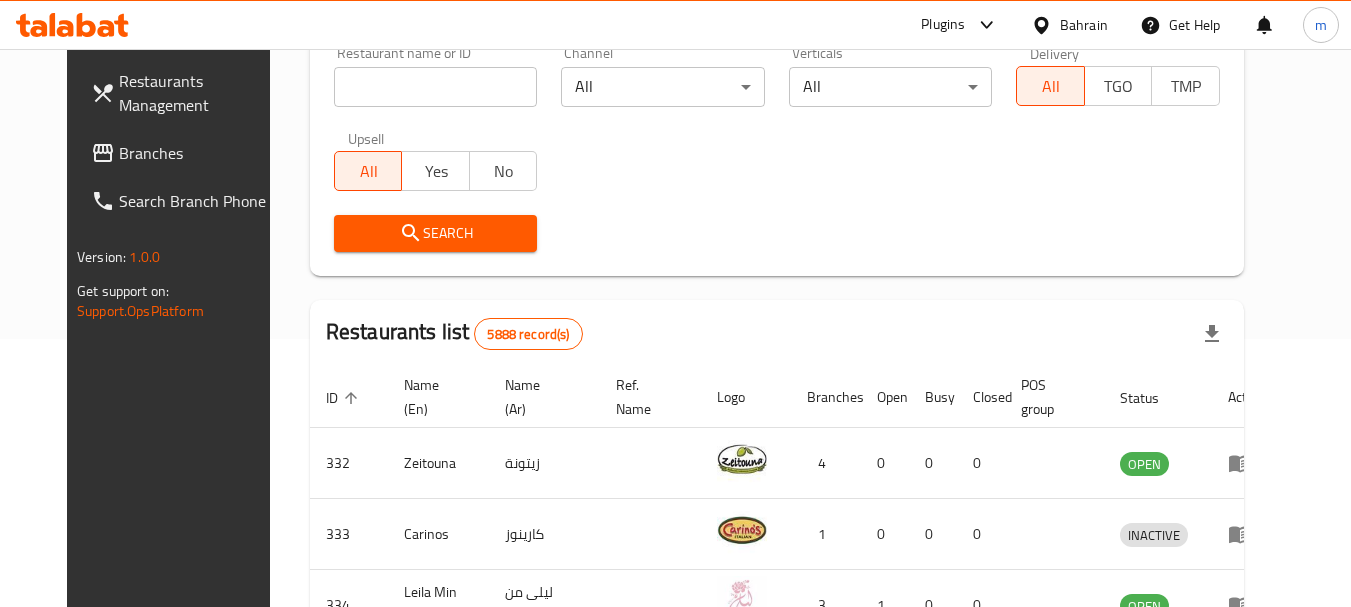 click on "Branches" at bounding box center (198, 153) 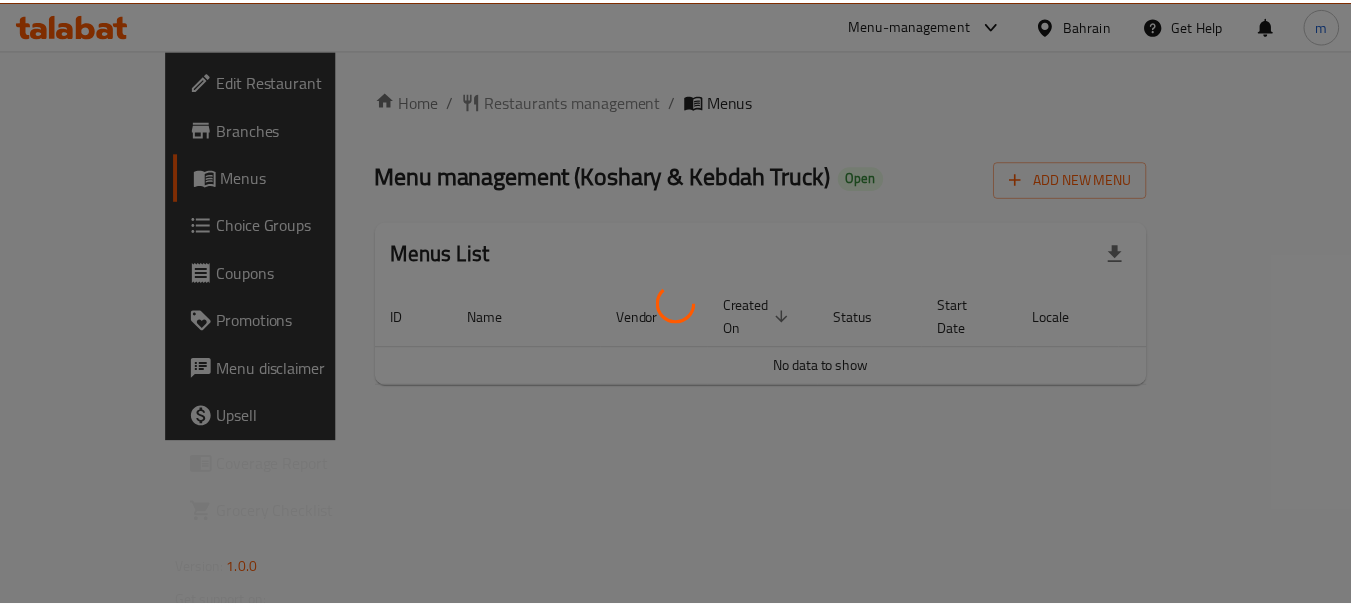 scroll, scrollTop: 0, scrollLeft: 0, axis: both 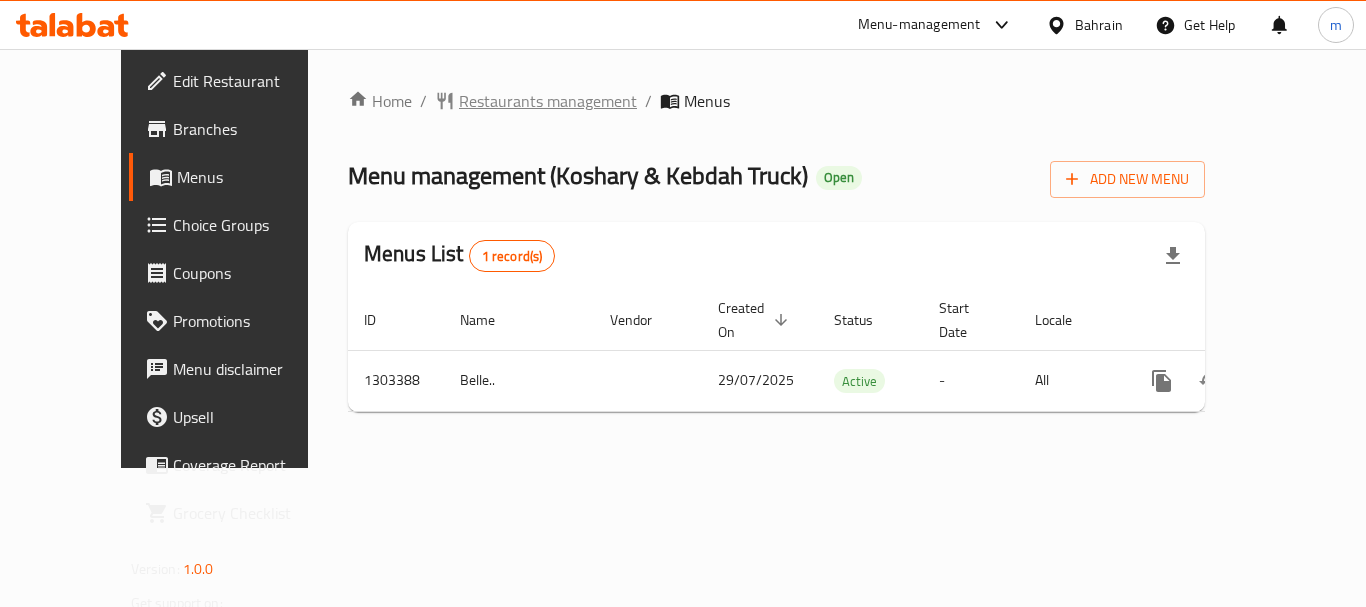 click on "Restaurants management" at bounding box center [548, 101] 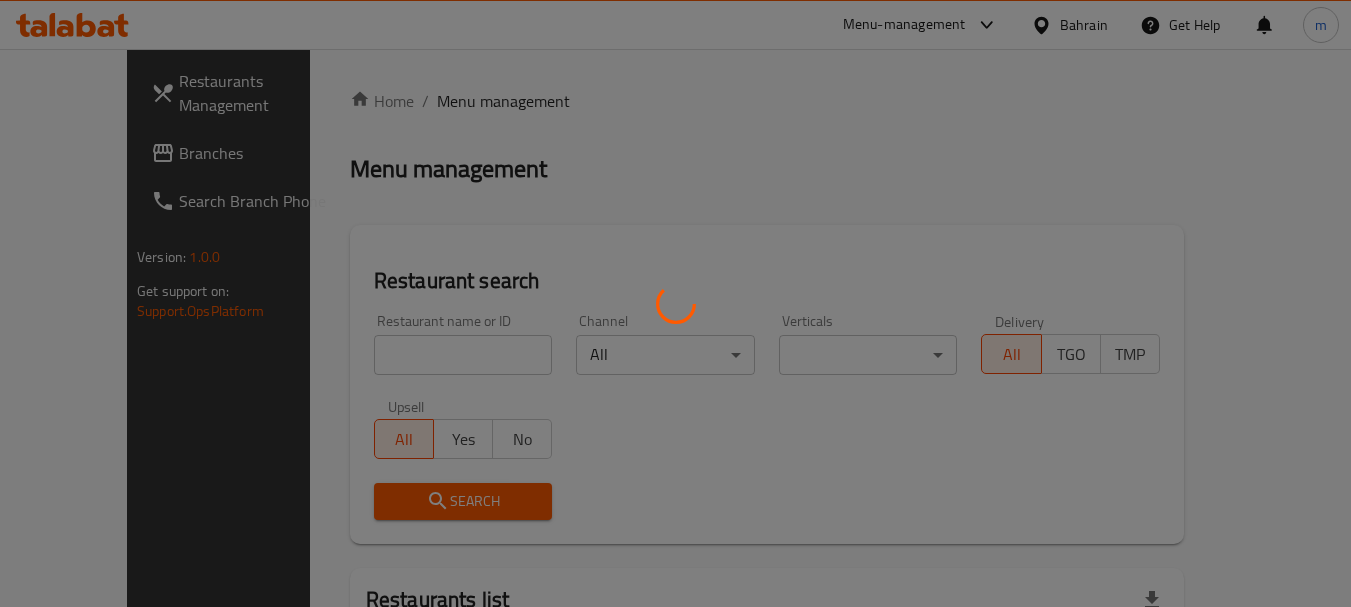 click at bounding box center [675, 303] 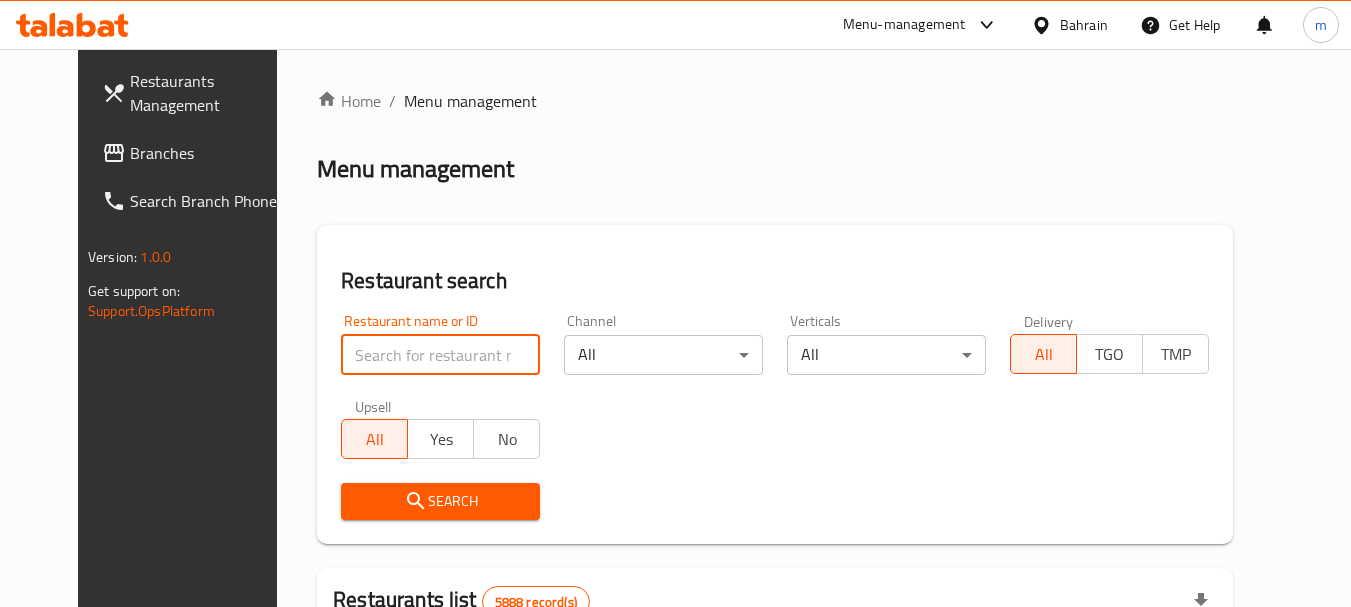 click at bounding box center (440, 355) 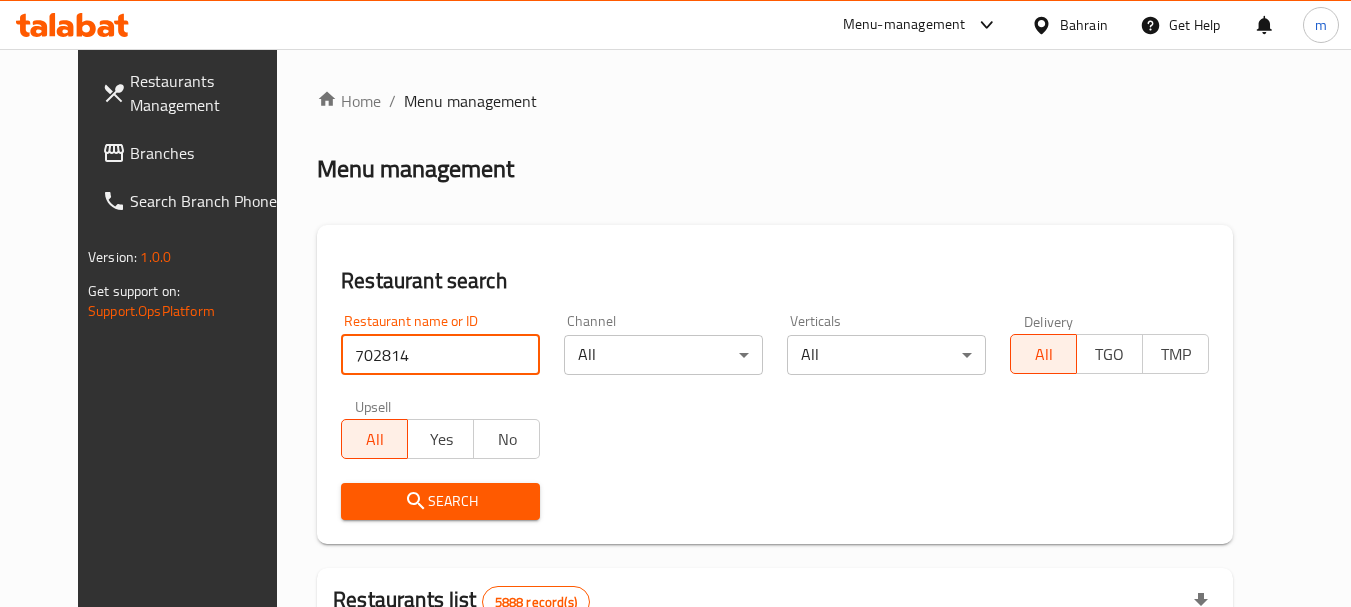 type on "702814" 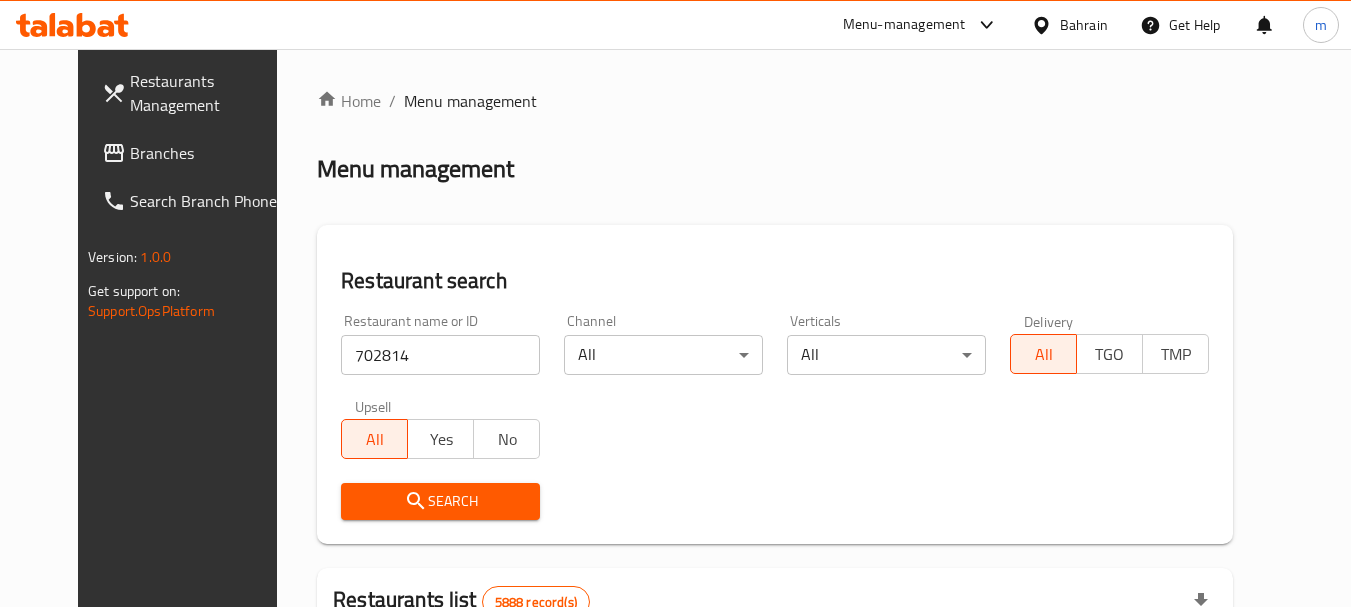 click on "Search" at bounding box center (440, 501) 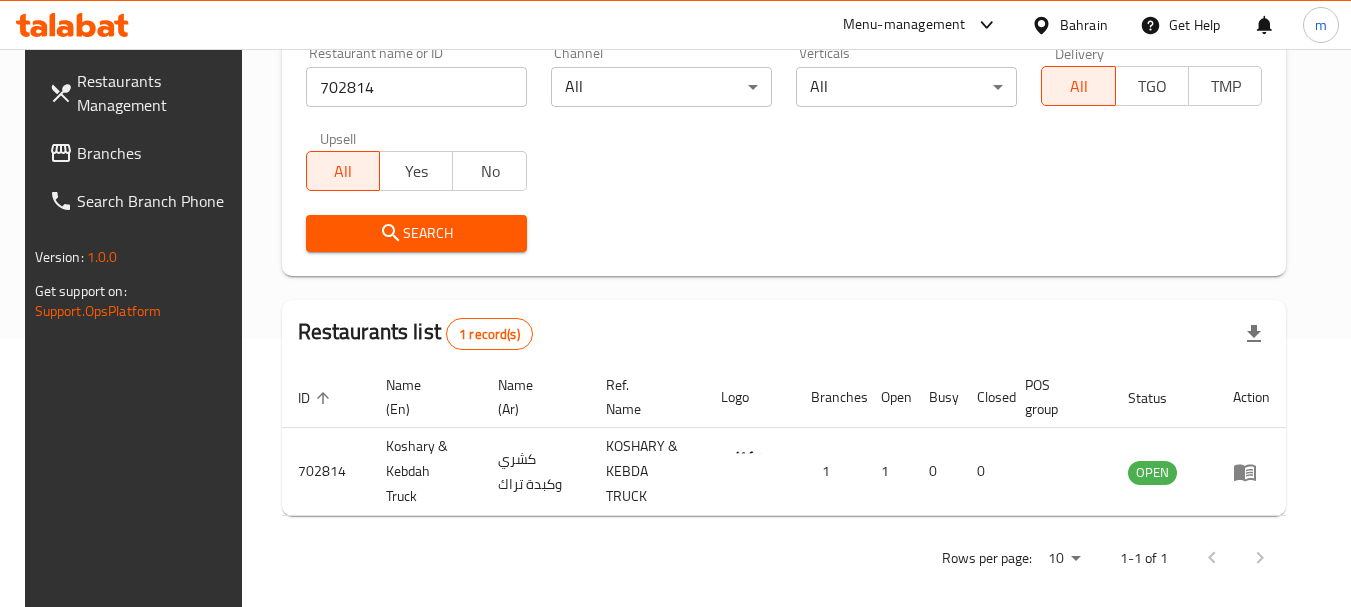 scroll, scrollTop: 228, scrollLeft: 0, axis: vertical 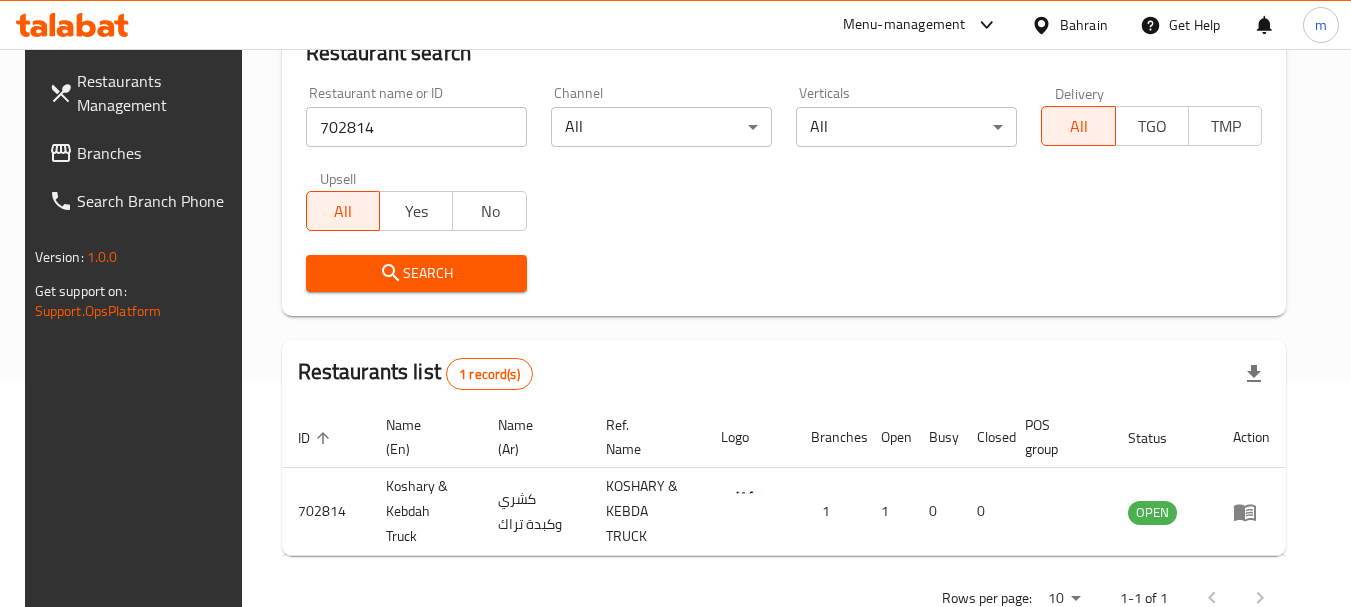 click on "Branches" at bounding box center (156, 153) 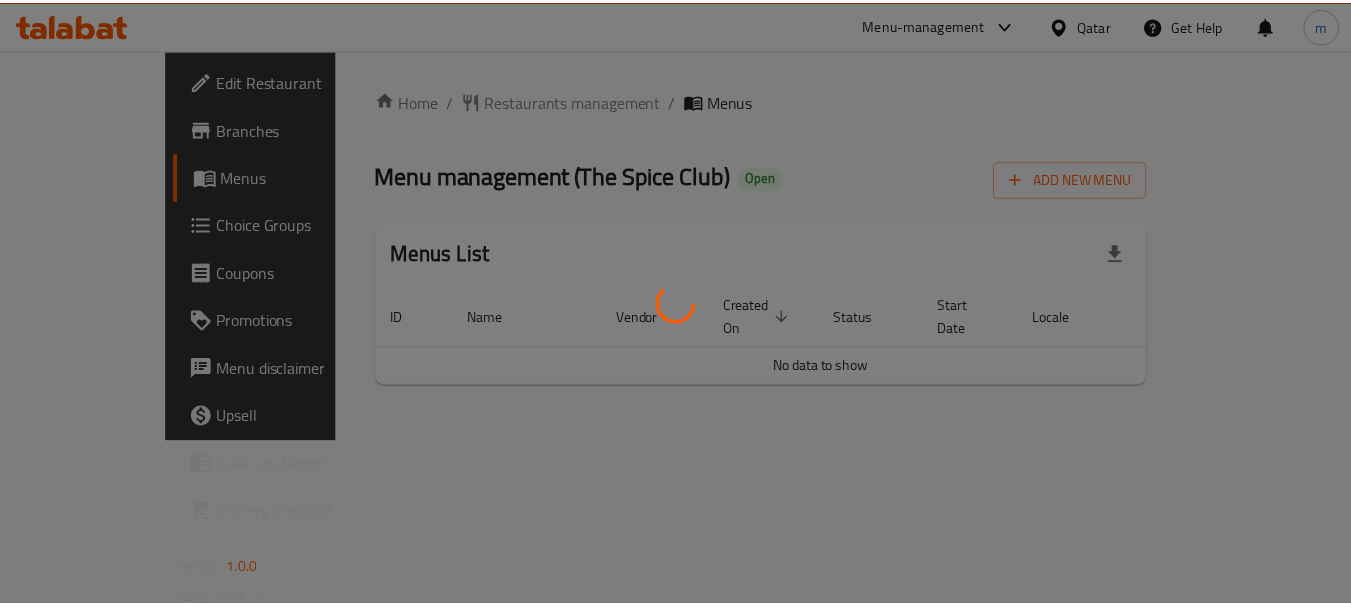 scroll, scrollTop: 0, scrollLeft: 0, axis: both 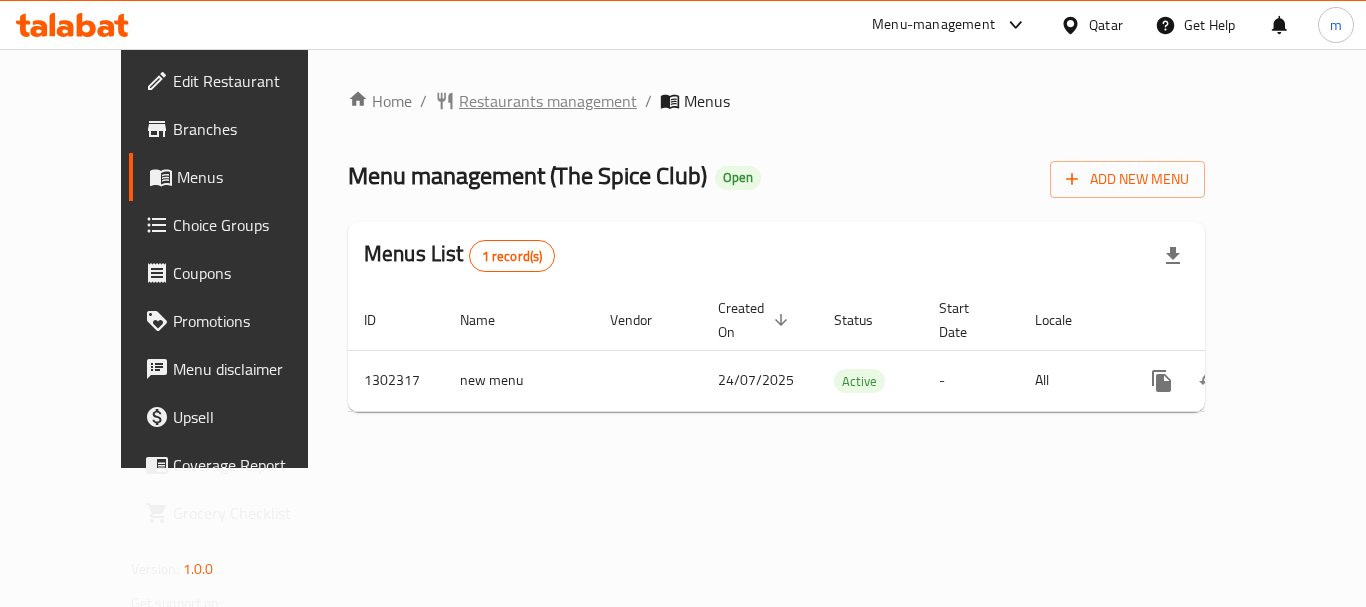 click on "Restaurants management" at bounding box center (548, 101) 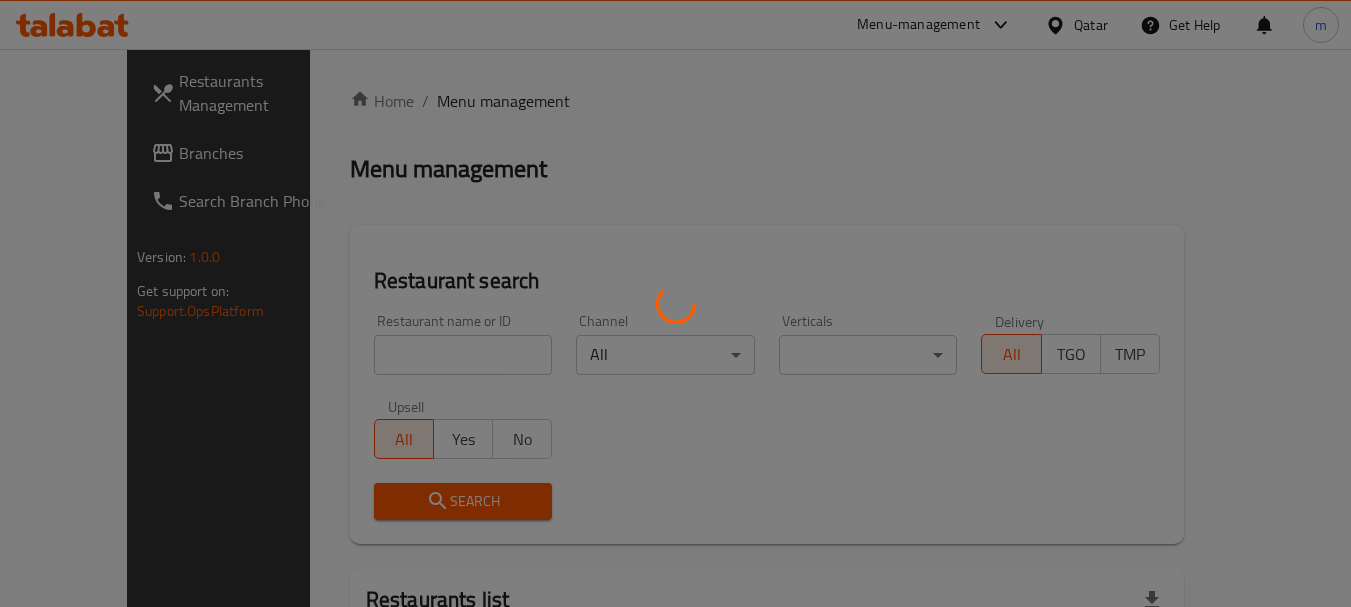 click at bounding box center (675, 303) 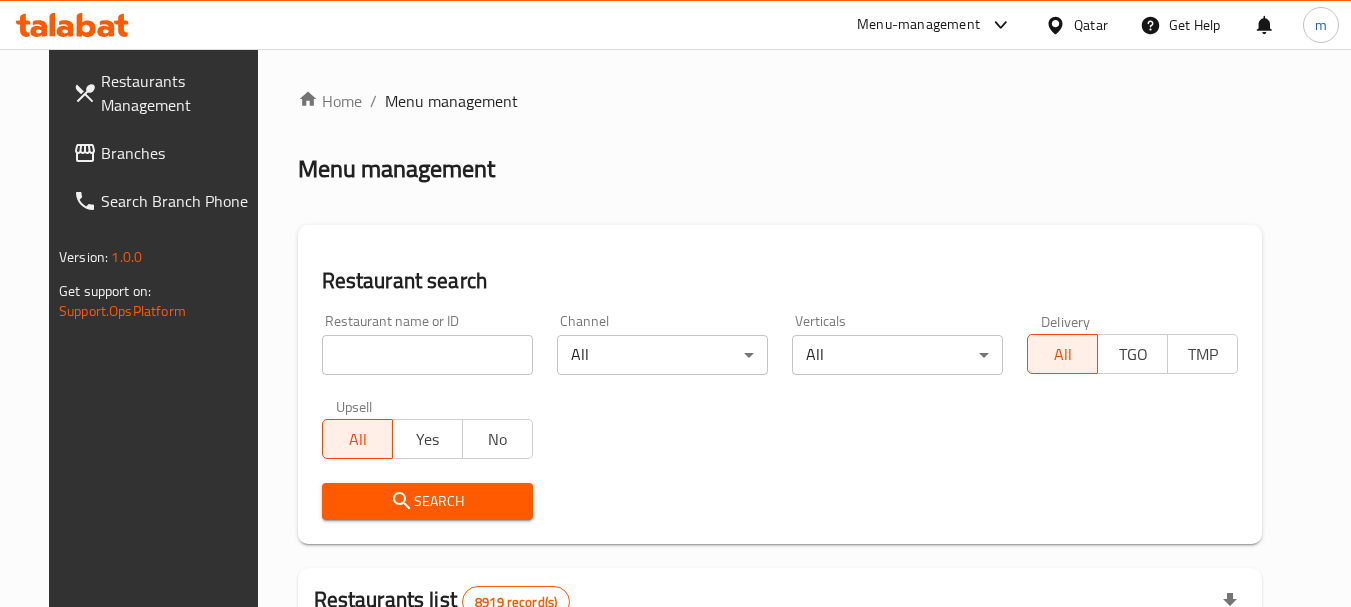 click at bounding box center [427, 355] 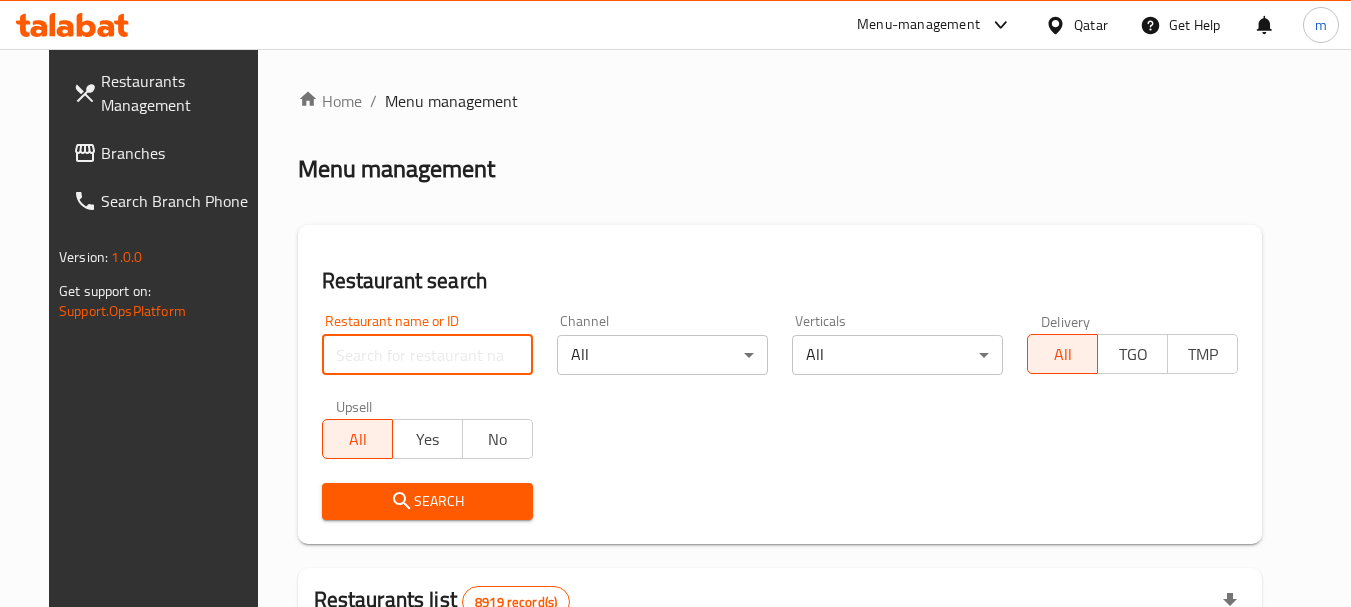 paste on "702382" 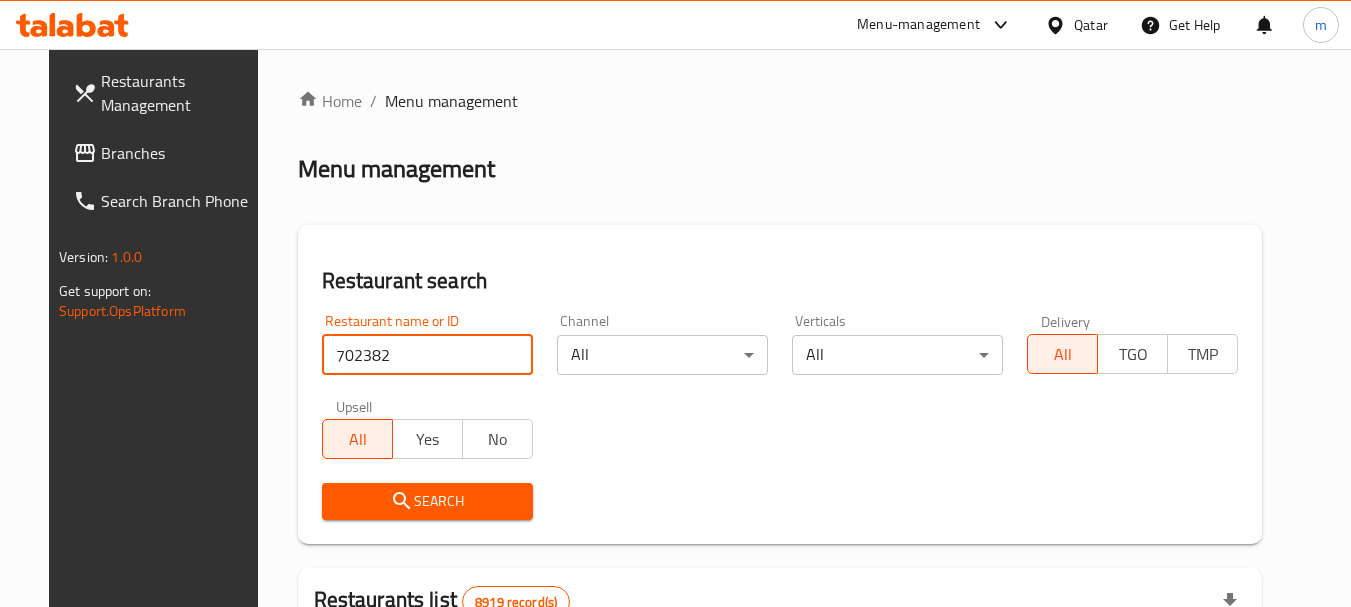 type on "702382" 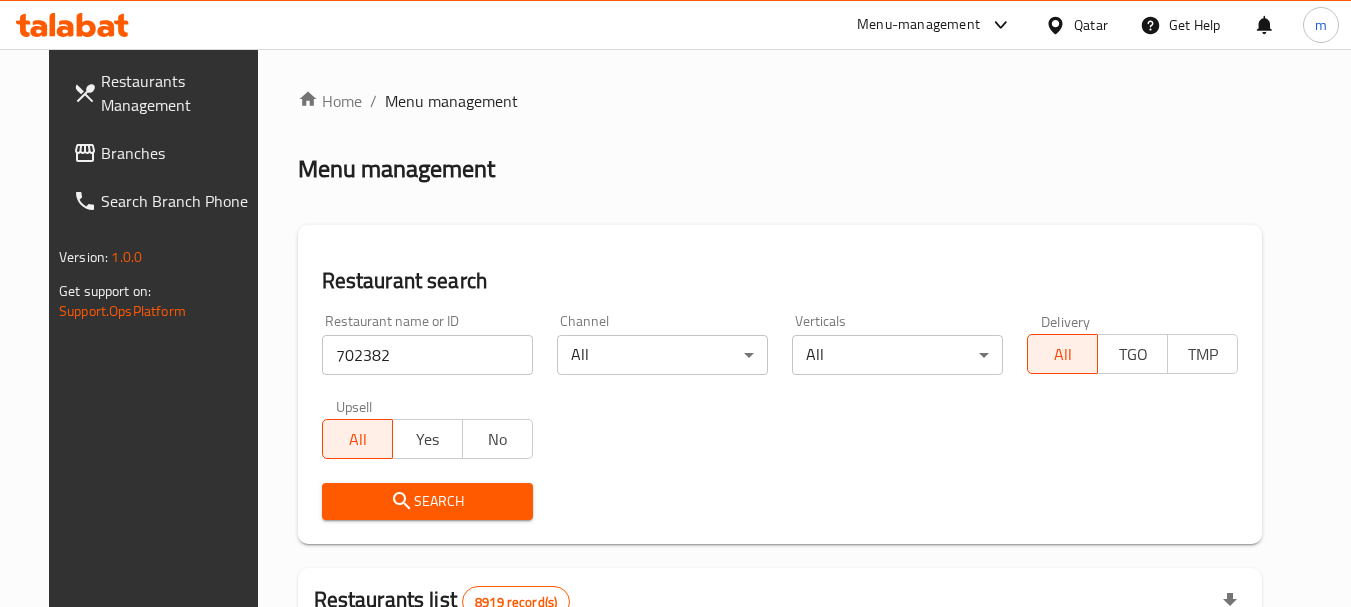 click on "Search" at bounding box center [427, 501] 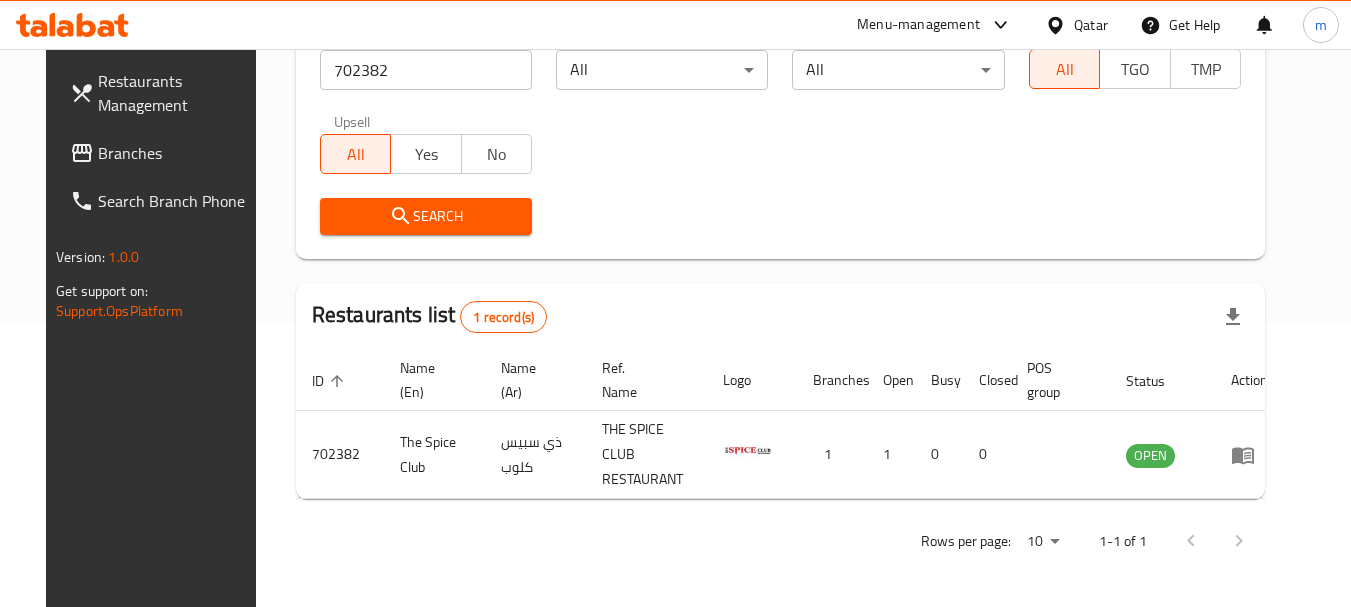 scroll, scrollTop: 268, scrollLeft: 0, axis: vertical 